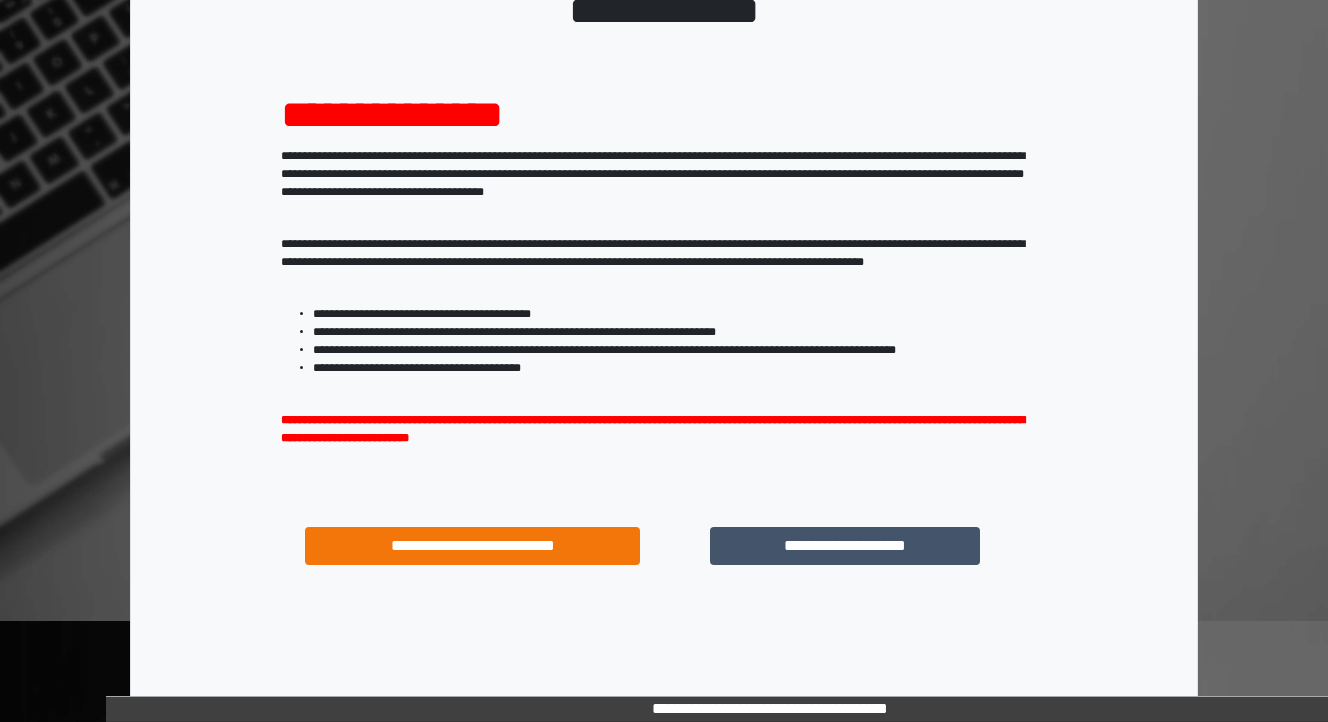 scroll, scrollTop: 204, scrollLeft: 0, axis: vertical 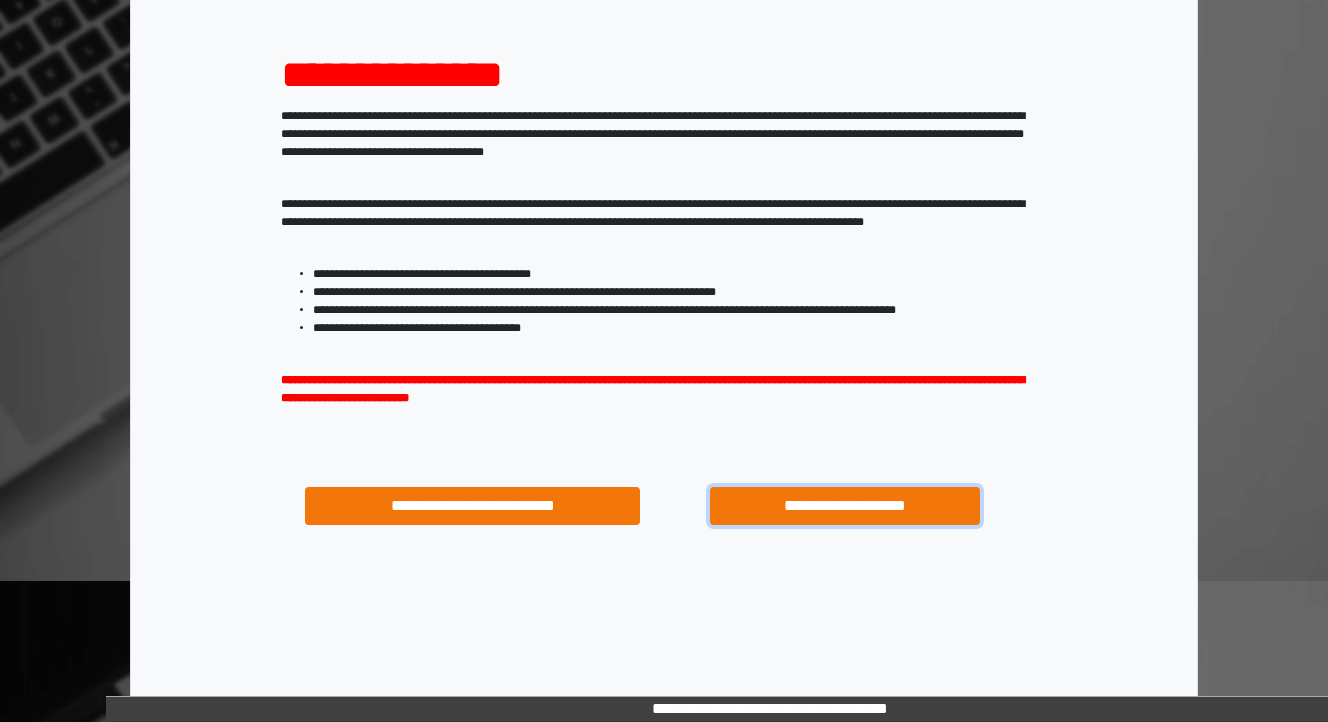 click on "**********" at bounding box center (844, 506) 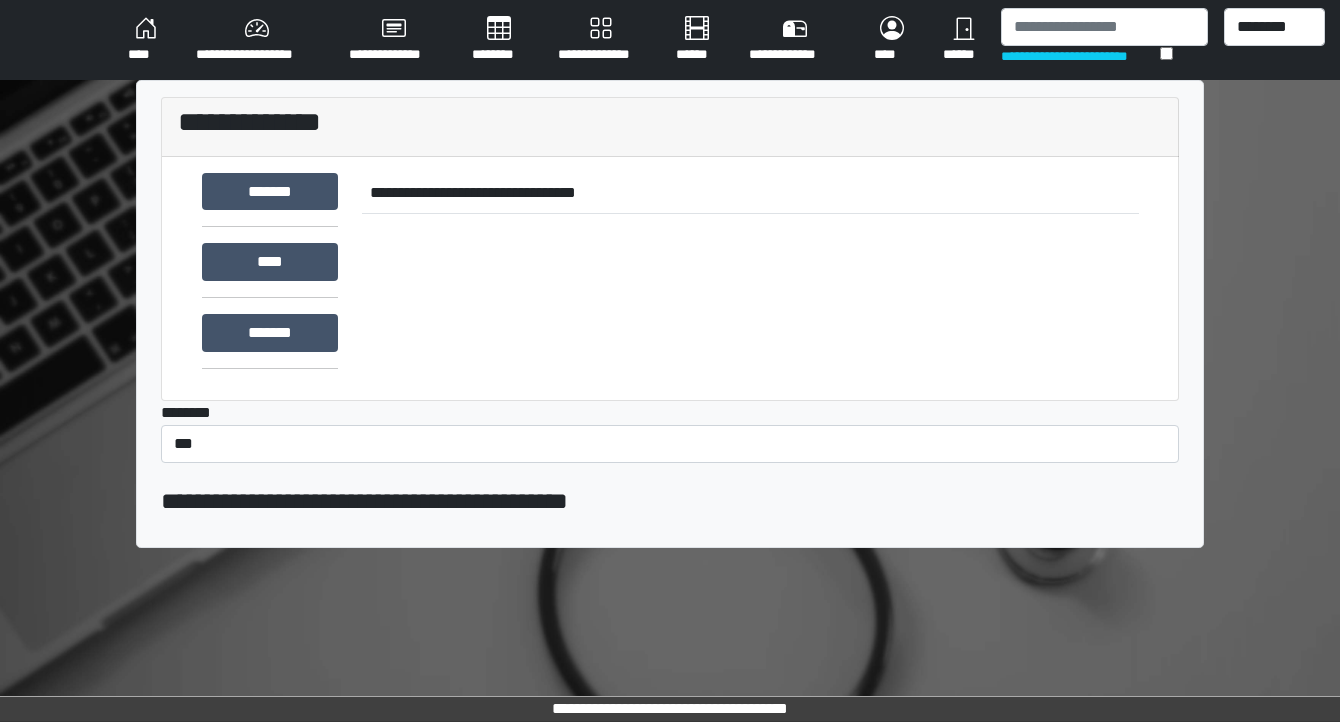 scroll, scrollTop: 0, scrollLeft: 0, axis: both 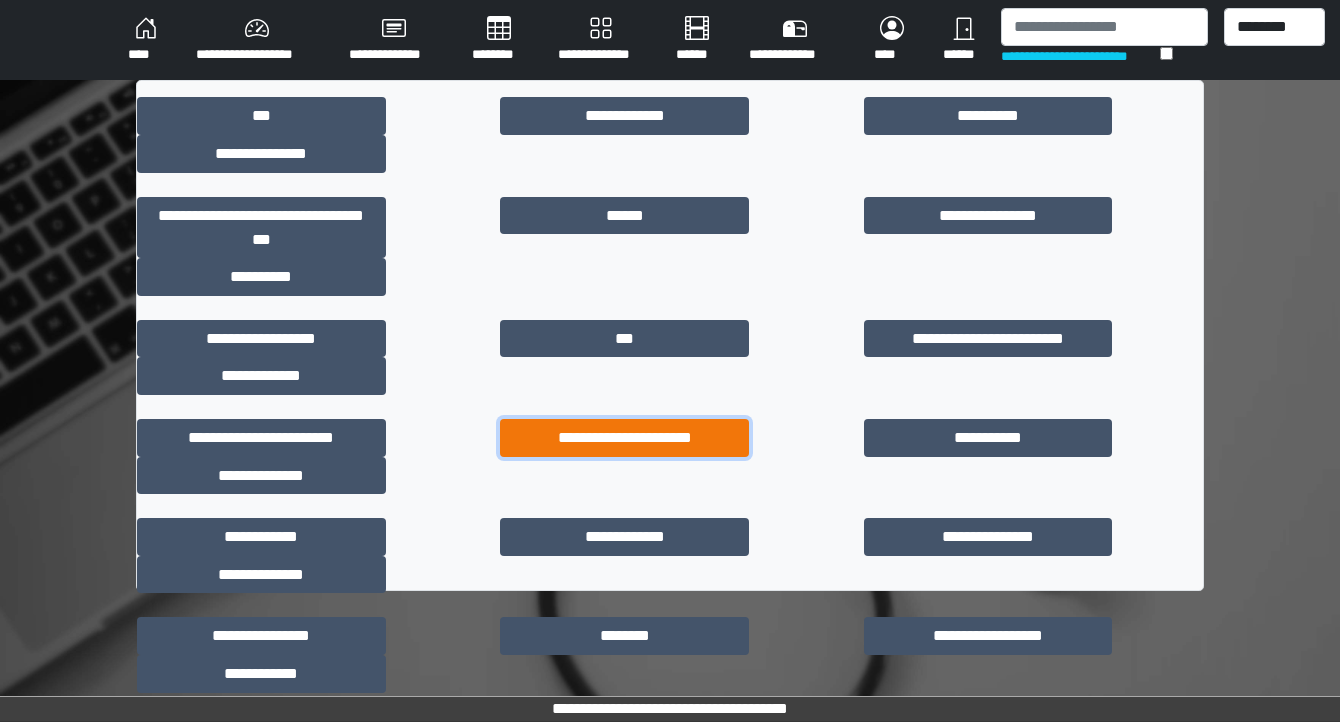 click on "**********" at bounding box center [624, 438] 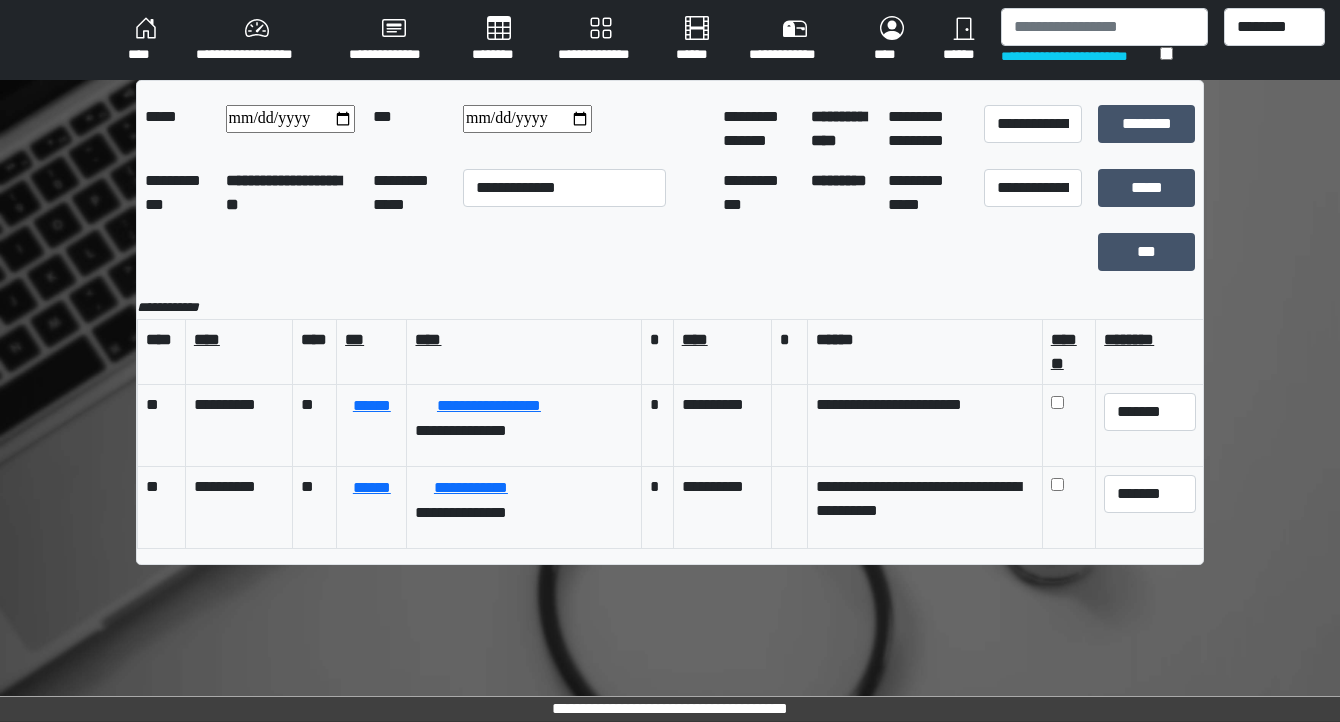 click on "****" at bounding box center [146, 40] 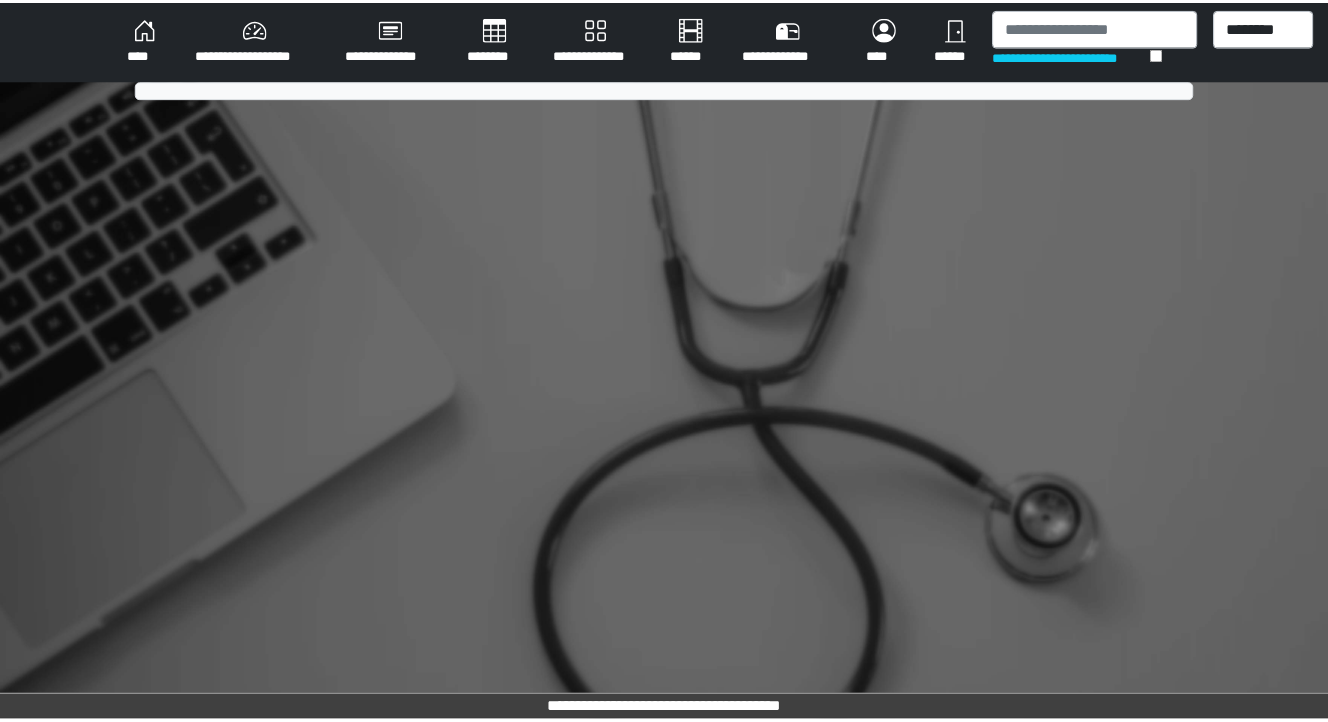 scroll, scrollTop: 0, scrollLeft: 0, axis: both 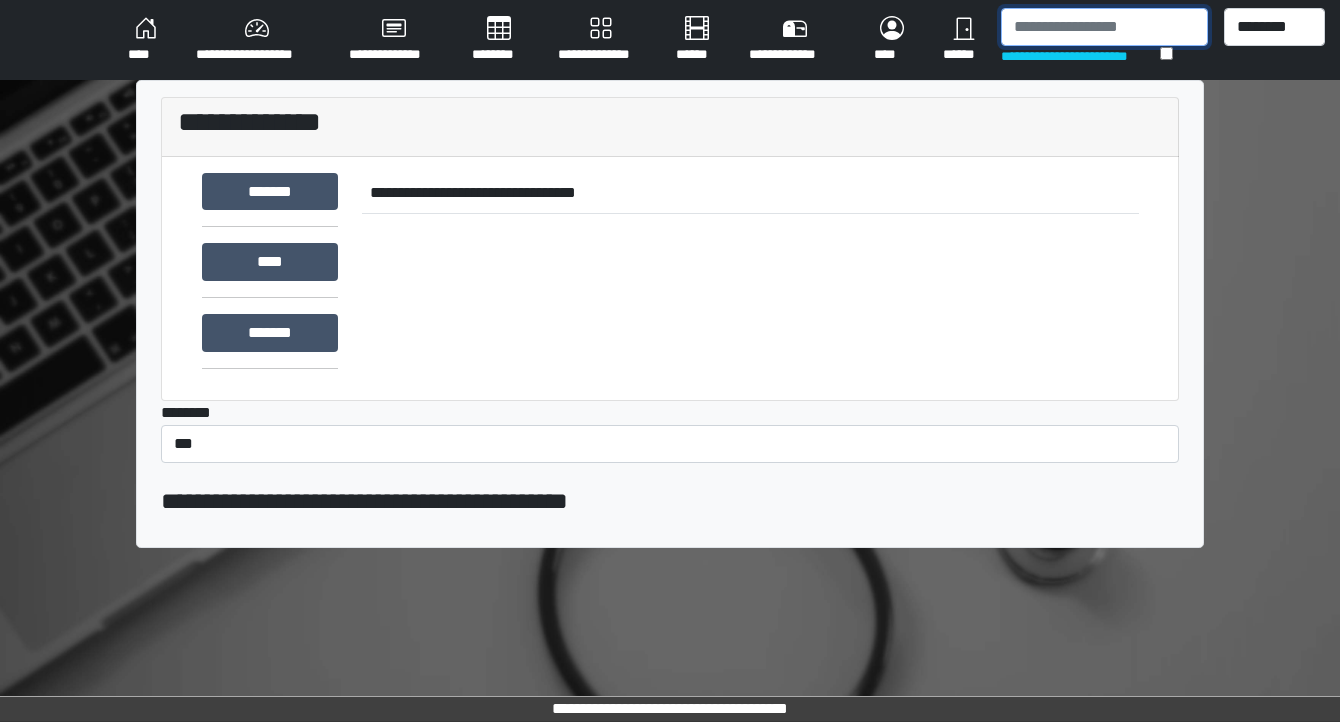 click at bounding box center (1104, 27) 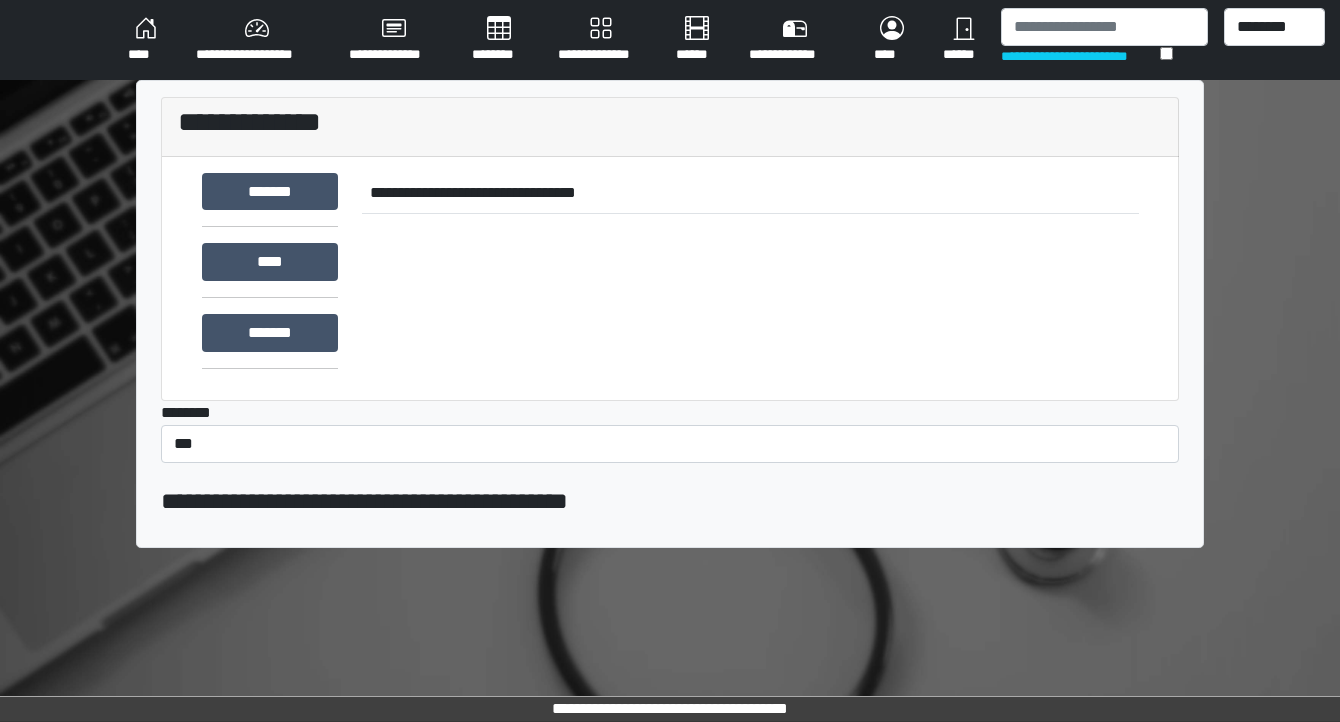 click on "********" at bounding box center [499, 40] 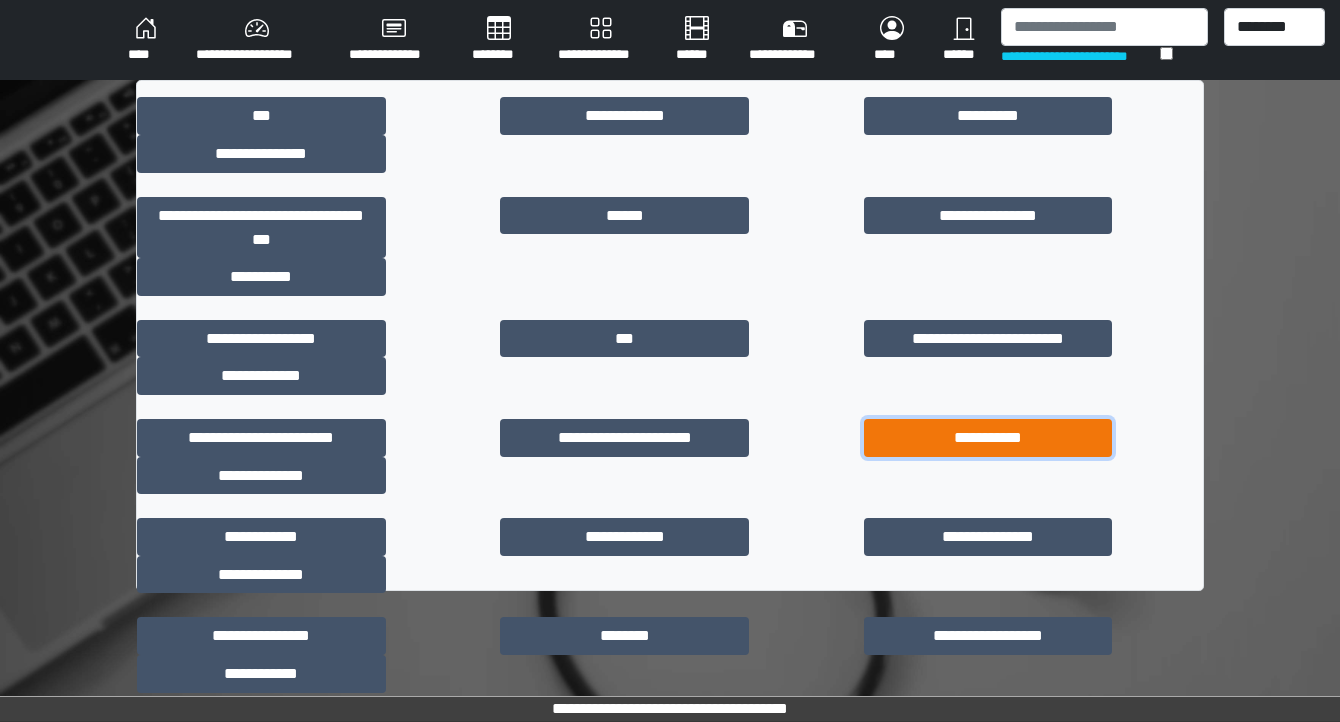click on "**********" at bounding box center (988, 438) 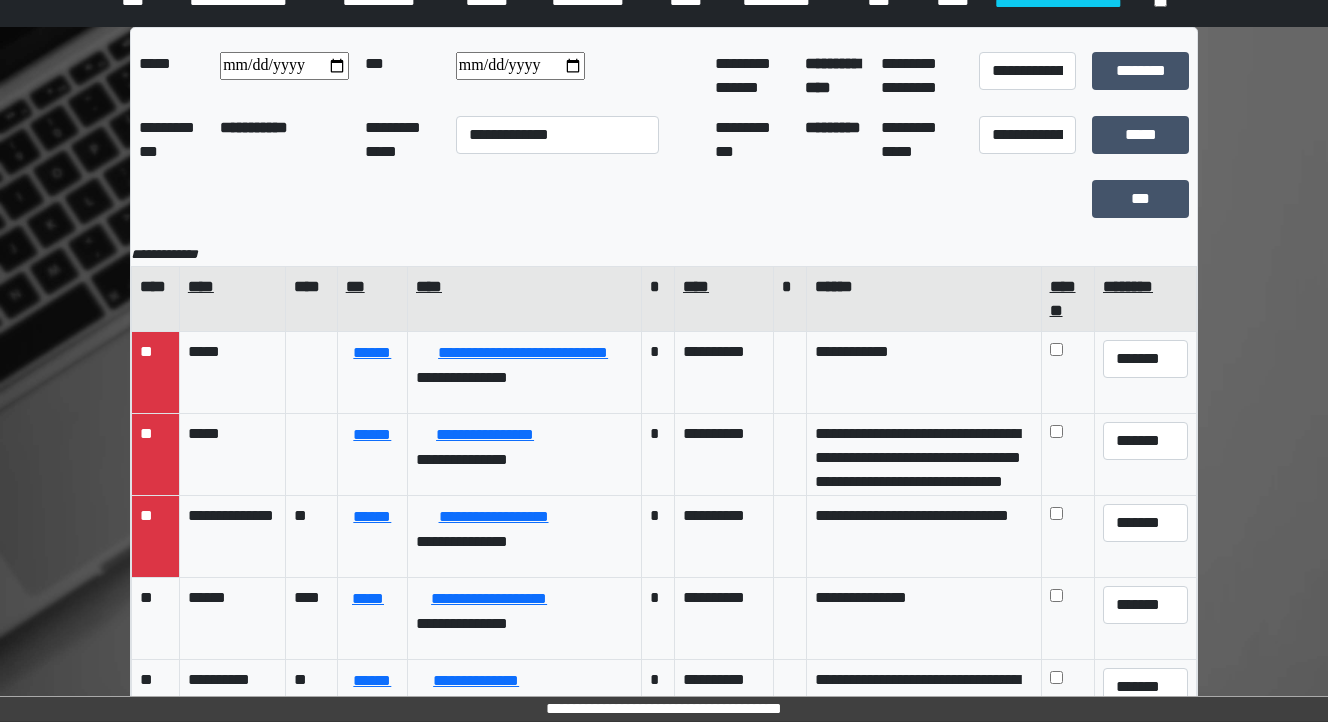 scroll, scrollTop: 80, scrollLeft: 0, axis: vertical 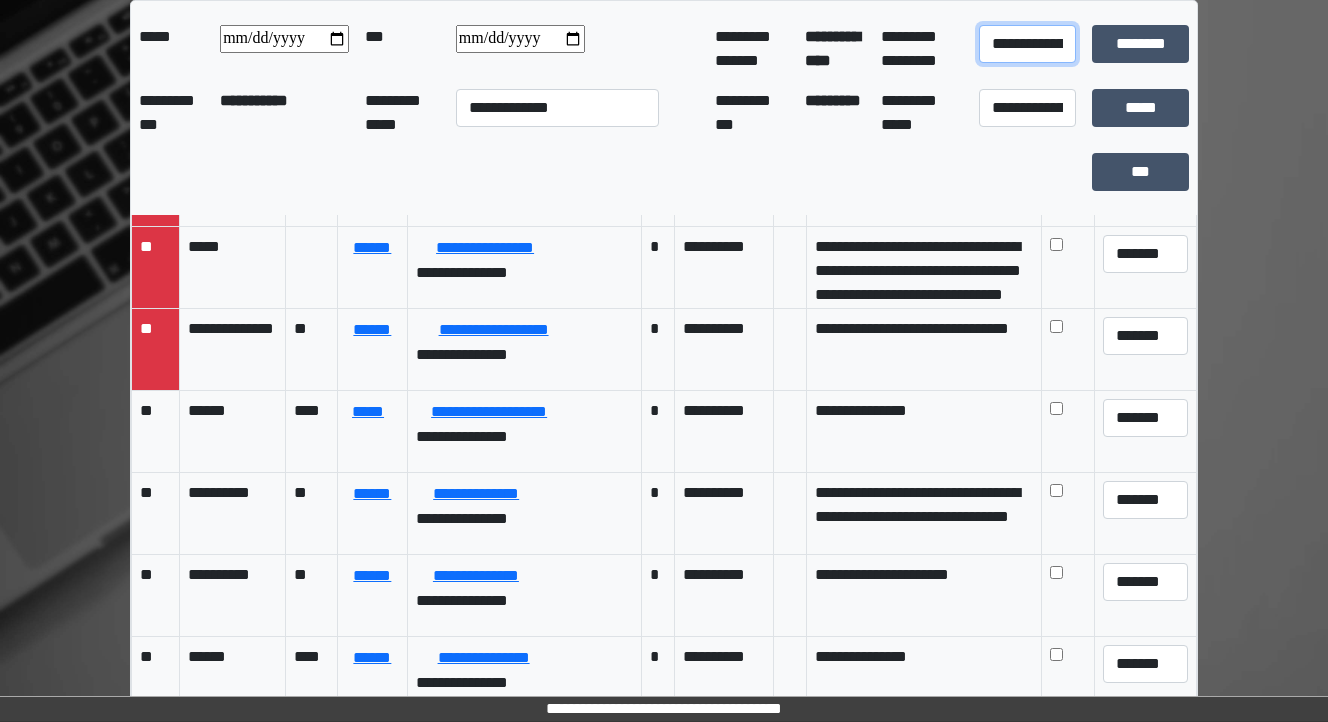 click on "**********" at bounding box center [1027, 44] 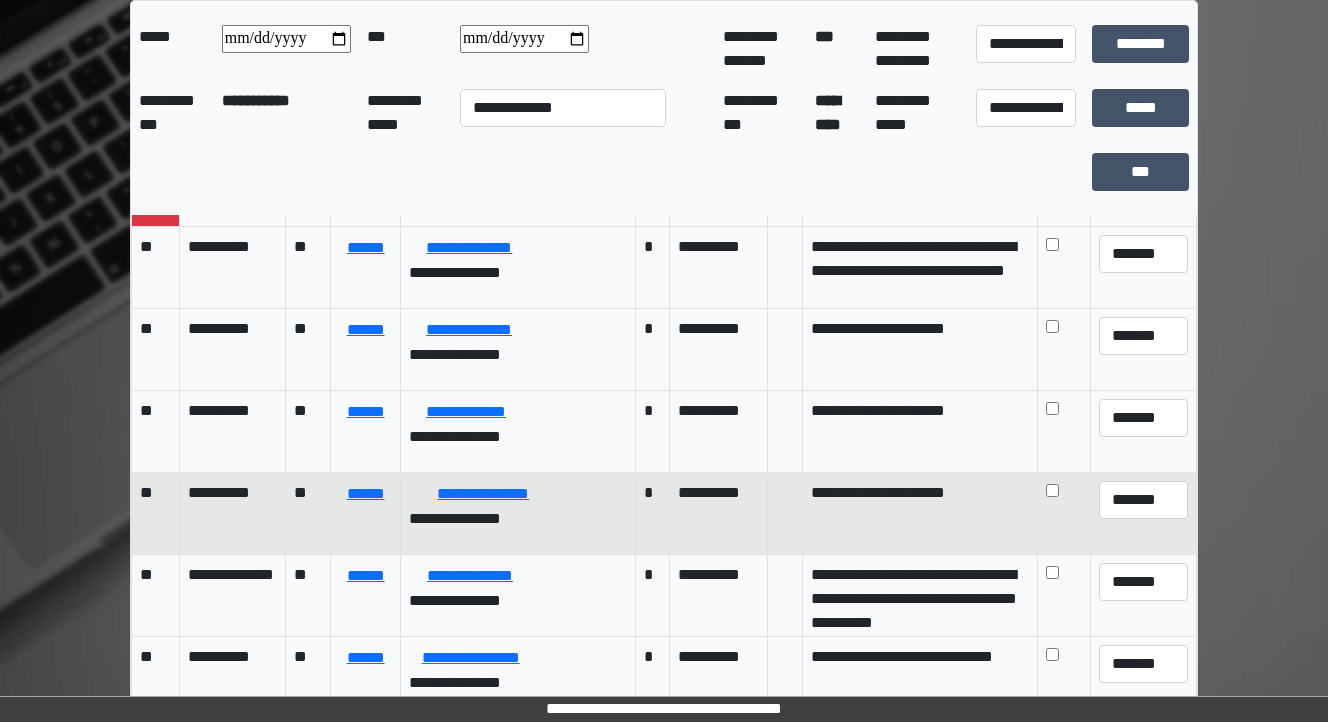 scroll, scrollTop: 160, scrollLeft: 0, axis: vertical 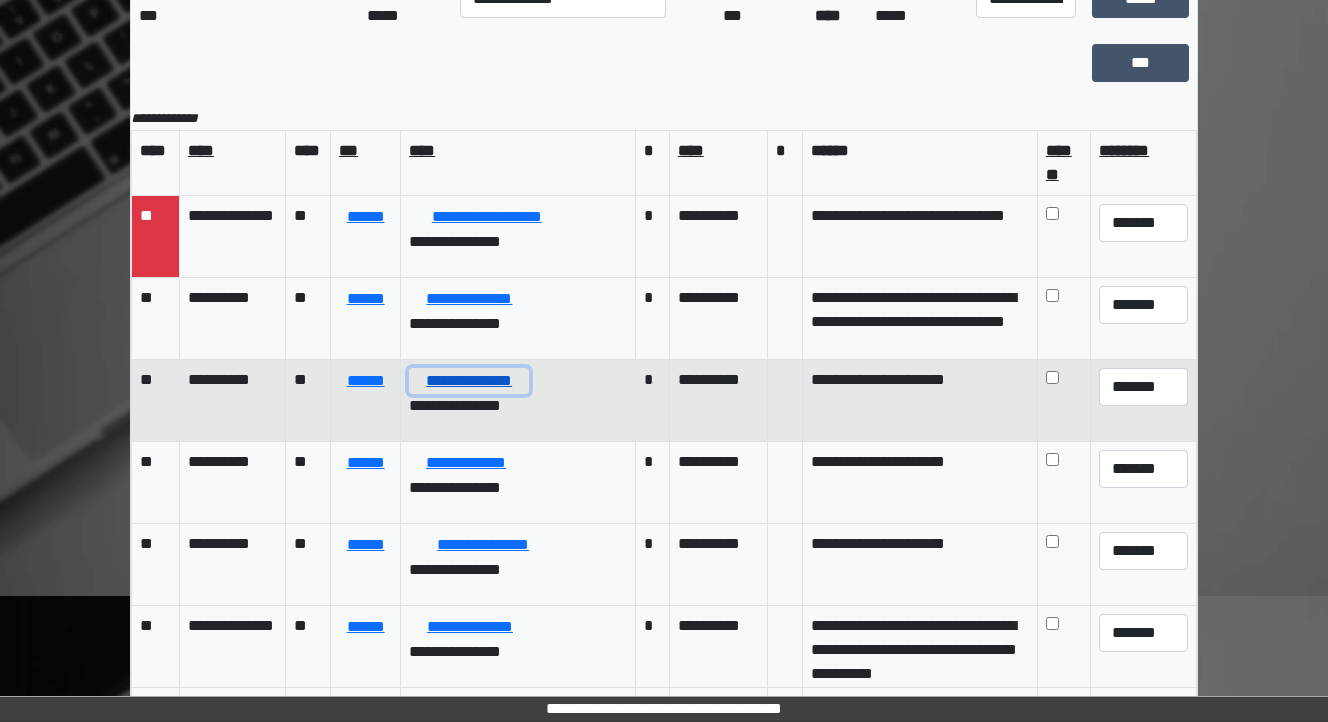 click on "**********" at bounding box center [469, 381] 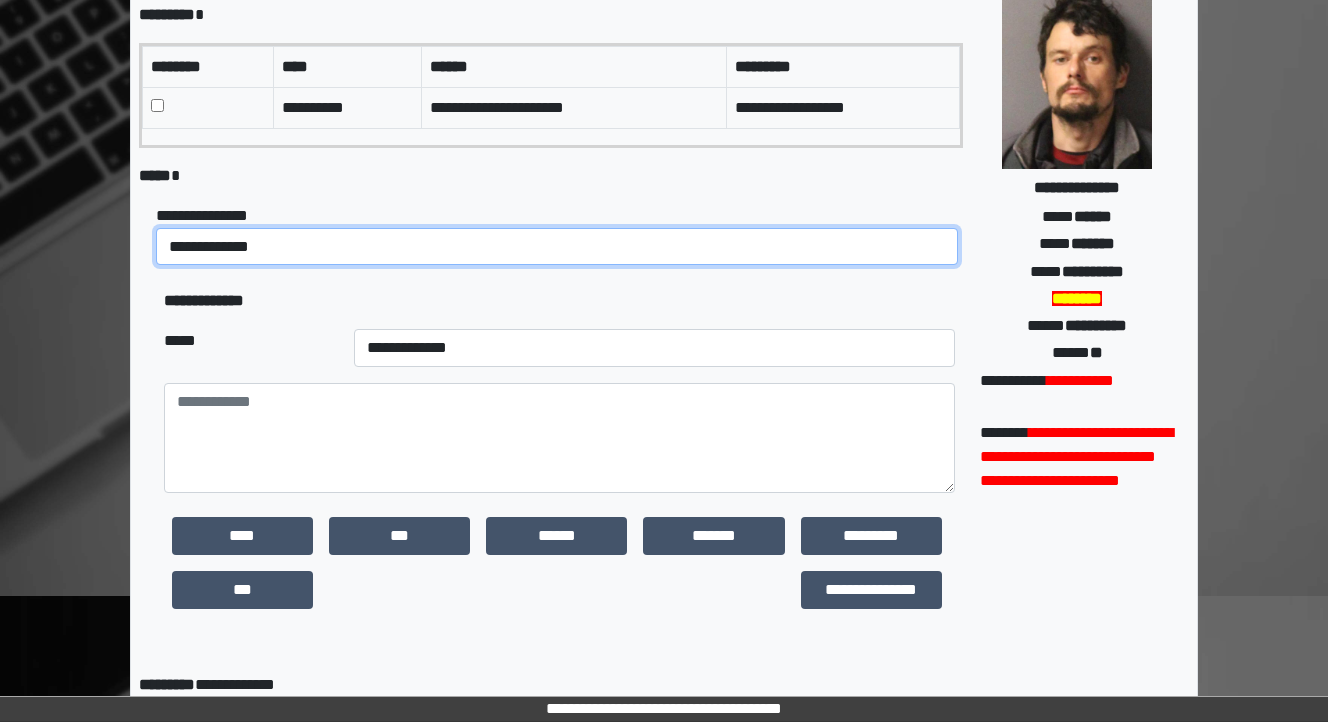 click on "**********" at bounding box center (557, 247) 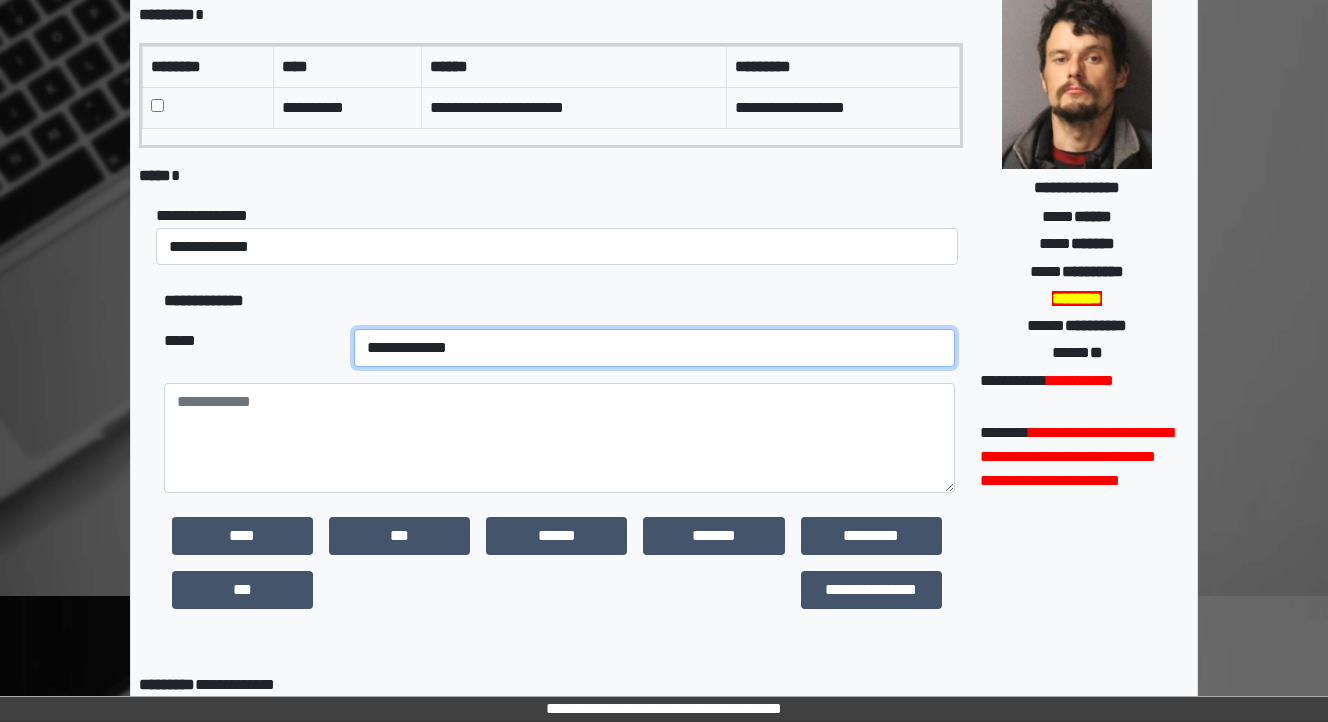 click on "**********" at bounding box center (654, 348) 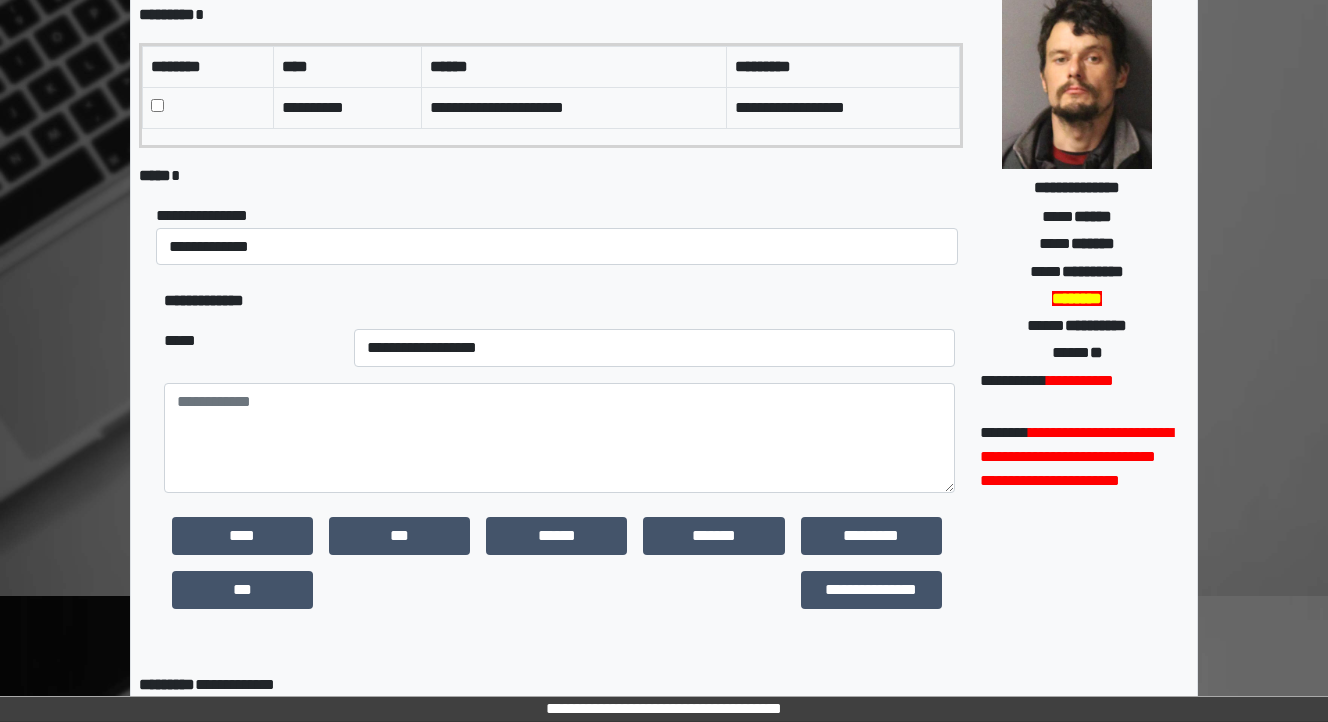 click on "*****" at bounding box center (251, 348) 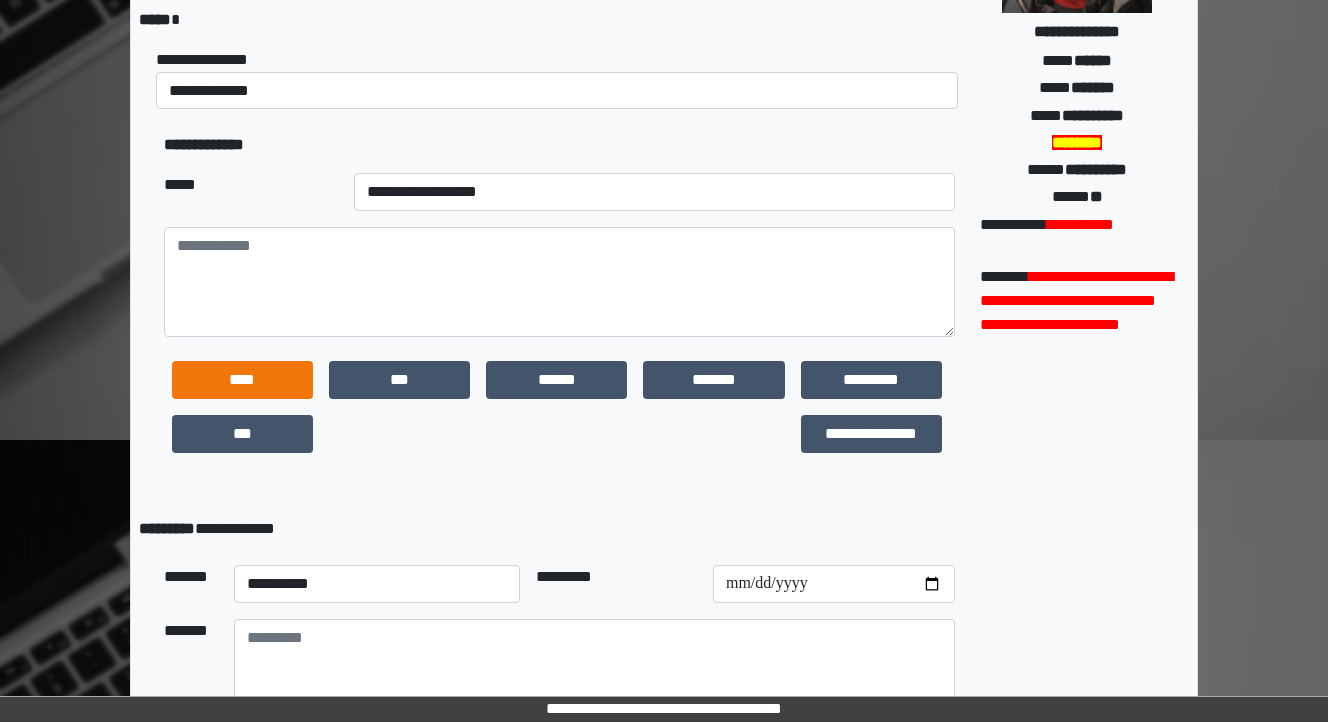 scroll, scrollTop: 349, scrollLeft: 0, axis: vertical 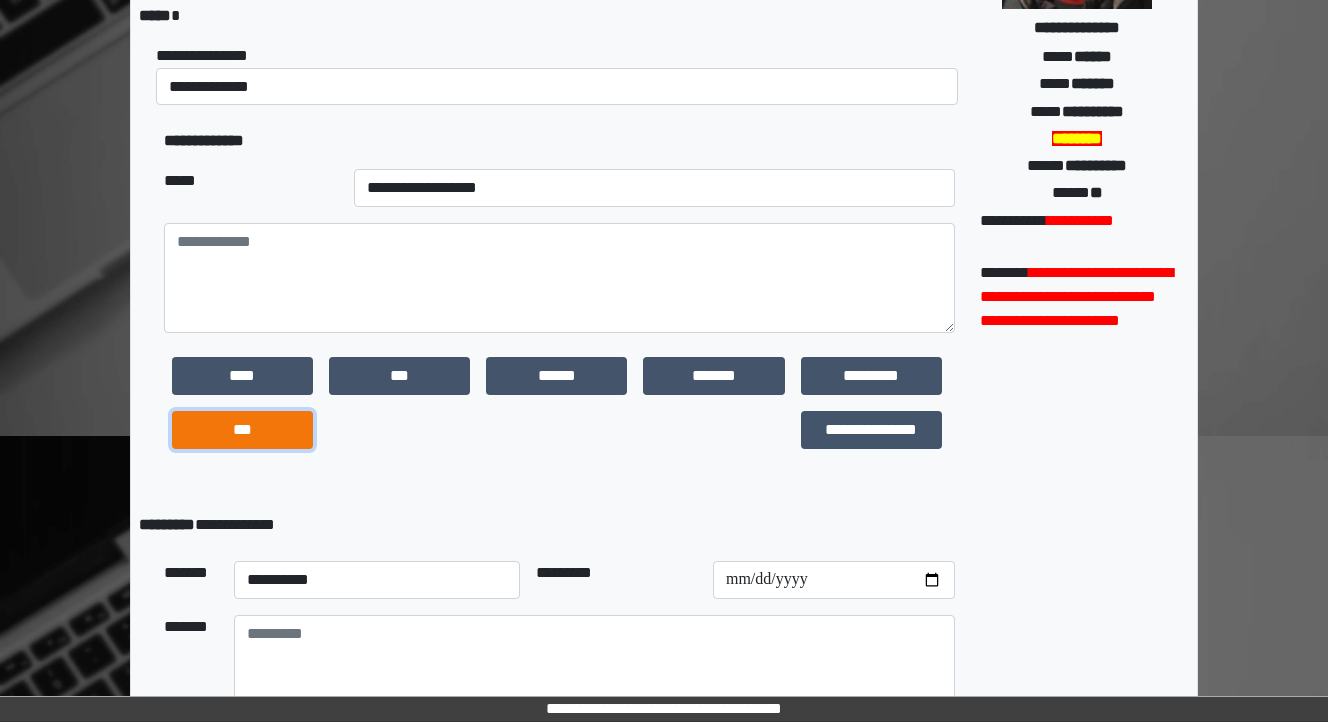 click on "***" at bounding box center (242, 430) 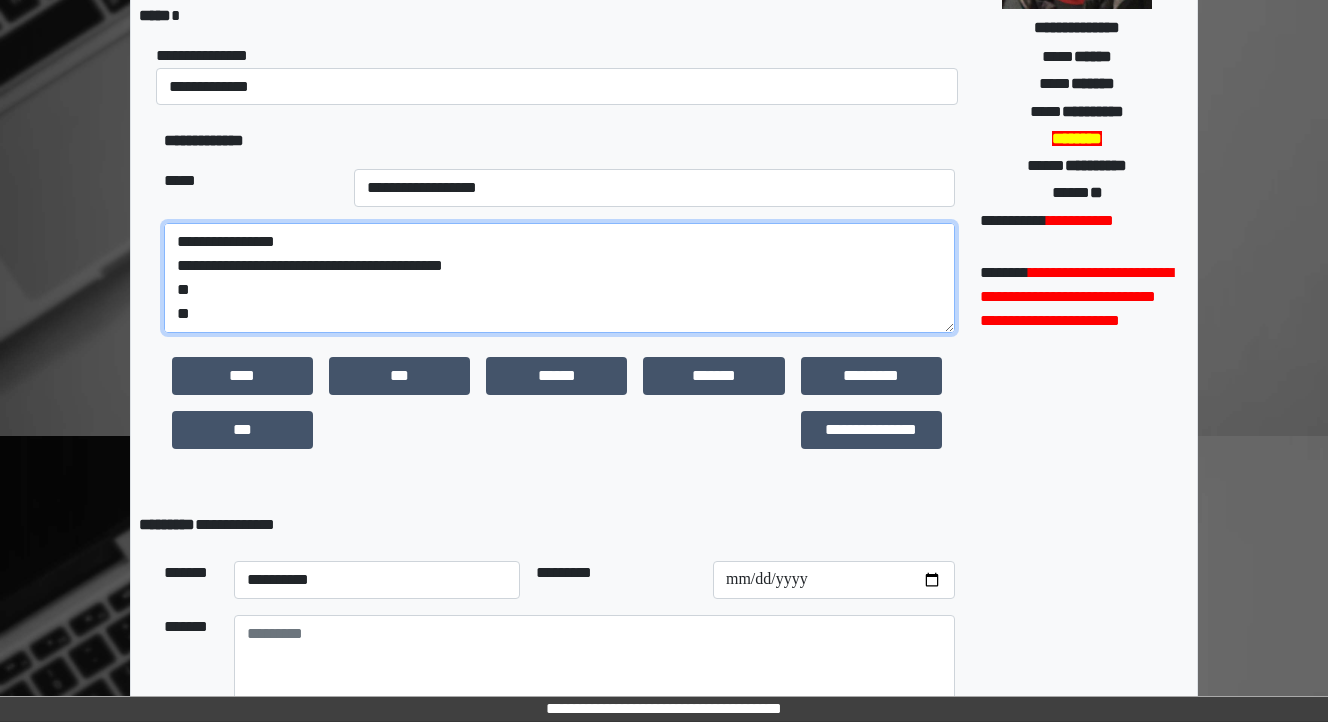 click on "**********" at bounding box center [559, 278] 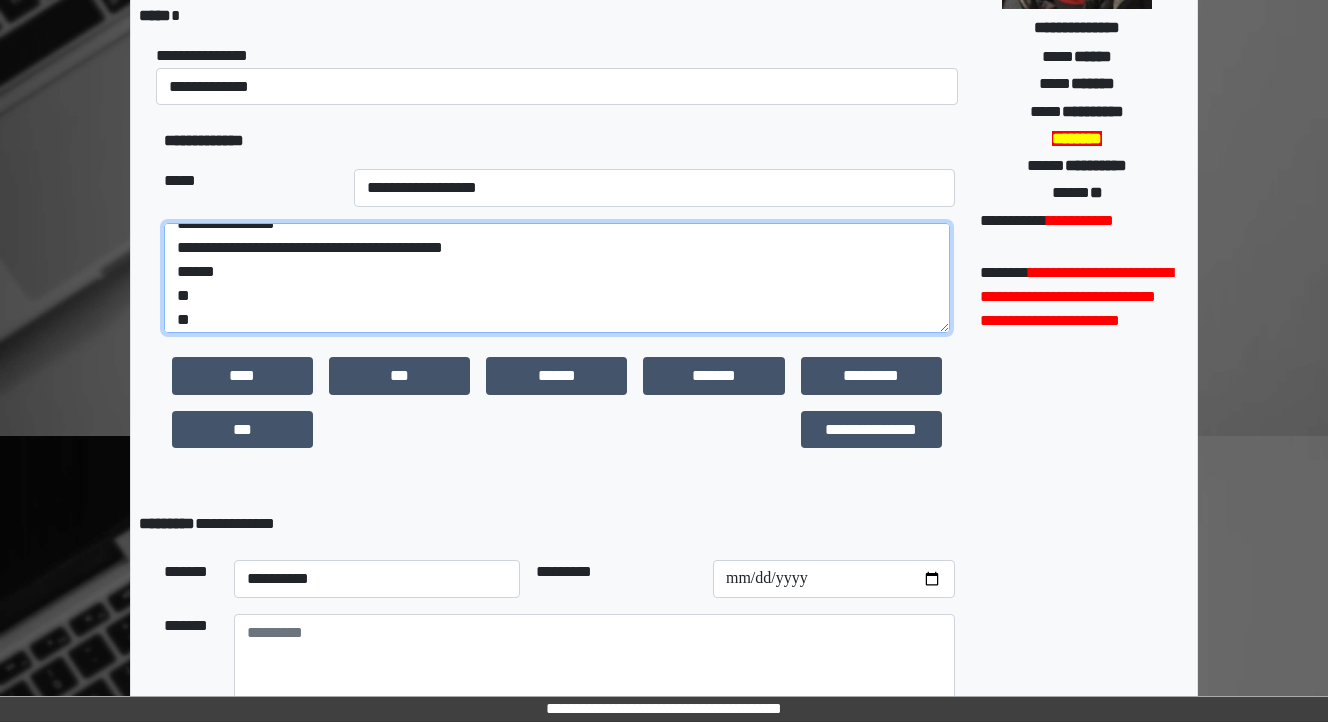 scroll, scrollTop: 48, scrollLeft: 0, axis: vertical 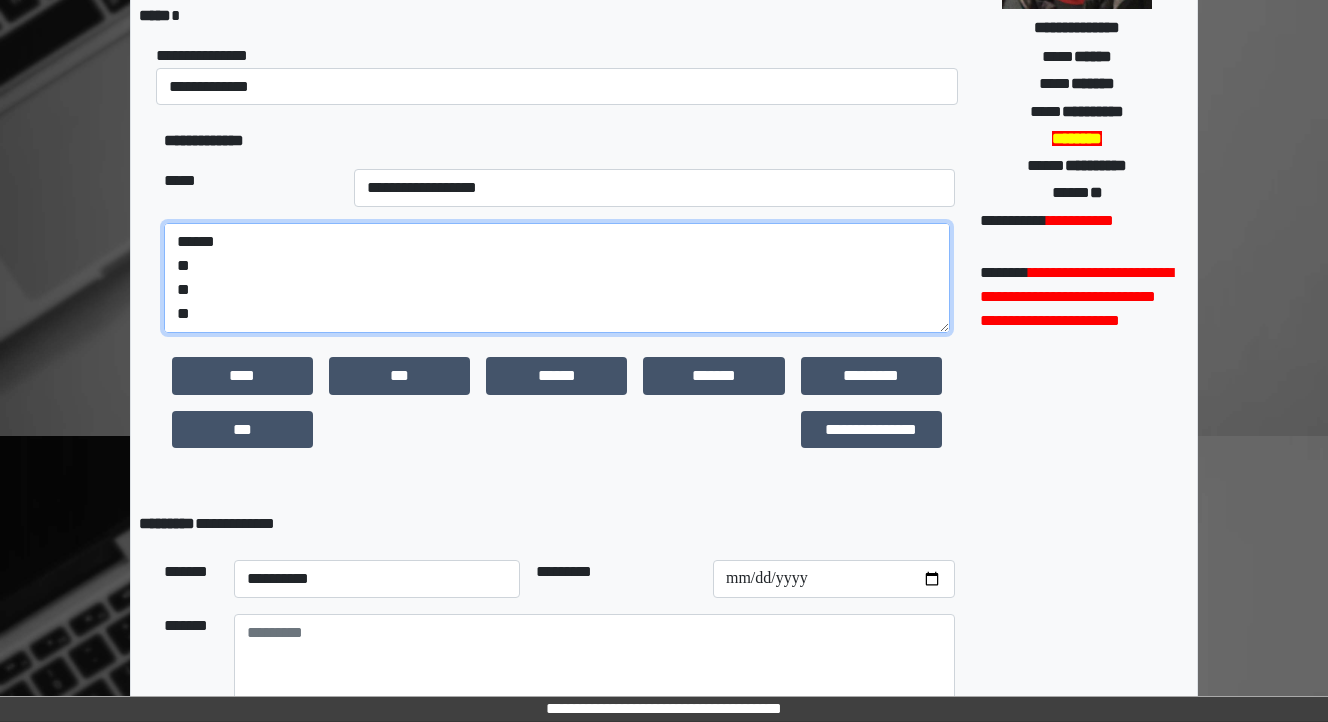 drag, startPoint x: 208, startPoint y: 314, endPoint x: 162, endPoint y: 308, distance: 46.389652 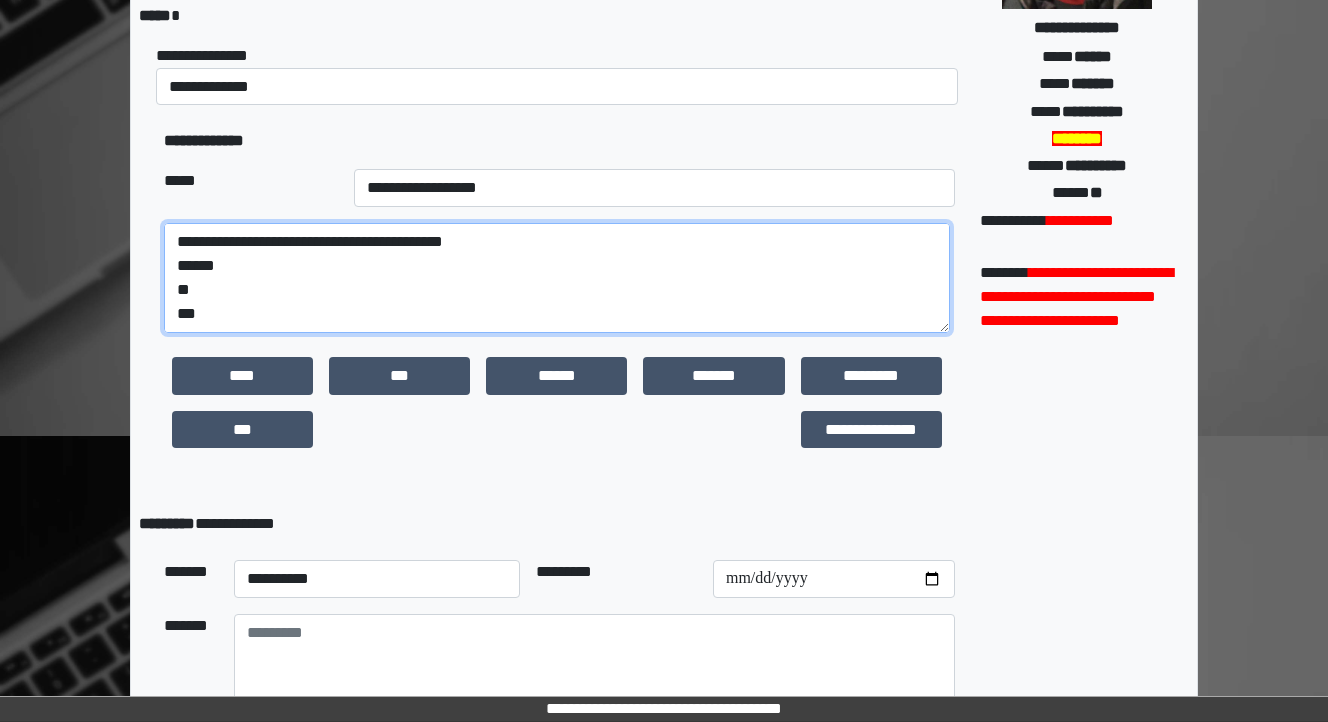 click on "**********" at bounding box center [557, 278] 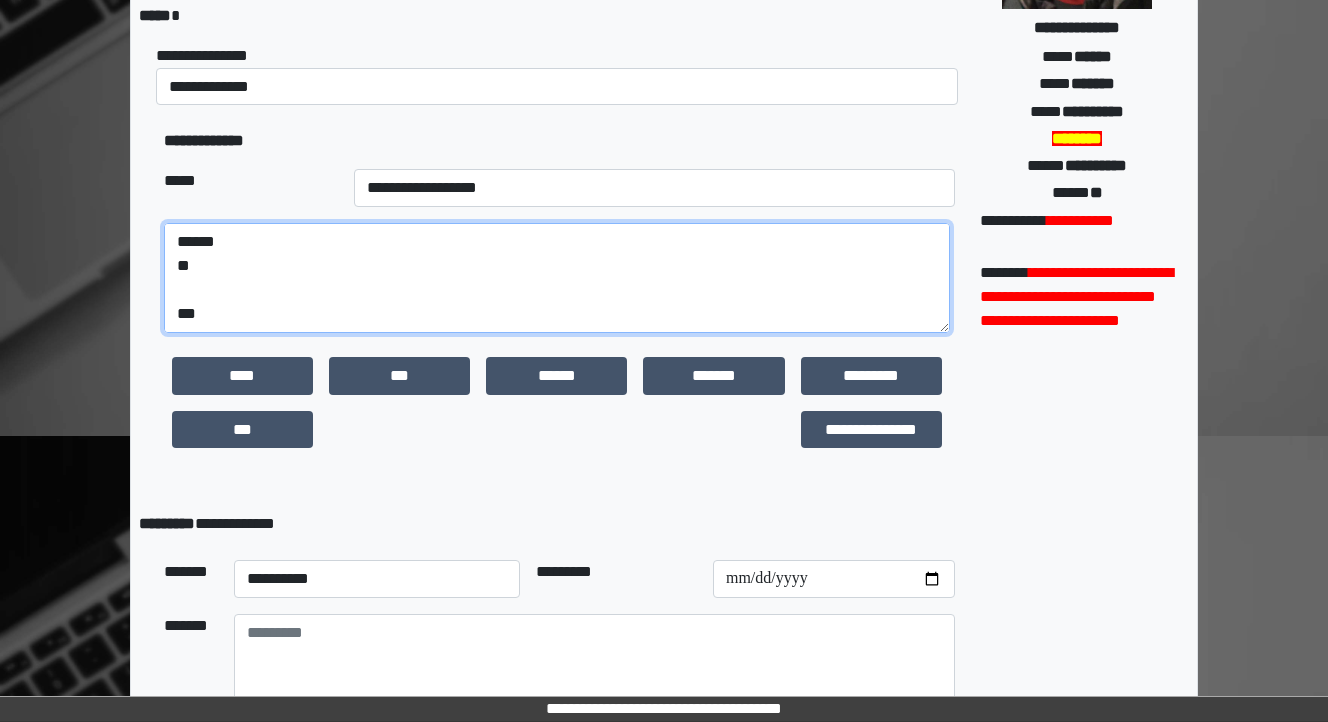 scroll, scrollTop: 72, scrollLeft: 0, axis: vertical 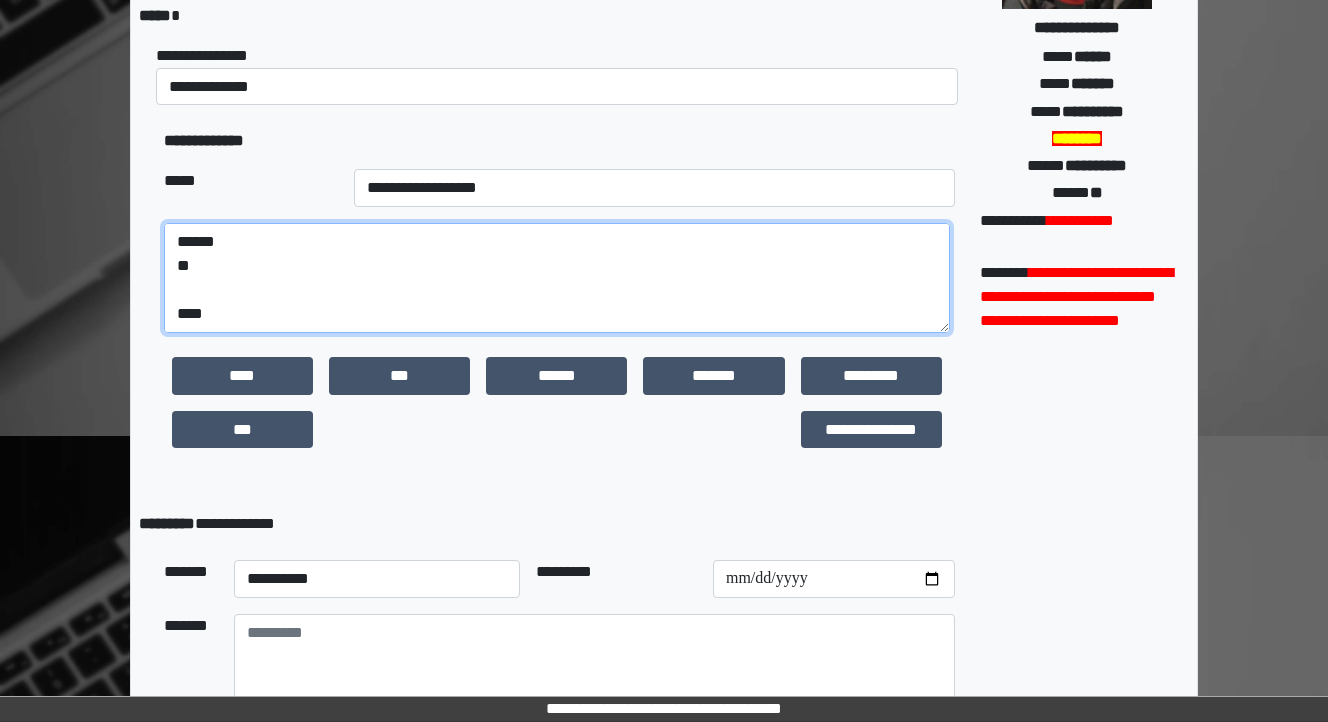paste on "**********" 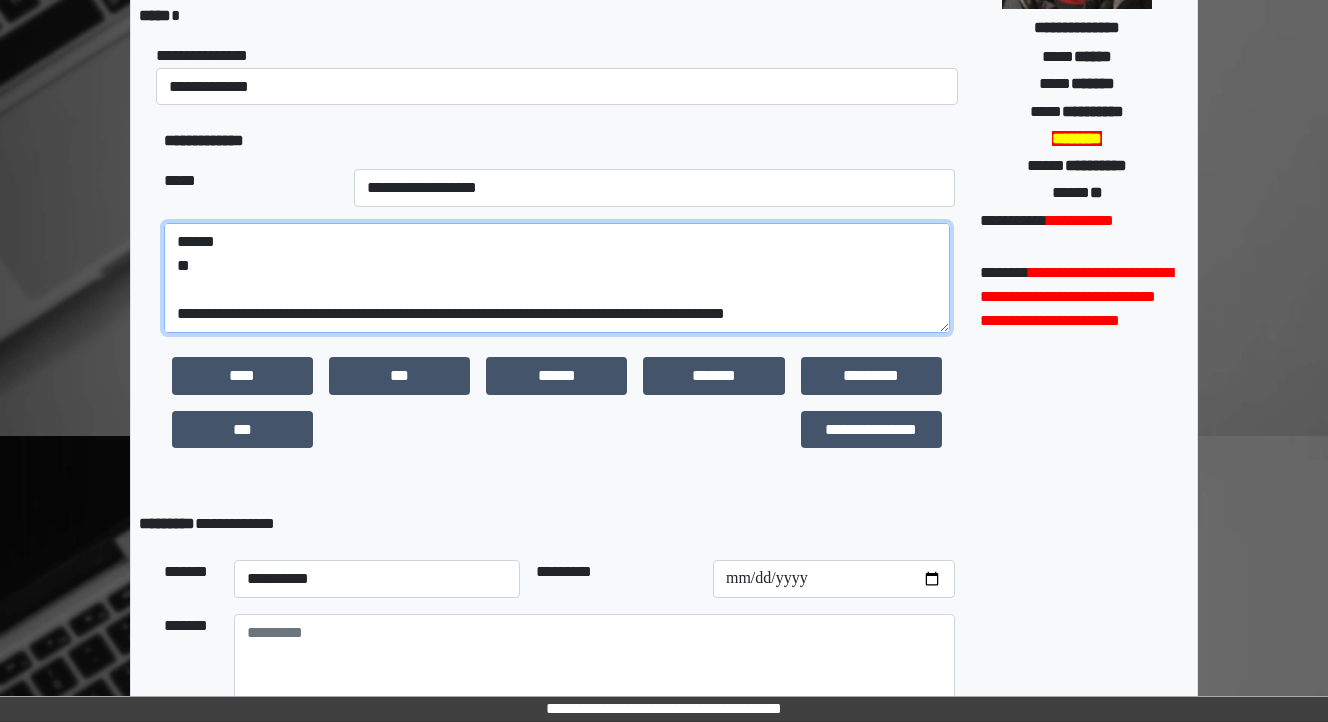 drag, startPoint x: 732, startPoint y: 285, endPoint x: 284, endPoint y: 273, distance: 448.16068 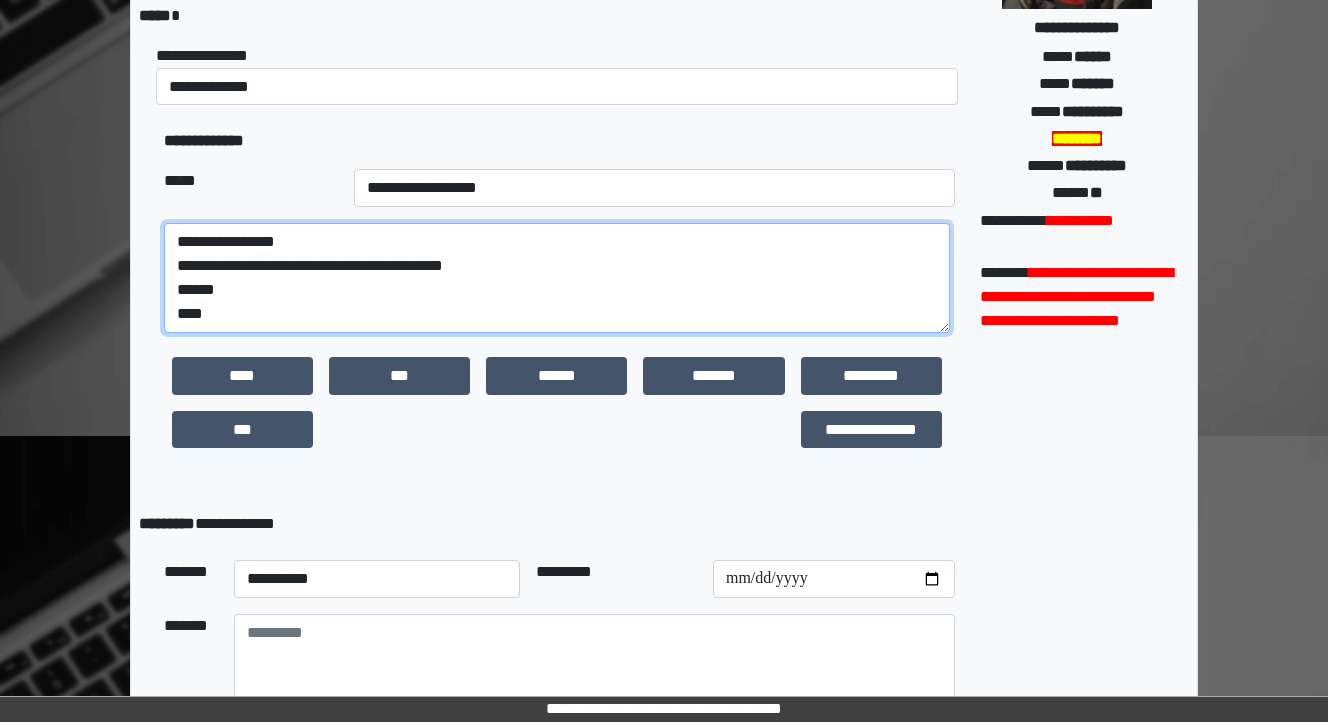 scroll, scrollTop: 48, scrollLeft: 0, axis: vertical 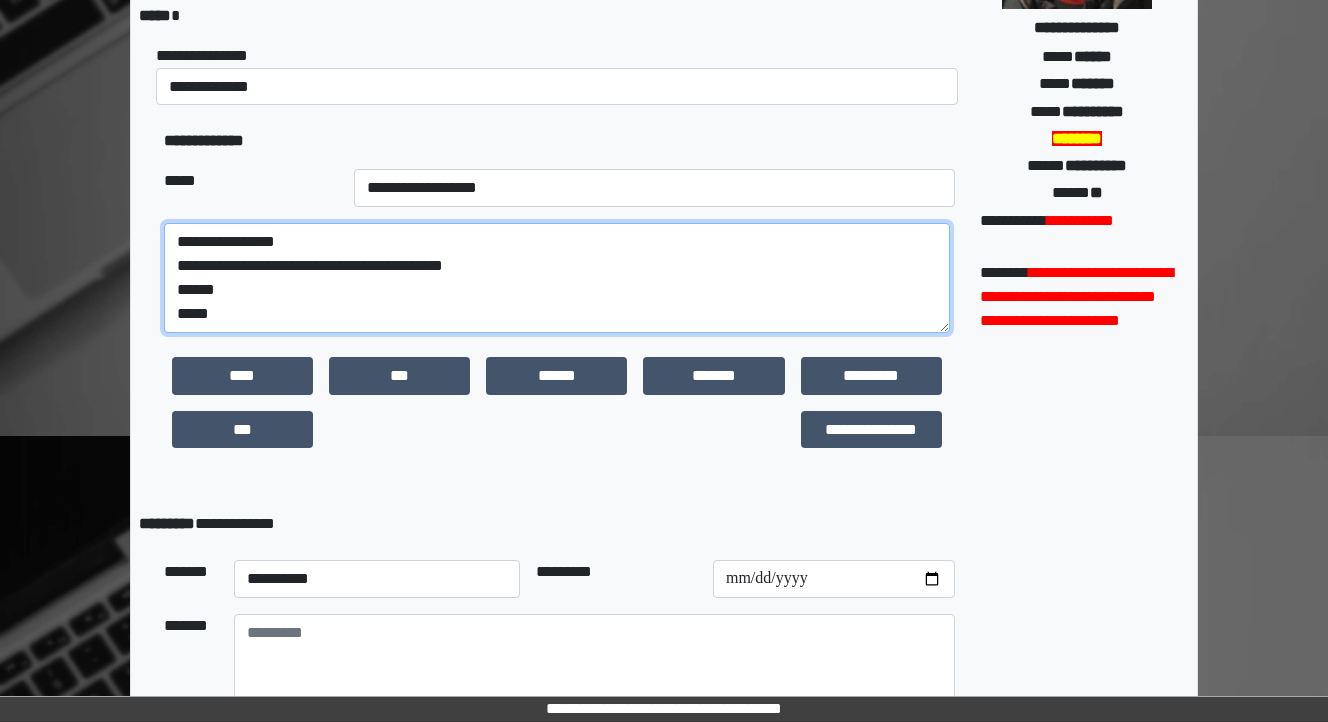 paste on "**********" 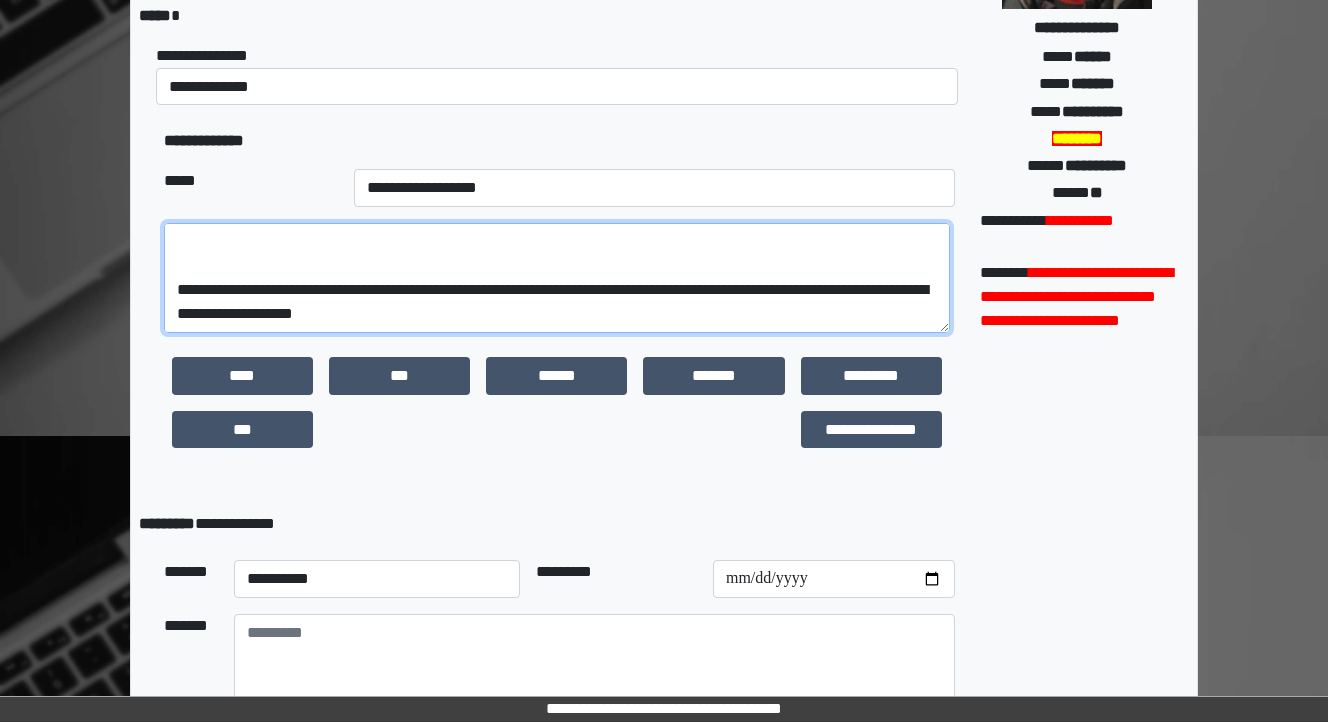 scroll, scrollTop: 288, scrollLeft: 0, axis: vertical 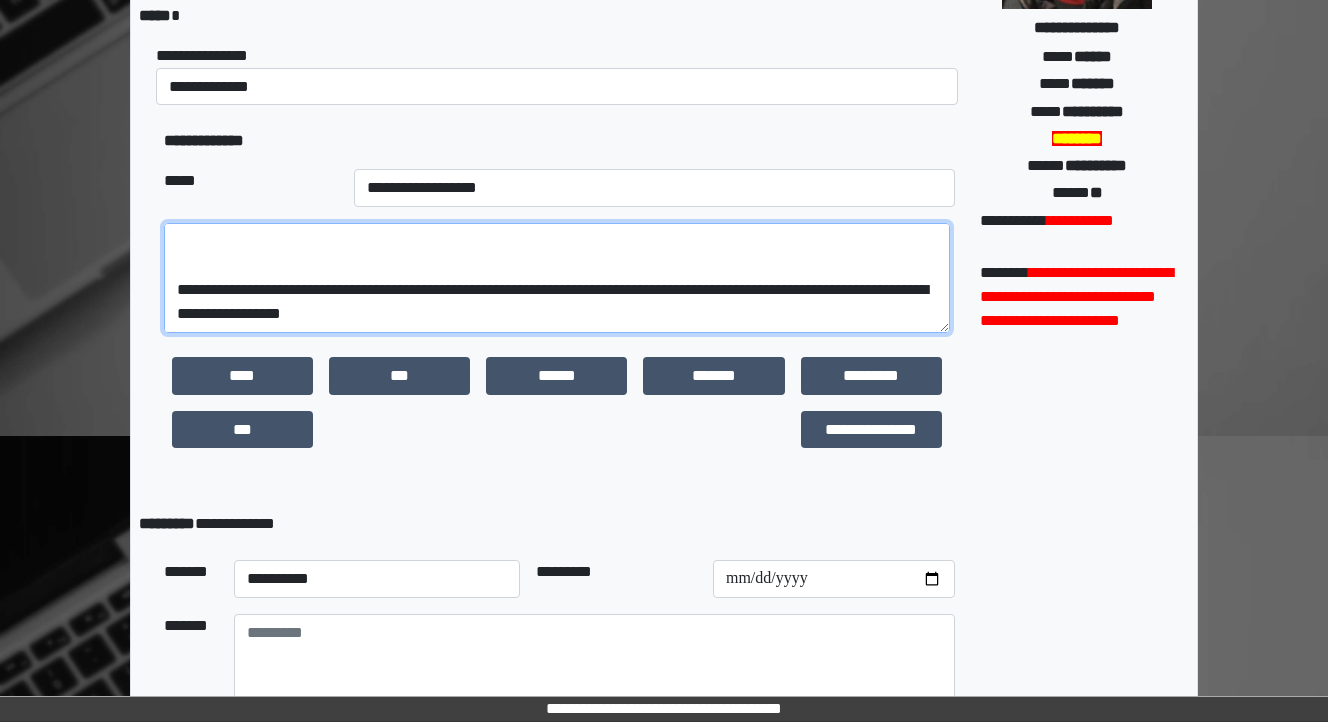 click on "**********" at bounding box center (557, 278) 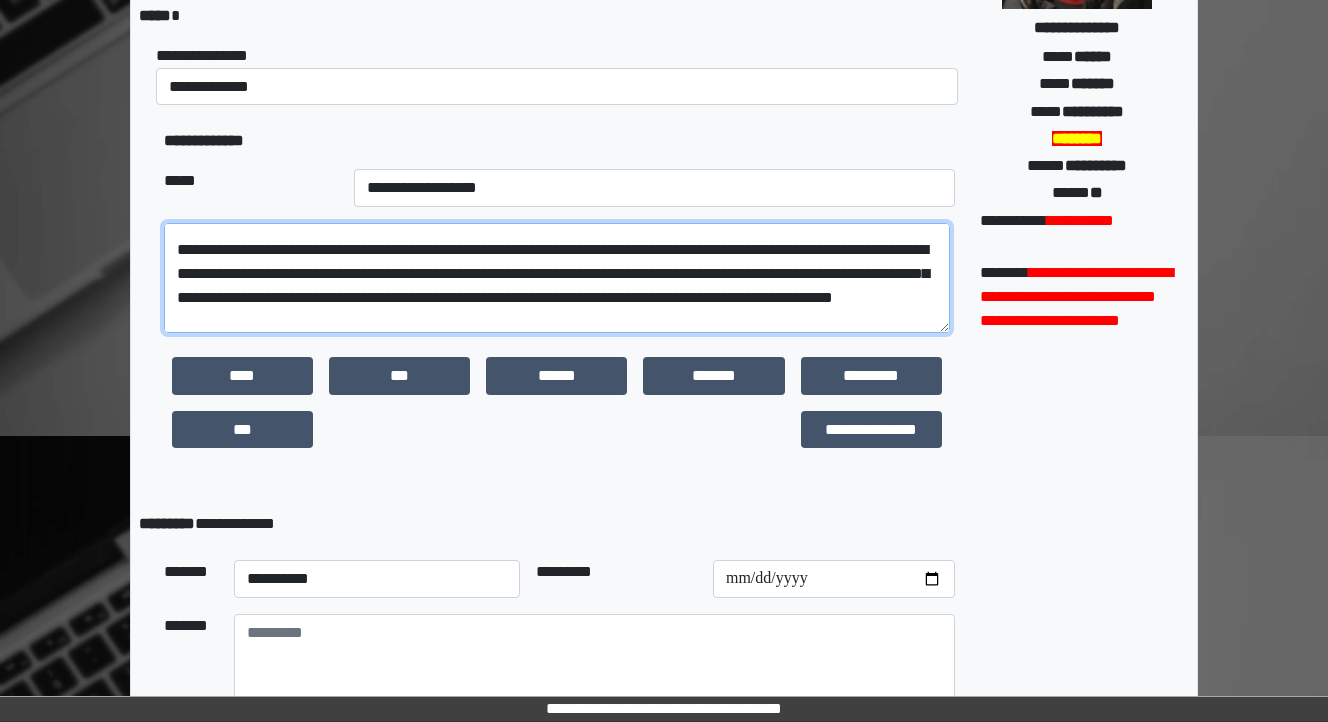 scroll, scrollTop: 32, scrollLeft: 0, axis: vertical 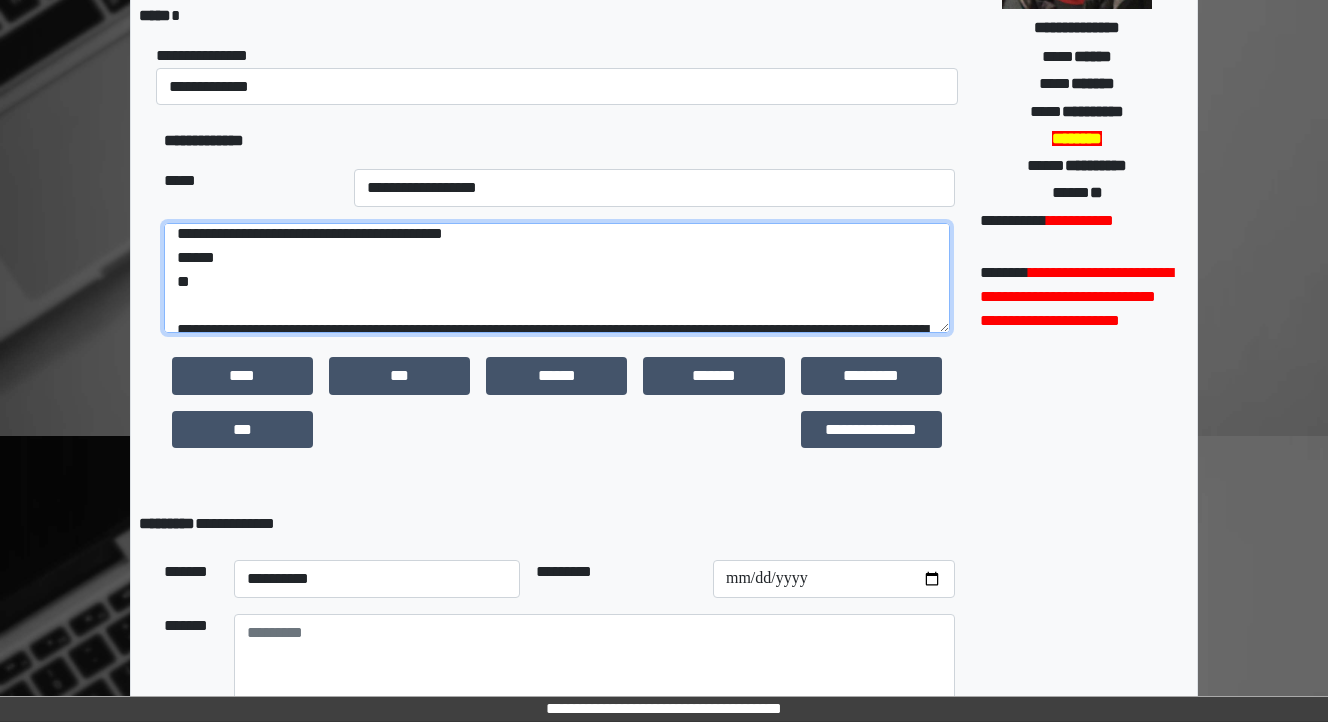 click on "**********" at bounding box center (557, 278) 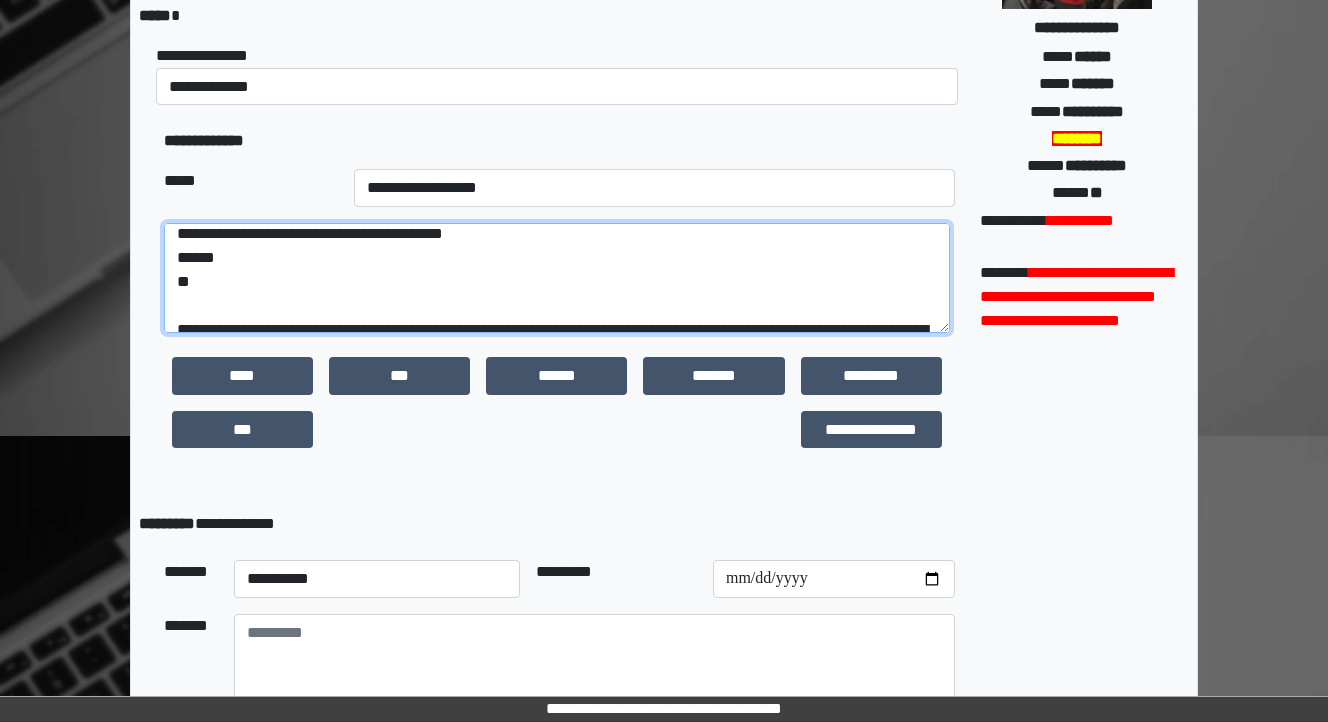 type on "**********" 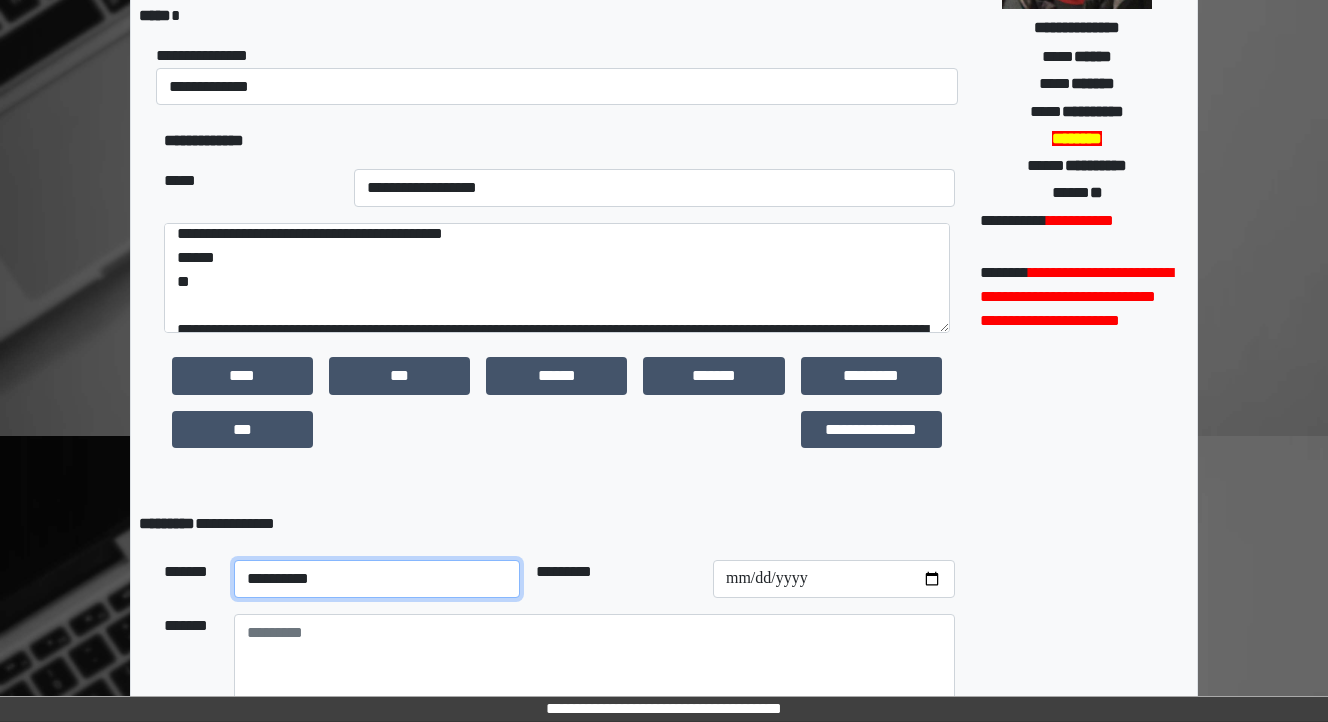 click on "**********" at bounding box center (377, 579) 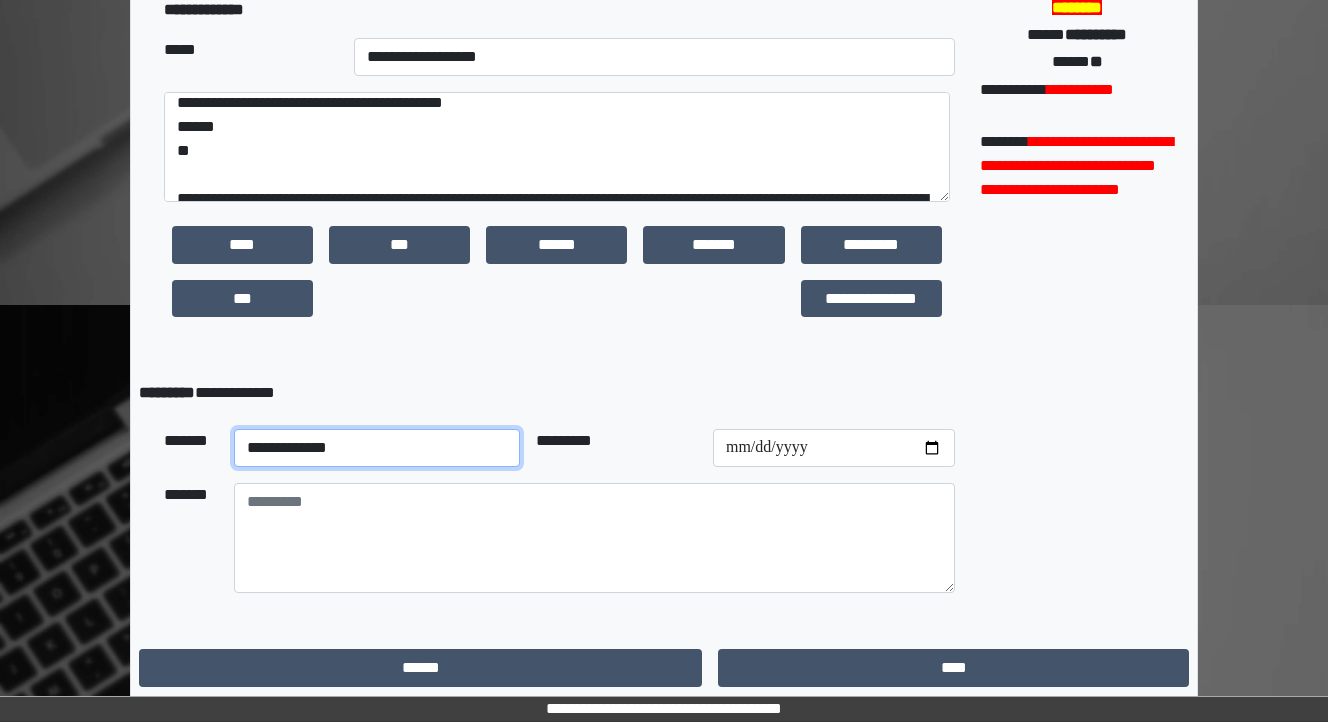 scroll, scrollTop: 482, scrollLeft: 0, axis: vertical 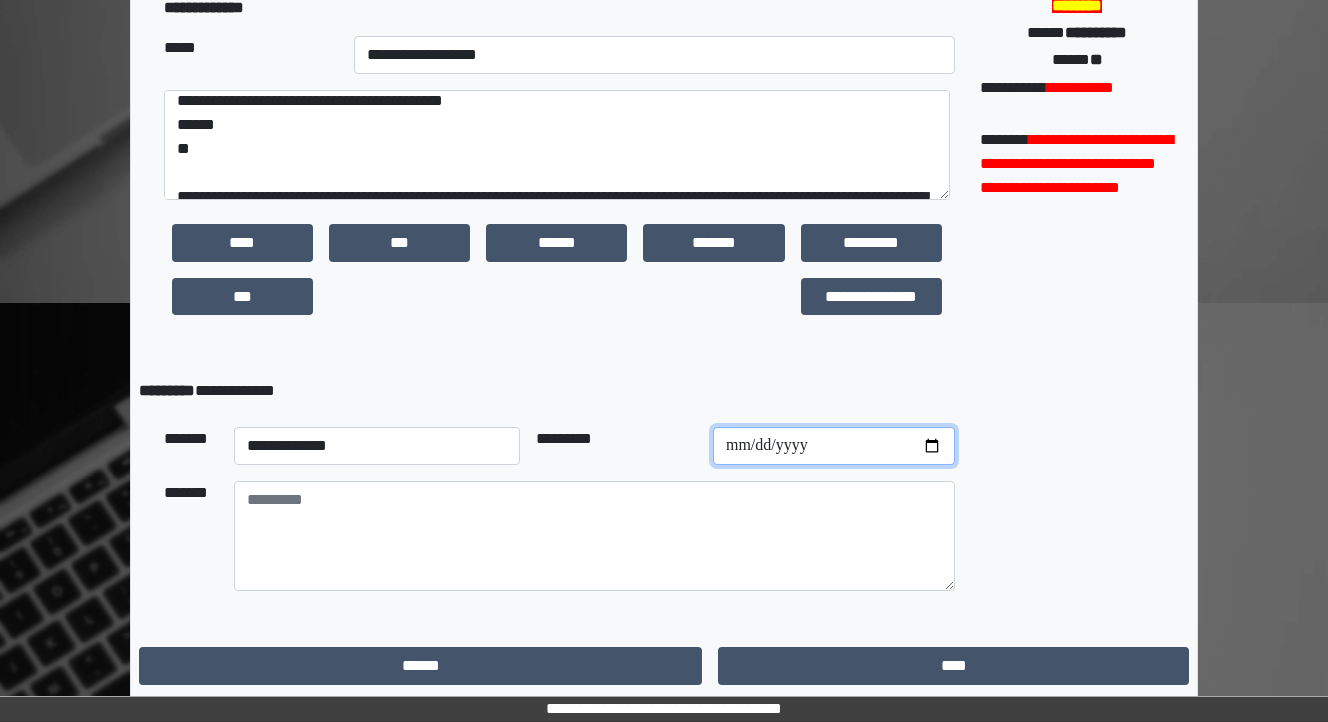click at bounding box center [834, 446] 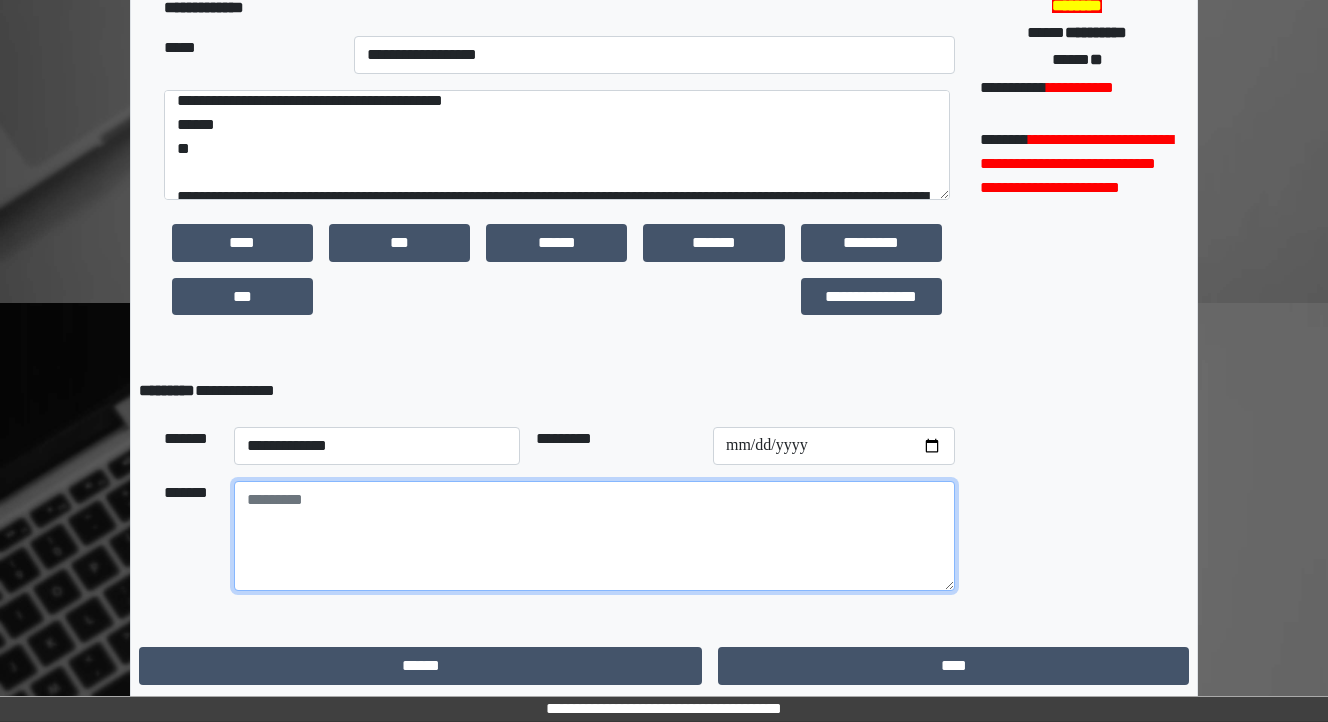click at bounding box center [594, 536] 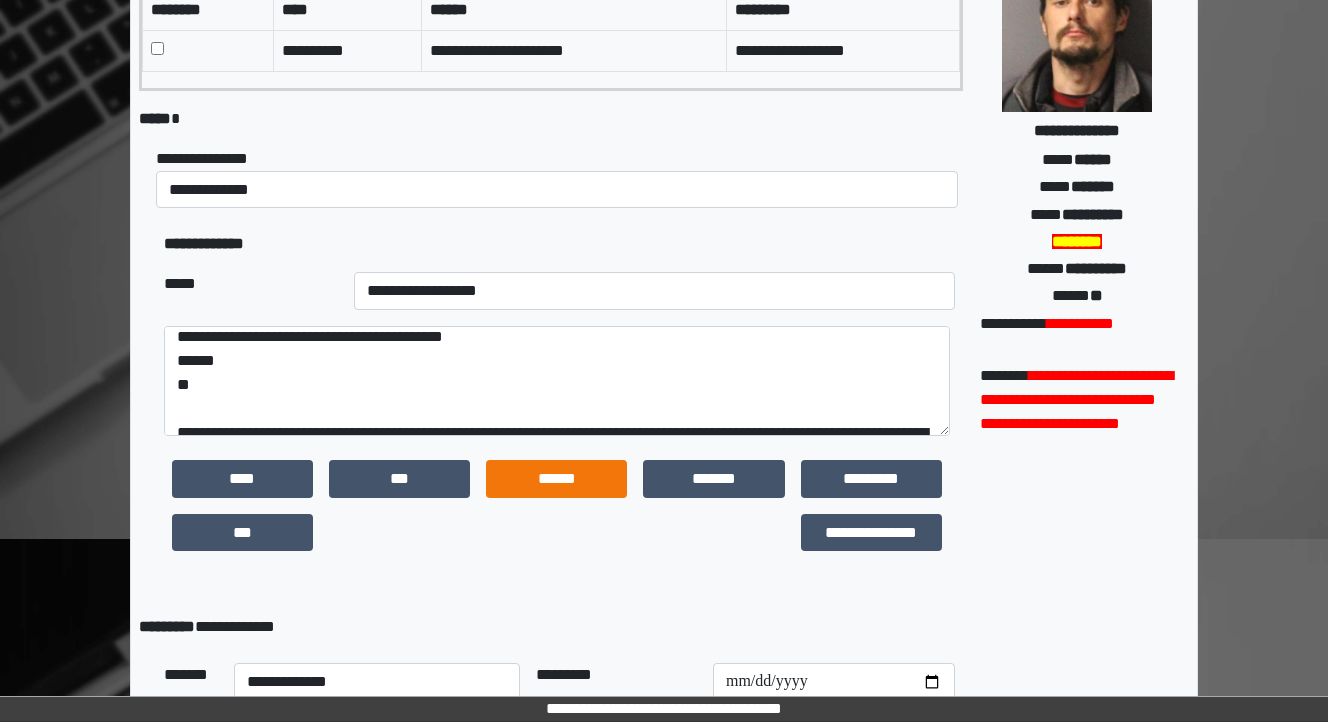 scroll, scrollTop: 242, scrollLeft: 0, axis: vertical 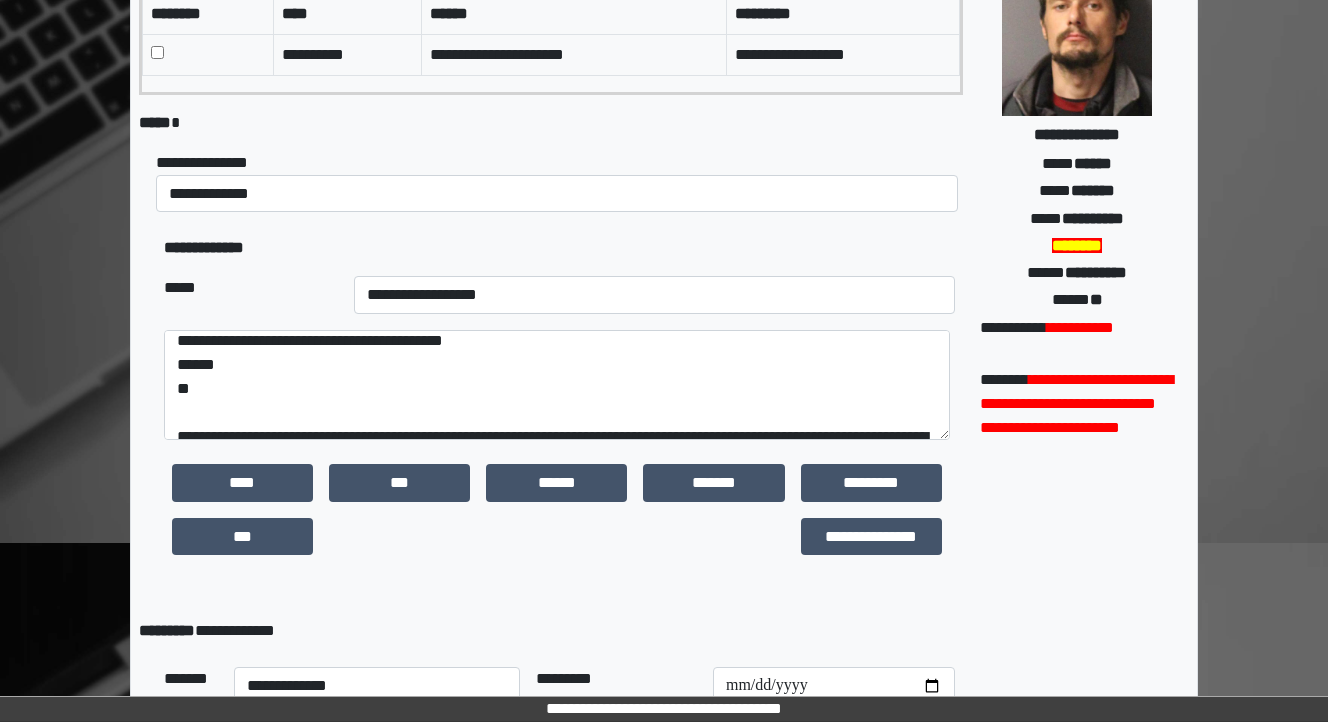 type on "**********" 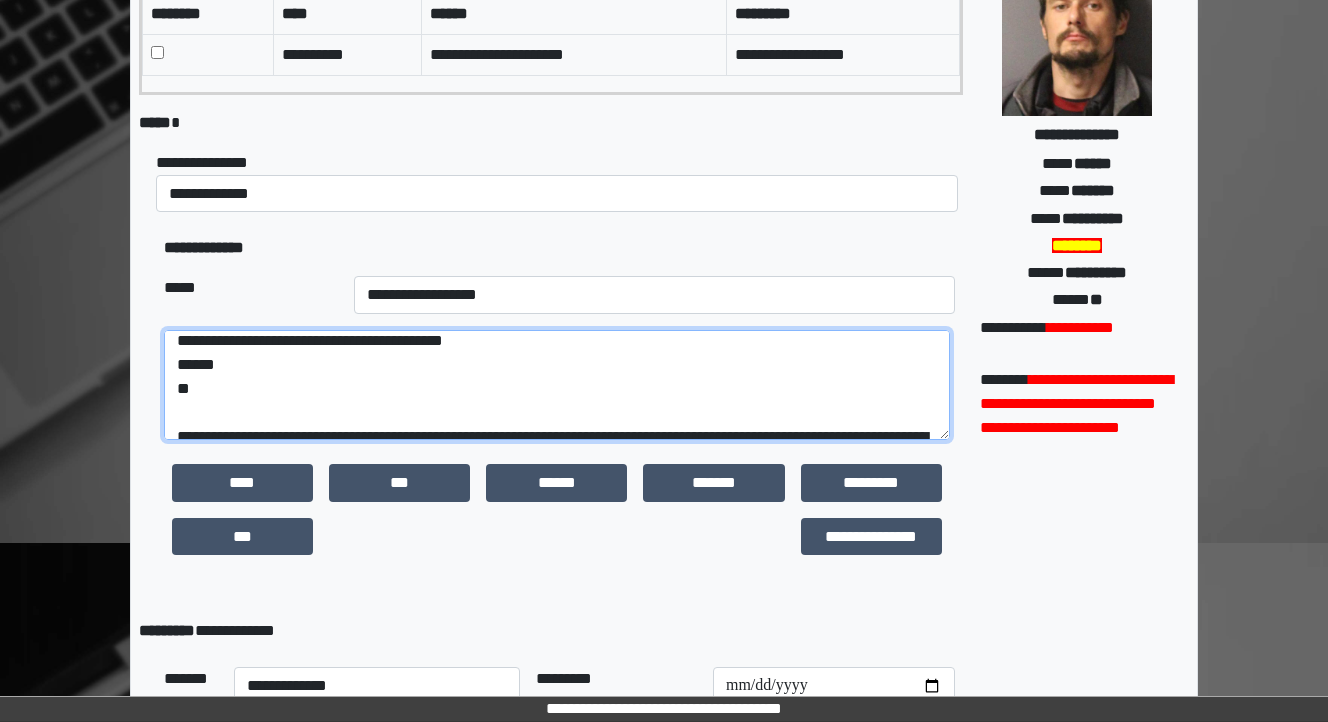 click on "**********" at bounding box center [557, 385] 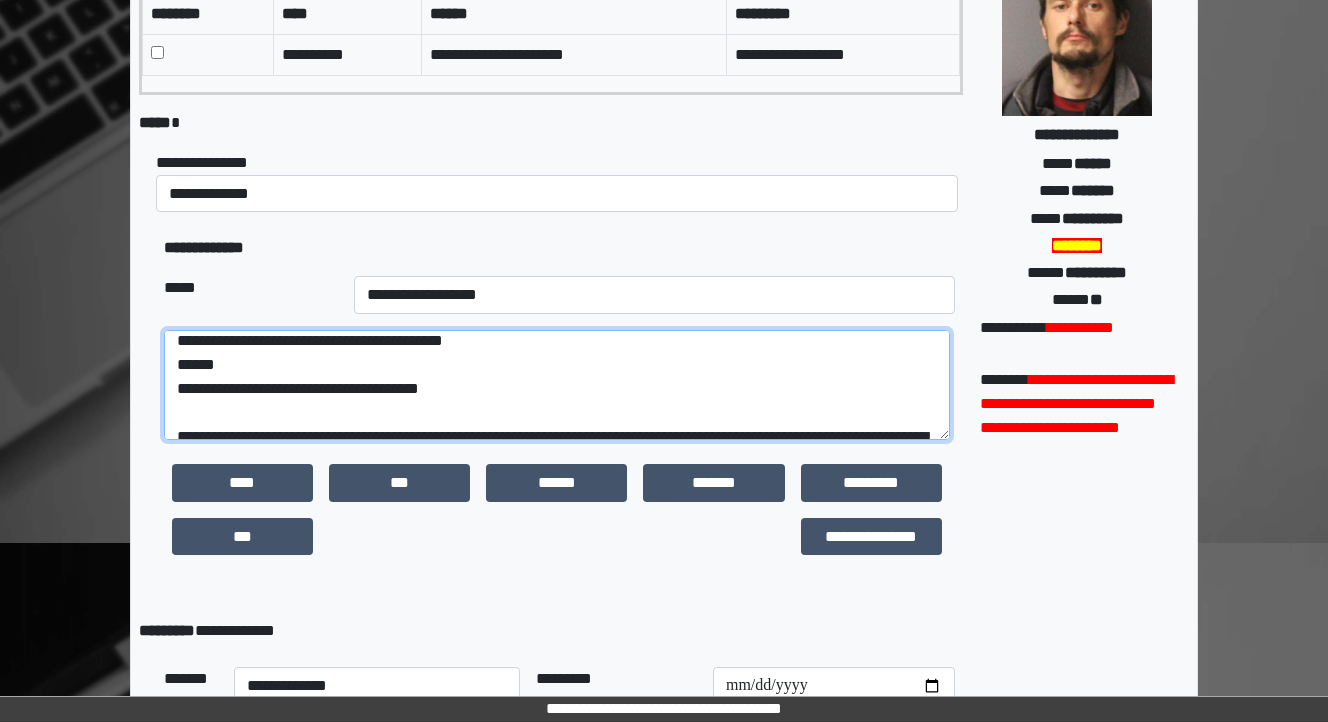 click on "**********" at bounding box center (557, 385) 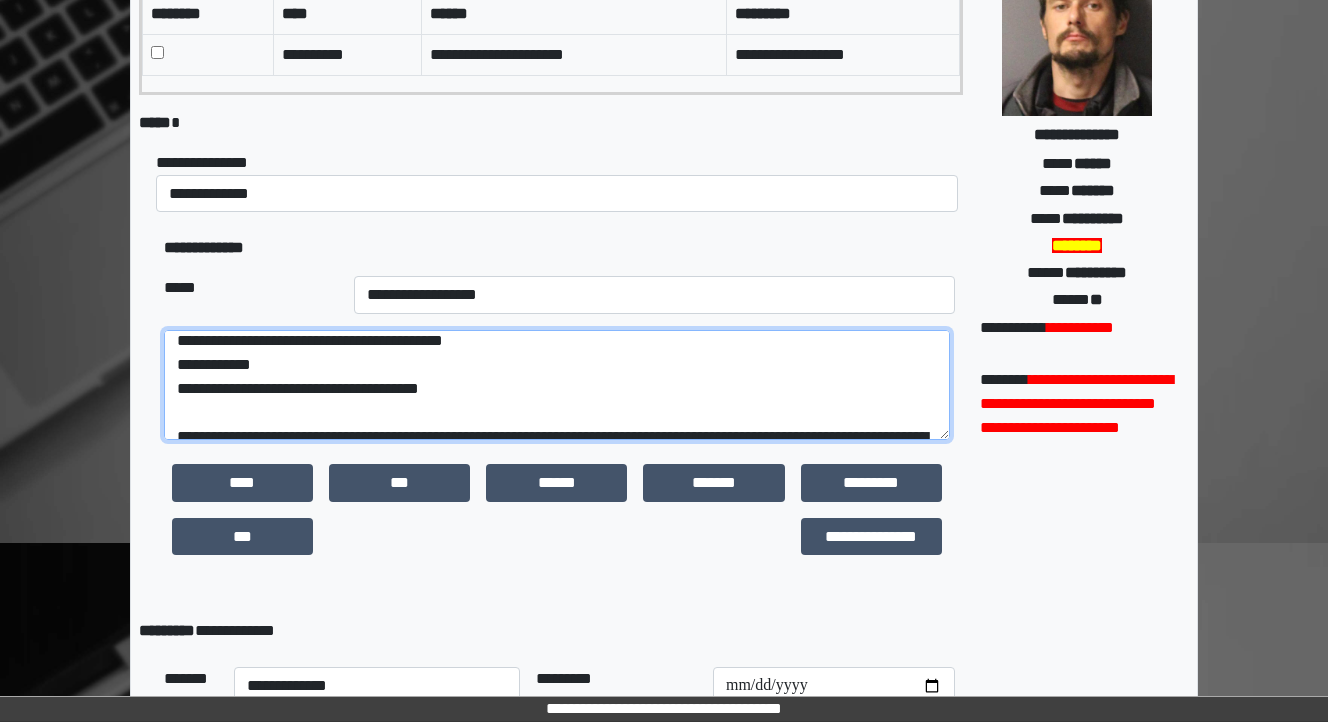 click on "**********" at bounding box center [557, 385] 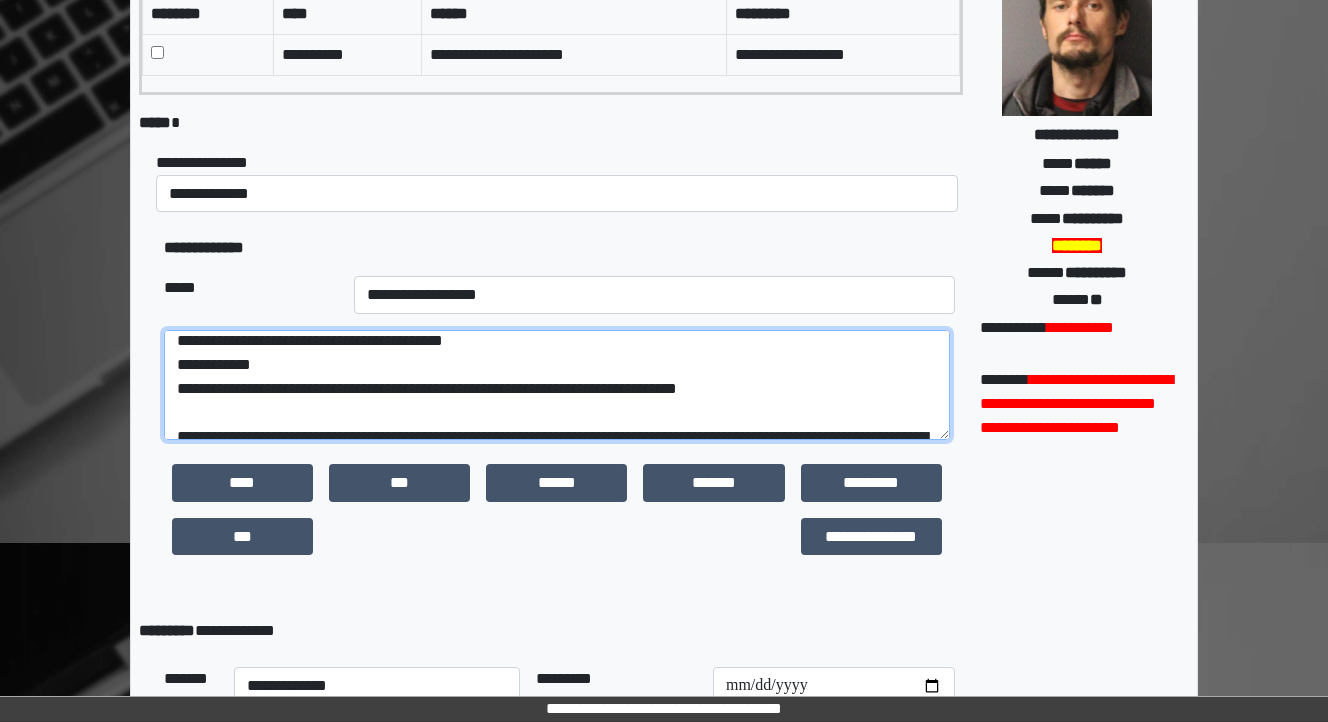 click on "**********" at bounding box center [557, 385] 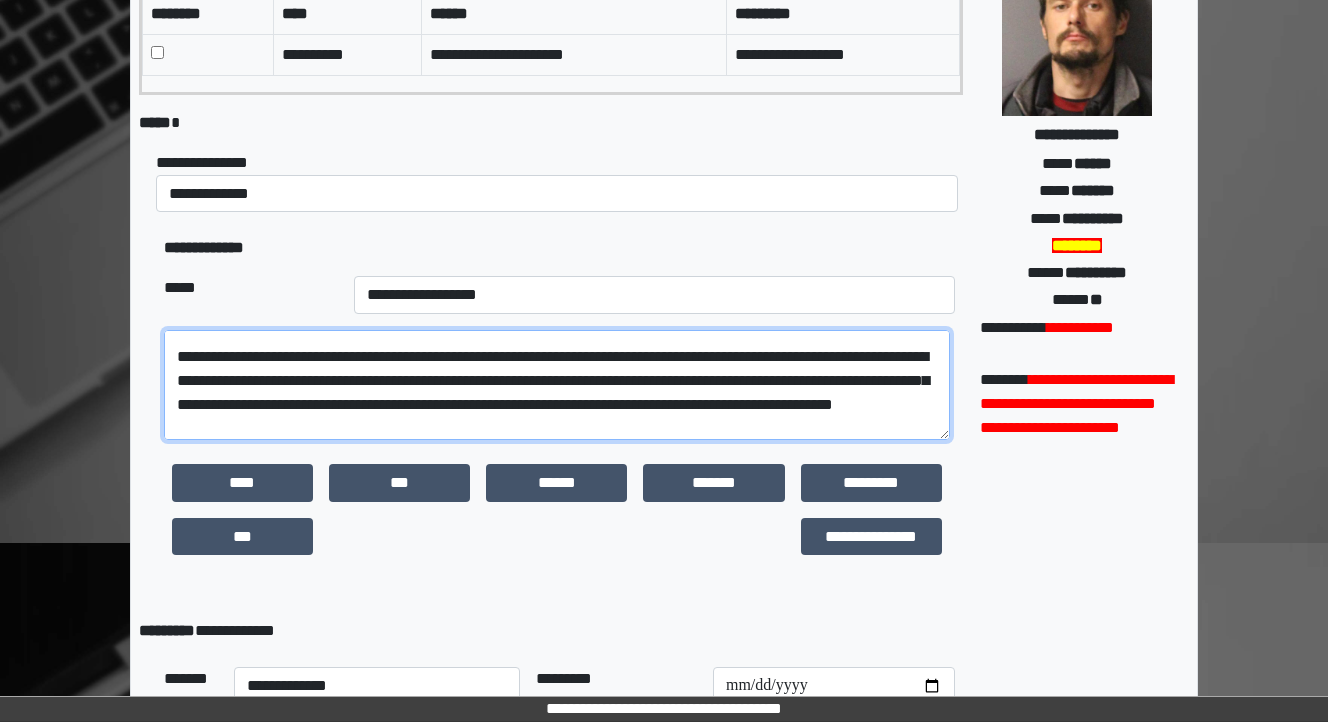 scroll, scrollTop: 32, scrollLeft: 0, axis: vertical 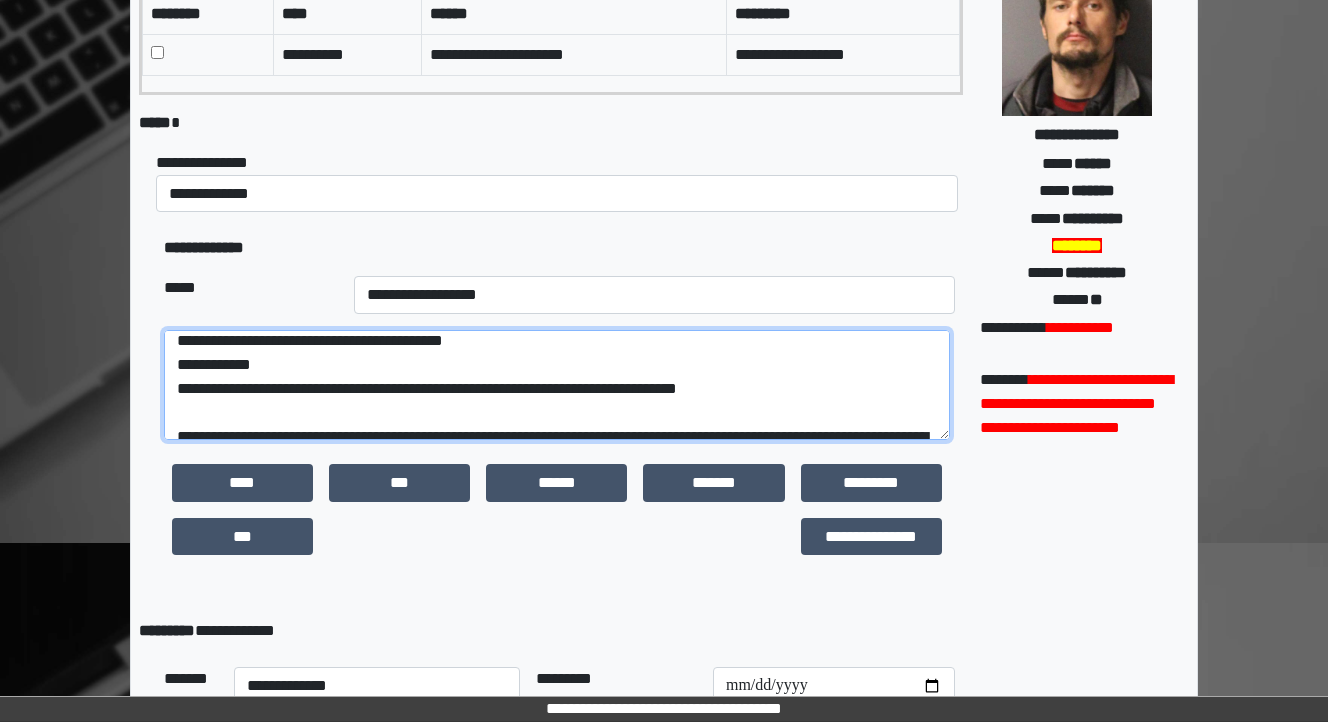 click on "**********" at bounding box center (557, 385) 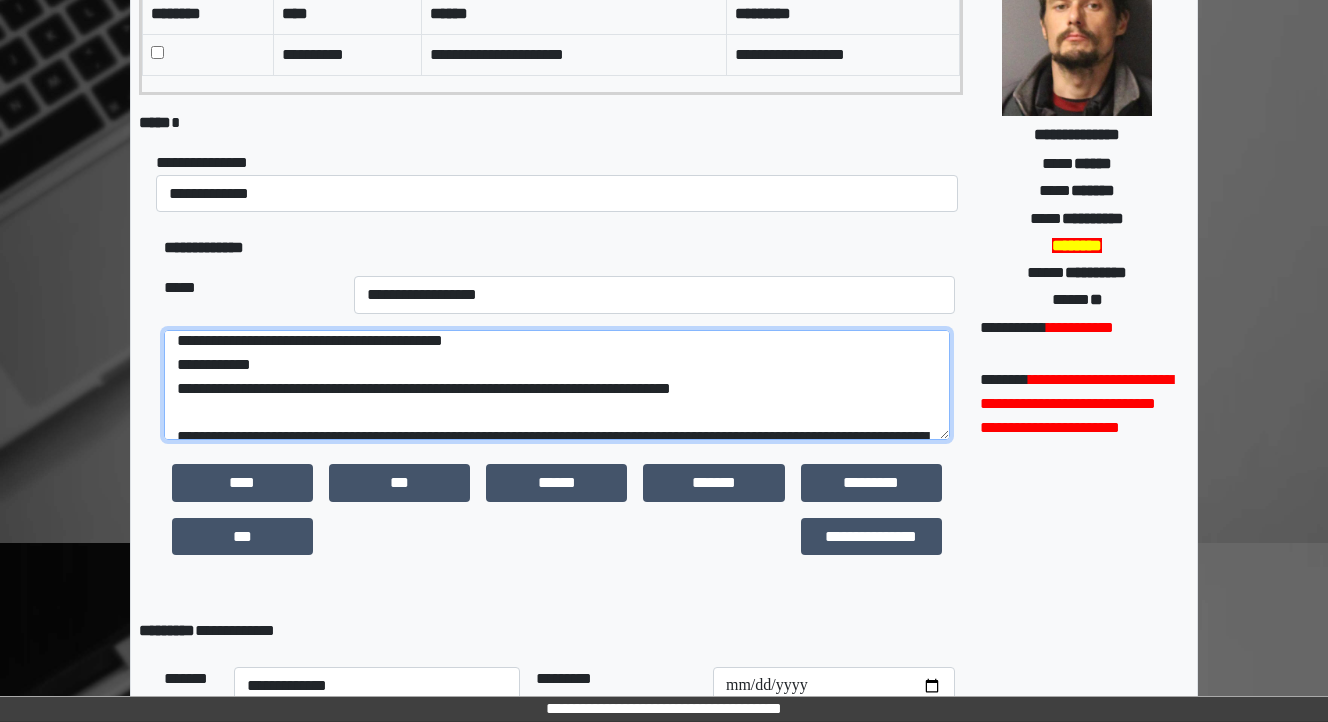click on "**********" at bounding box center (557, 385) 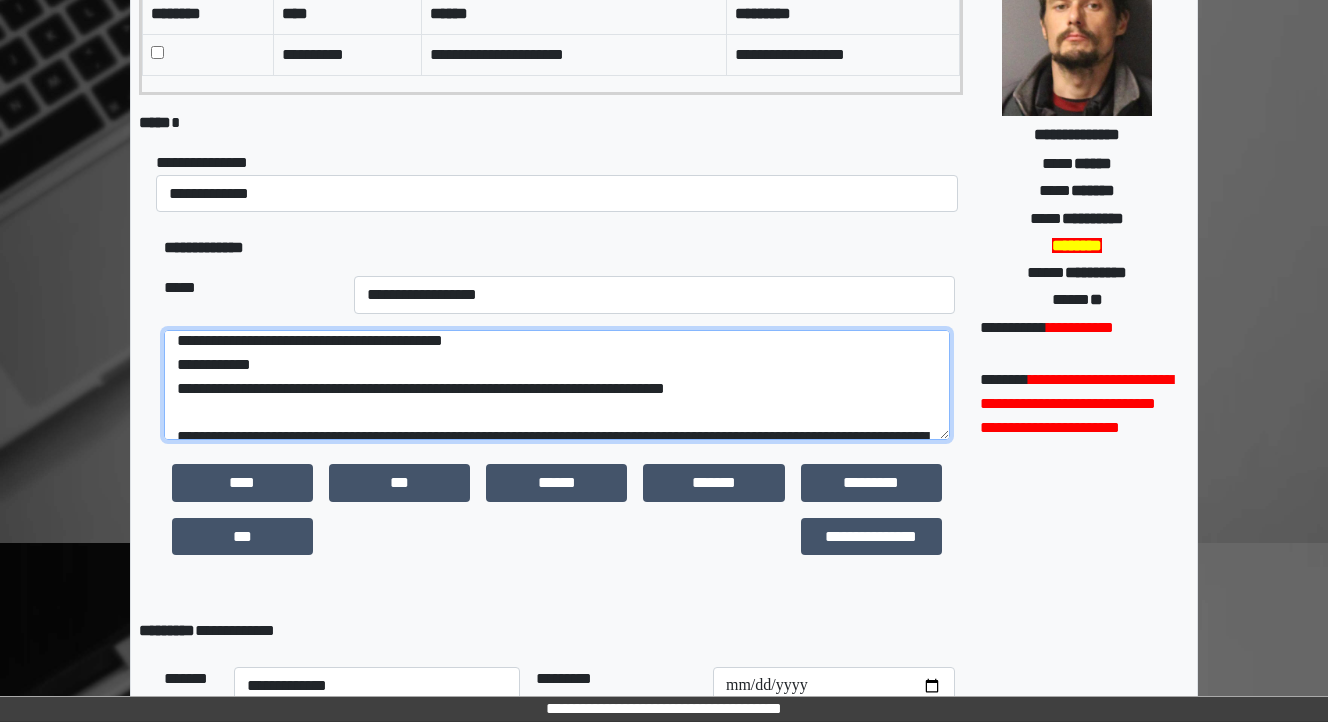 click on "**********" at bounding box center (557, 385) 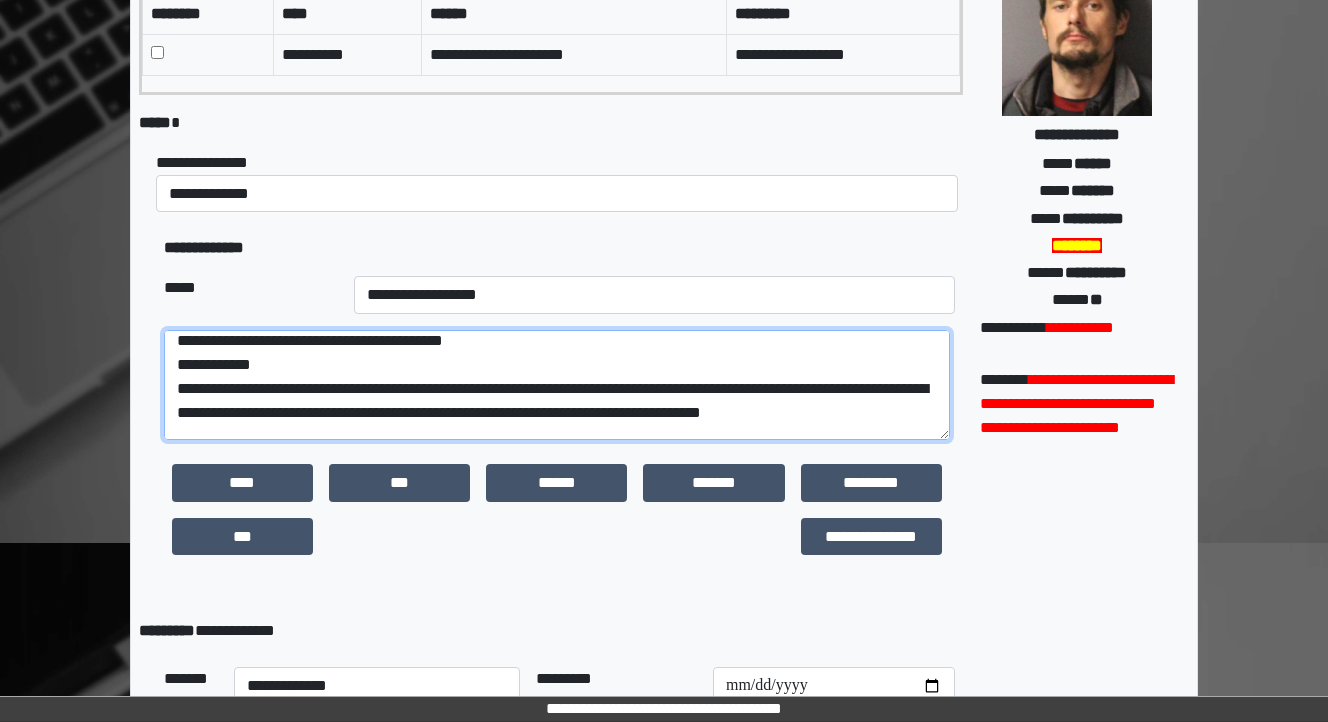 scroll, scrollTop: 40, scrollLeft: 0, axis: vertical 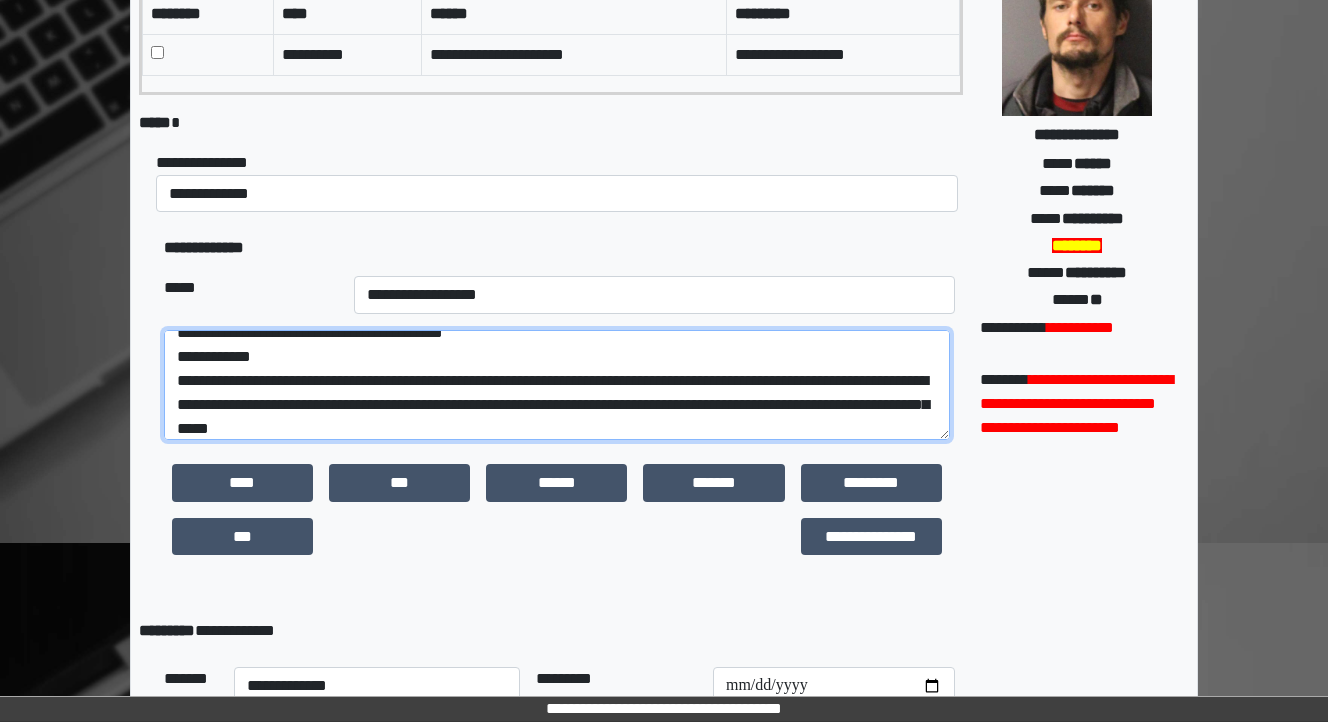click on "**********" at bounding box center [557, 385] 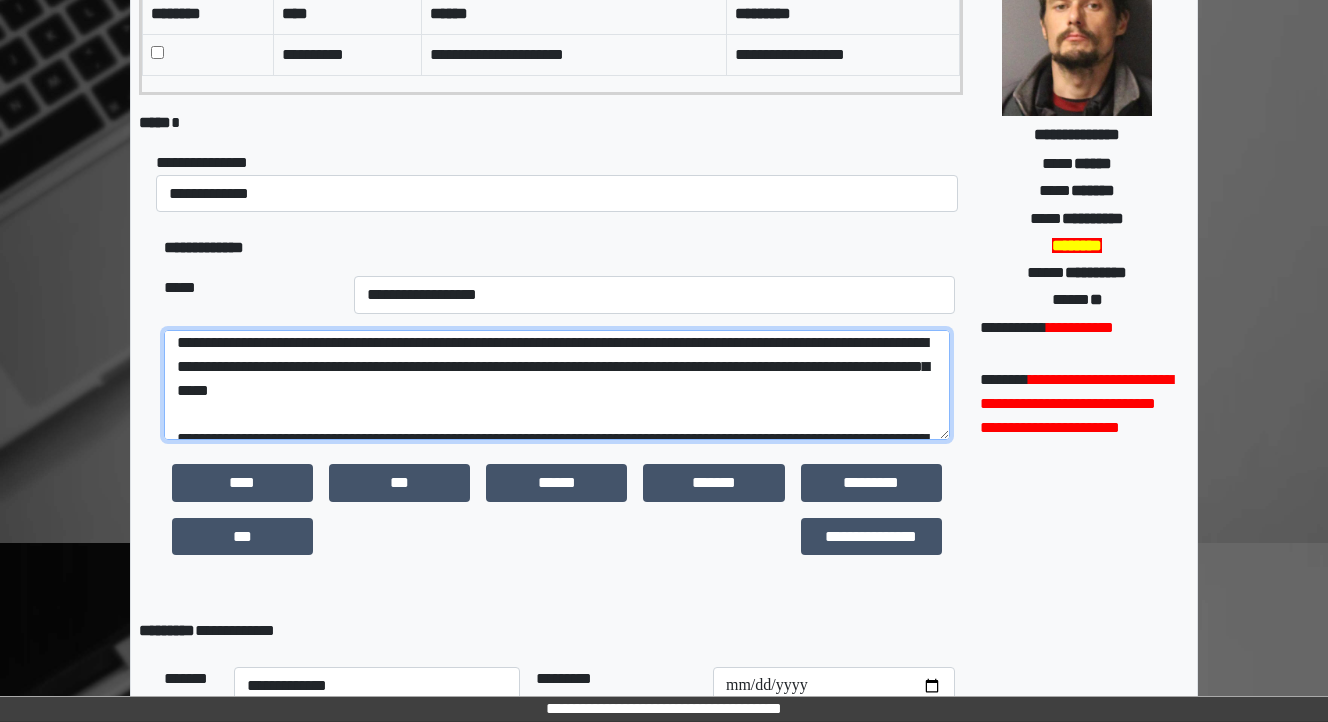 scroll, scrollTop: 40, scrollLeft: 0, axis: vertical 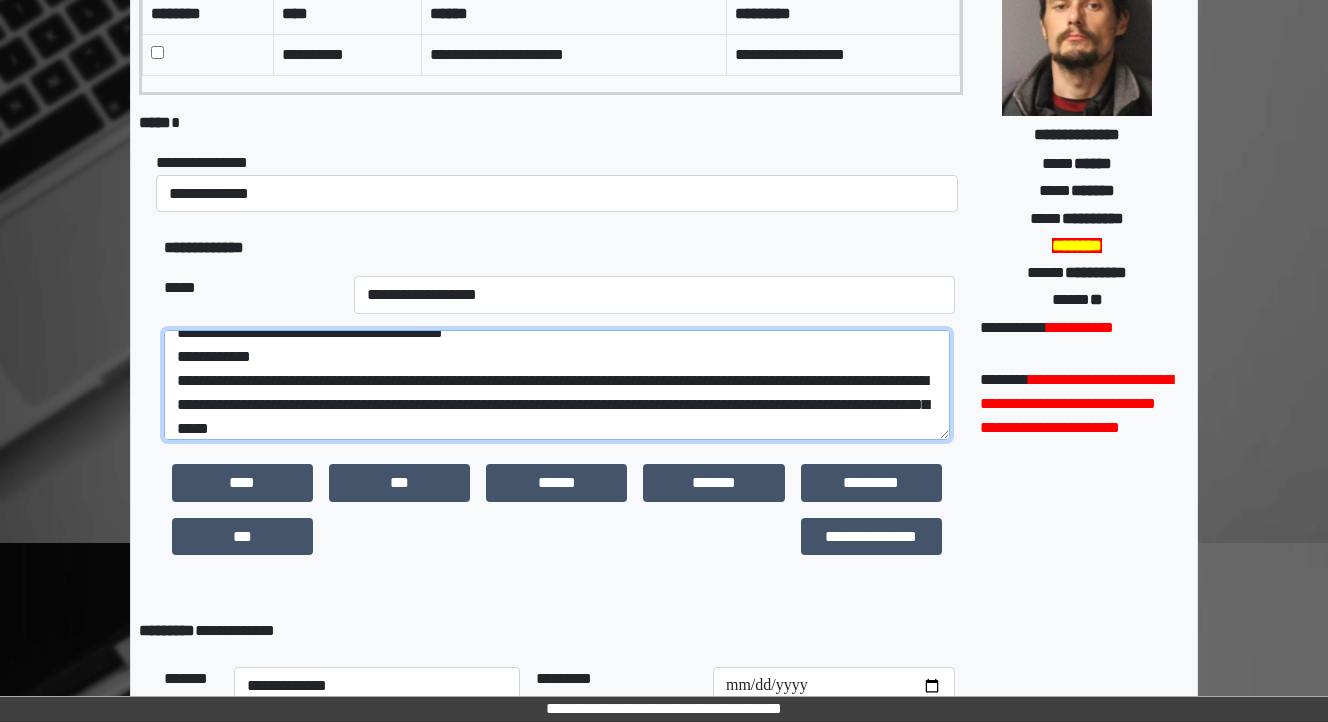 click on "**********" at bounding box center (557, 385) 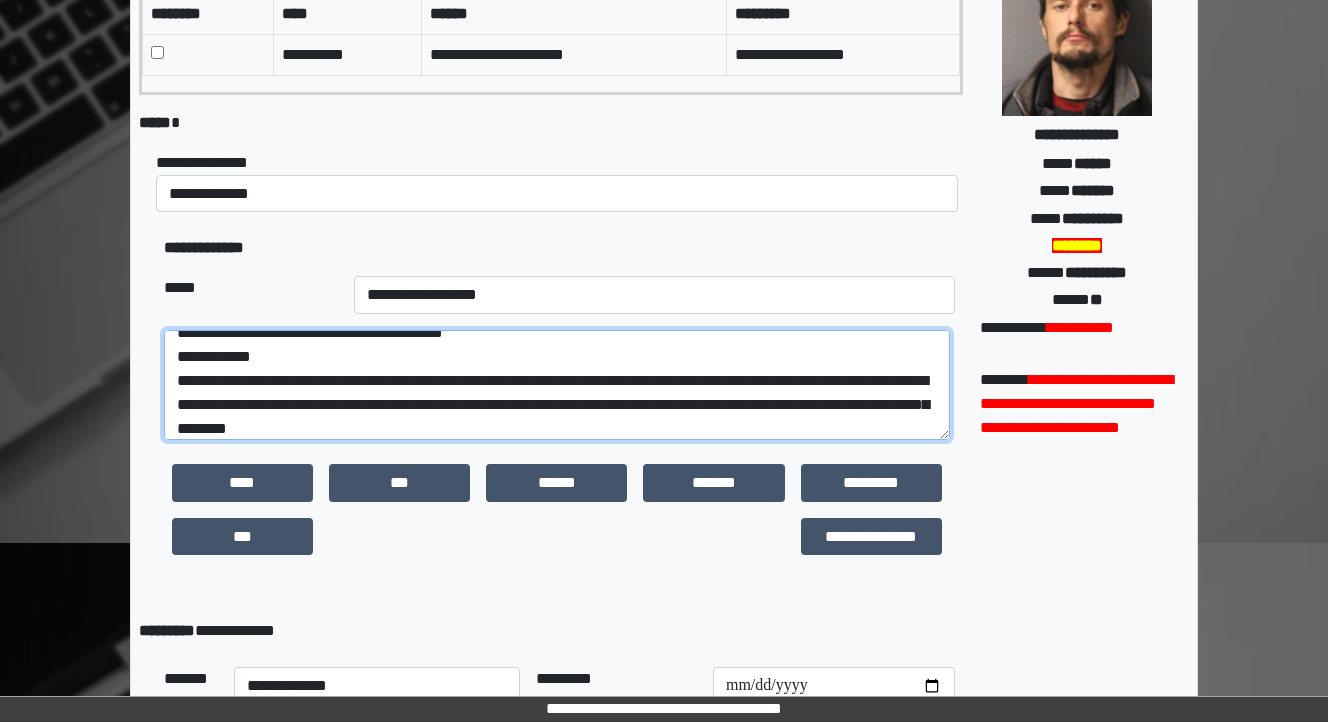 click on "**********" at bounding box center (557, 385) 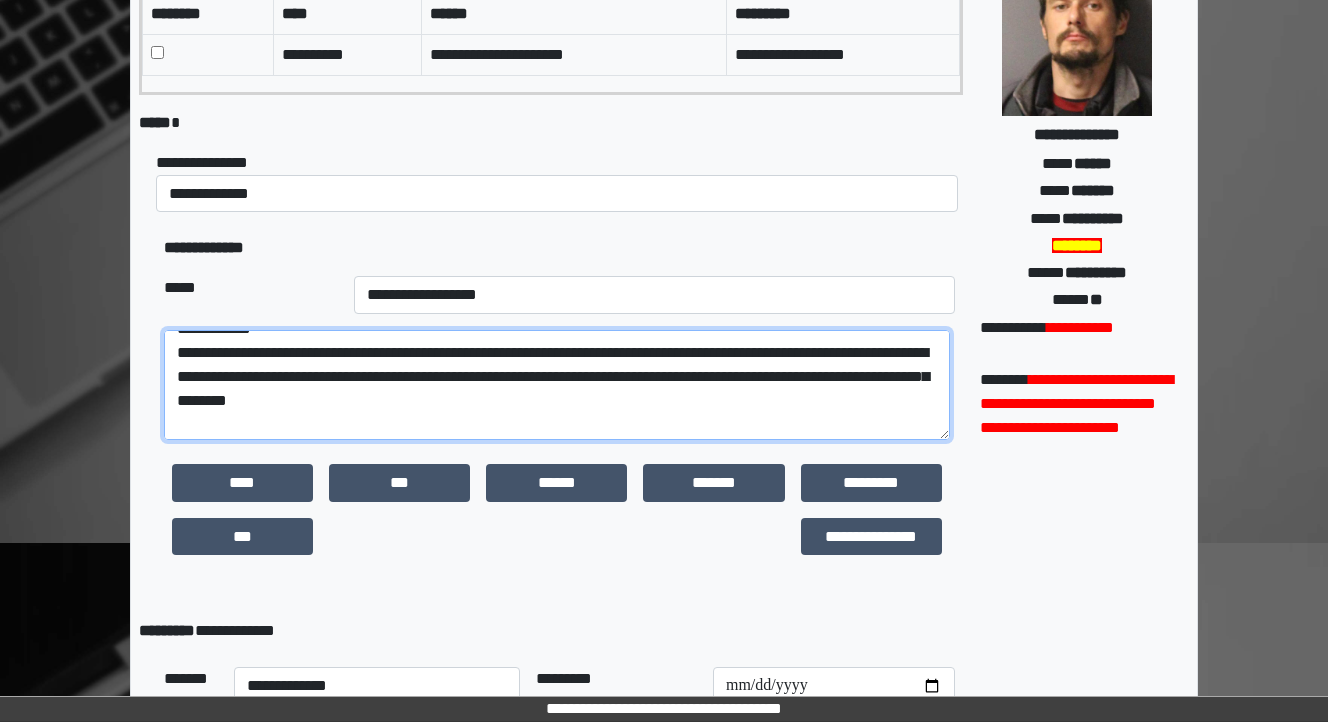 scroll, scrollTop: 40, scrollLeft: 0, axis: vertical 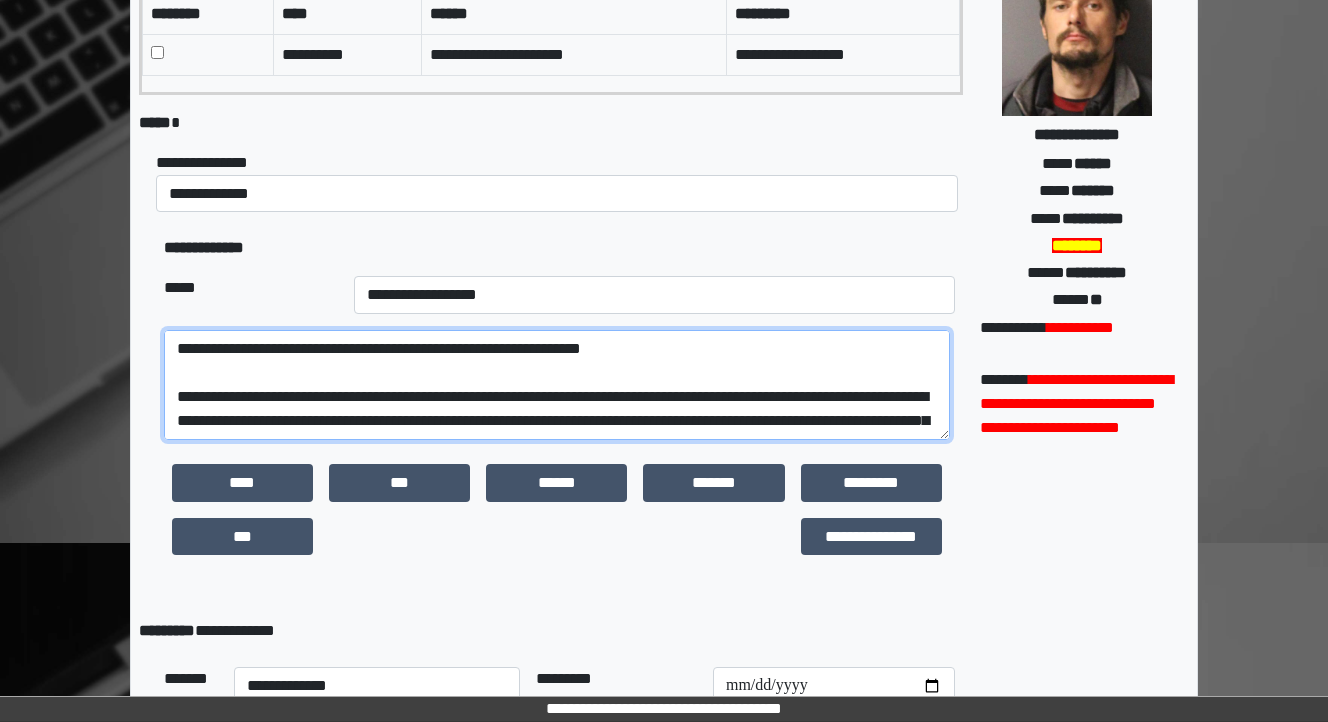 drag, startPoint x: 667, startPoint y: 349, endPoint x: 611, endPoint y: 348, distance: 56.008926 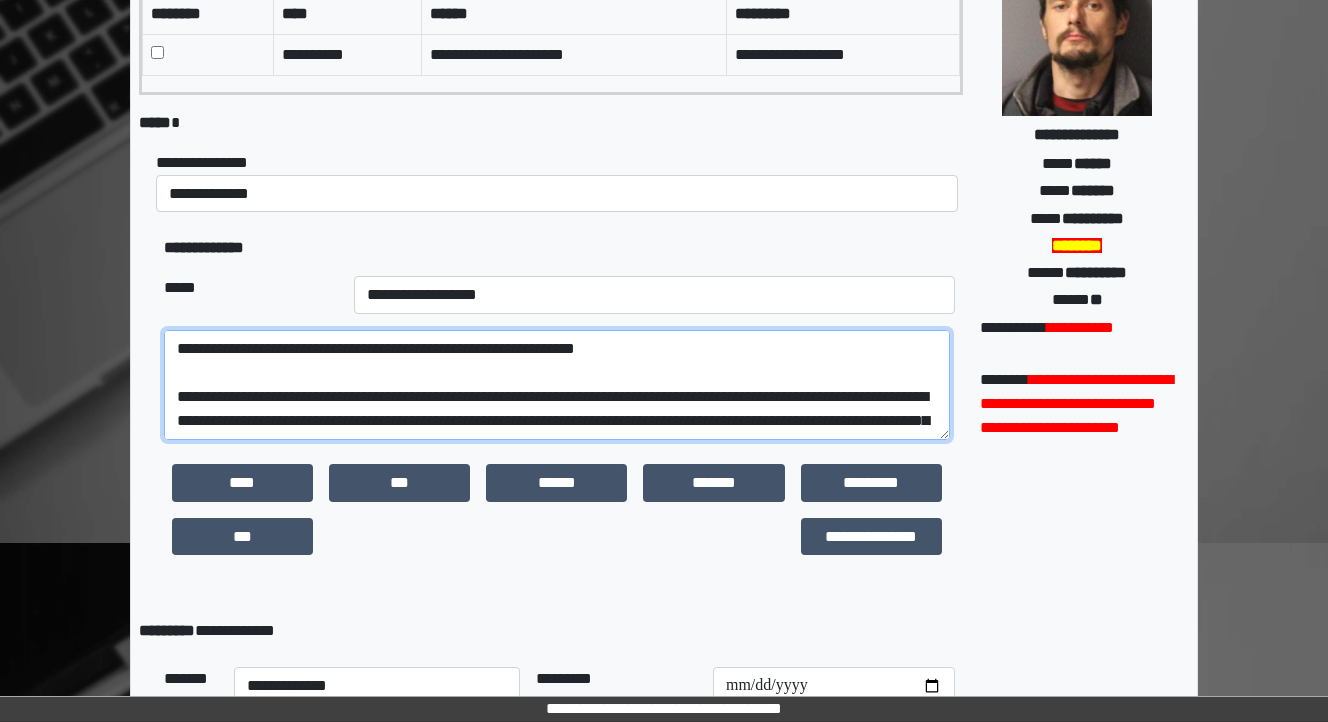 click on "**********" at bounding box center [557, 385] 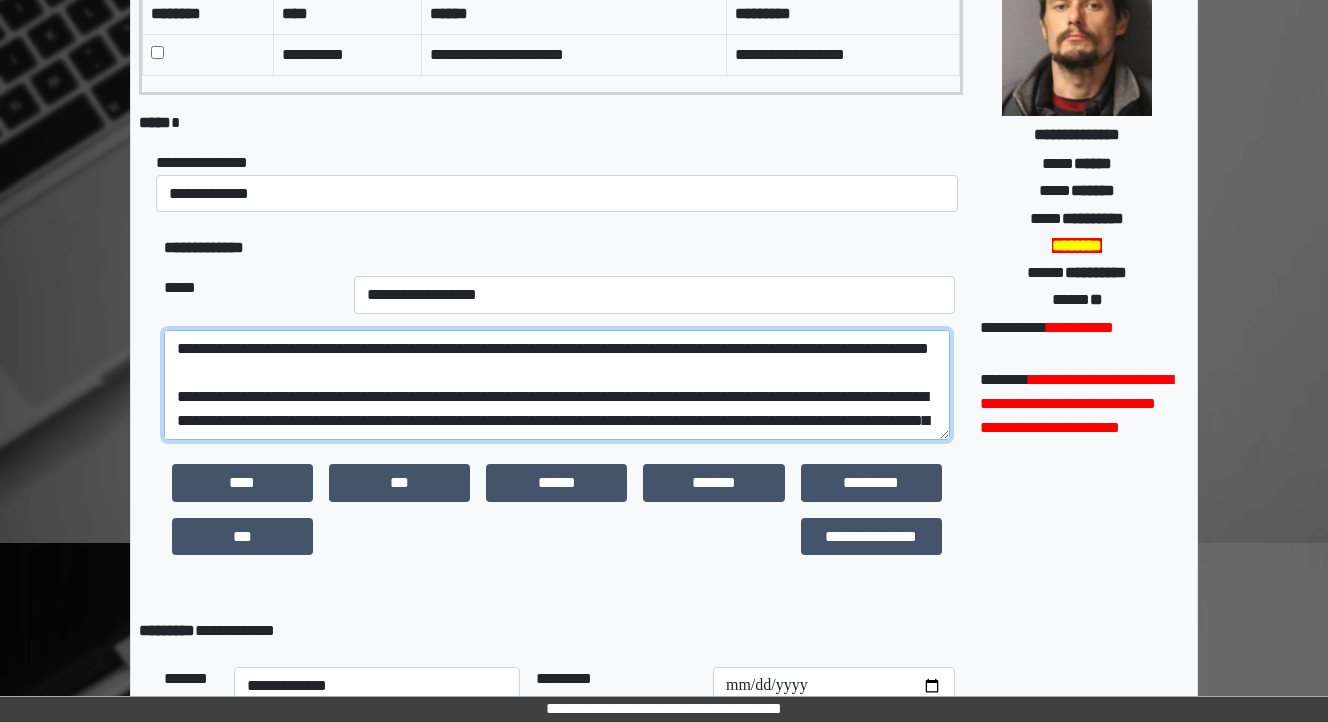 click on "**********" at bounding box center [557, 385] 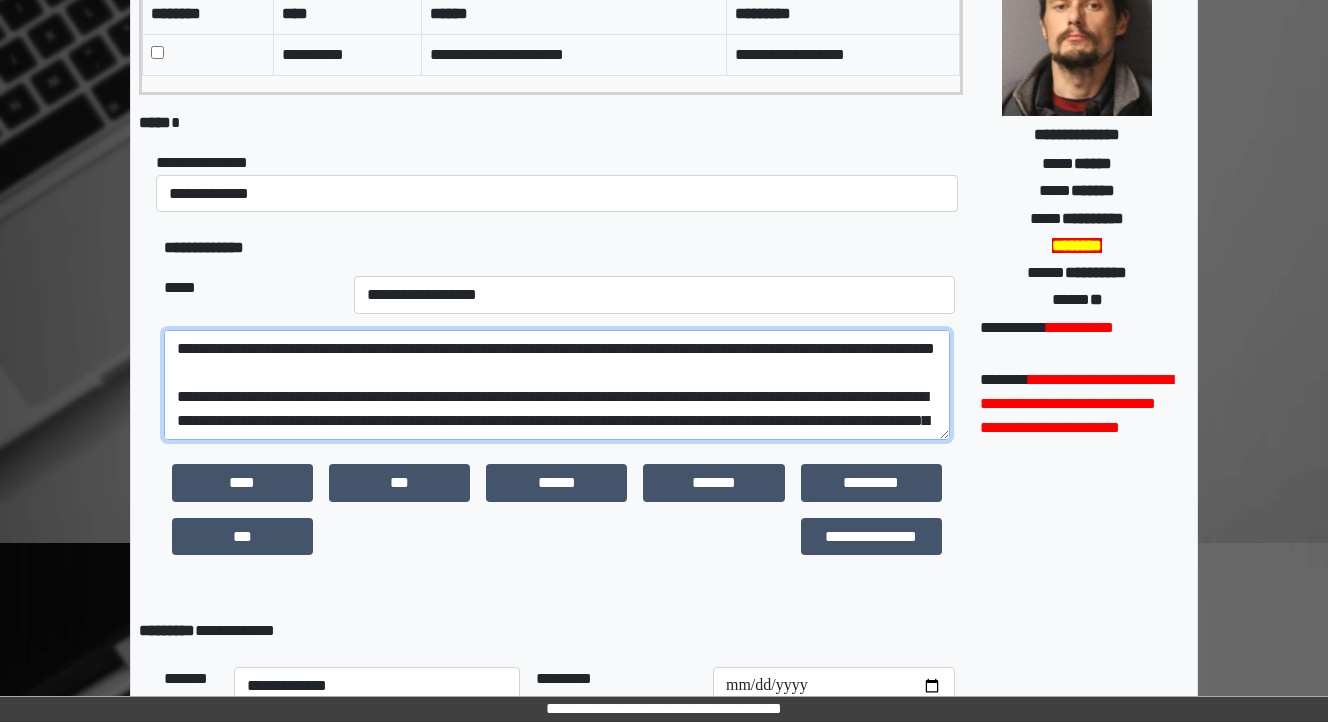 click on "**********" at bounding box center (557, 385) 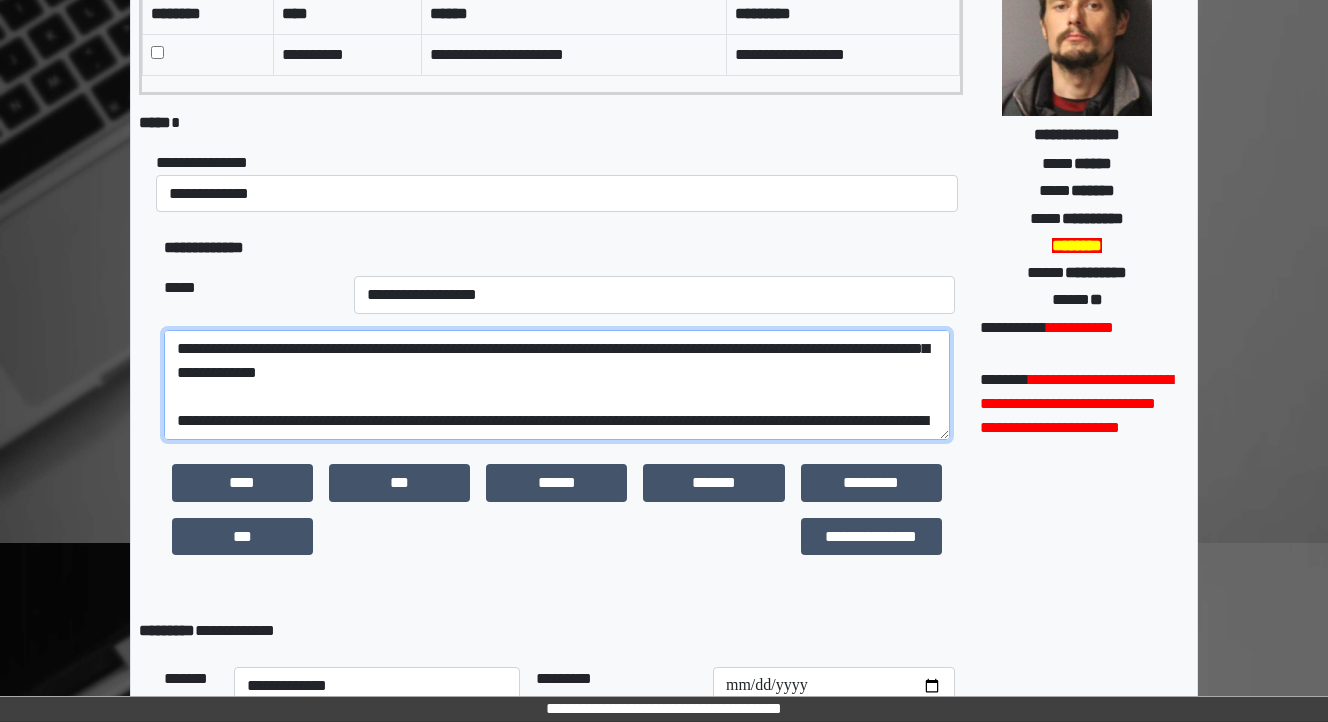 click on "**********" at bounding box center [557, 385] 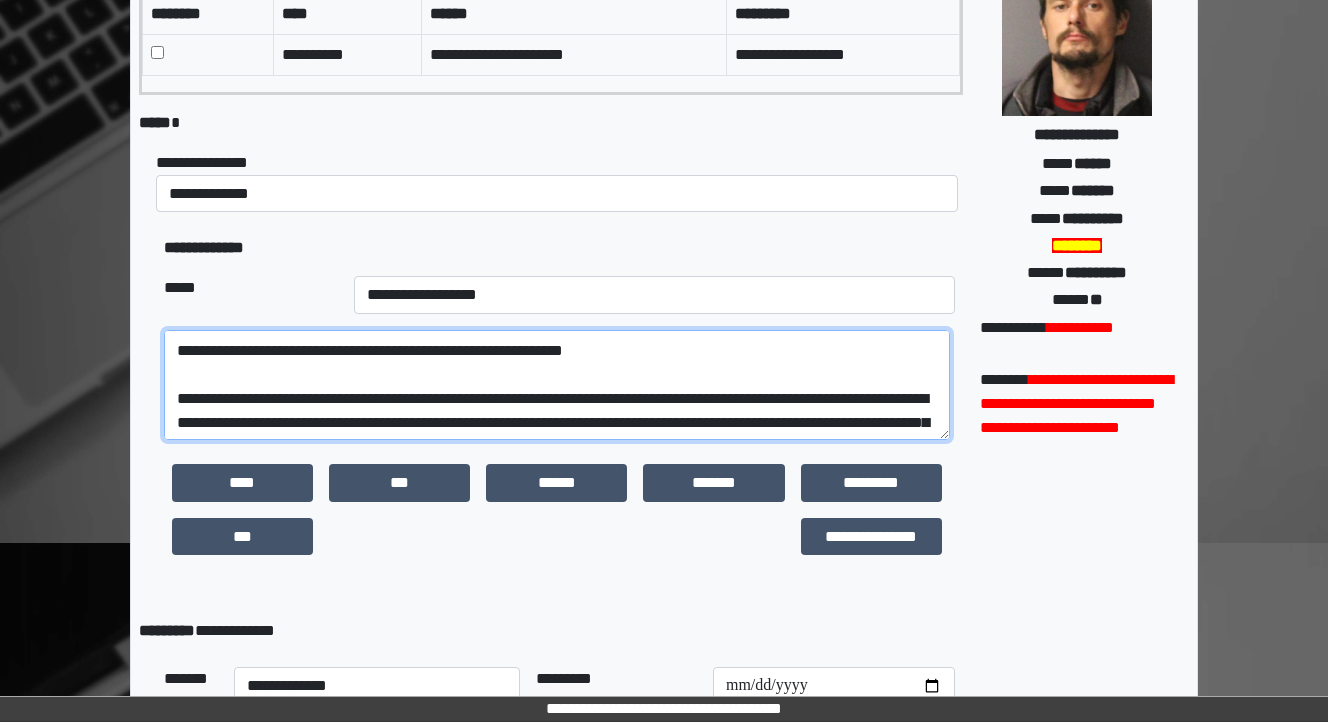 scroll, scrollTop: 216, scrollLeft: 0, axis: vertical 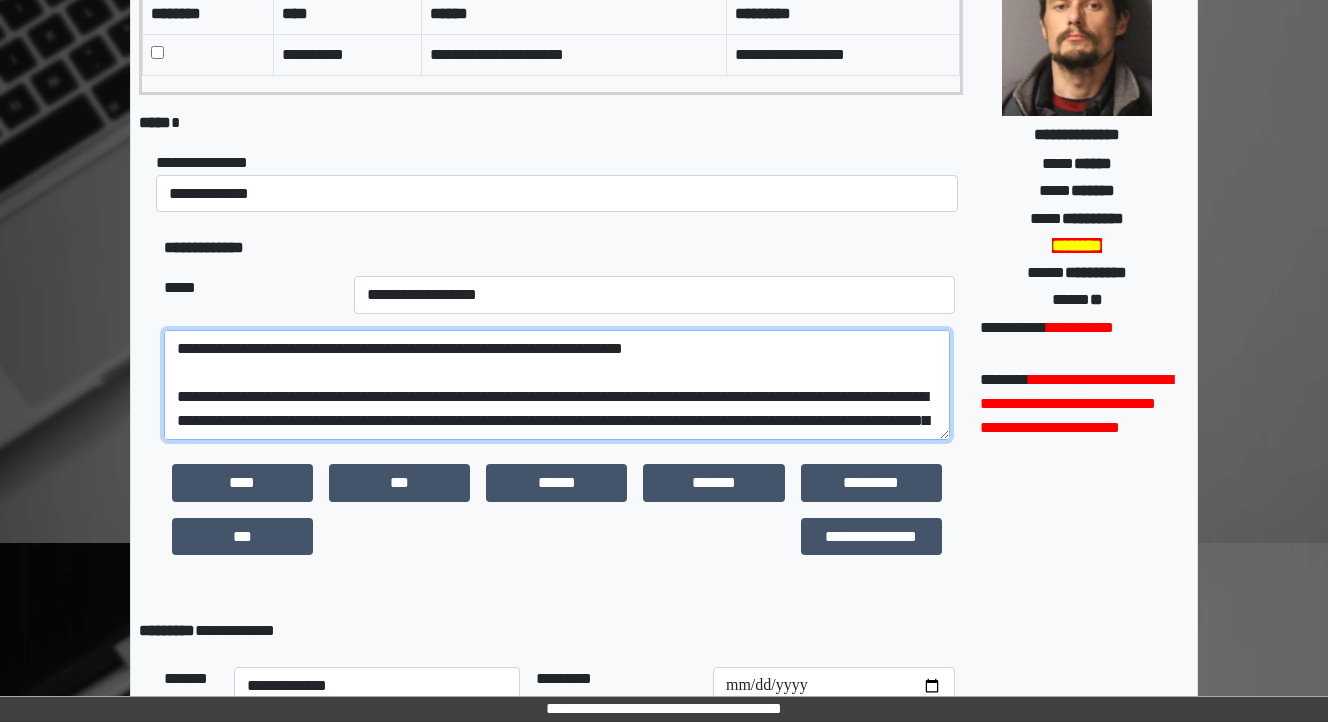 click at bounding box center [557, 385] 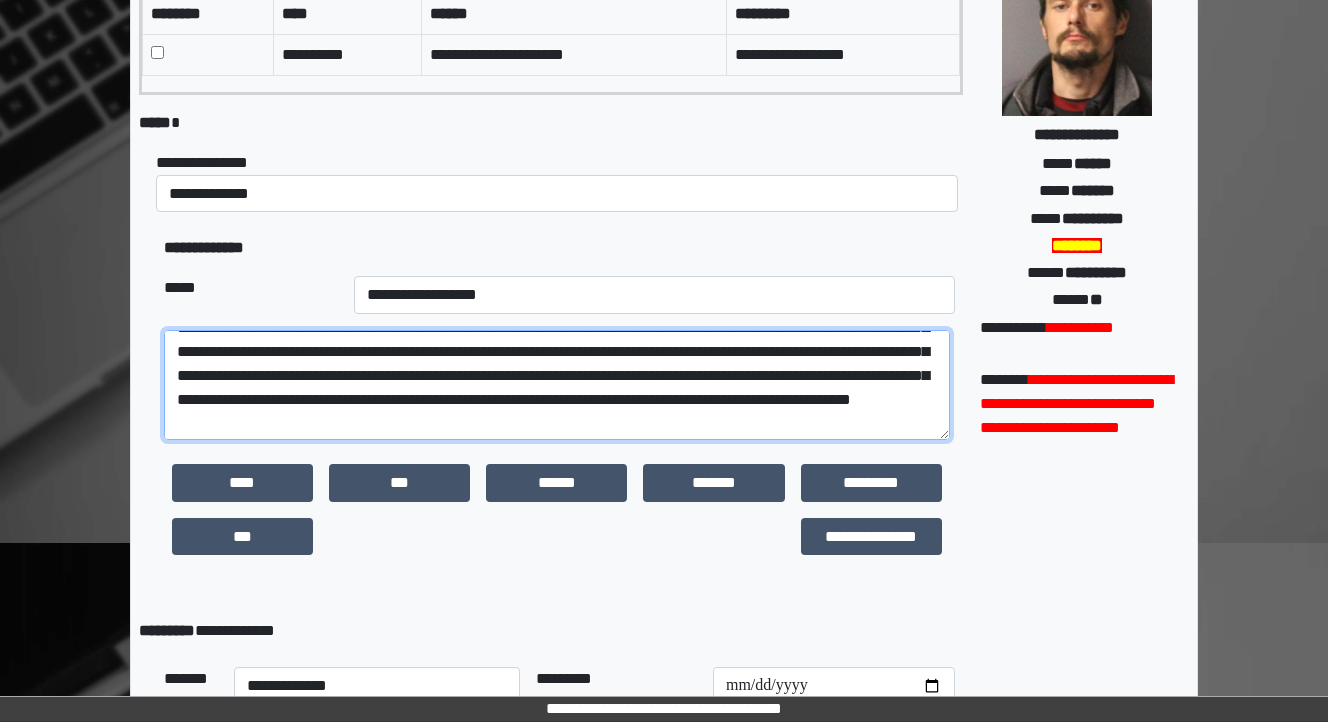scroll, scrollTop: 136, scrollLeft: 0, axis: vertical 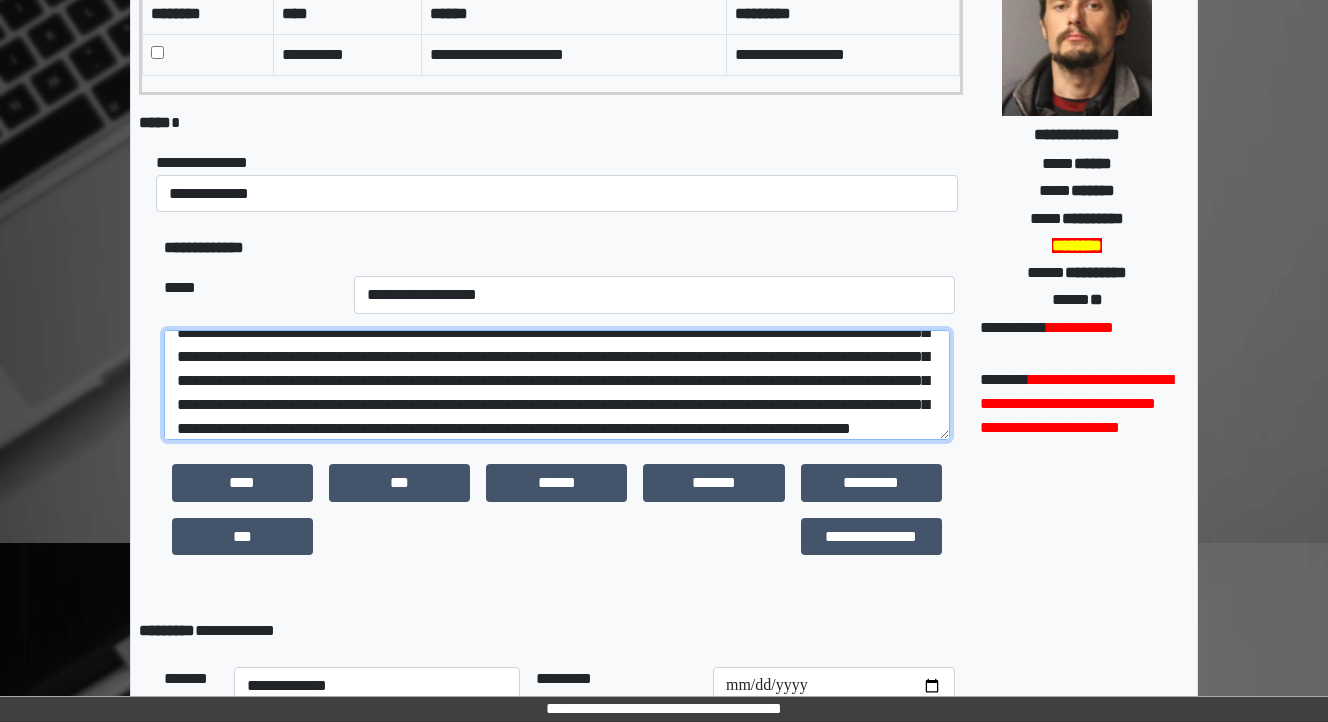 click at bounding box center [557, 385] 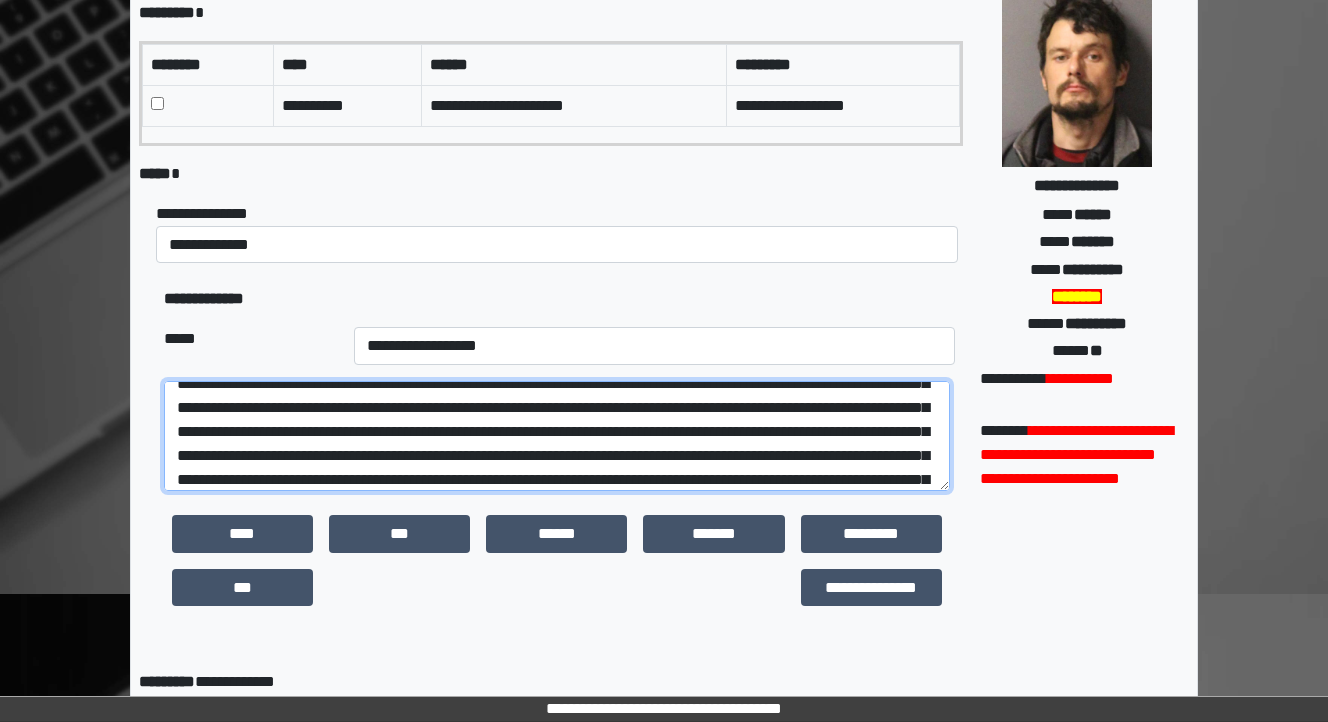 scroll, scrollTop: 162, scrollLeft: 0, axis: vertical 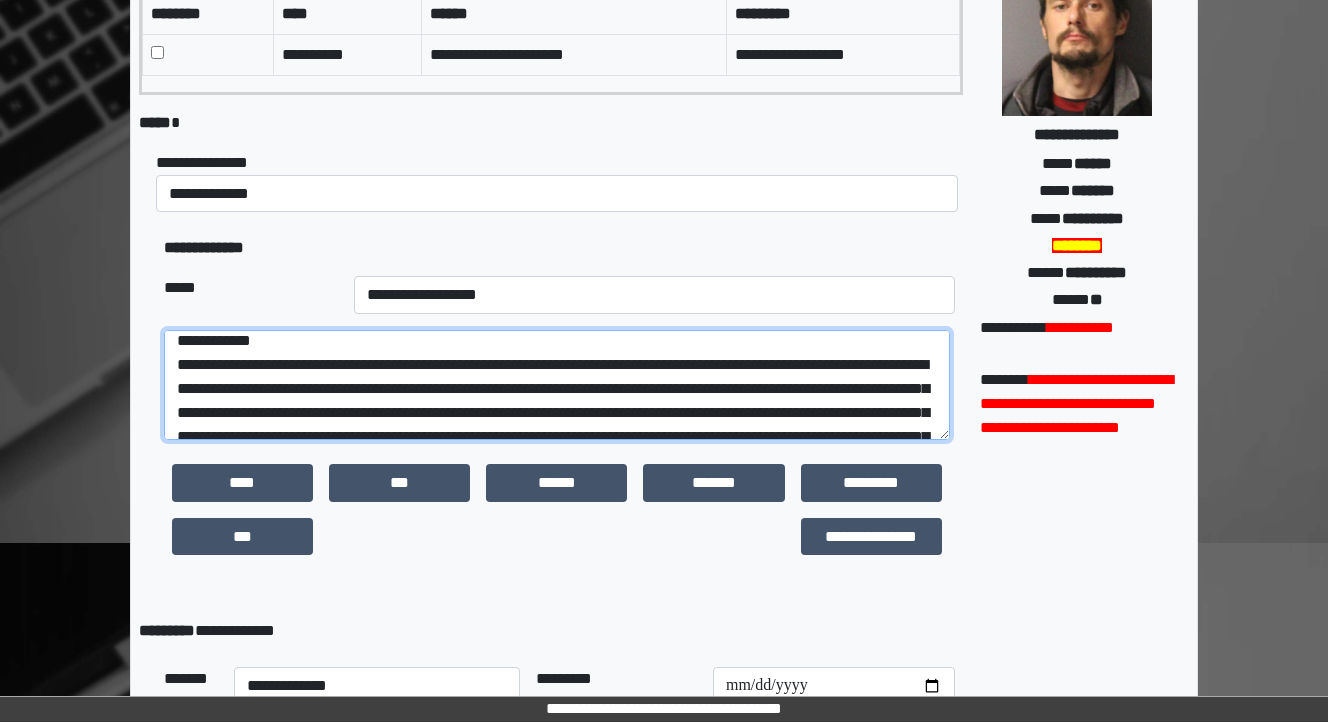 drag, startPoint x: 590, startPoint y: 384, endPoint x: 302, endPoint y: 388, distance: 288.02777 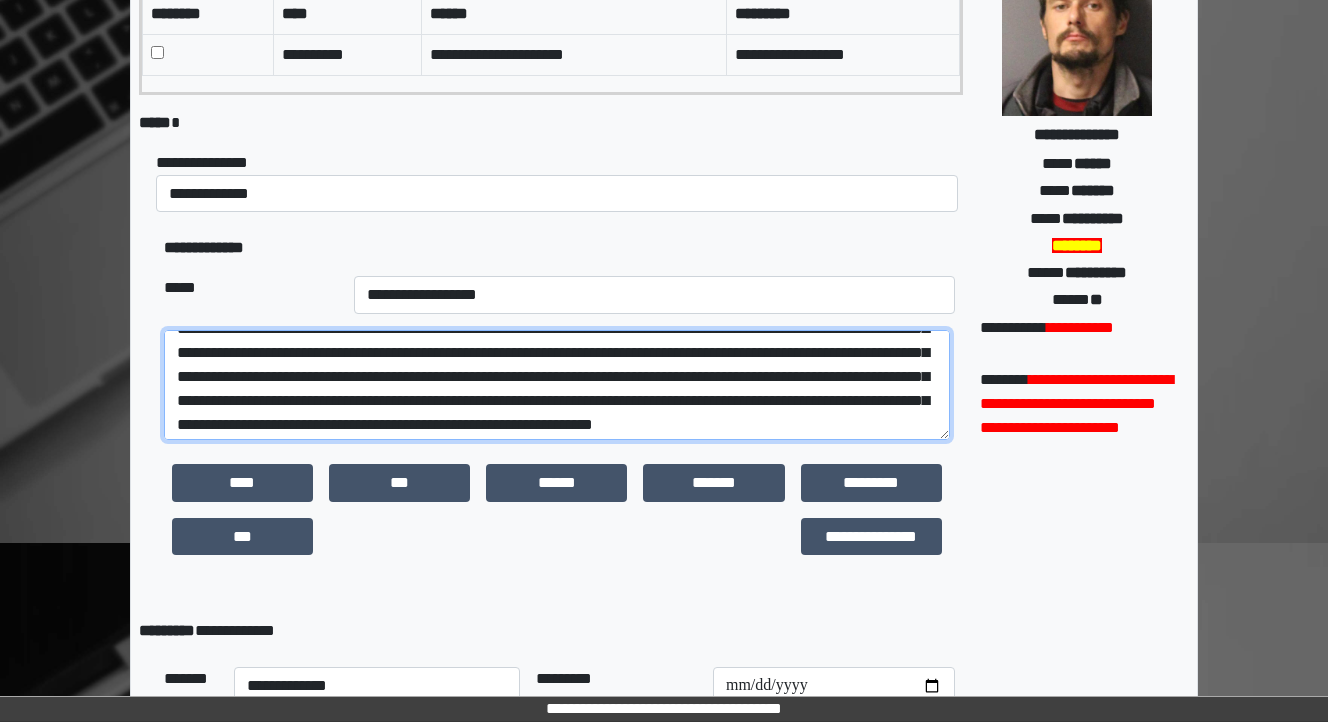 scroll, scrollTop: 216, scrollLeft: 0, axis: vertical 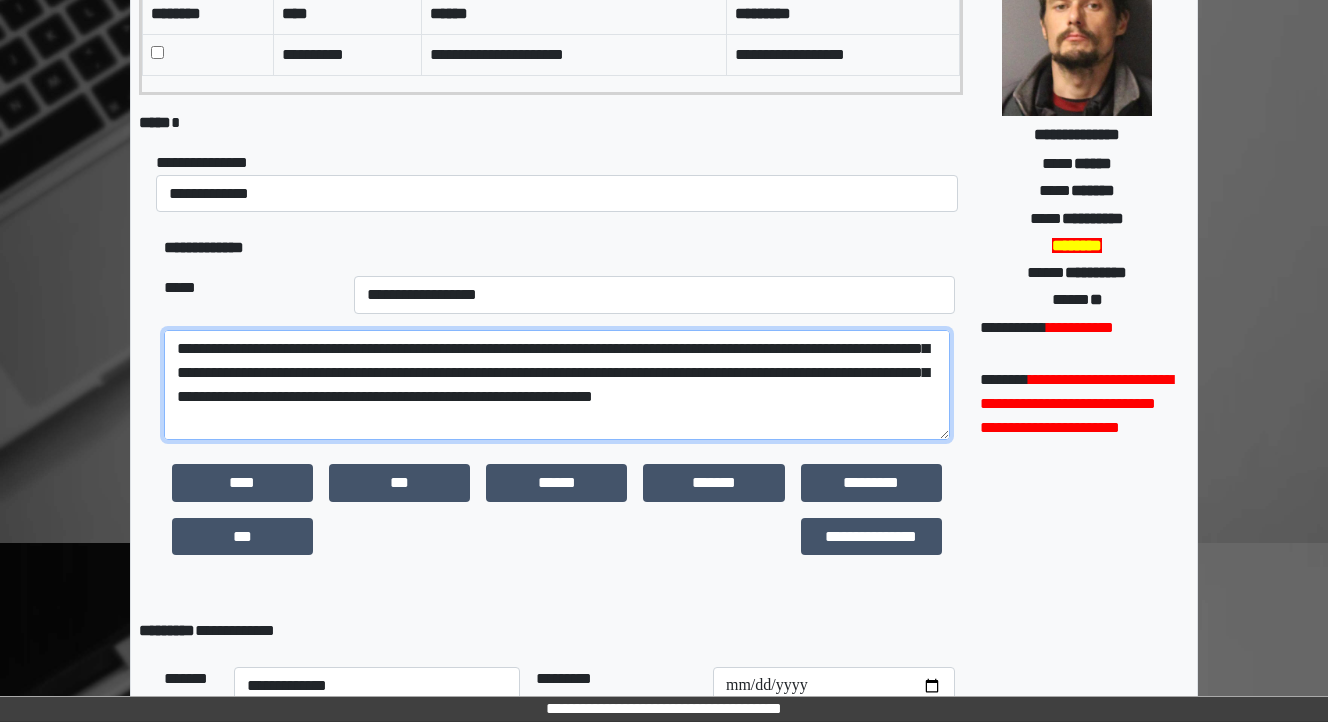 drag, startPoint x: 584, startPoint y: 370, endPoint x: 588, endPoint y: 388, distance: 18.439089 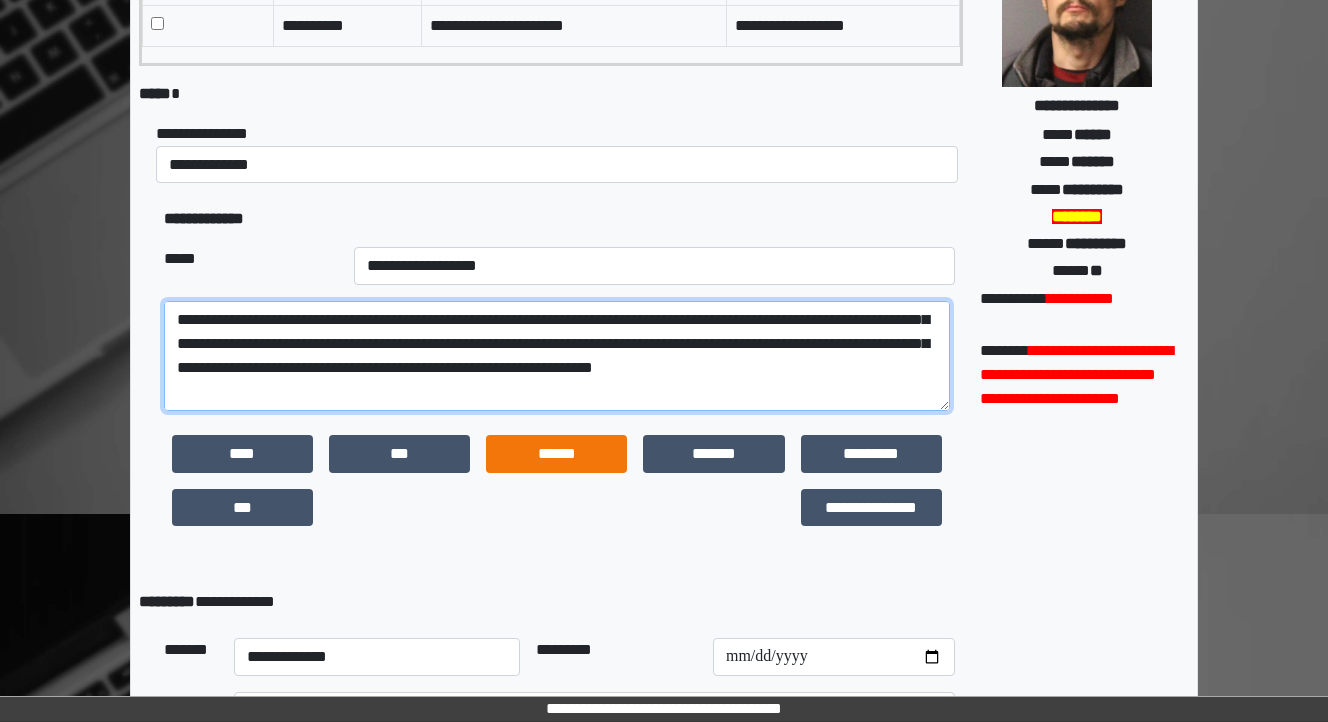 scroll, scrollTop: 242, scrollLeft: 0, axis: vertical 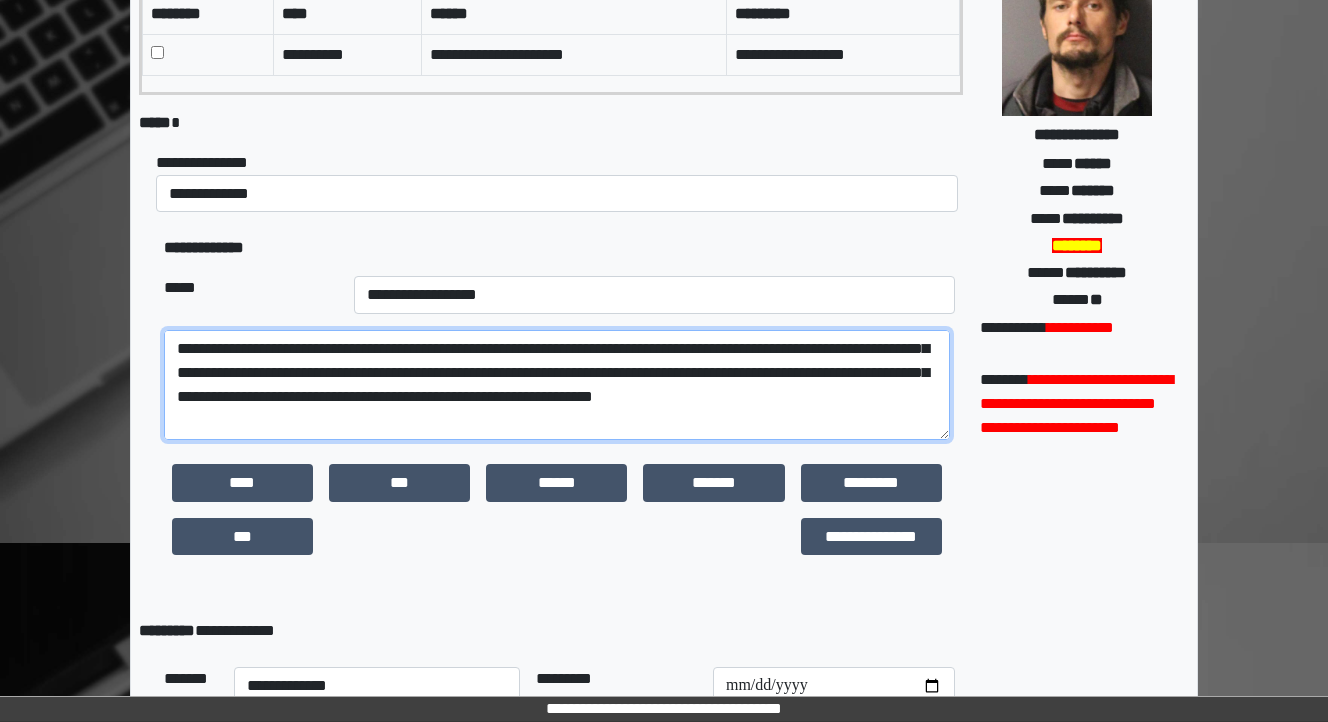 click at bounding box center [557, 385] 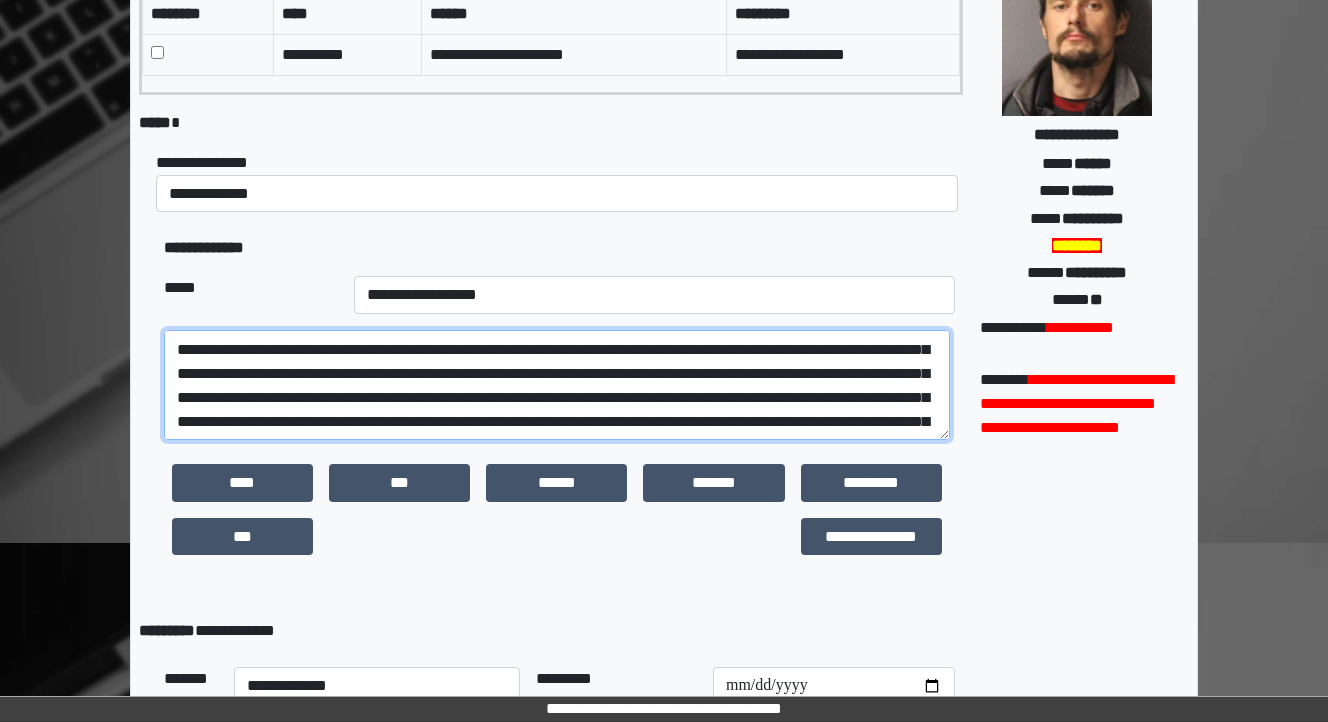 scroll, scrollTop: 295, scrollLeft: 0, axis: vertical 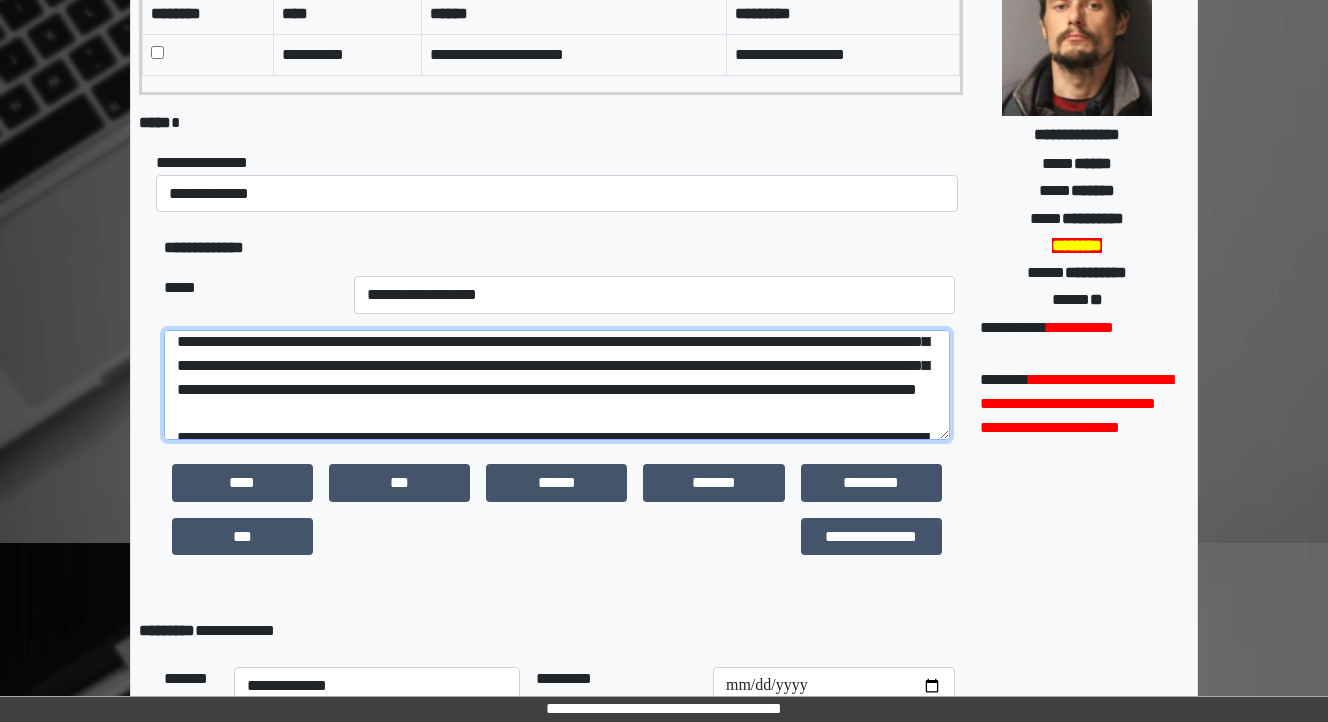 click at bounding box center [557, 385] 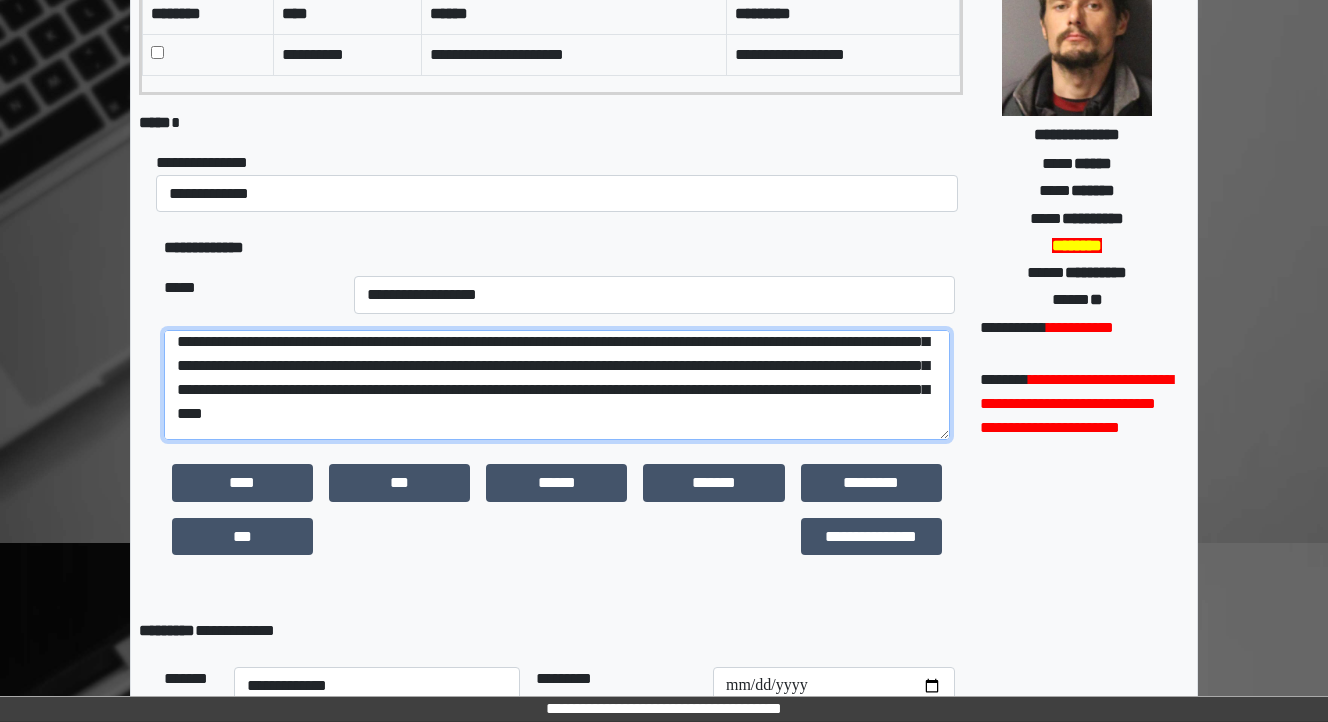click at bounding box center [557, 385] 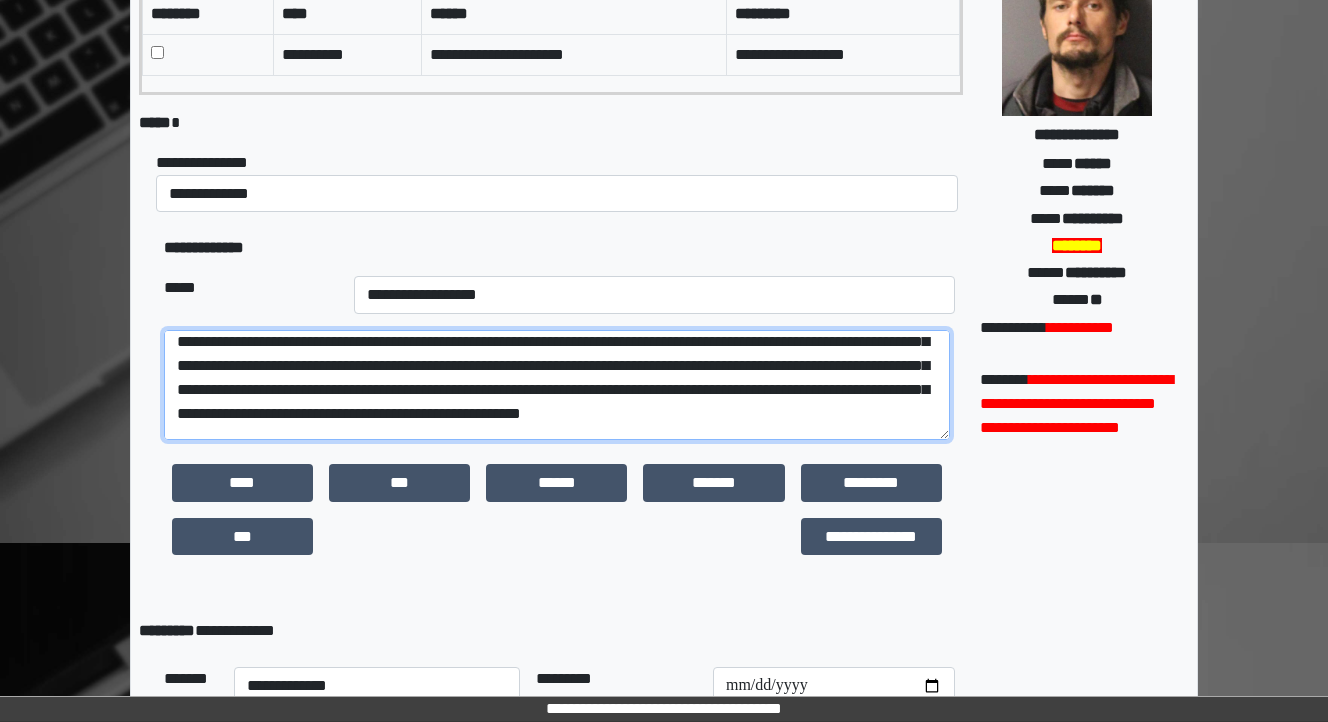 click at bounding box center (557, 385) 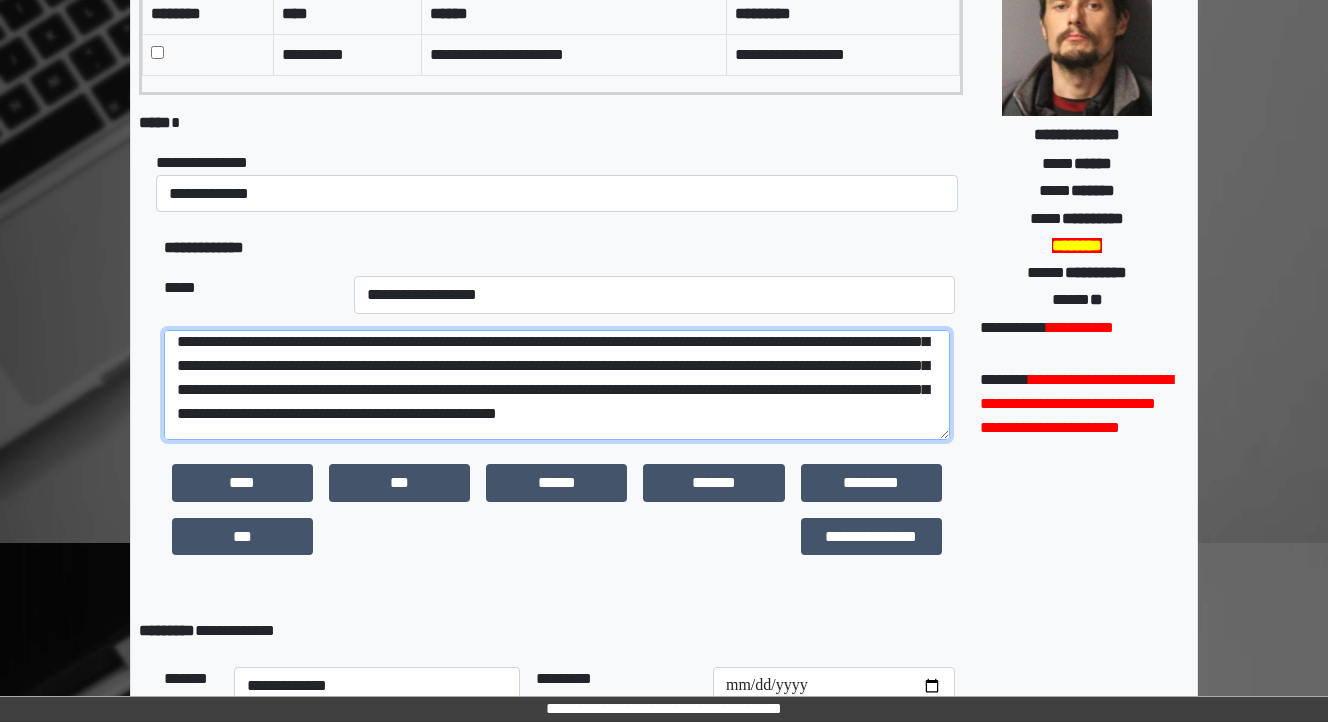 click at bounding box center [557, 385] 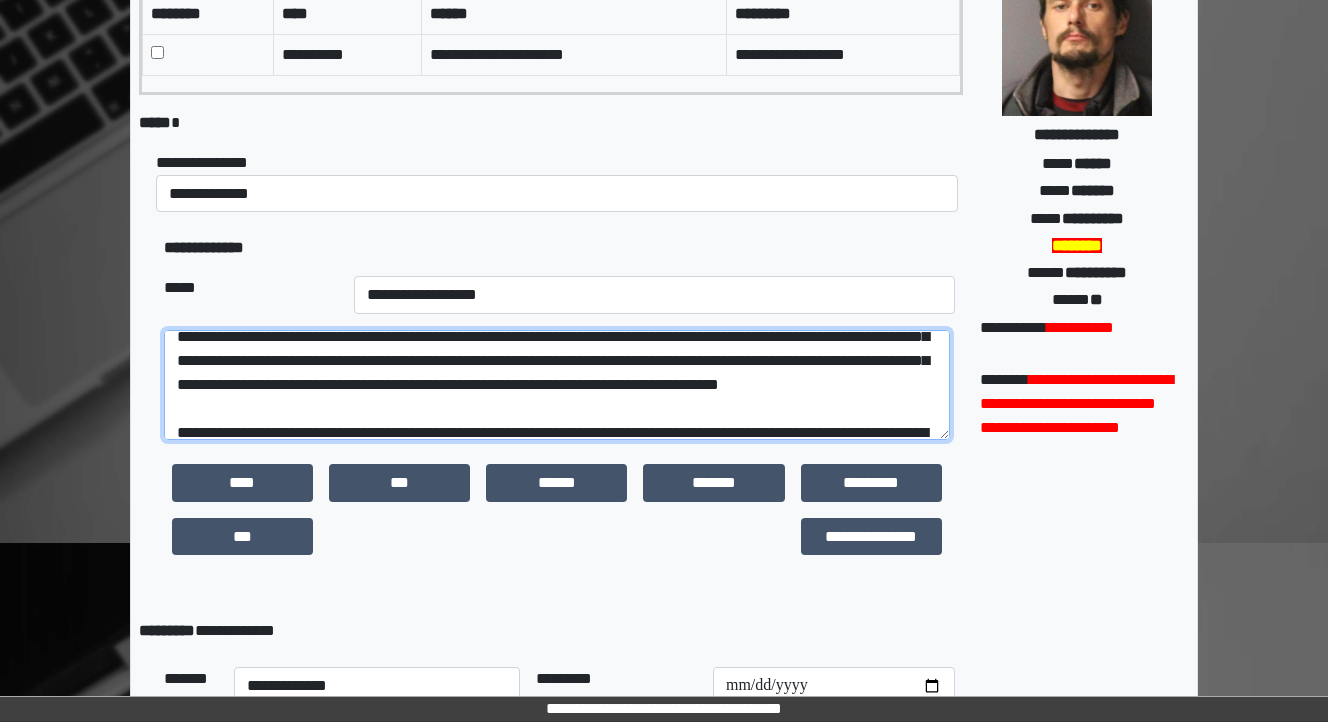 scroll, scrollTop: 408, scrollLeft: 0, axis: vertical 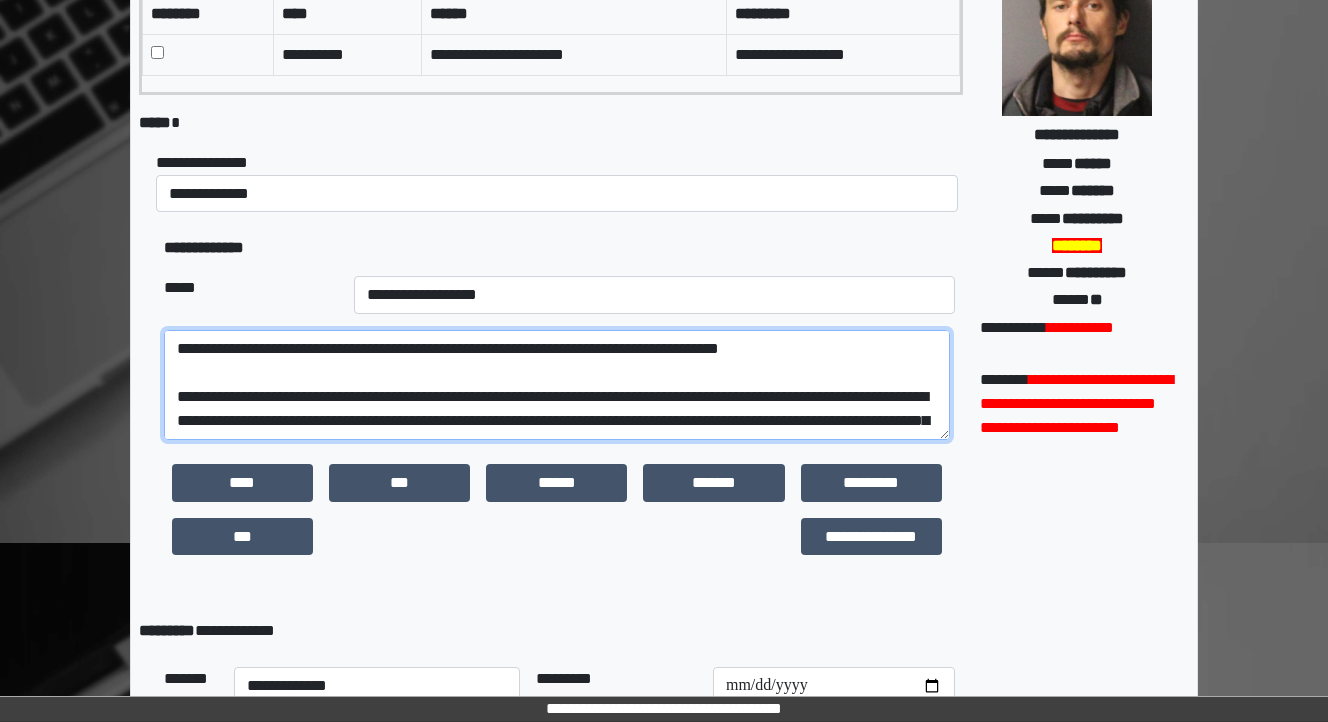 drag, startPoint x: 322, startPoint y: 395, endPoint x: 213, endPoint y: 395, distance: 109 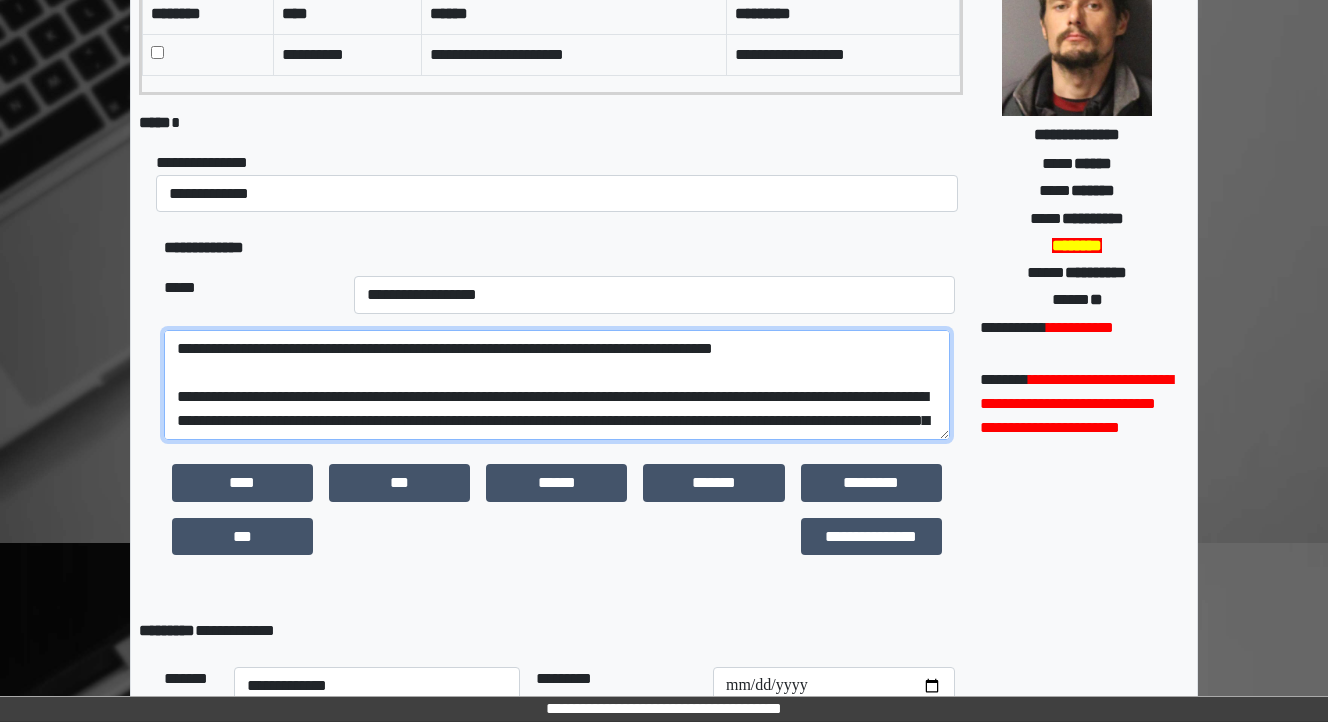 click at bounding box center [557, 385] 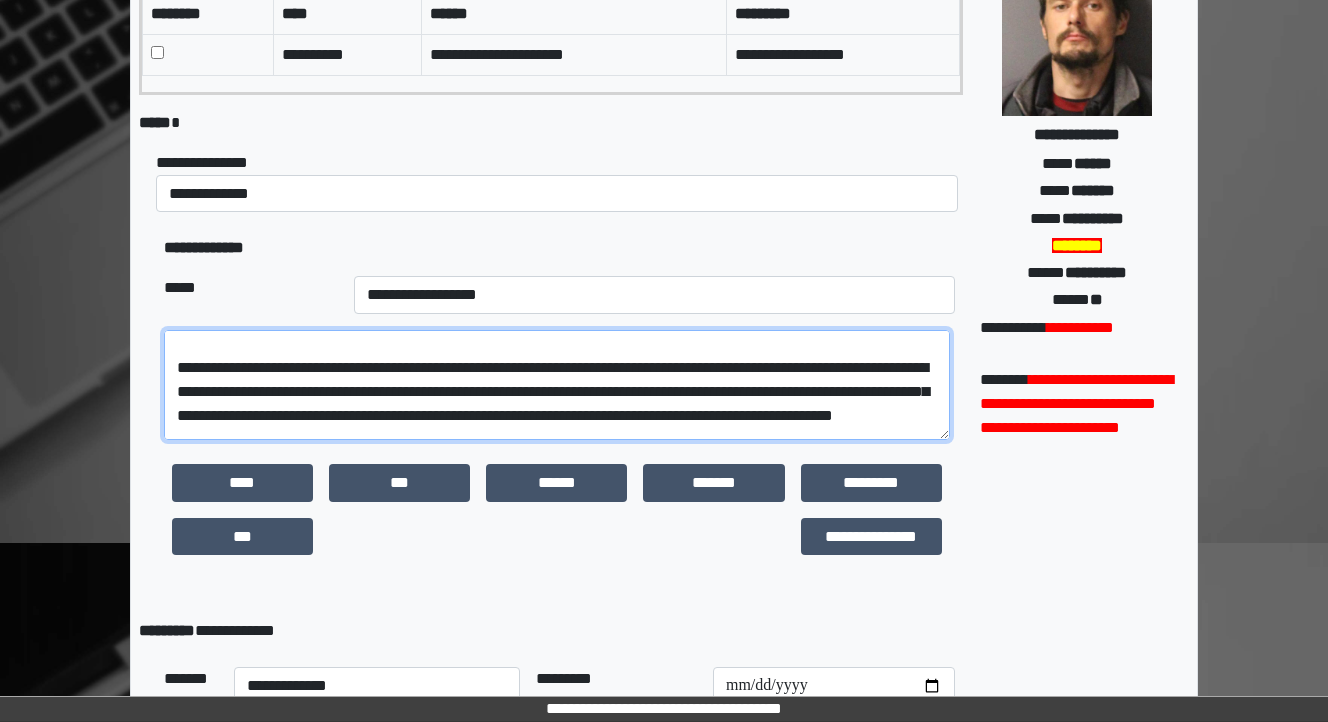 scroll, scrollTop: 408, scrollLeft: 0, axis: vertical 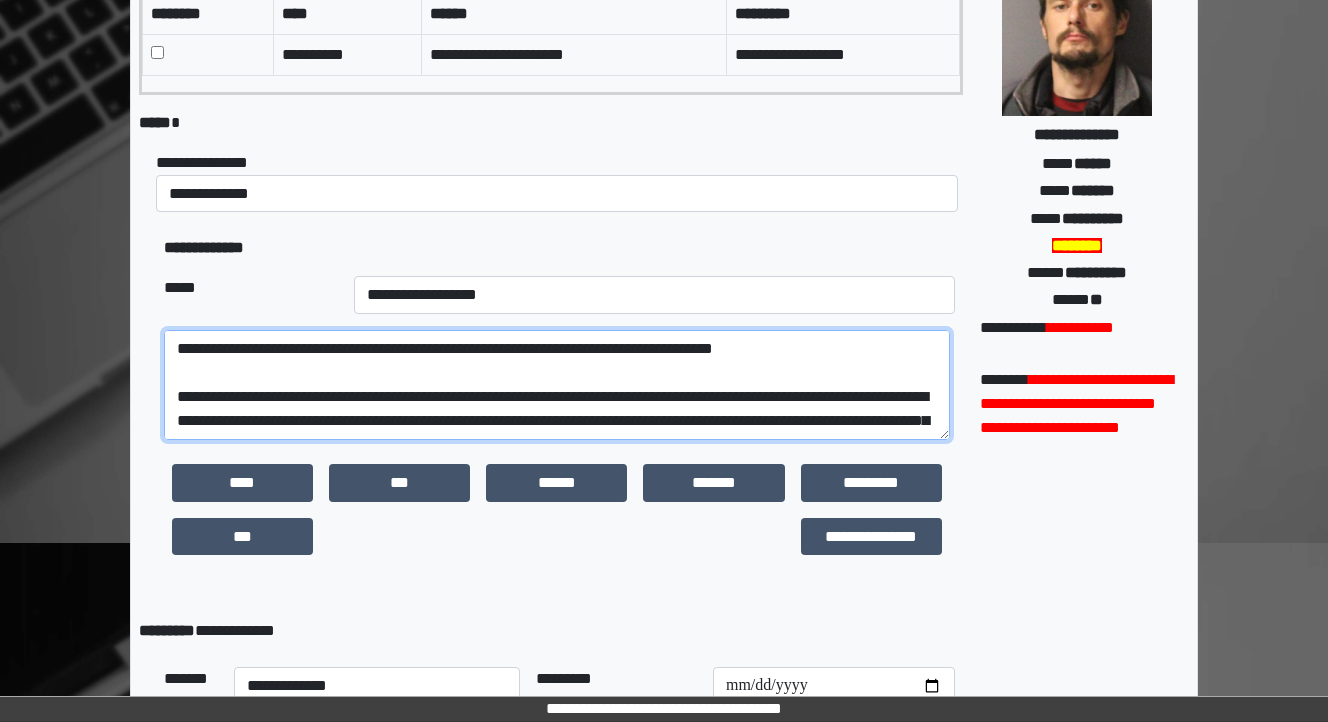 click at bounding box center [557, 385] 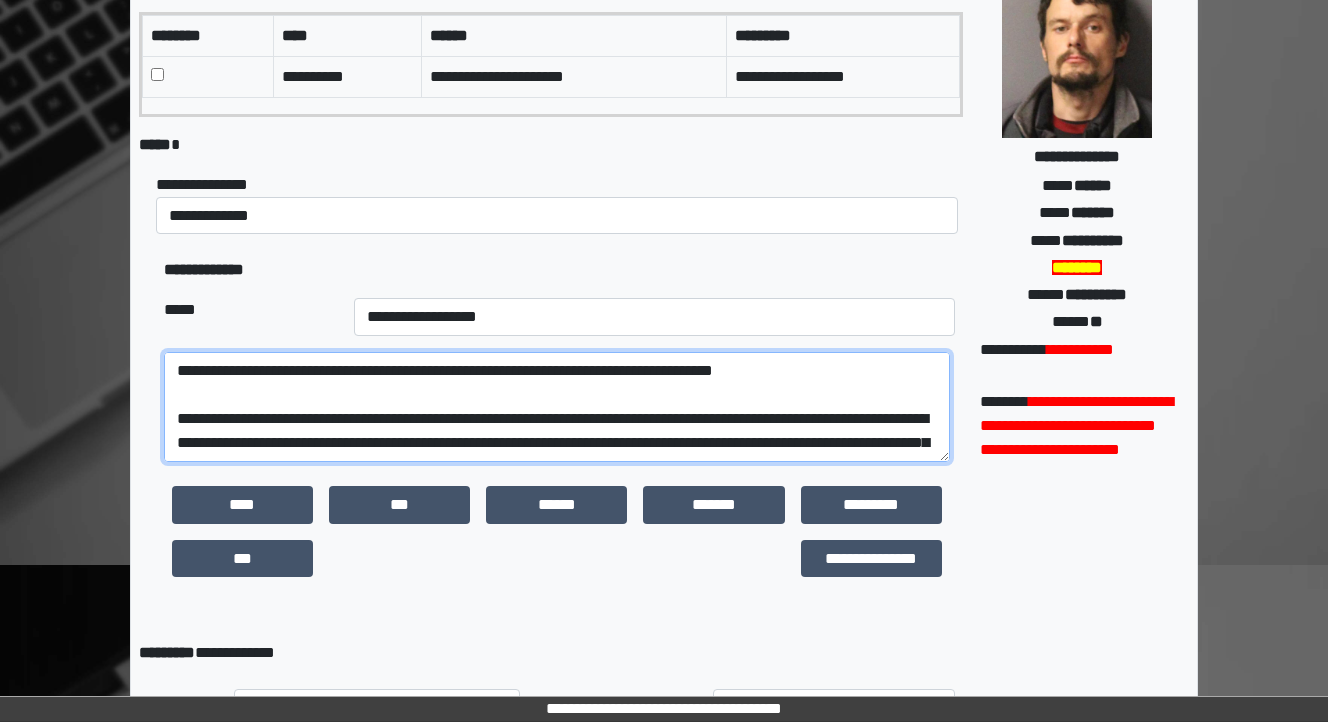 scroll, scrollTop: 242, scrollLeft: 0, axis: vertical 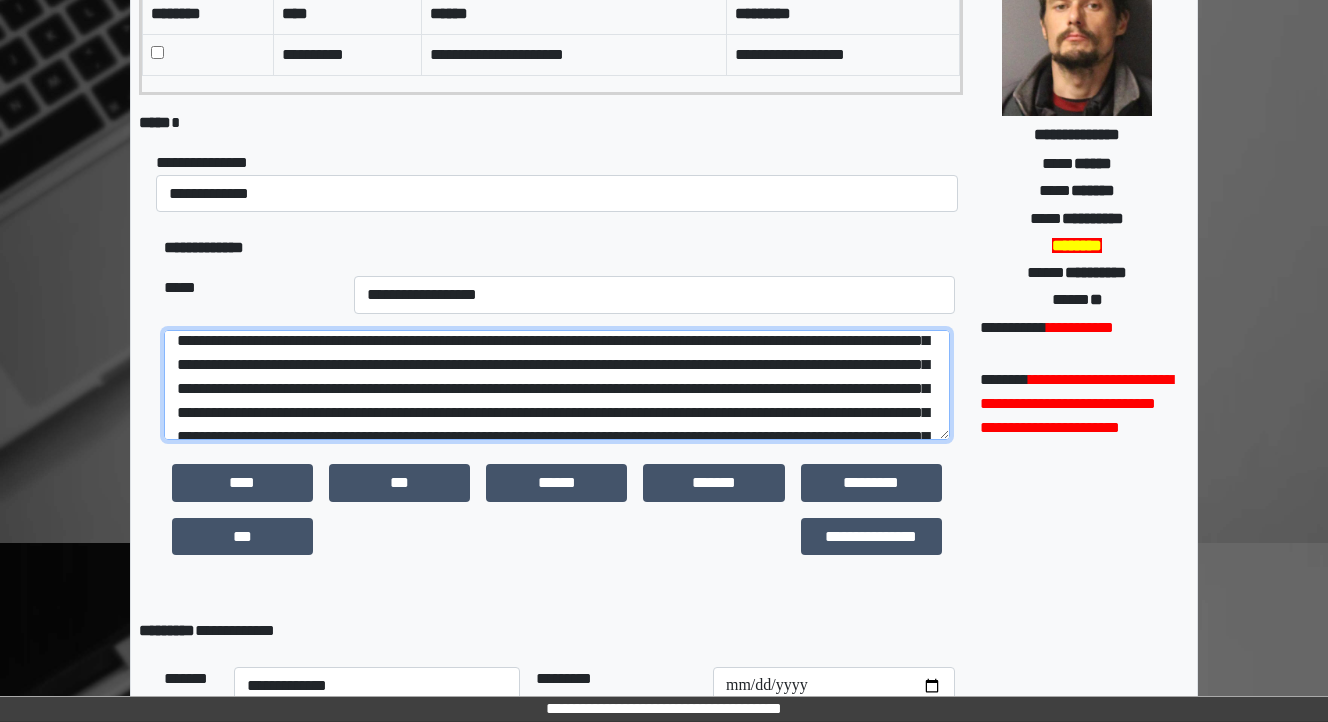 click at bounding box center (557, 385) 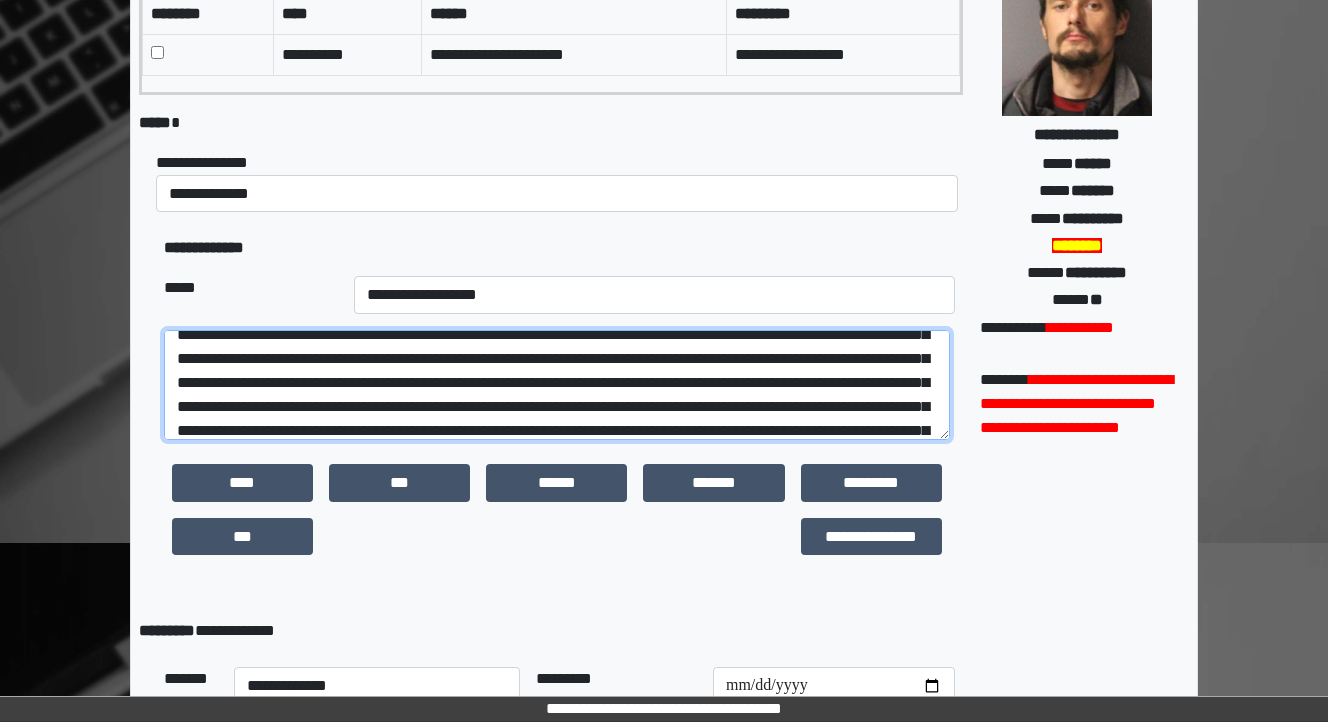 scroll, scrollTop: 328, scrollLeft: 0, axis: vertical 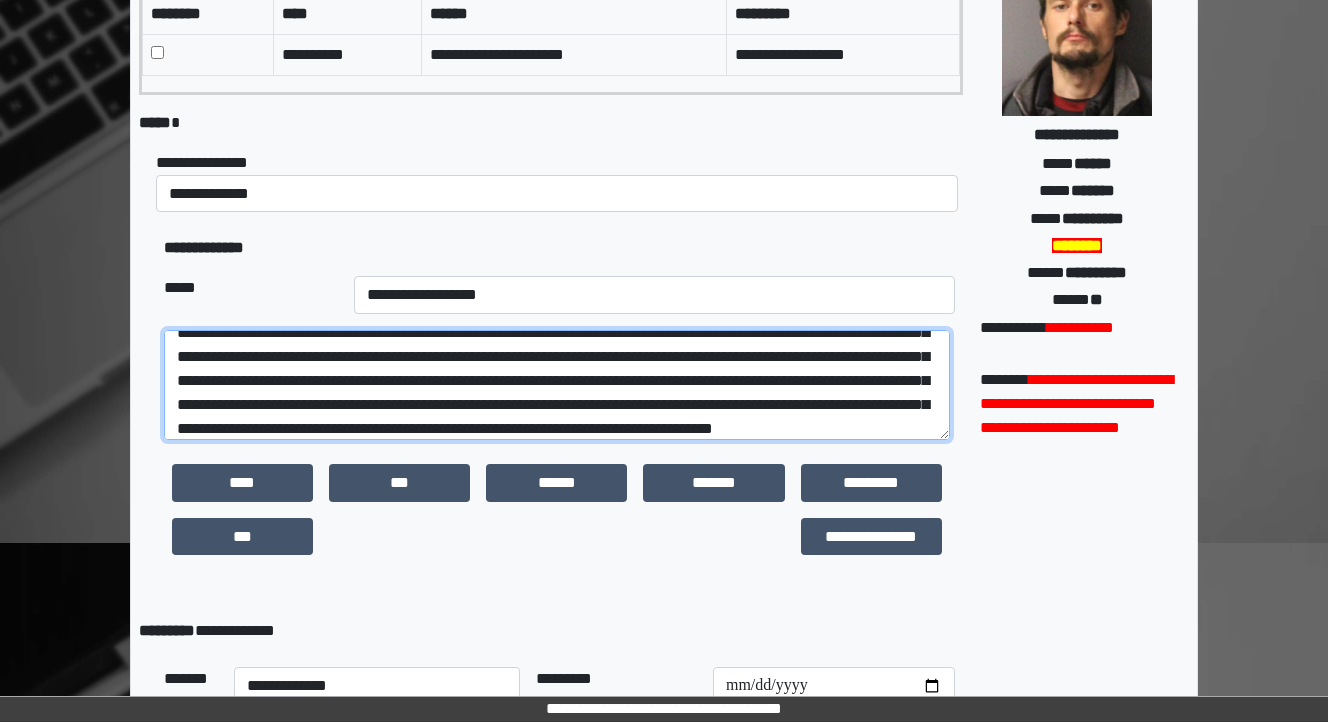 click at bounding box center (557, 385) 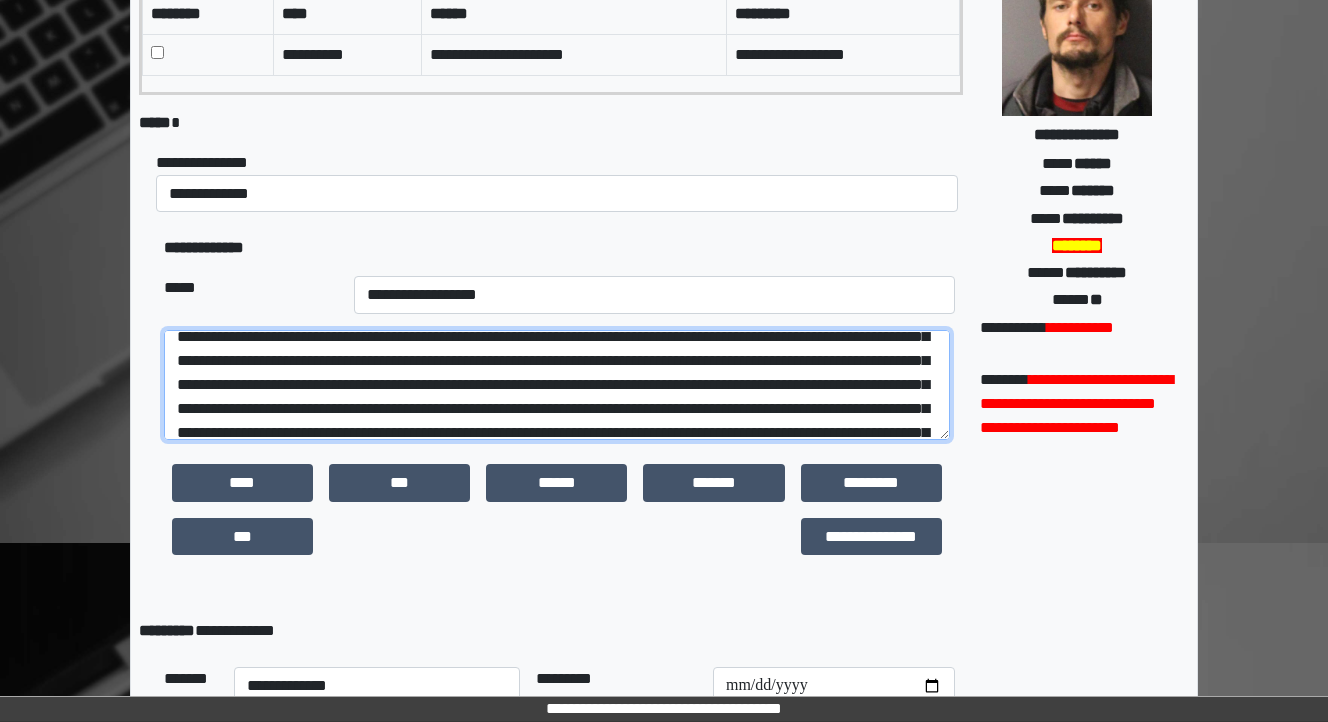 scroll, scrollTop: 328, scrollLeft: 0, axis: vertical 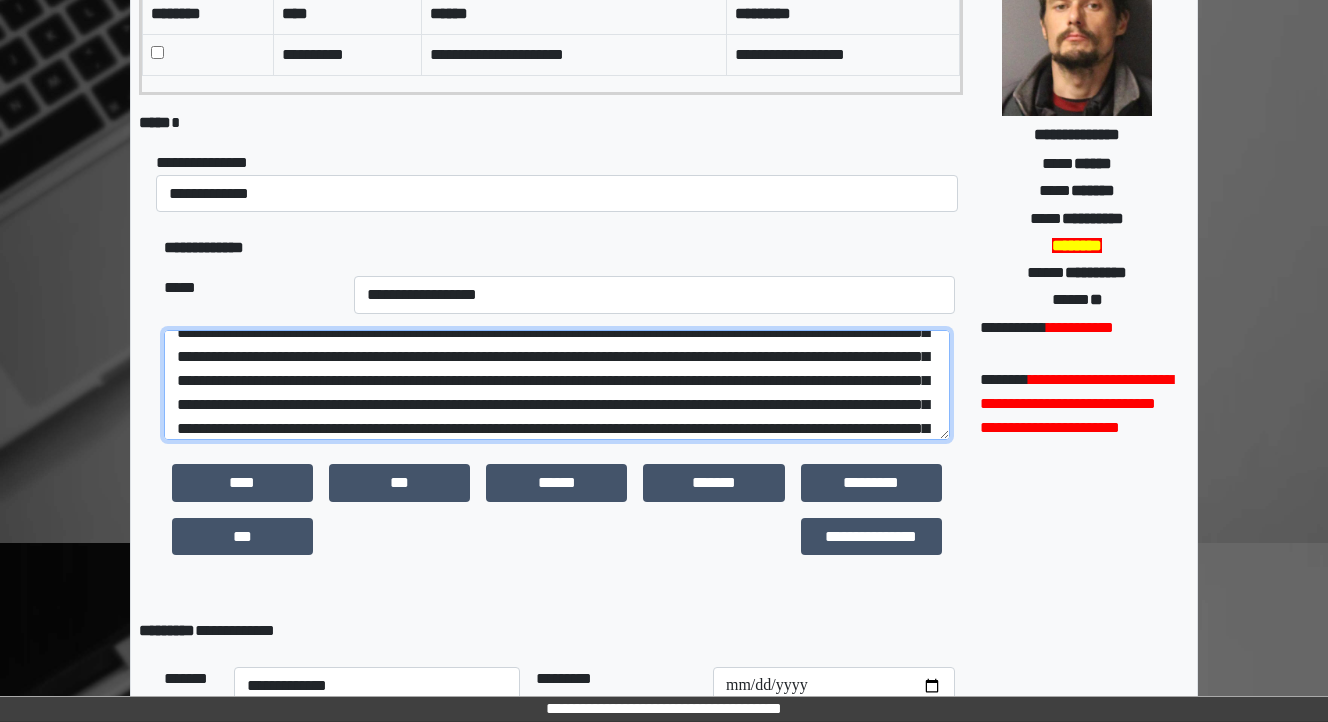 click at bounding box center (557, 385) 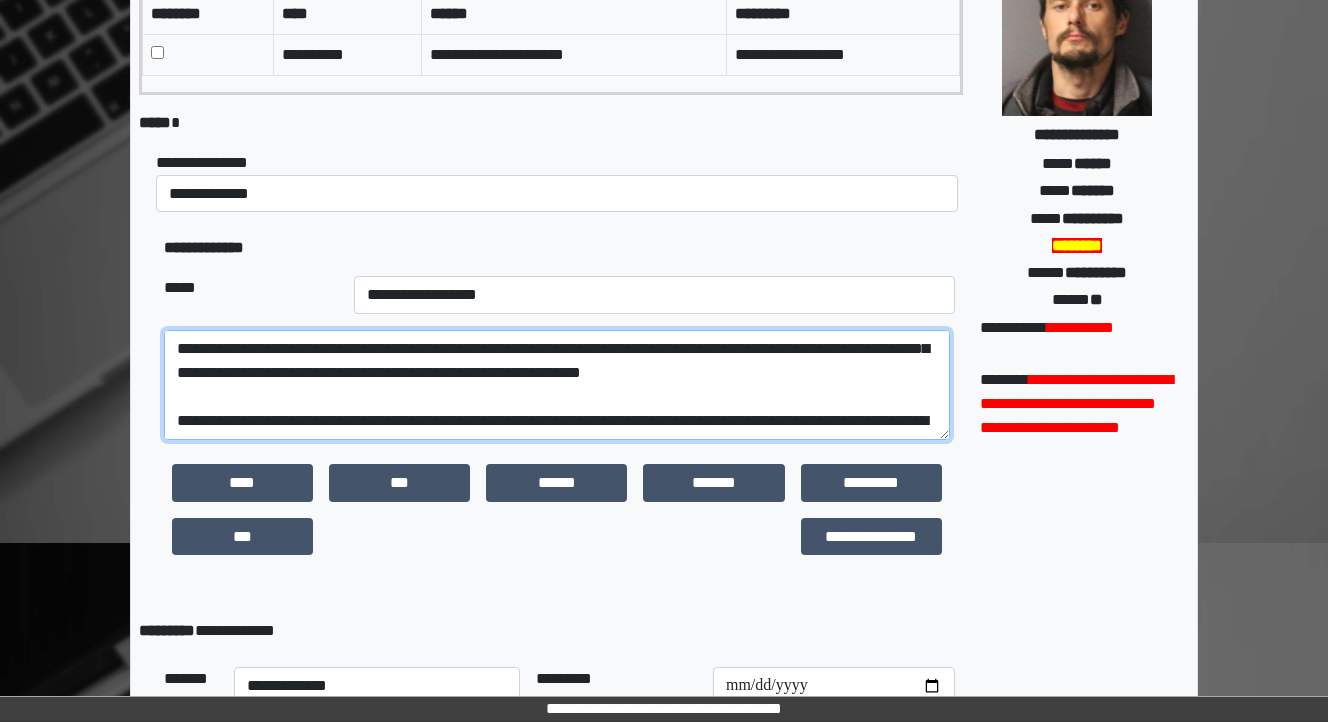 scroll, scrollTop: 328, scrollLeft: 0, axis: vertical 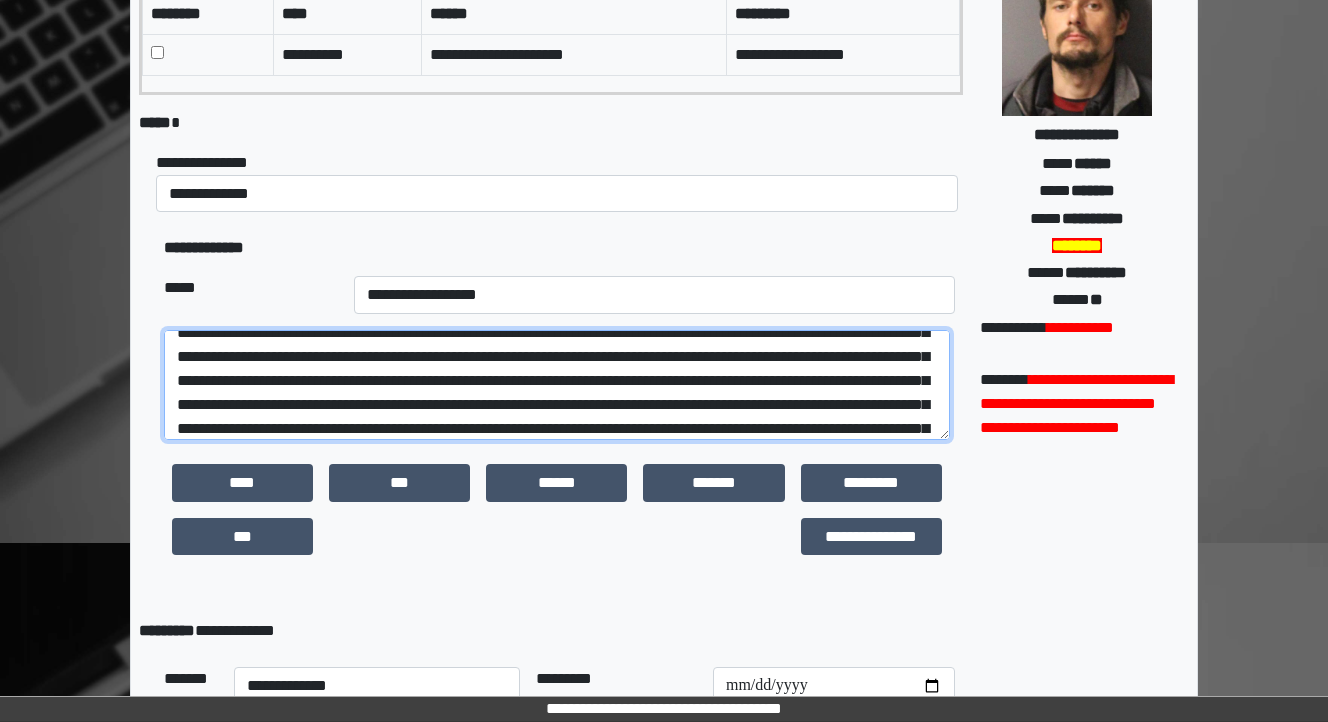 click at bounding box center [557, 385] 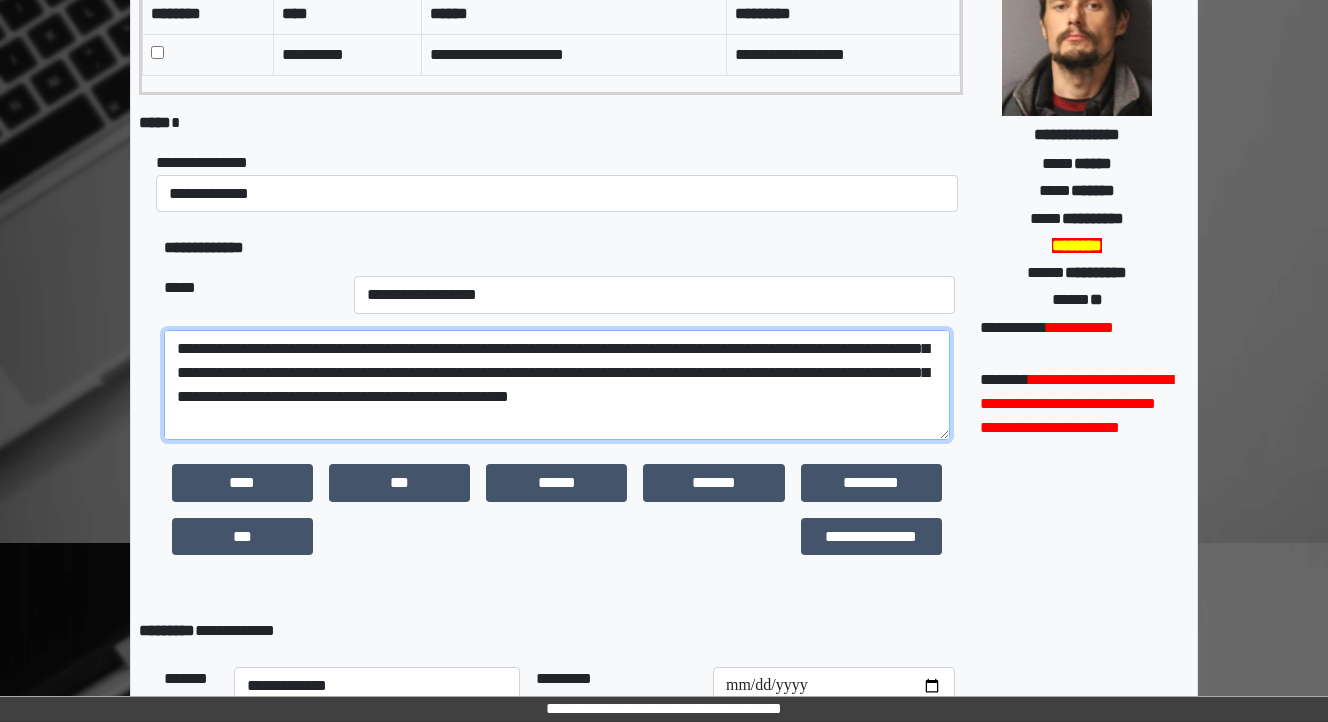 scroll, scrollTop: 488, scrollLeft: 0, axis: vertical 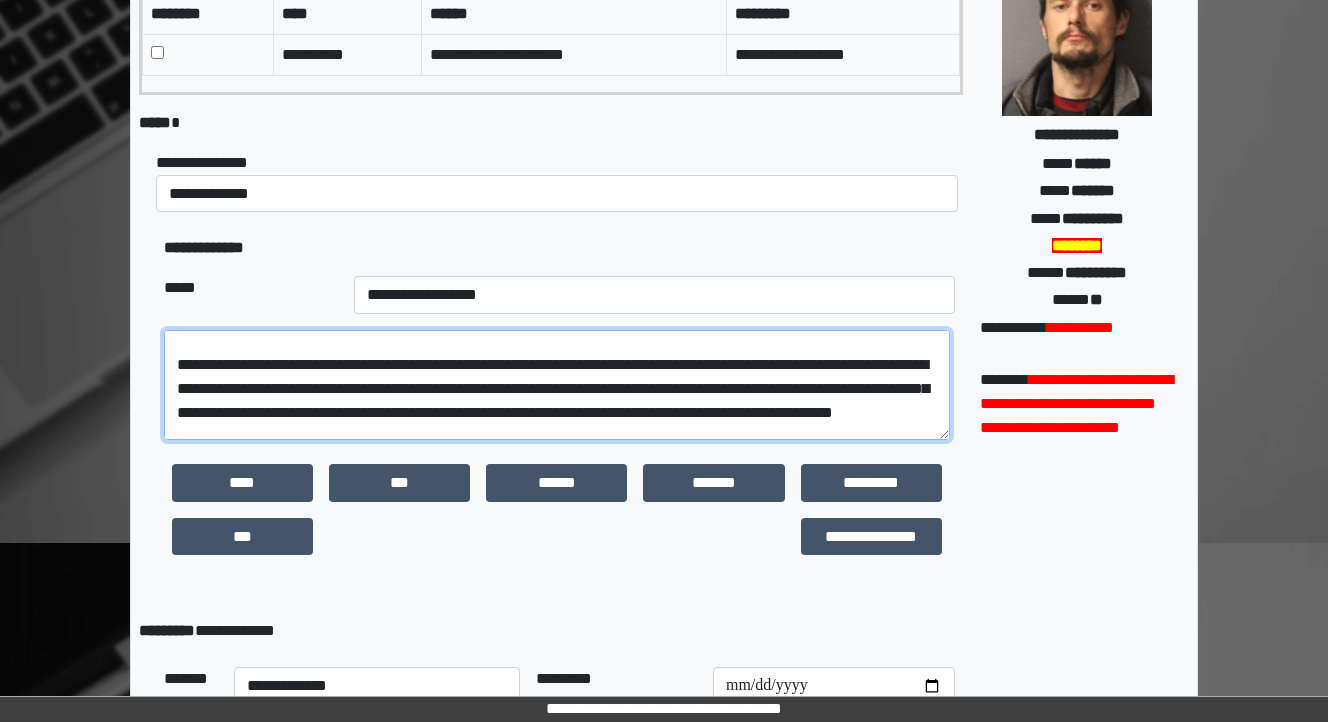 click at bounding box center (557, 385) 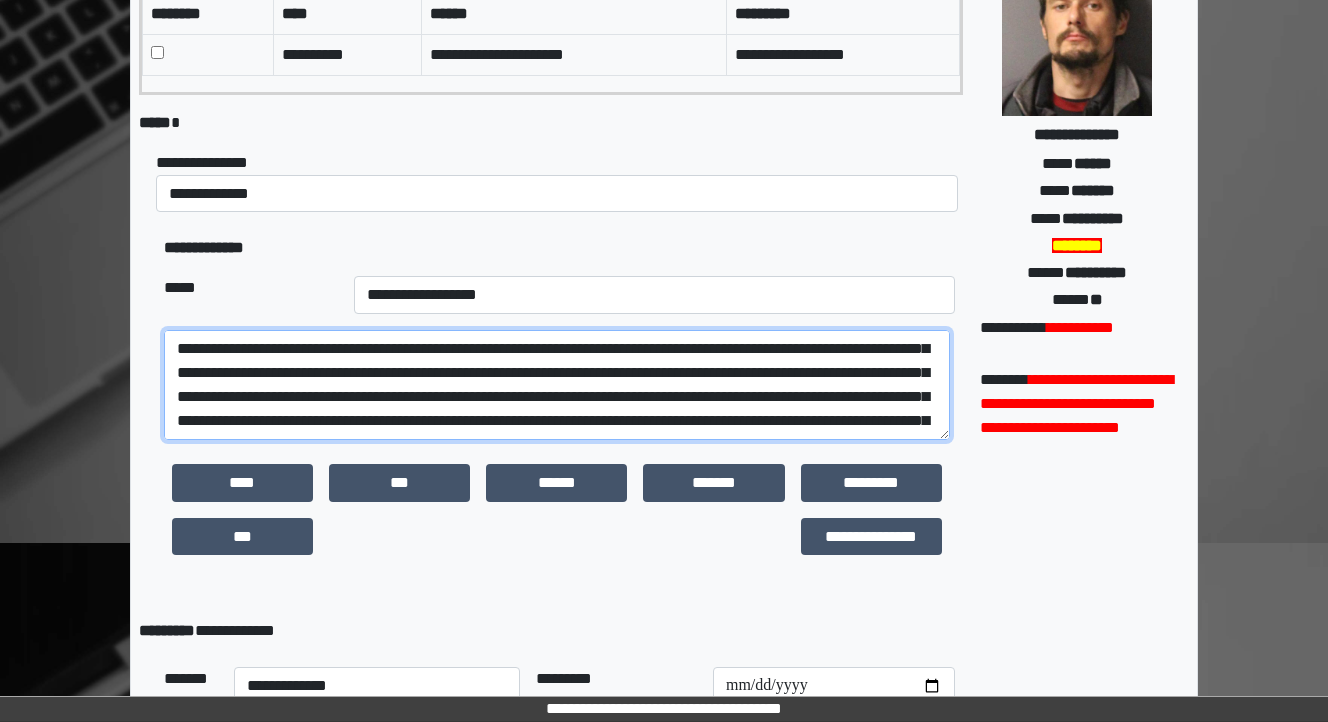 scroll, scrollTop: 248, scrollLeft: 0, axis: vertical 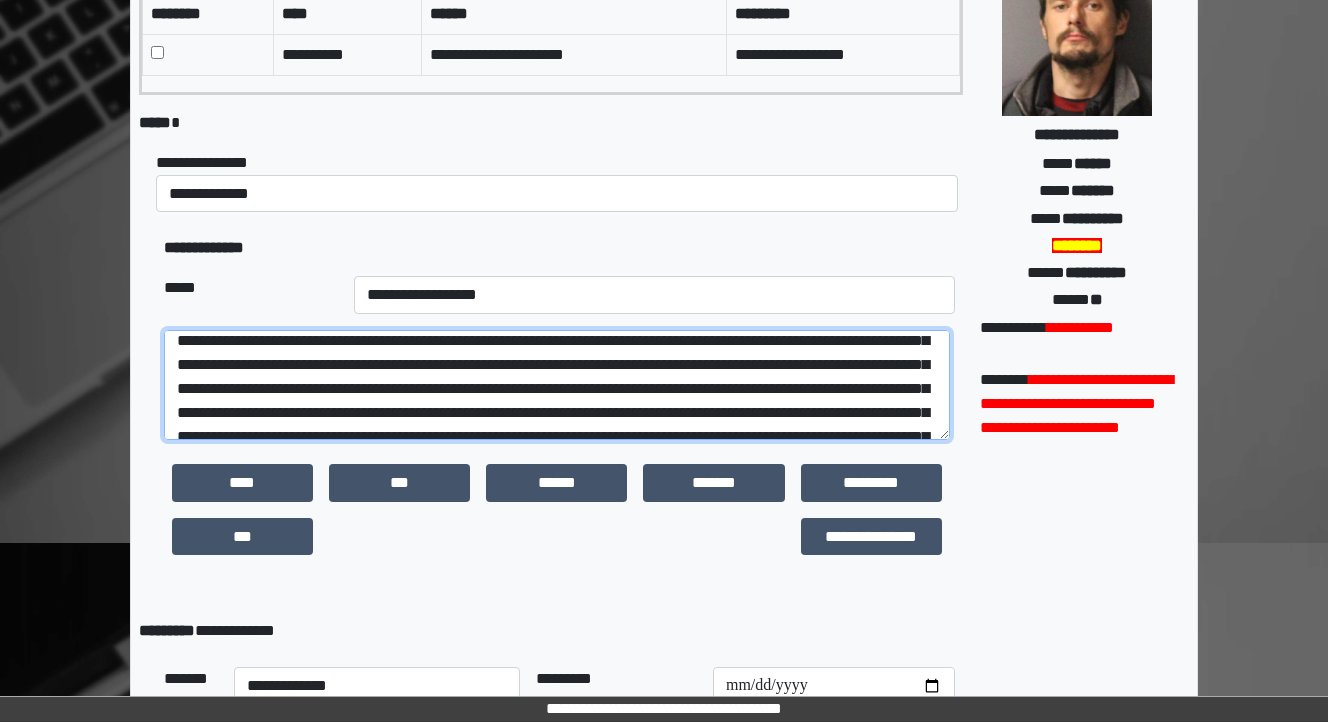 click at bounding box center [557, 385] 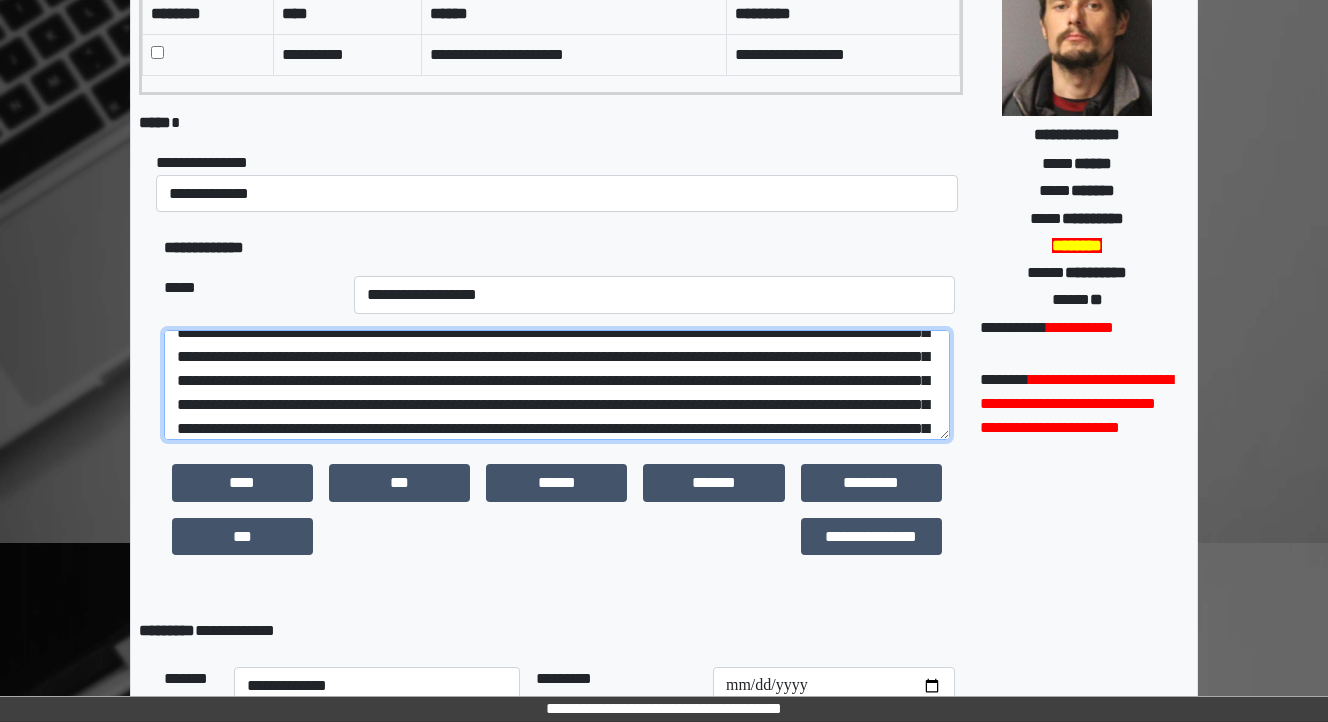 scroll, scrollTop: 408, scrollLeft: 0, axis: vertical 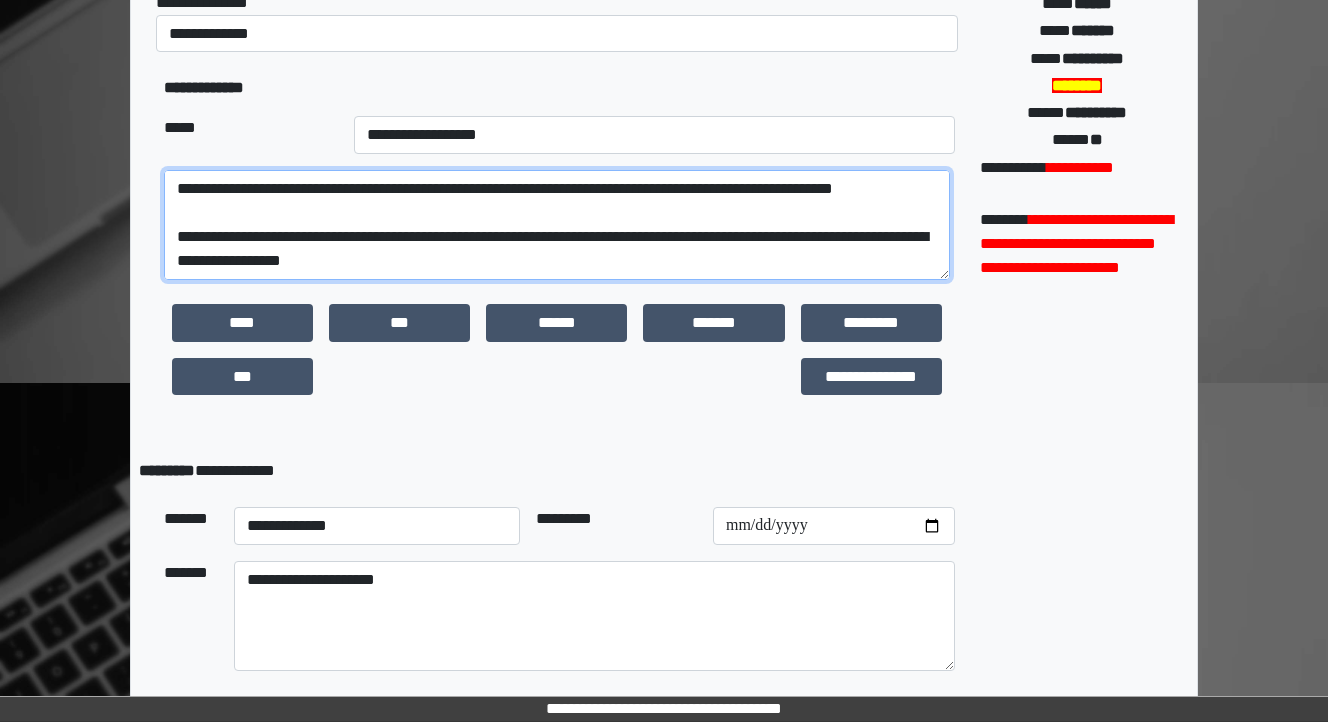 drag, startPoint x: 467, startPoint y: 220, endPoint x: 370, endPoint y: 215, distance: 97.128784 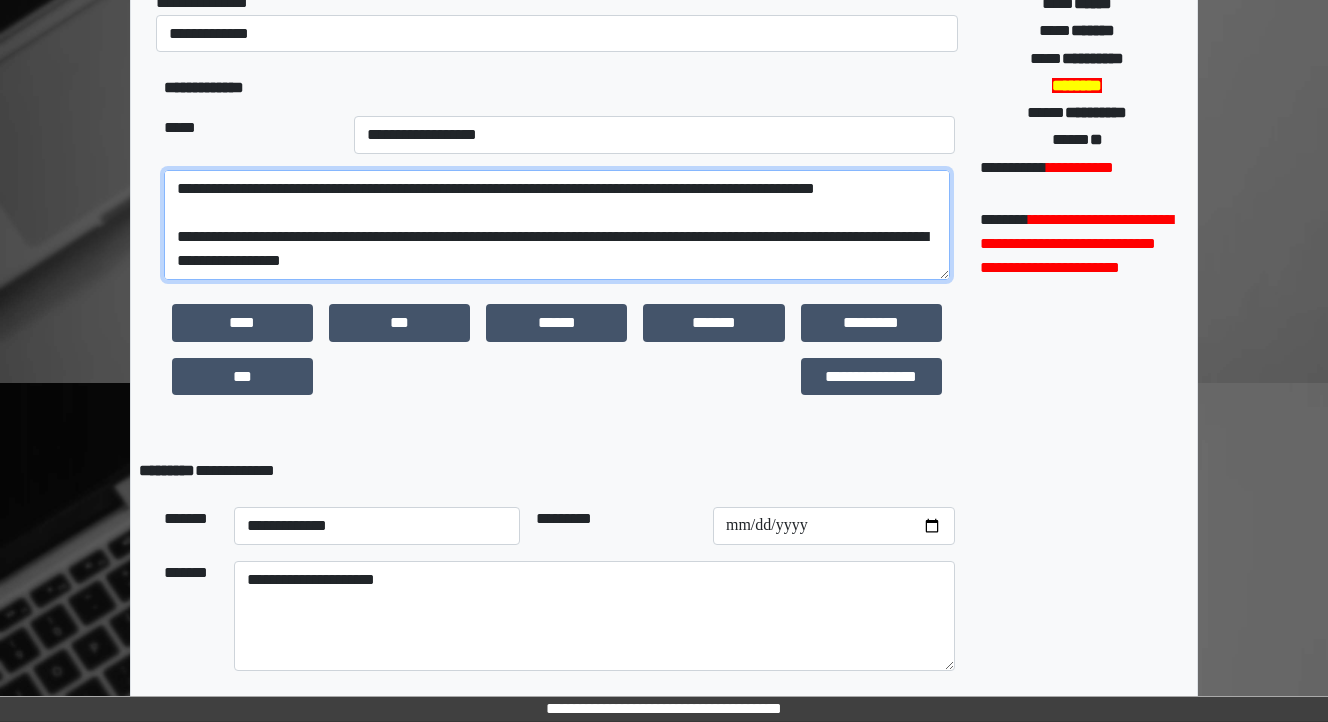 drag, startPoint x: 710, startPoint y: 220, endPoint x: 863, endPoint y: 218, distance: 153.01308 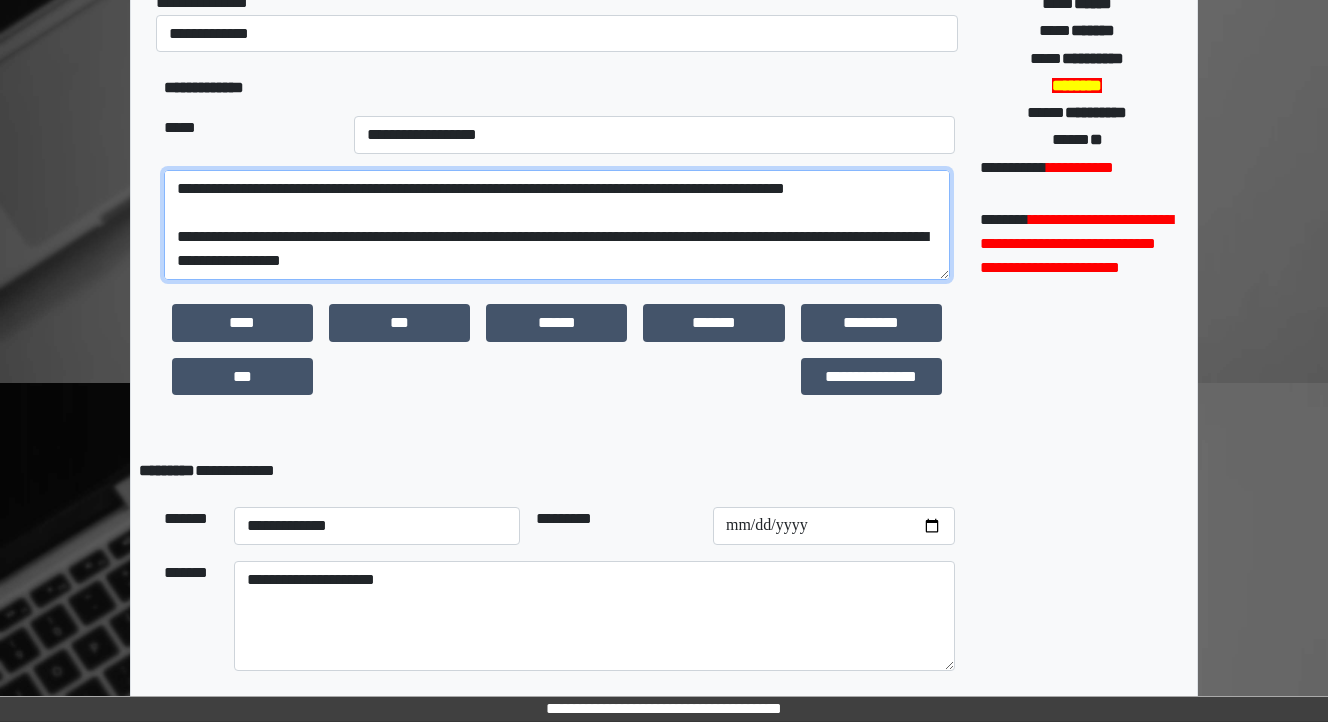 click at bounding box center (557, 225) 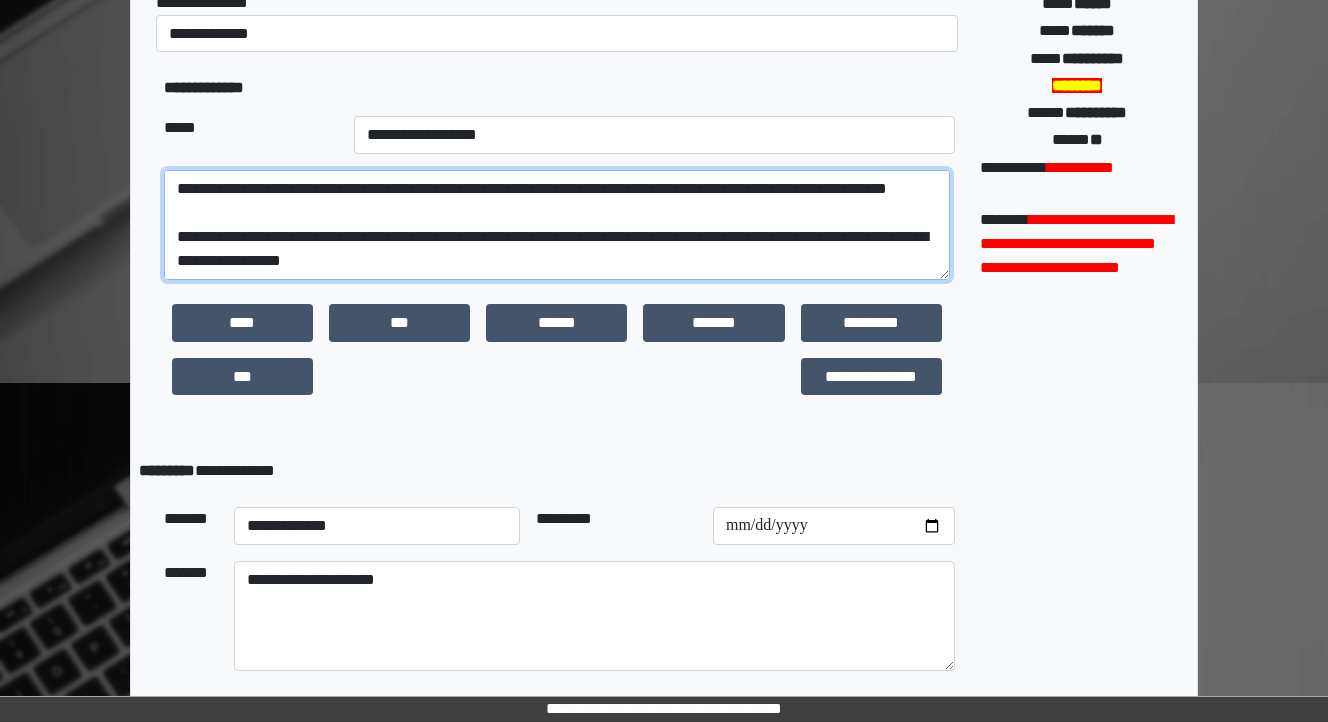 click at bounding box center (557, 225) 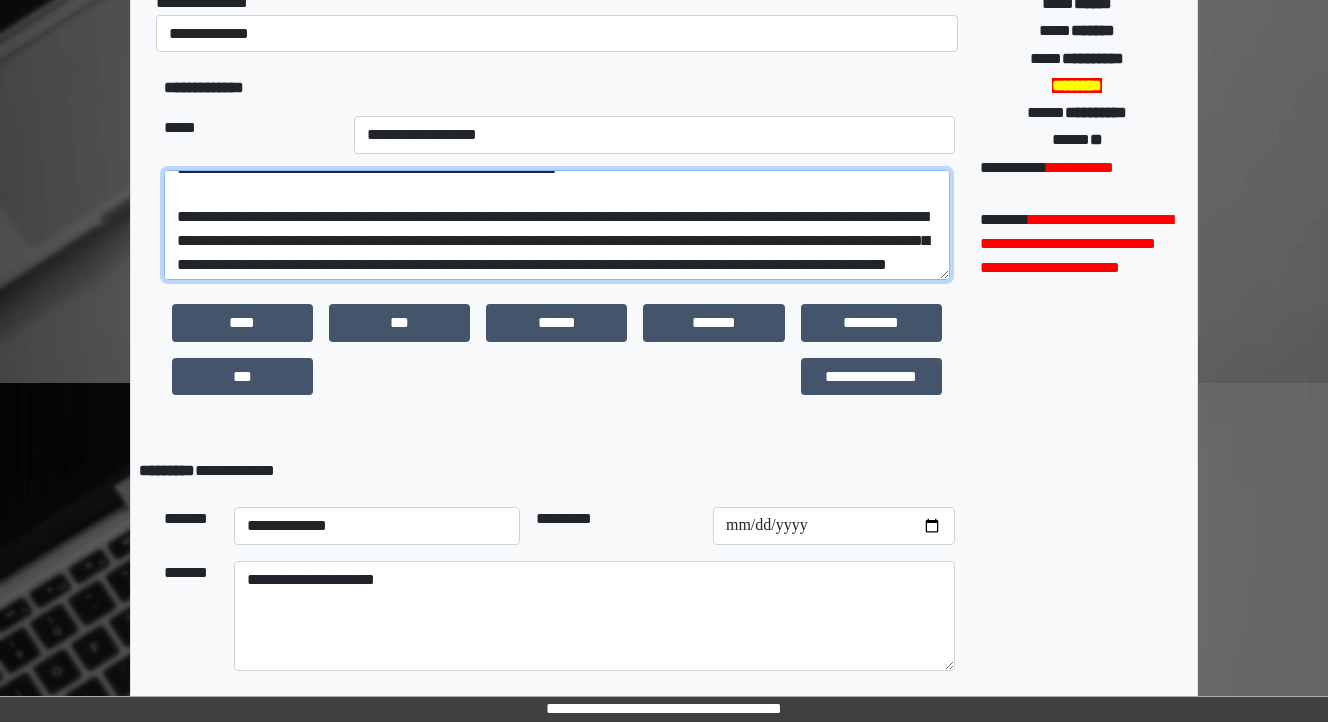 scroll, scrollTop: 488, scrollLeft: 0, axis: vertical 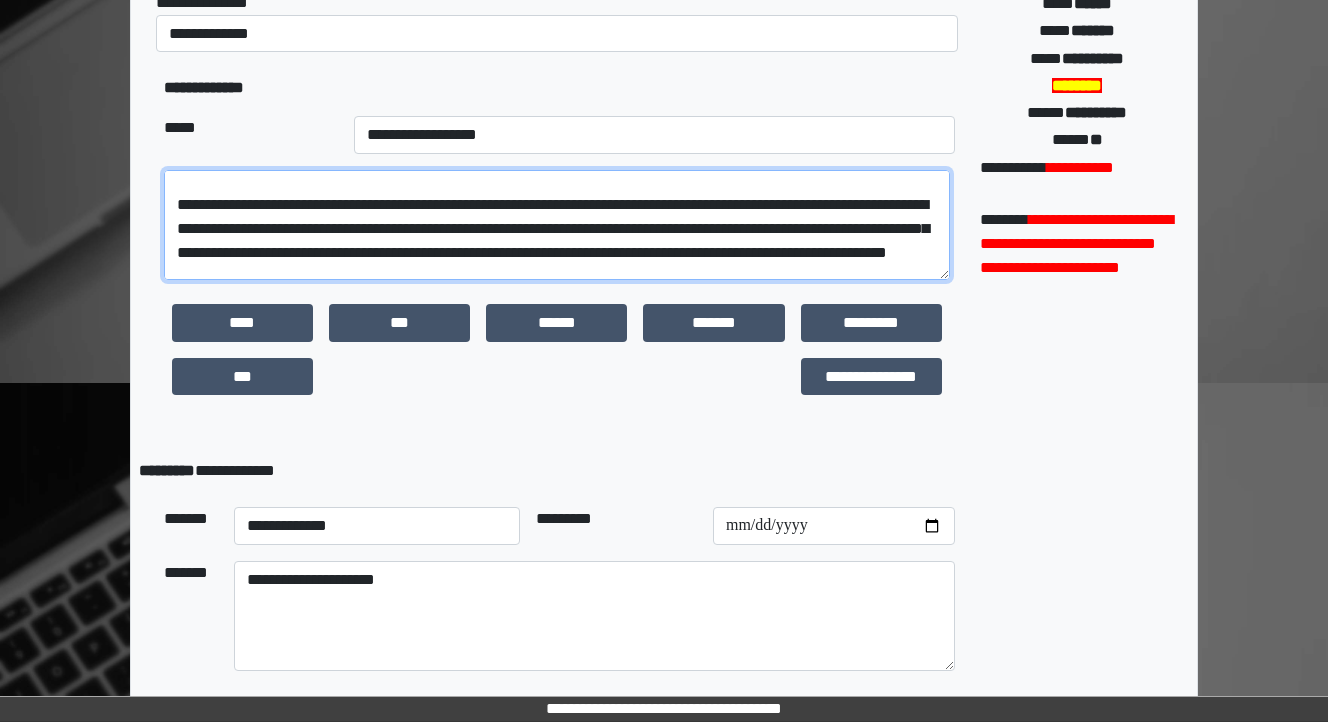 click at bounding box center [557, 225] 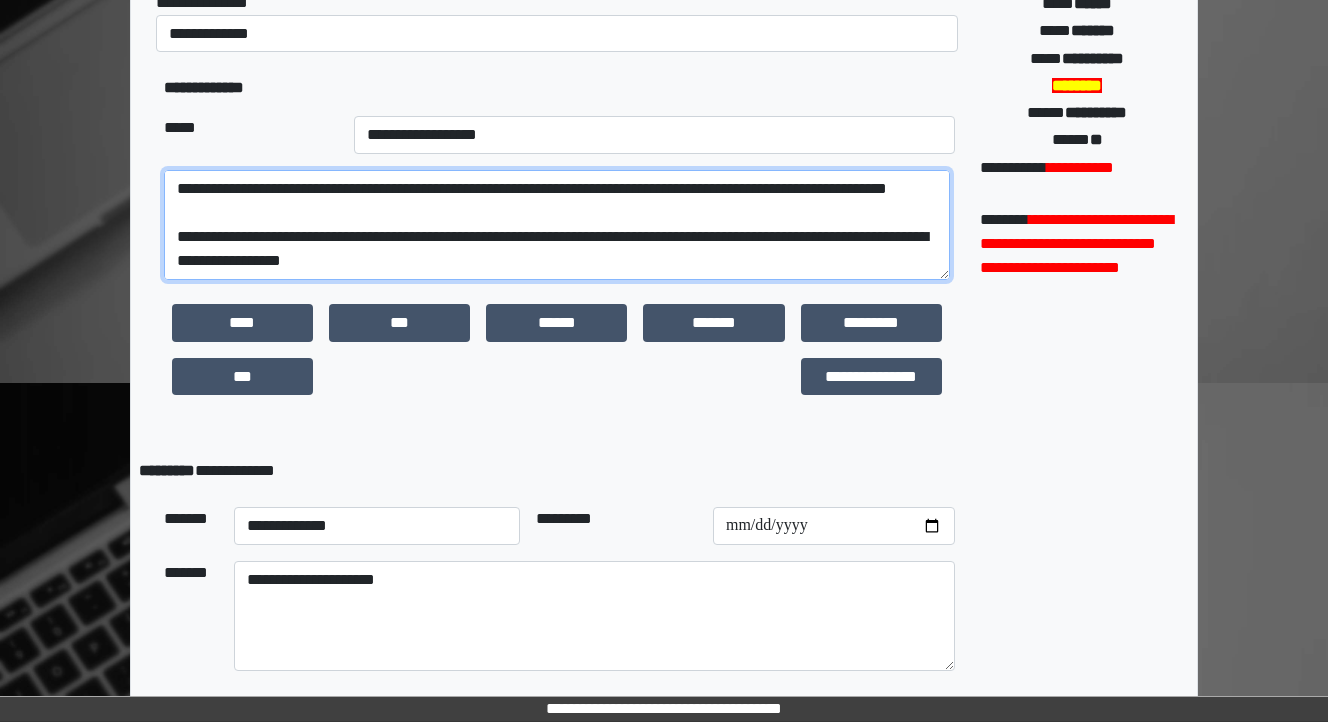 scroll, scrollTop: 648, scrollLeft: 0, axis: vertical 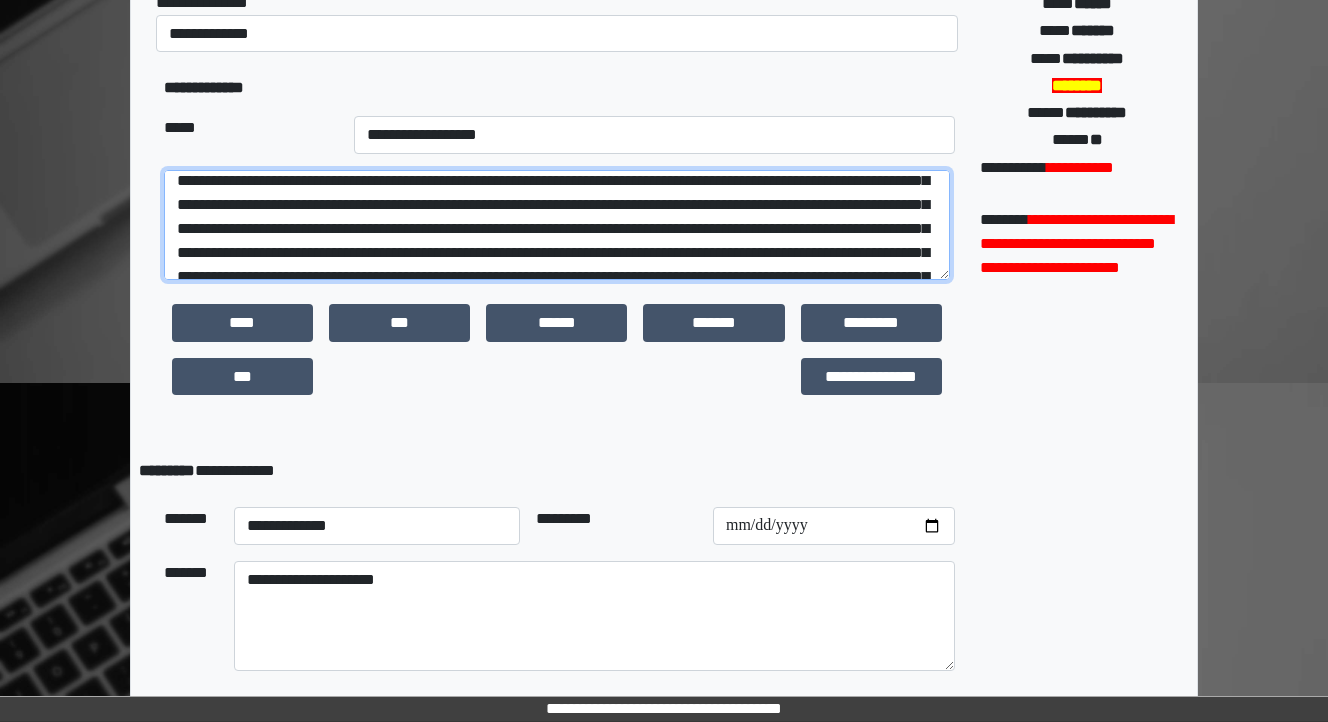 click at bounding box center [557, 225] 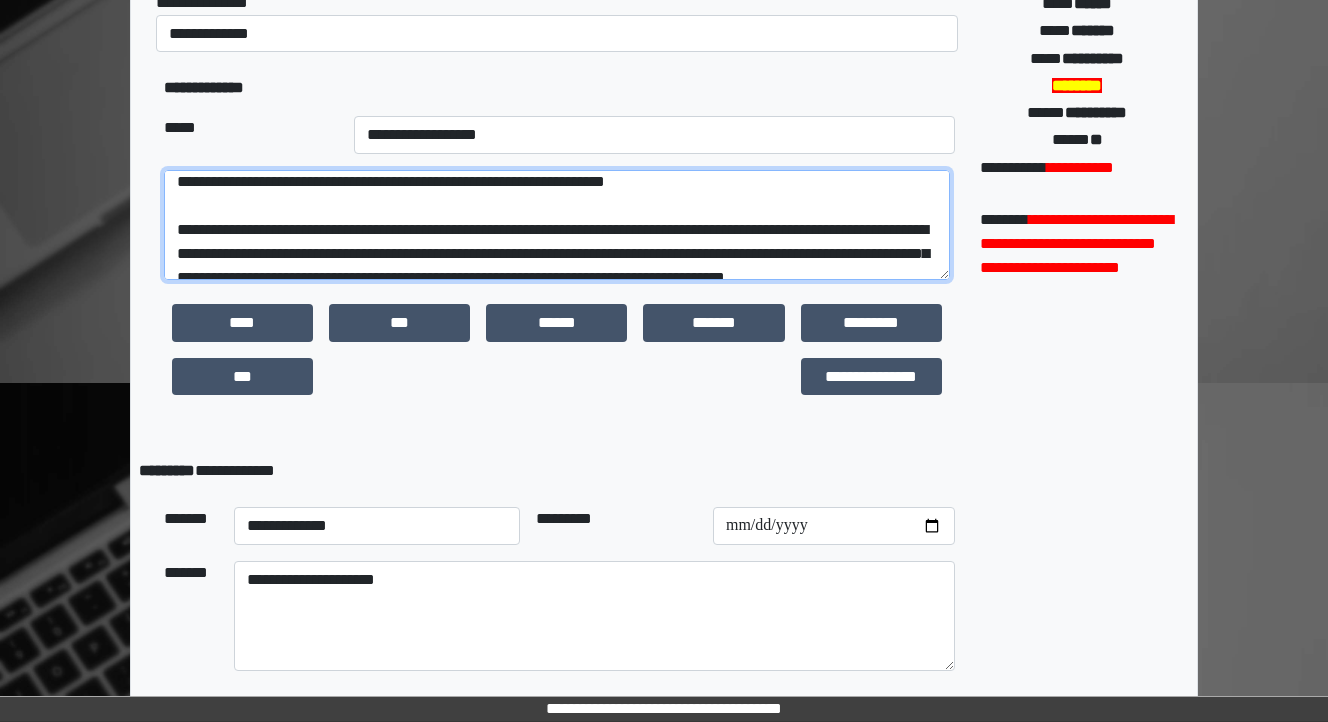 scroll, scrollTop: 488, scrollLeft: 0, axis: vertical 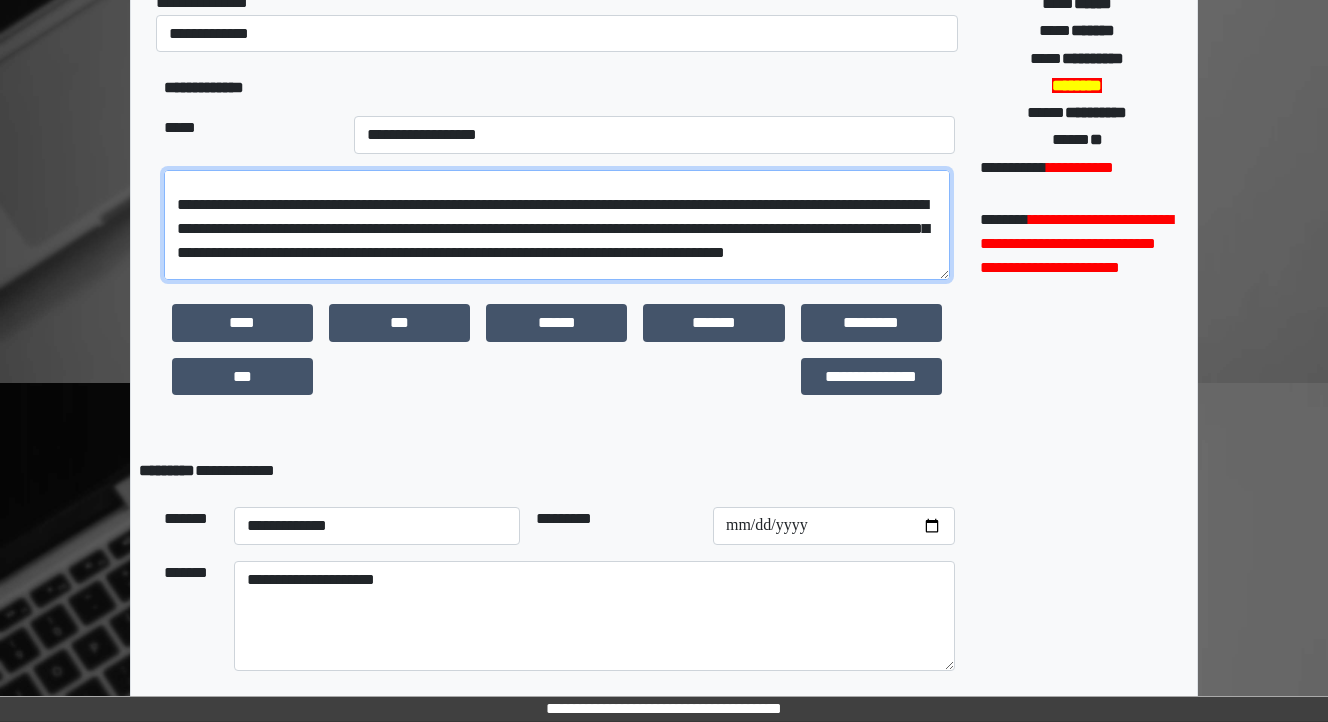 click at bounding box center (557, 225) 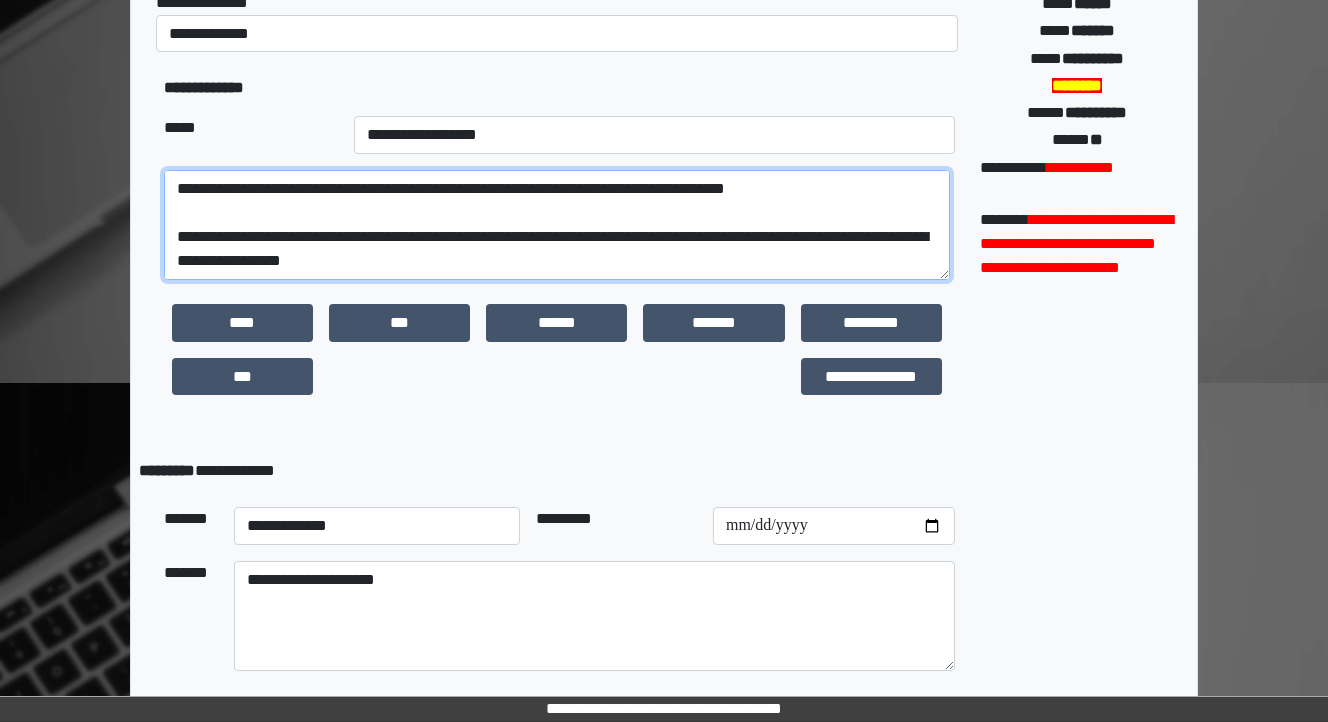 scroll, scrollTop: 568, scrollLeft: 0, axis: vertical 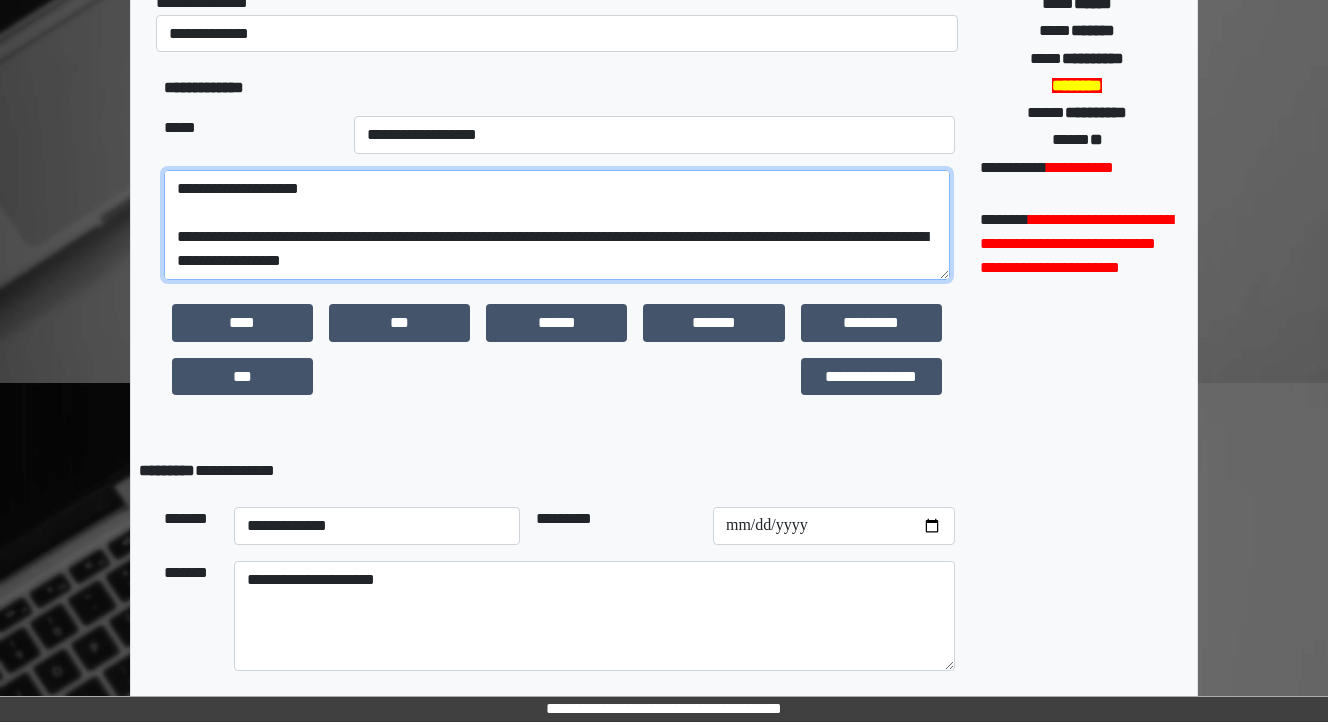 click at bounding box center (557, 225) 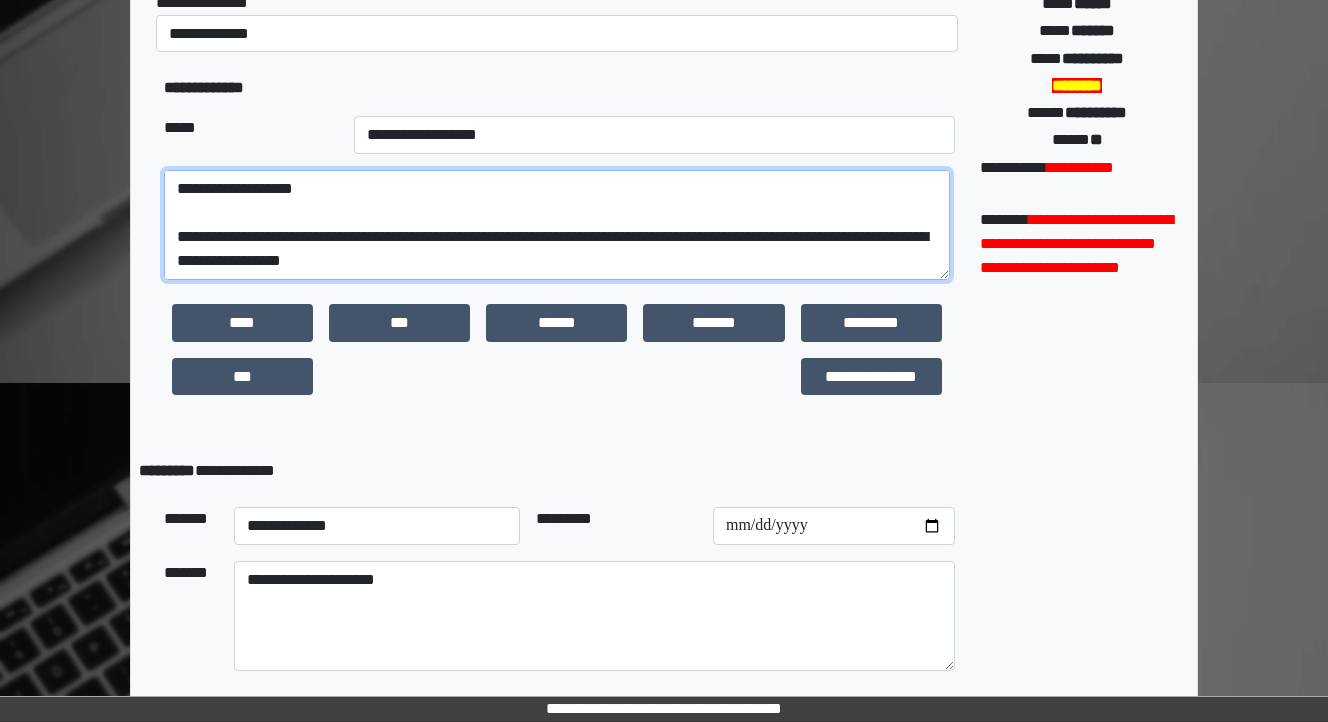 drag, startPoint x: 354, startPoint y: 209, endPoint x: 292, endPoint y: 210, distance: 62.008064 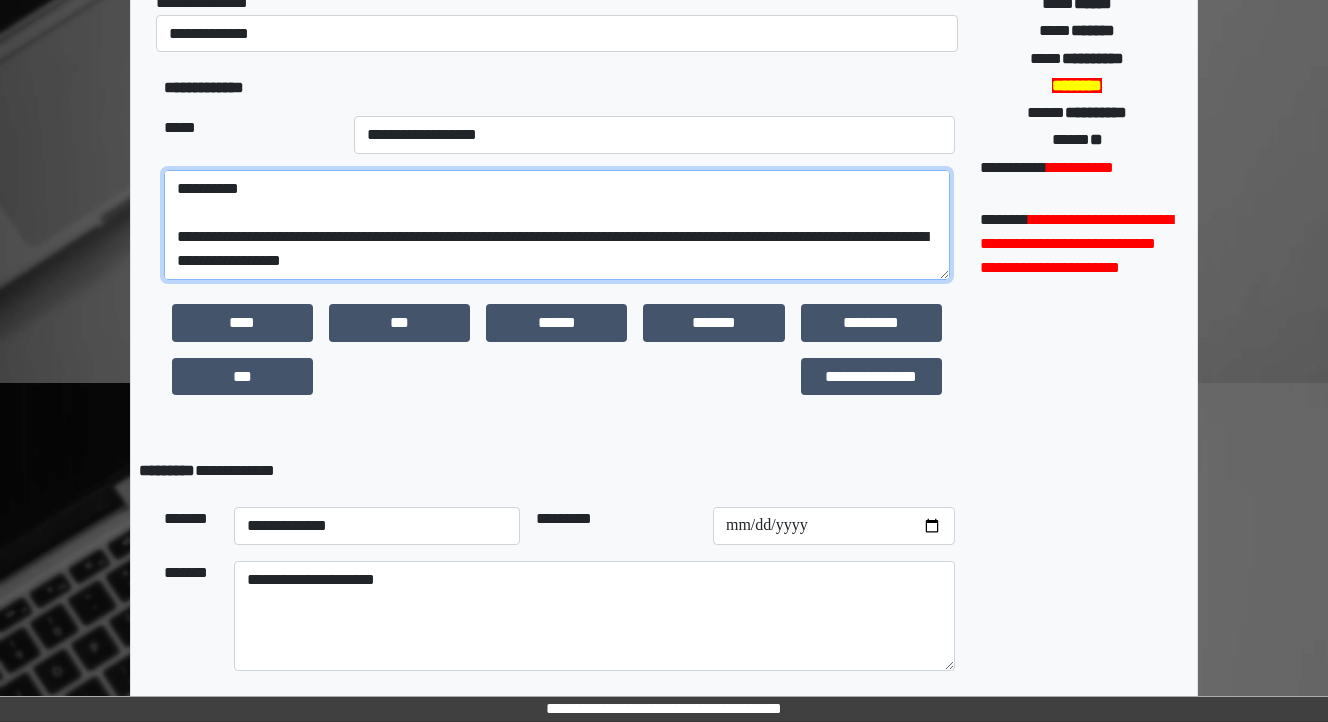 click at bounding box center (557, 225) 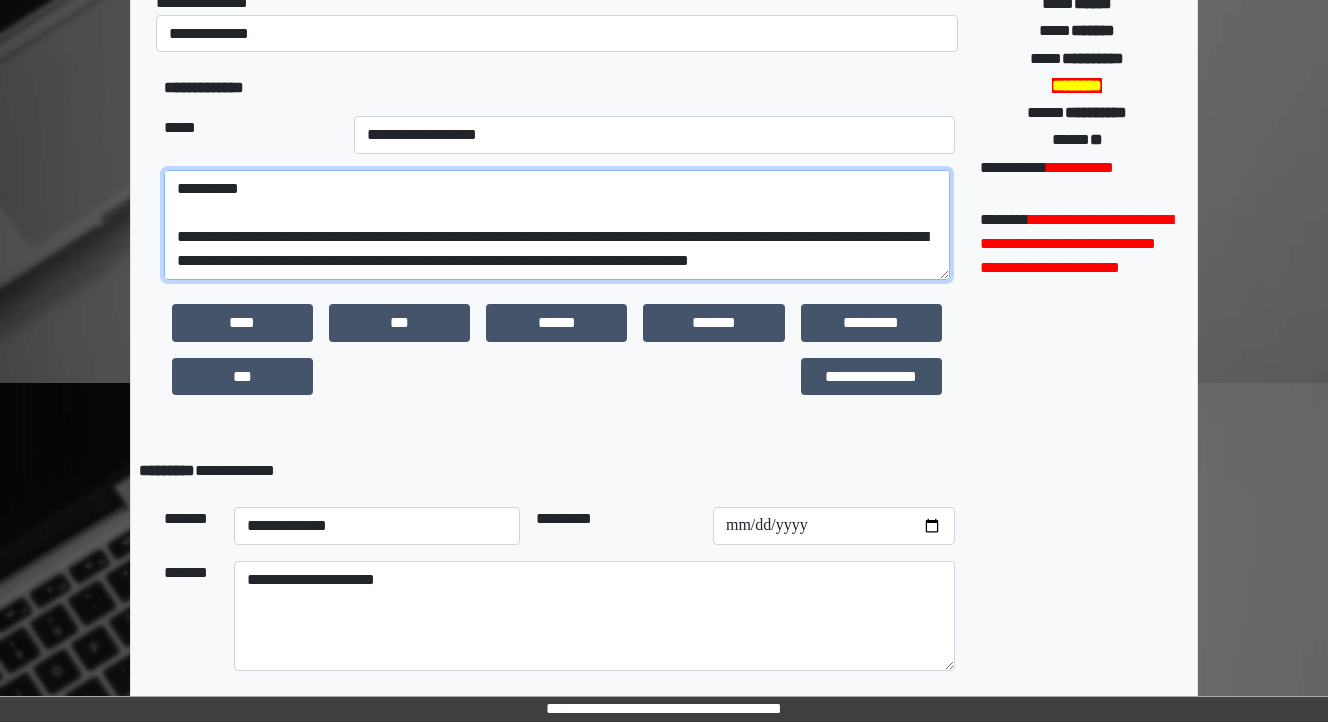 click at bounding box center (557, 225) 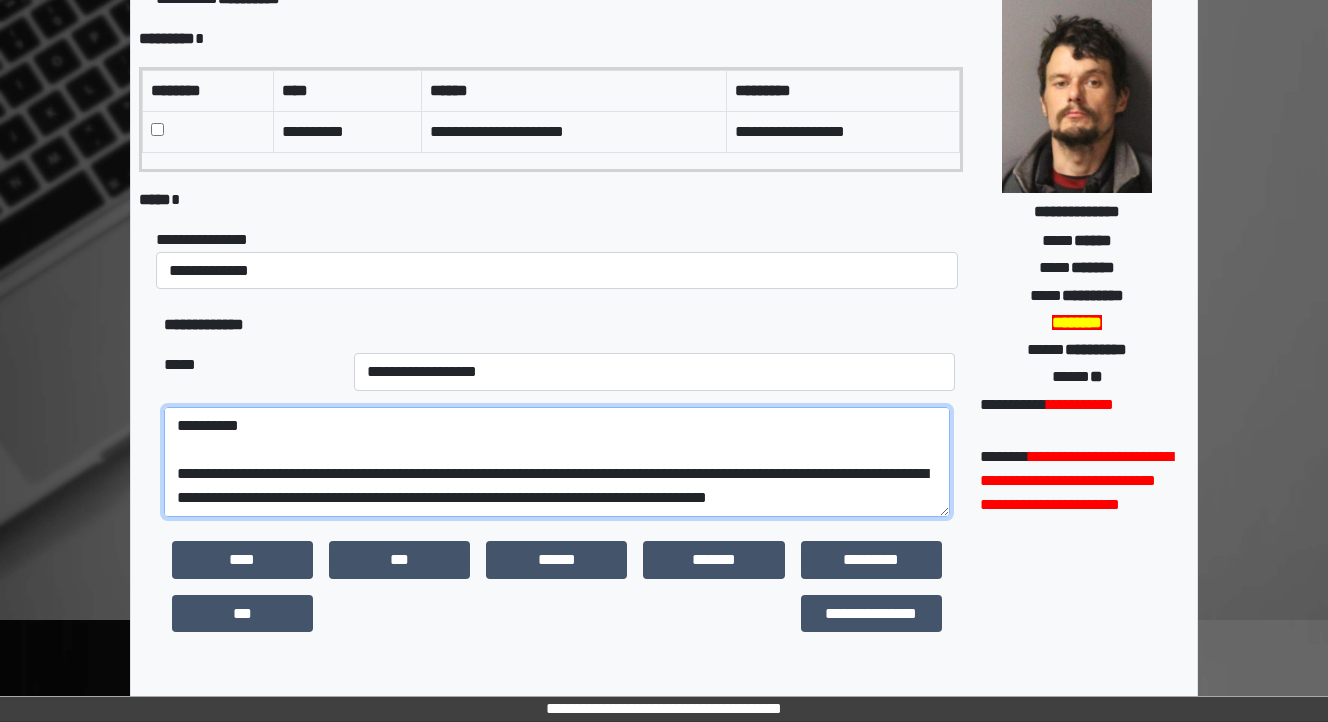 scroll, scrollTop: 2, scrollLeft: 0, axis: vertical 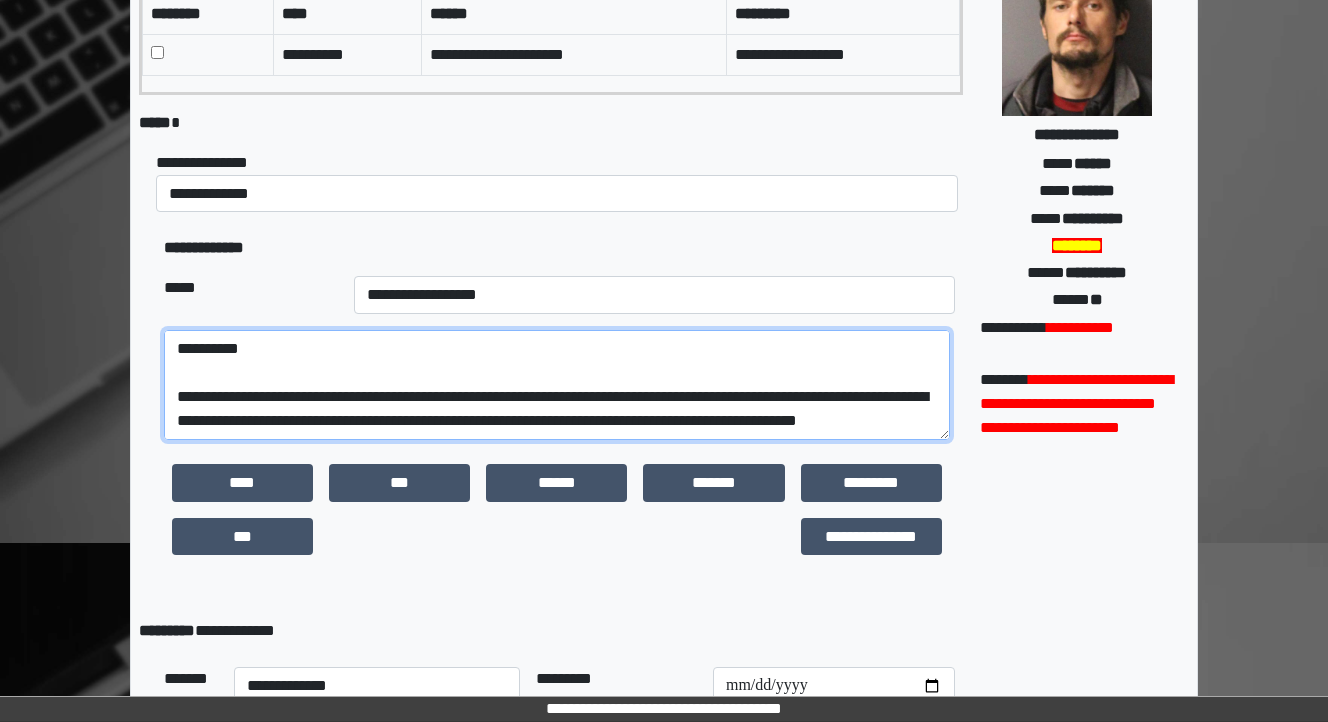 drag, startPoint x: 290, startPoint y: 420, endPoint x: 248, endPoint y: 419, distance: 42.0119 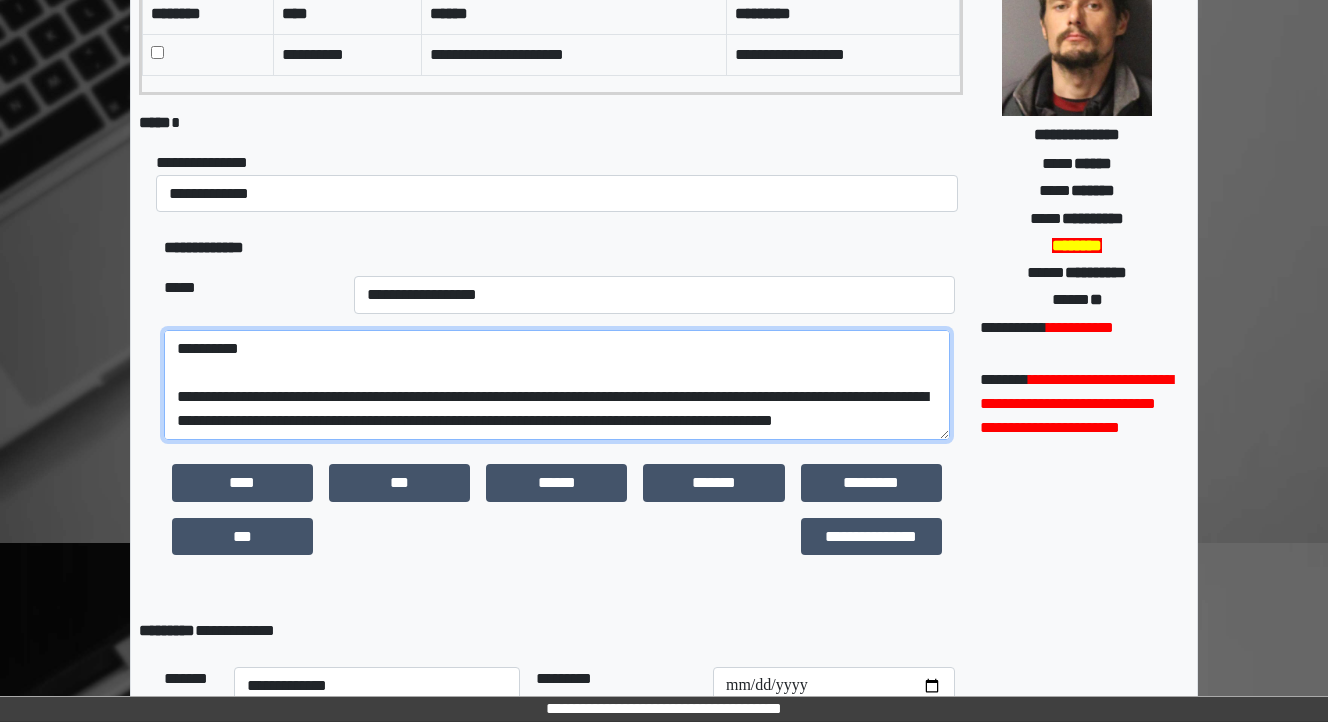 click at bounding box center [557, 385] 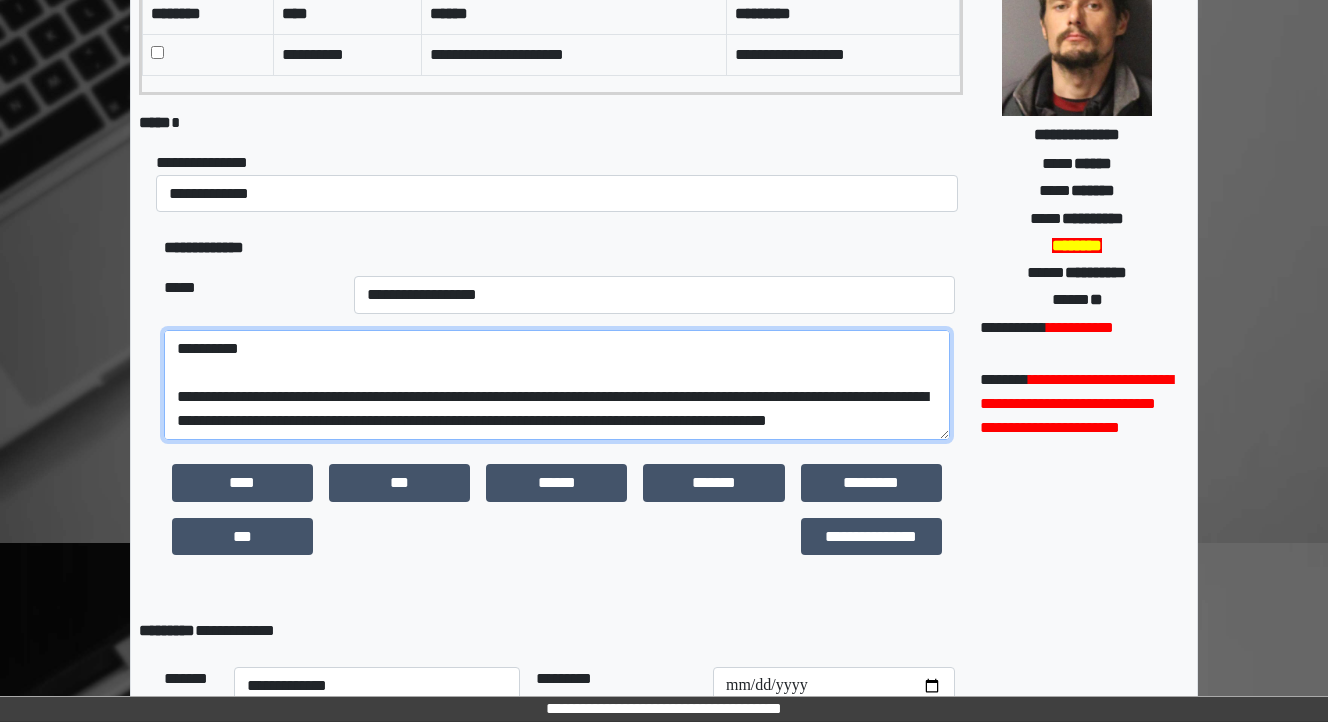 click at bounding box center (557, 385) 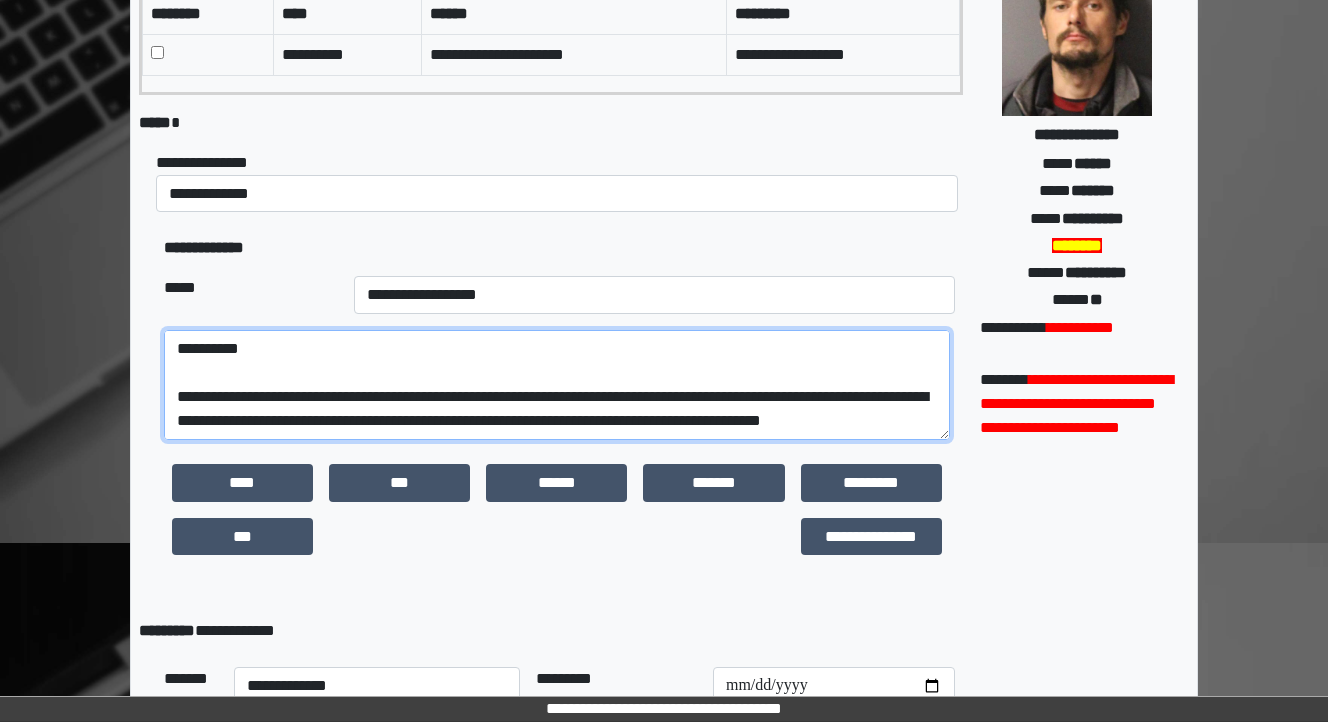 click at bounding box center (557, 385) 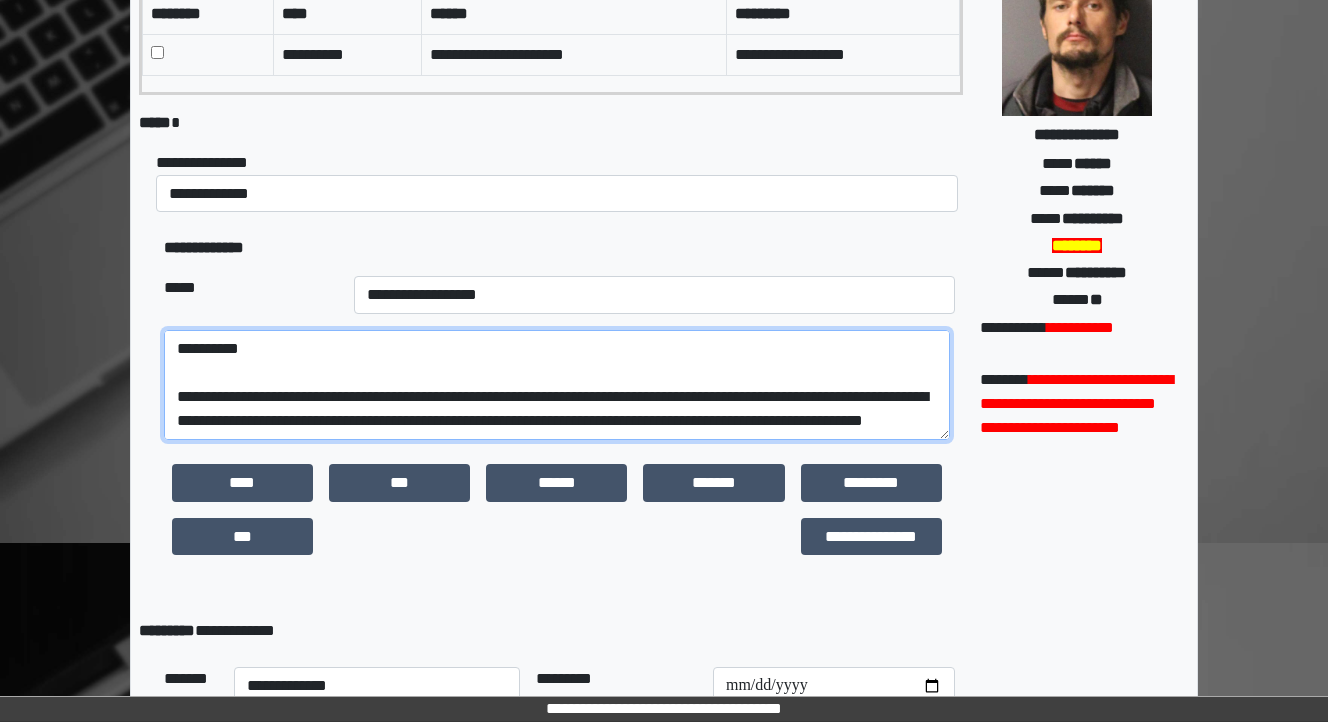 click at bounding box center (557, 385) 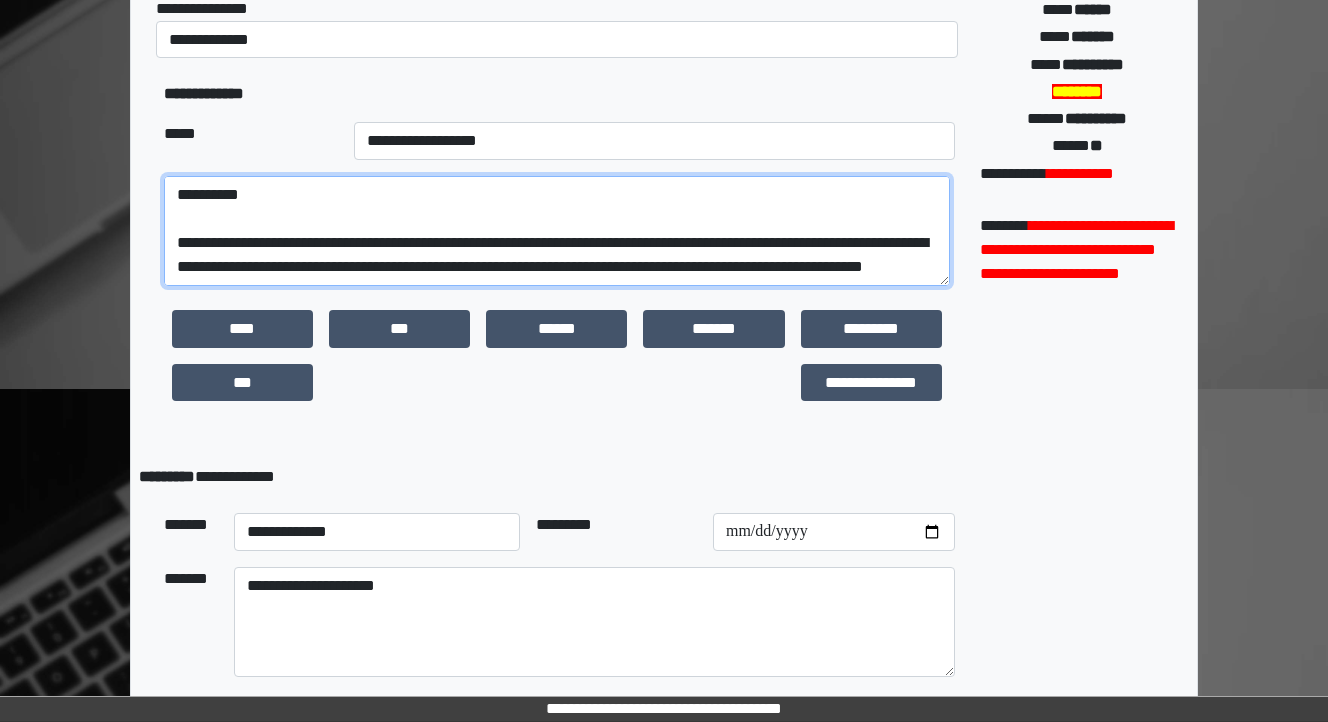 scroll, scrollTop: 402, scrollLeft: 0, axis: vertical 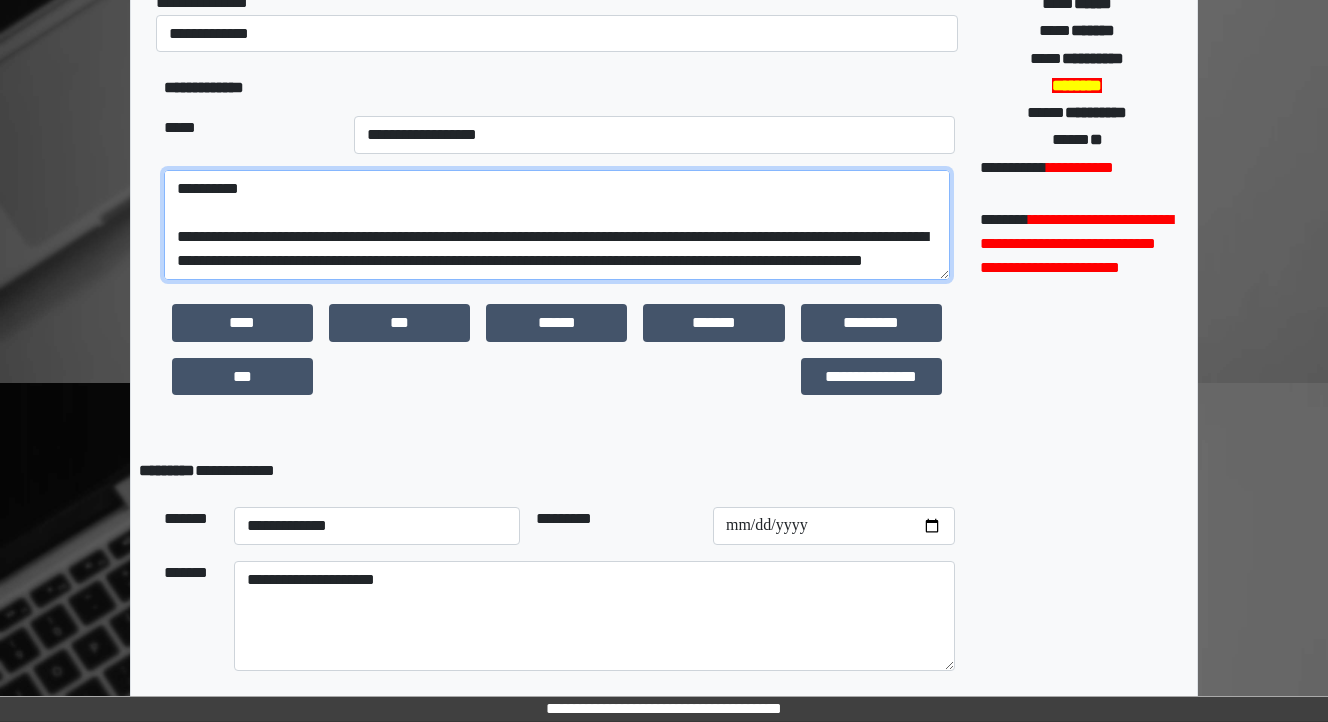 click at bounding box center [557, 225] 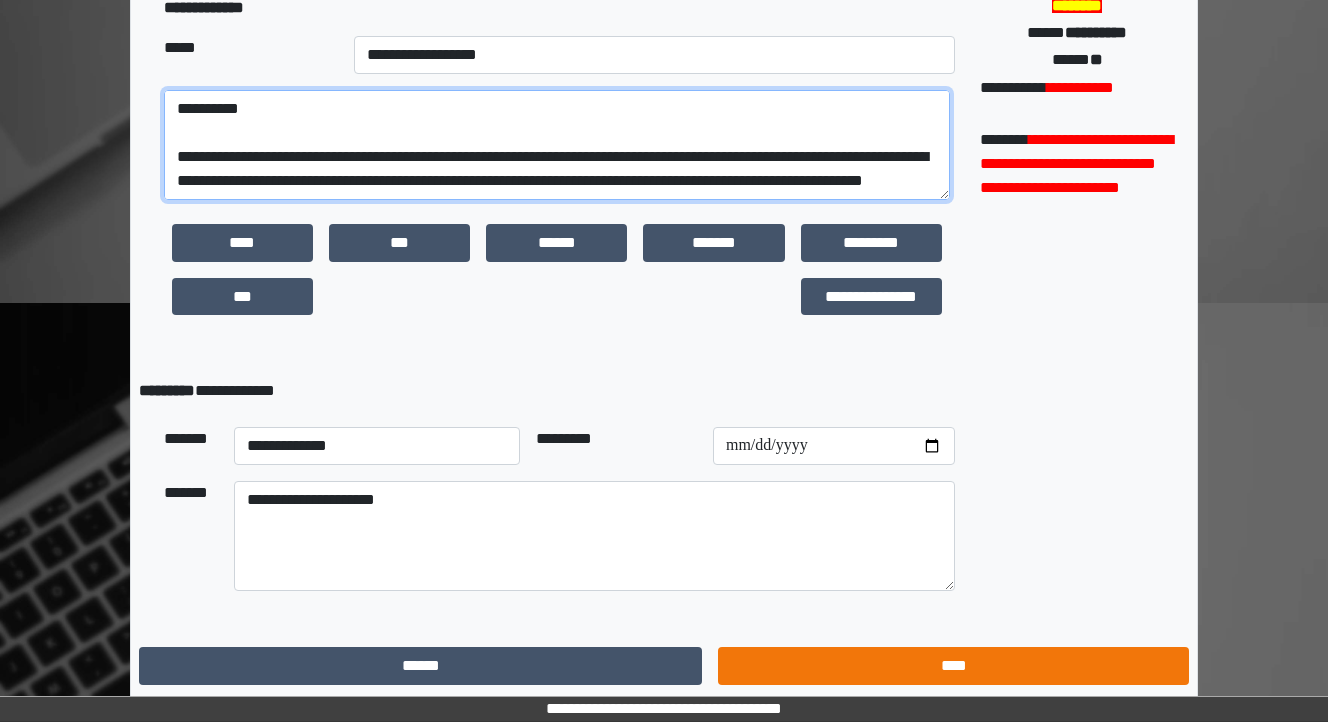 type on "**********" 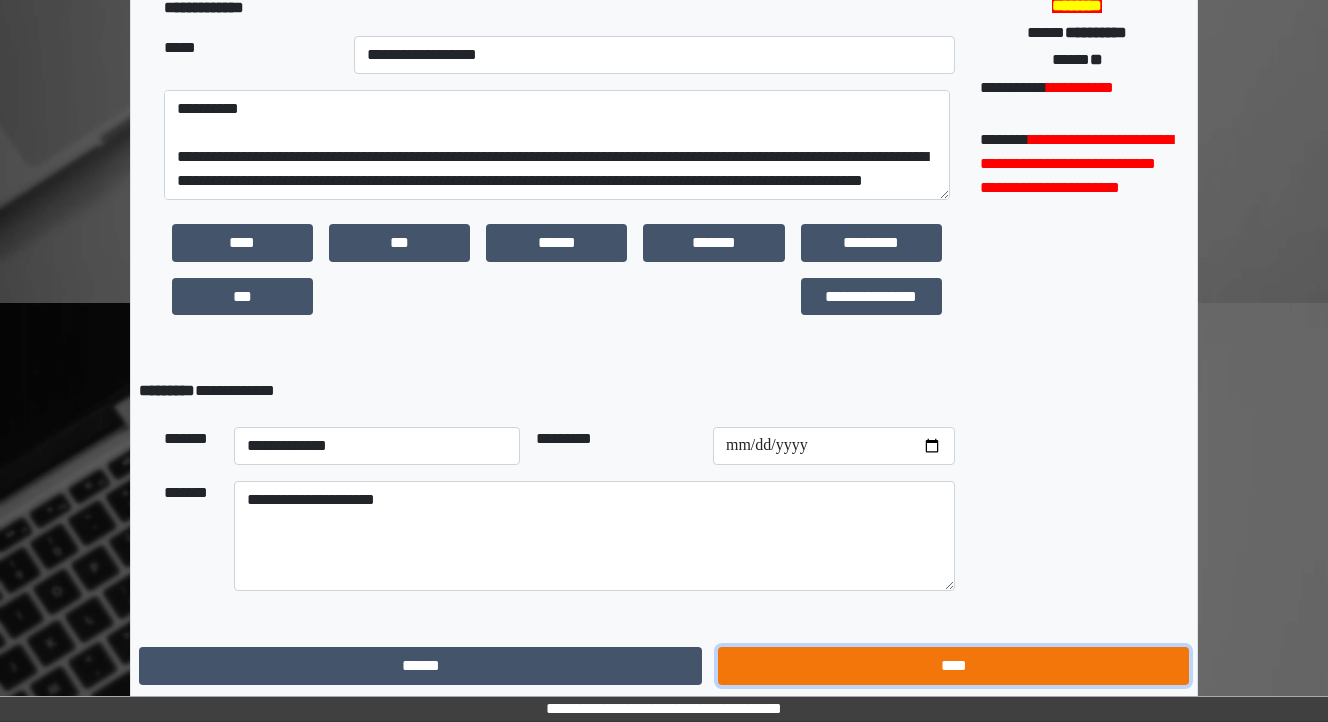 click on "****" at bounding box center [953, 666] 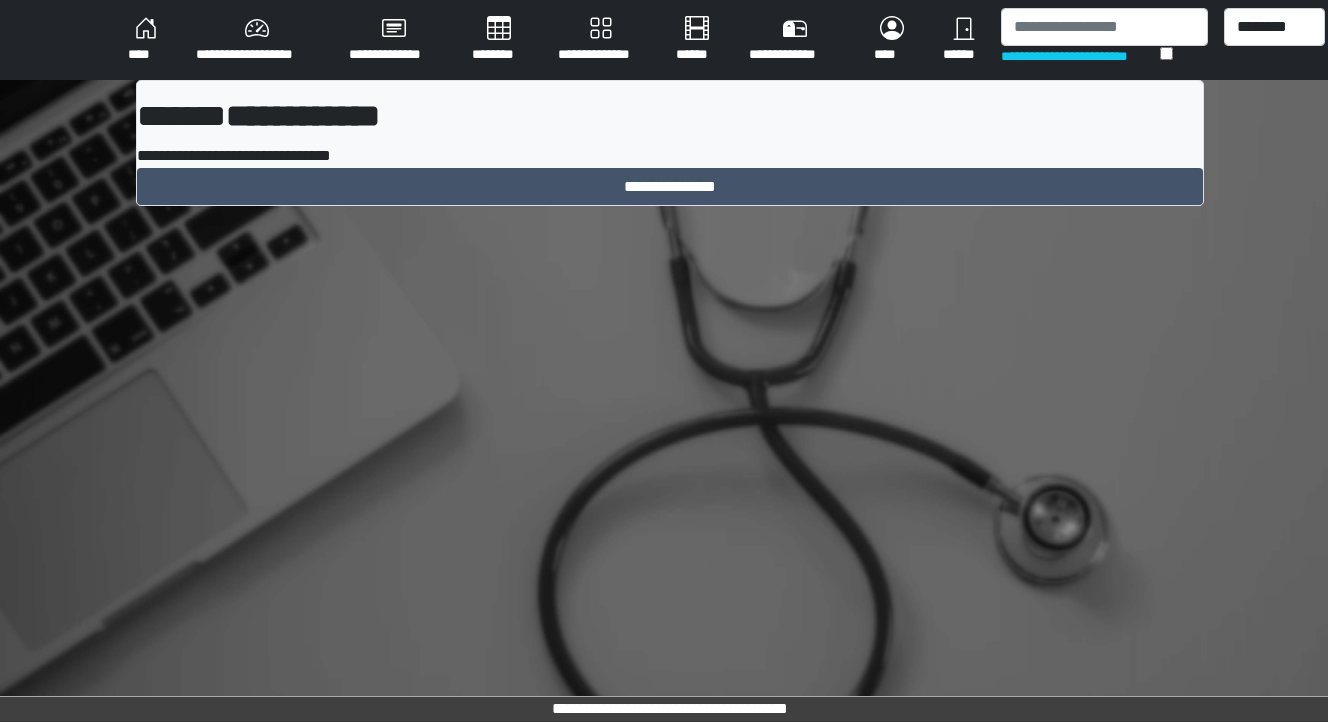 scroll, scrollTop: 0, scrollLeft: 0, axis: both 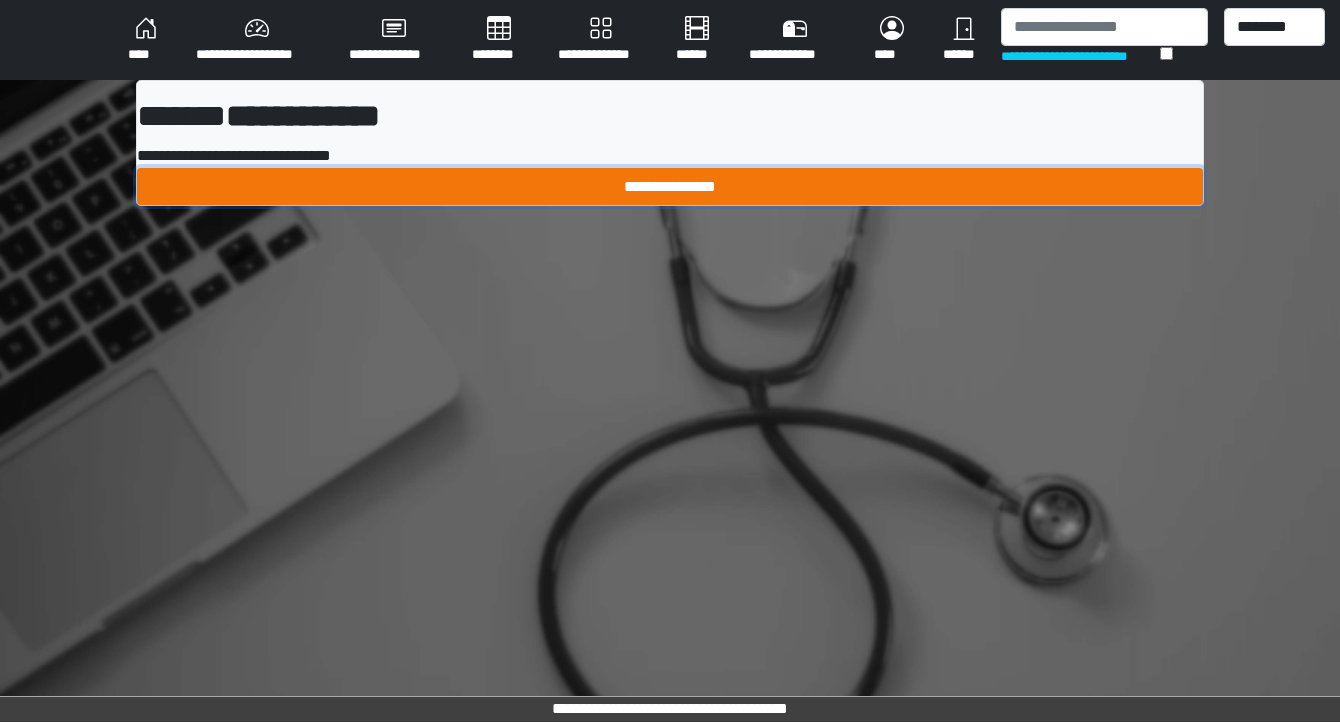 click on "**********" at bounding box center [670, 187] 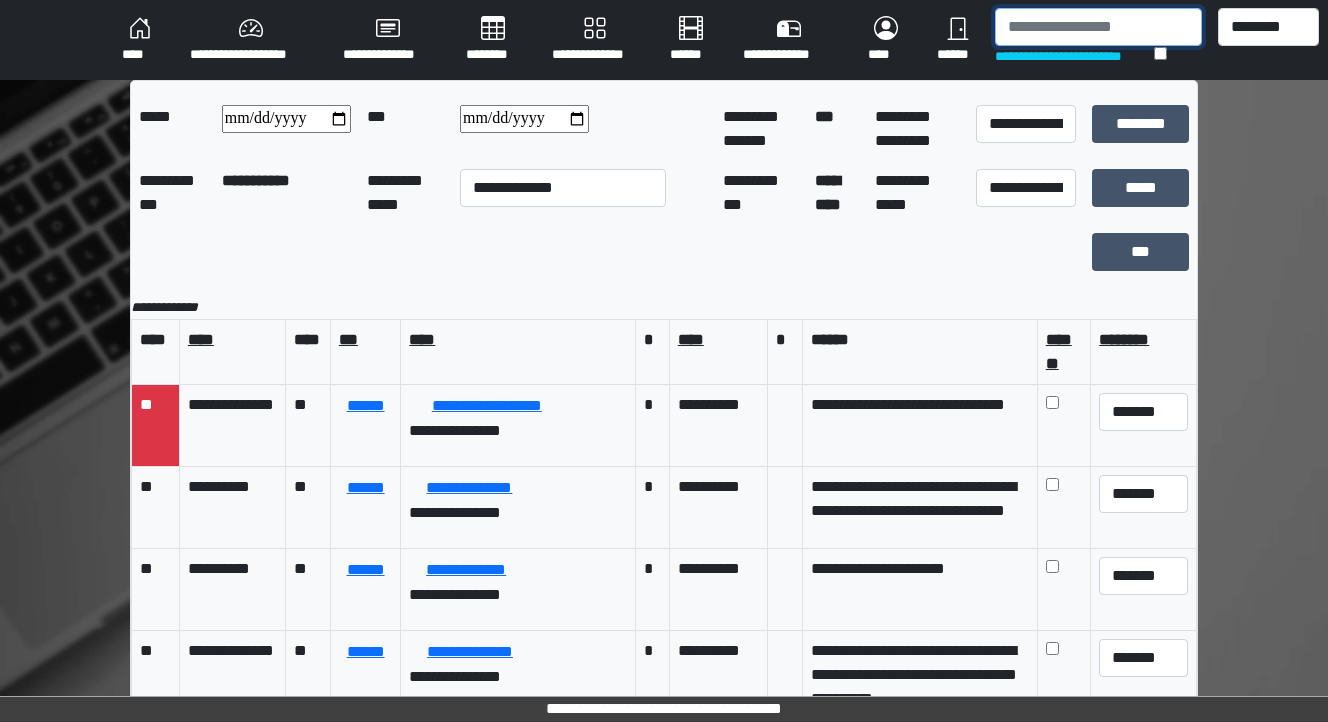 click at bounding box center [1098, 27] 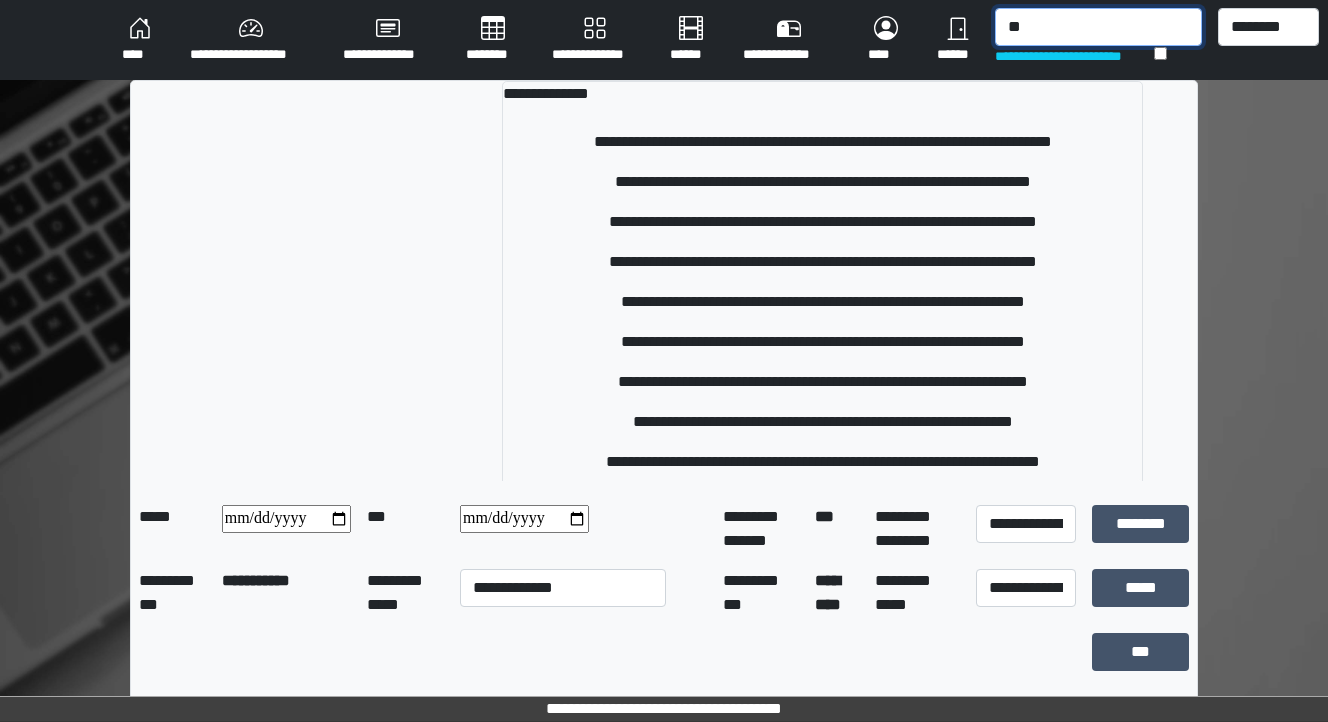 type on "*" 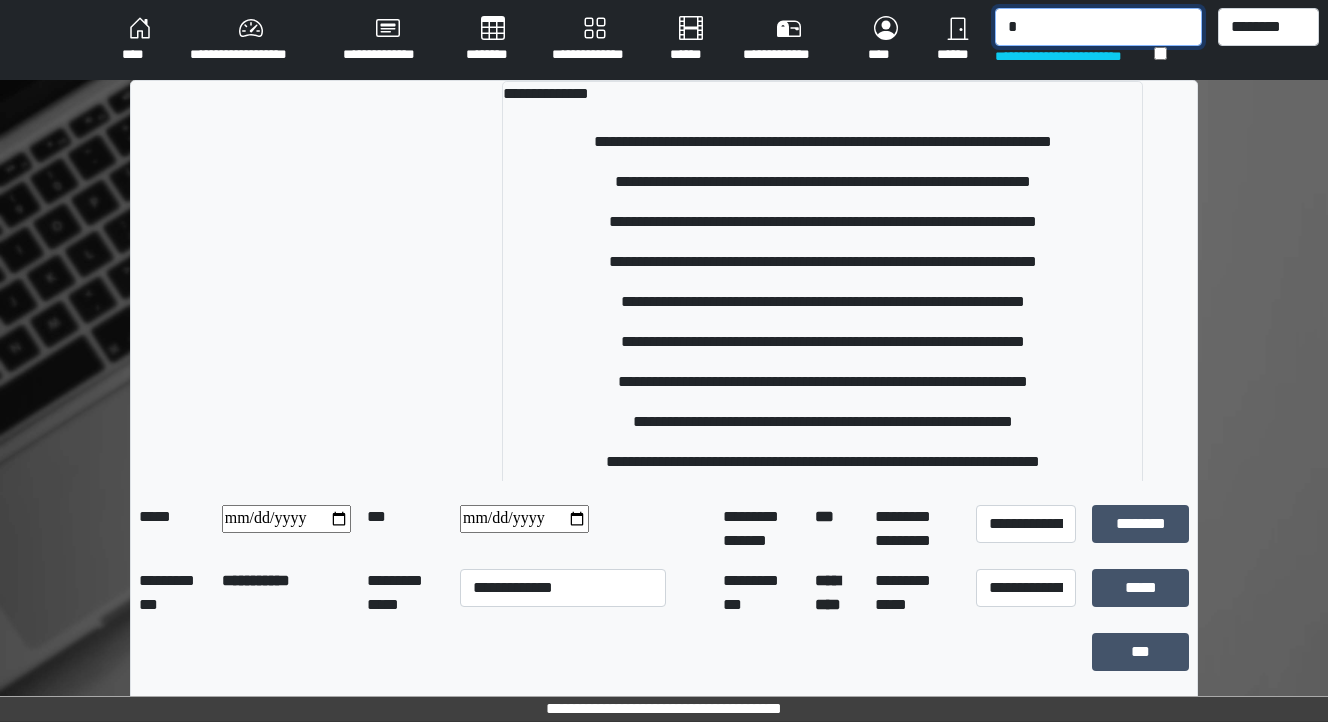 type 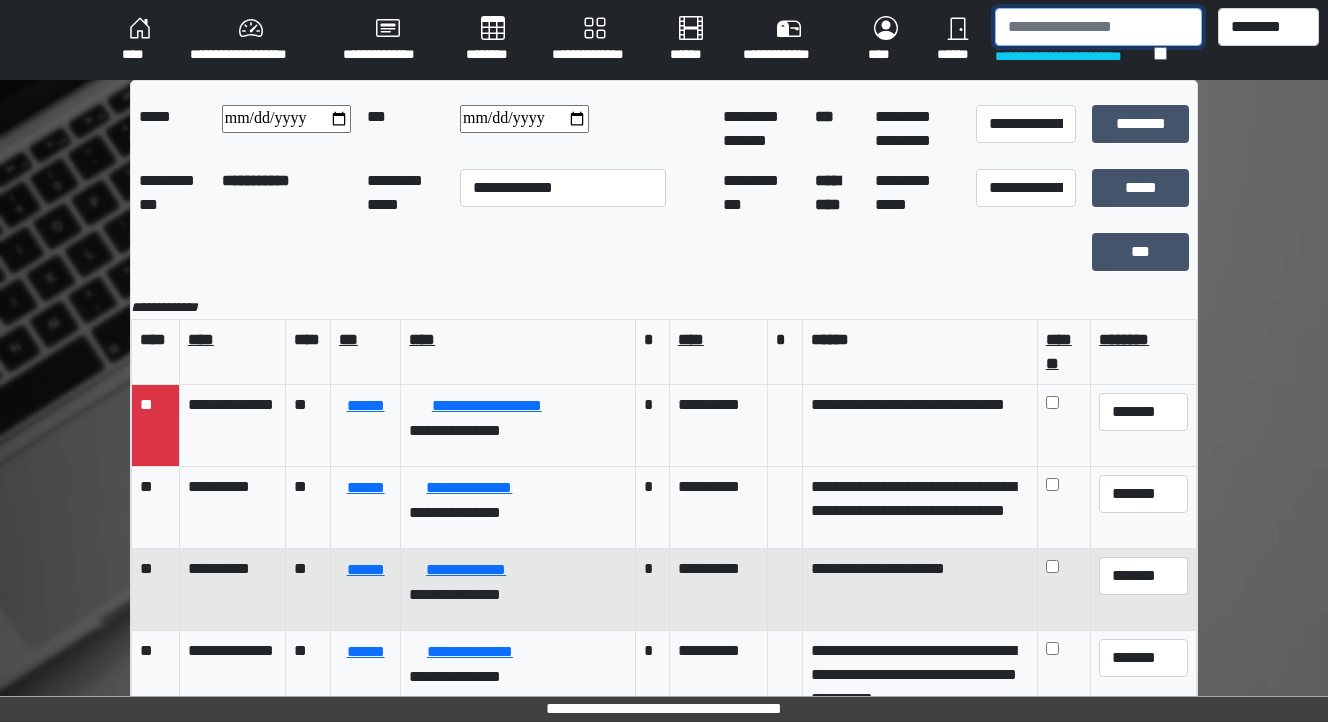 scroll, scrollTop: 80, scrollLeft: 0, axis: vertical 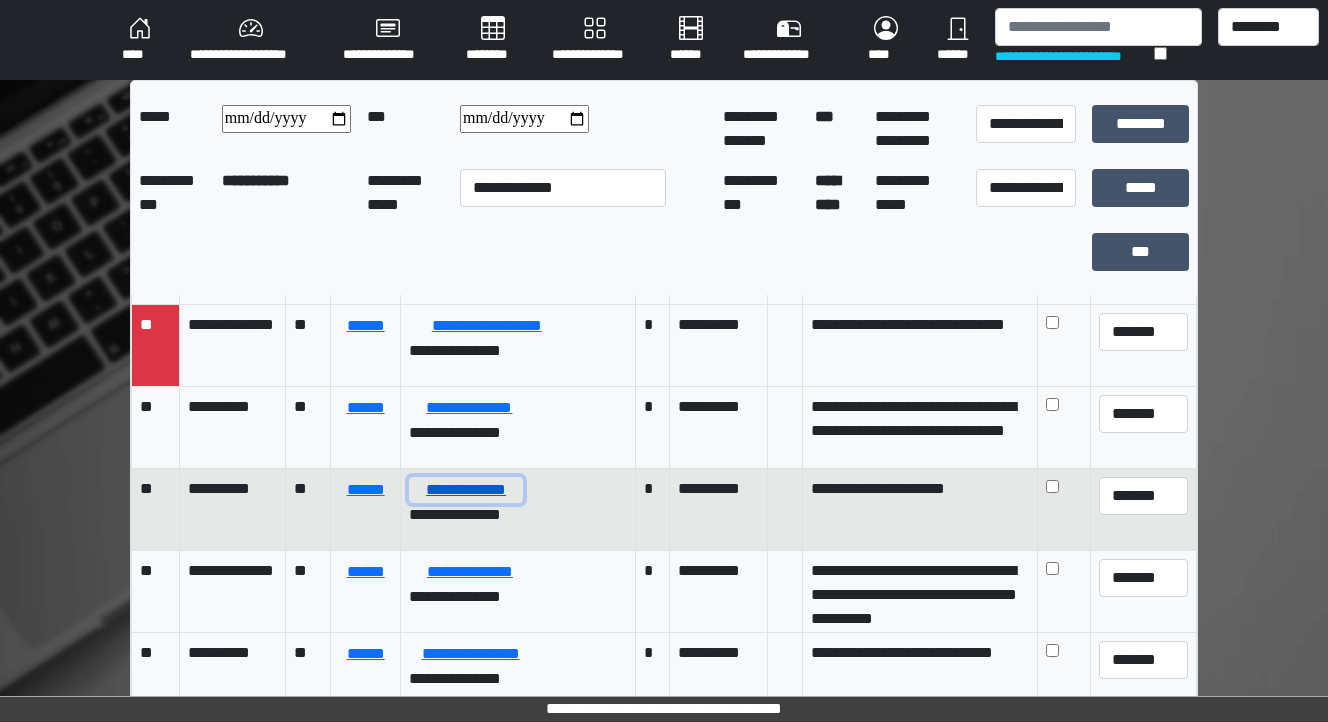click on "**********" at bounding box center (466, 490) 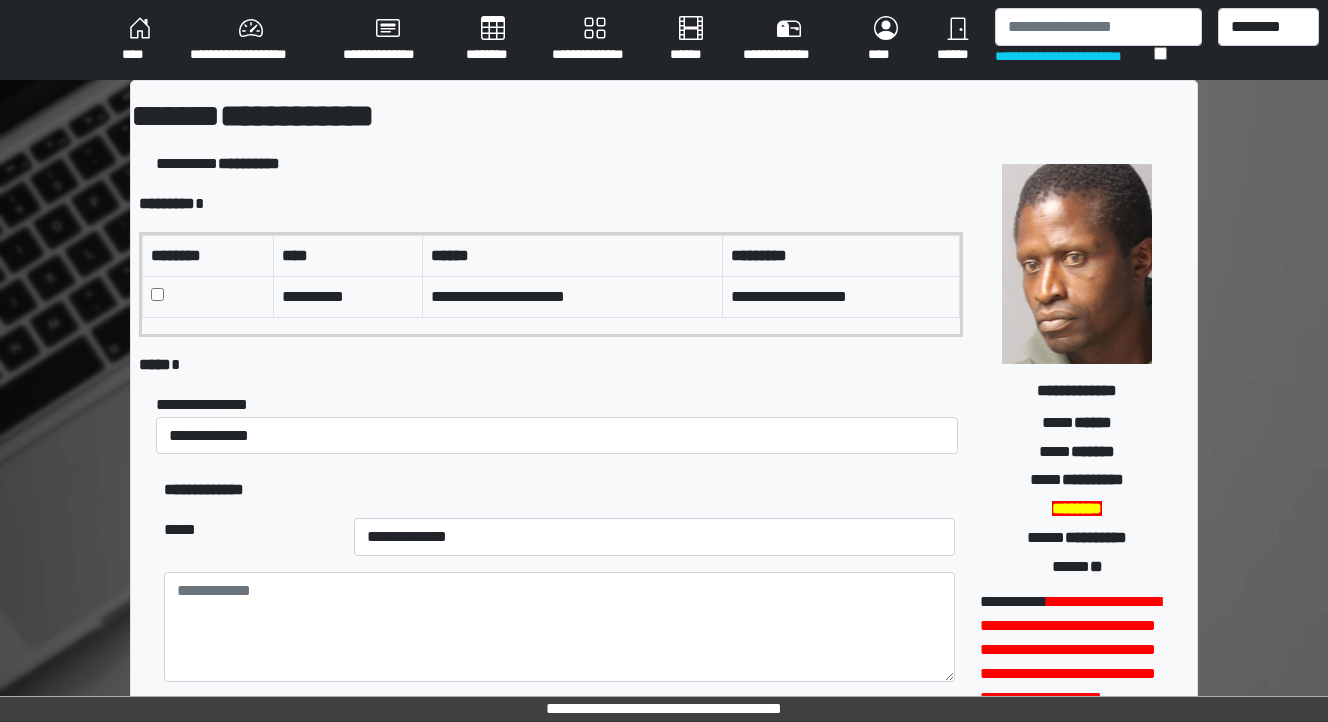 click at bounding box center (208, 296) 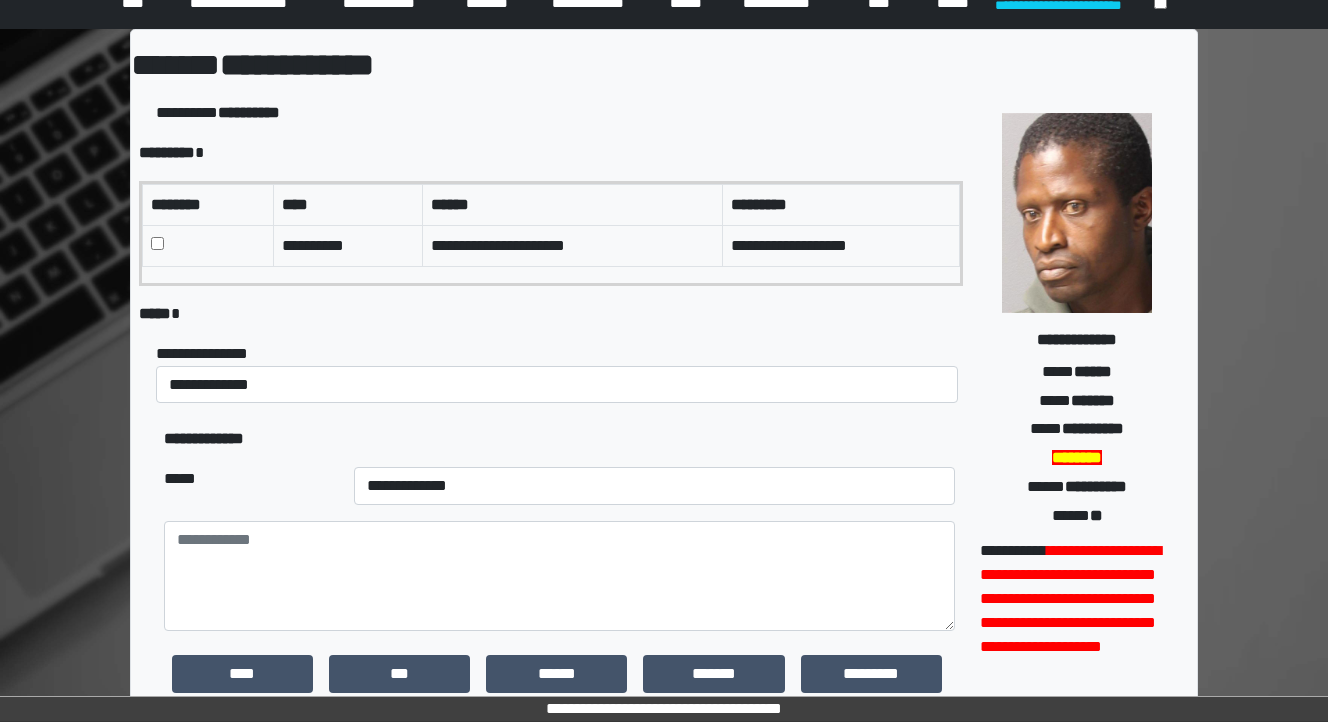 scroll, scrollTop: 80, scrollLeft: 0, axis: vertical 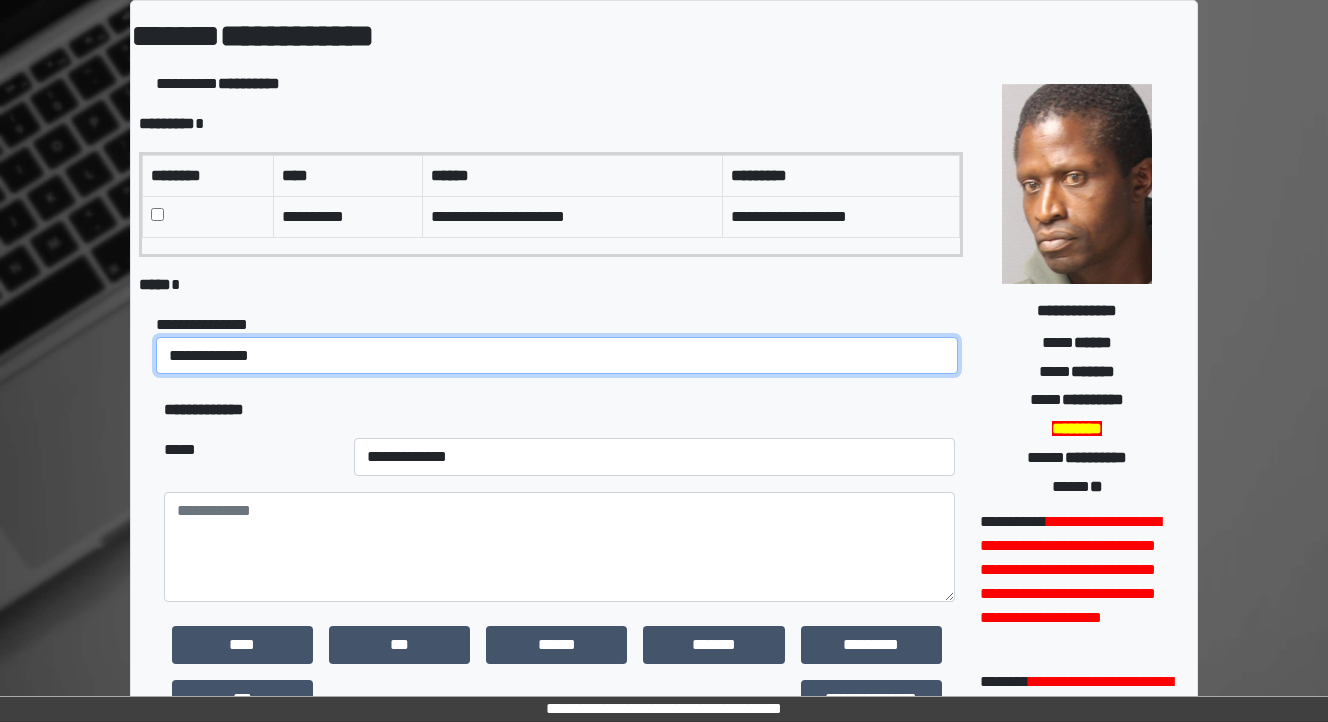 click on "**********" at bounding box center (557, 356) 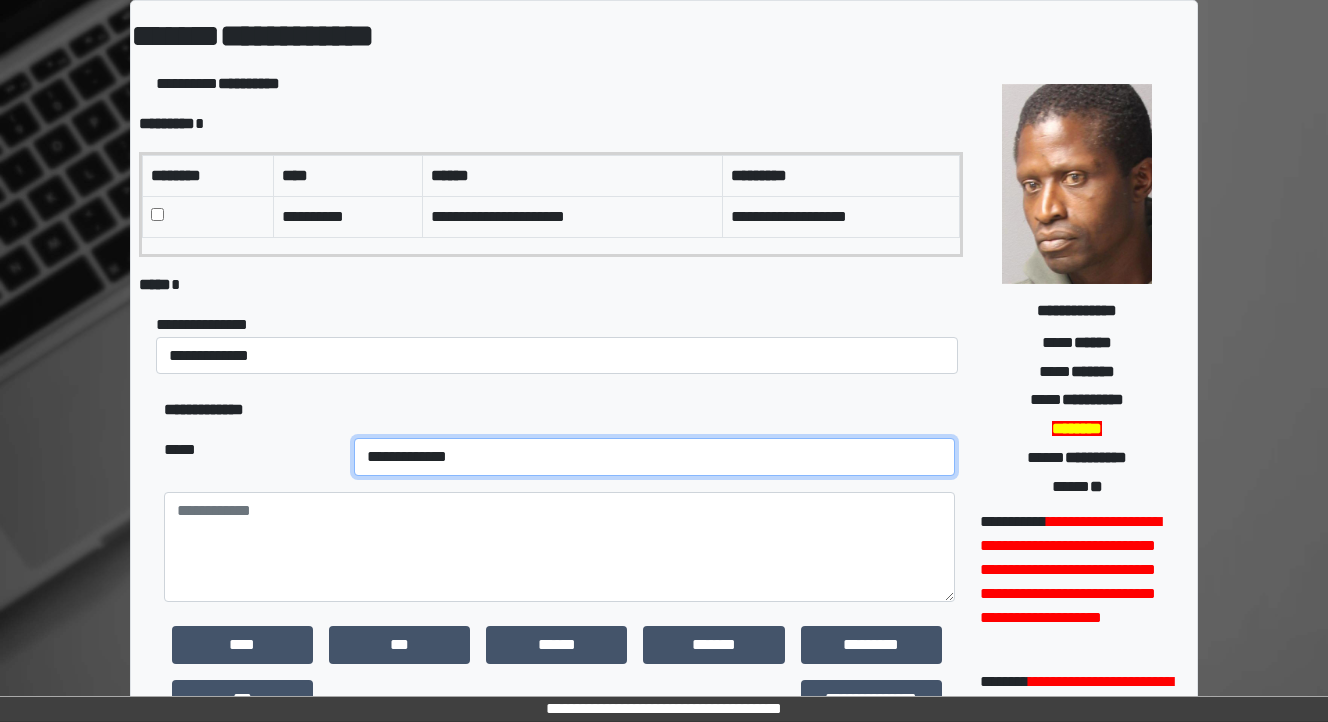 click on "**********" at bounding box center (654, 457) 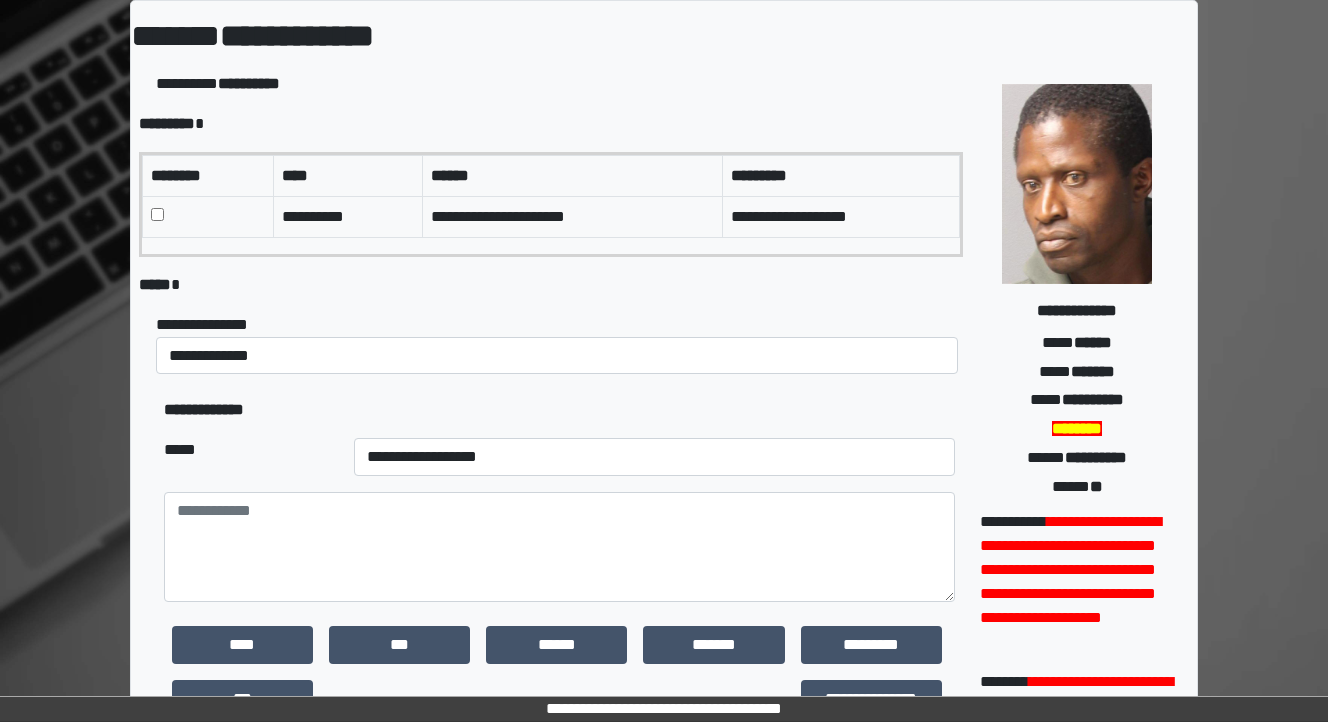 click on "**********" at bounding box center (559, 410) 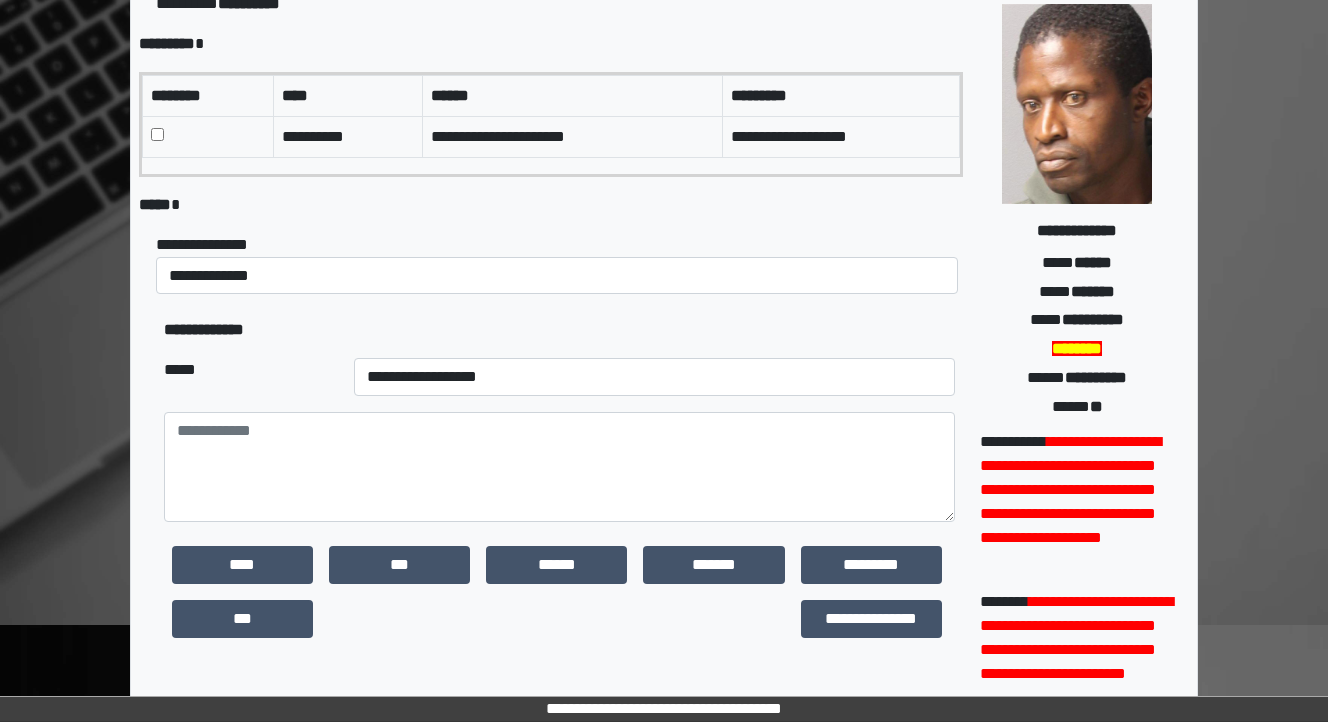 scroll, scrollTop: 320, scrollLeft: 0, axis: vertical 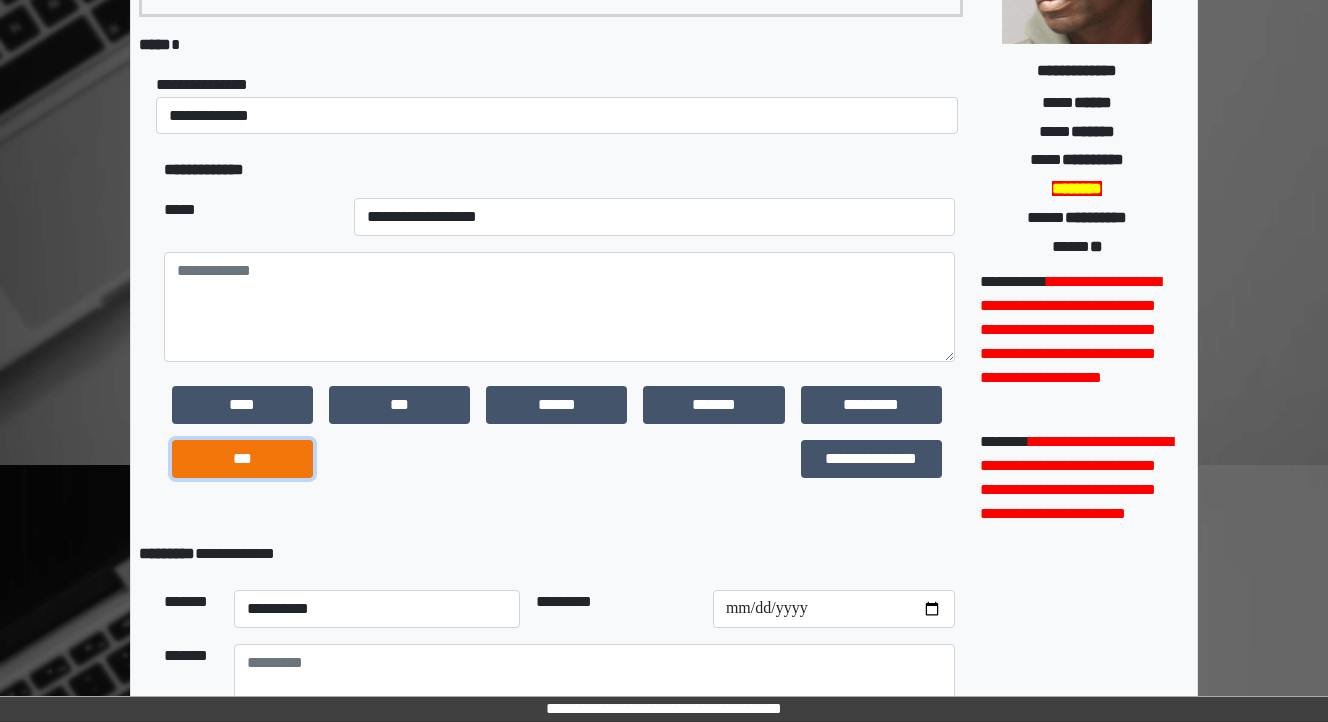 click on "***" at bounding box center [242, 459] 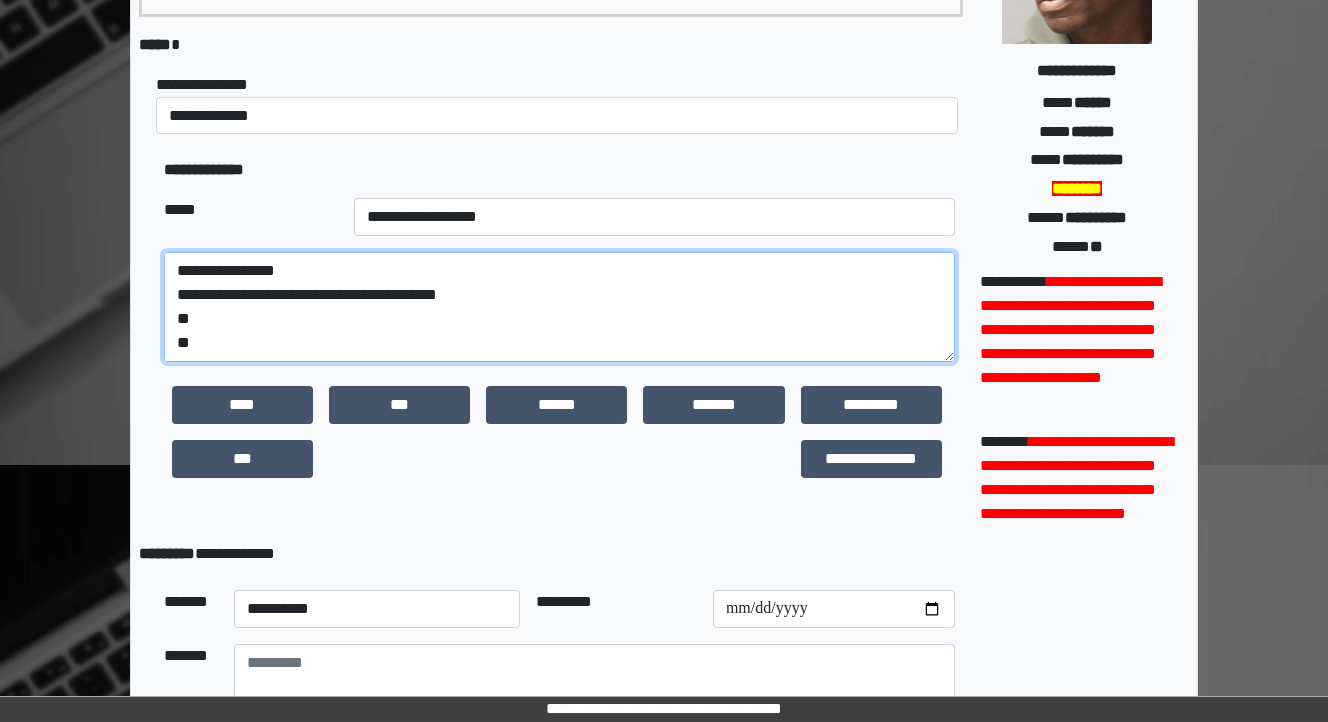 click on "**********" at bounding box center (559, 307) 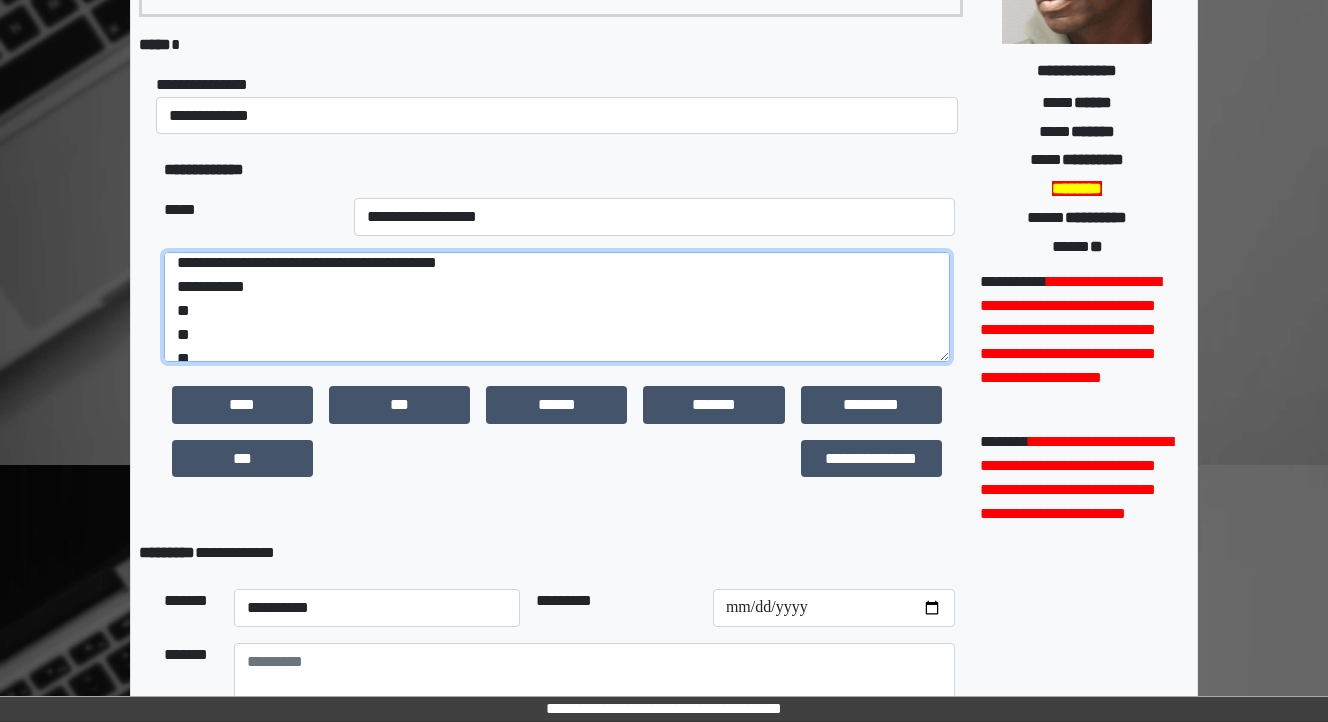 scroll, scrollTop: 48, scrollLeft: 0, axis: vertical 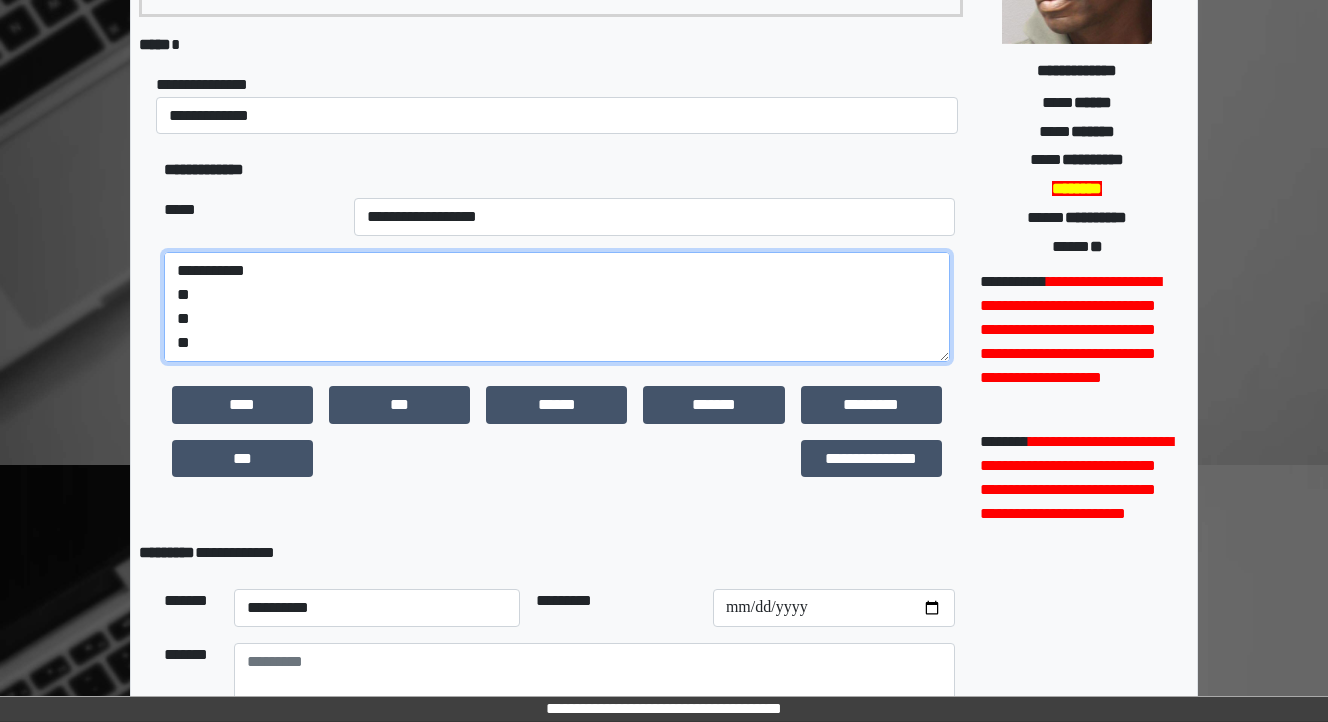 drag, startPoint x: 204, startPoint y: 341, endPoint x: 135, endPoint y: 333, distance: 69.46222 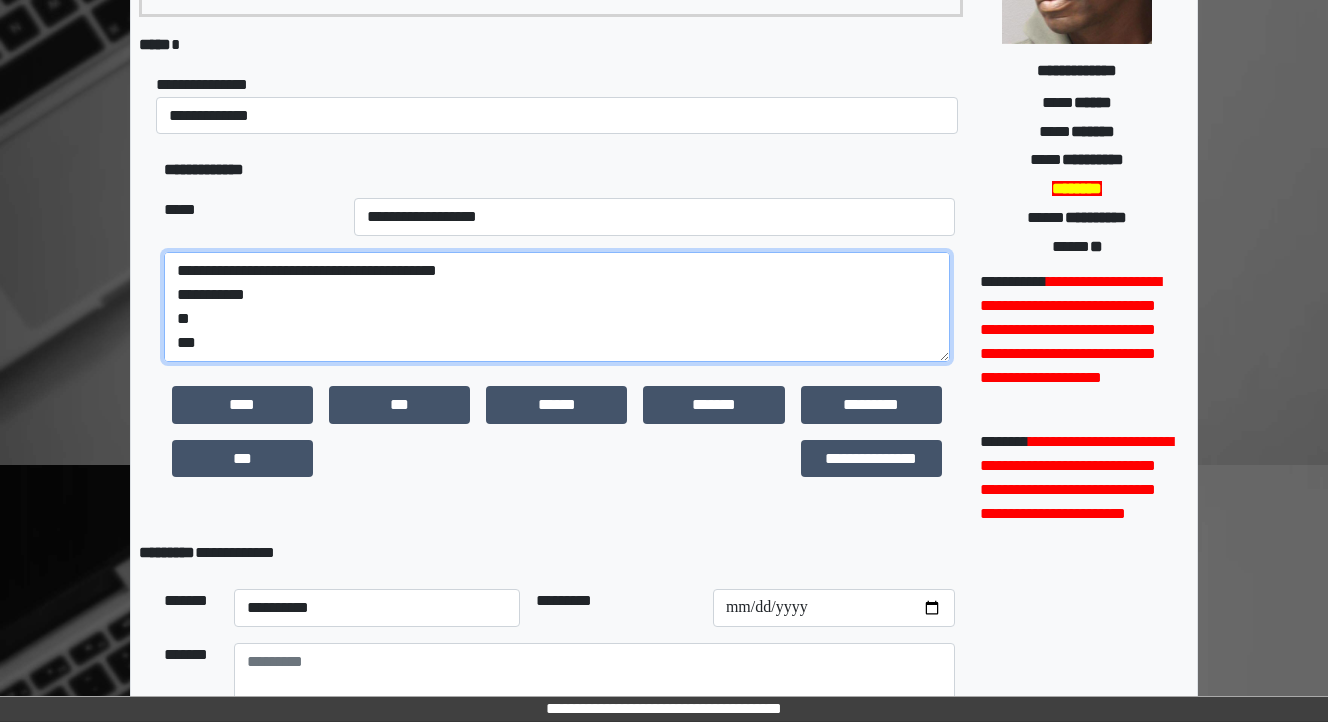 drag, startPoint x: 208, startPoint y: 318, endPoint x: 138, endPoint y: 320, distance: 70.028564 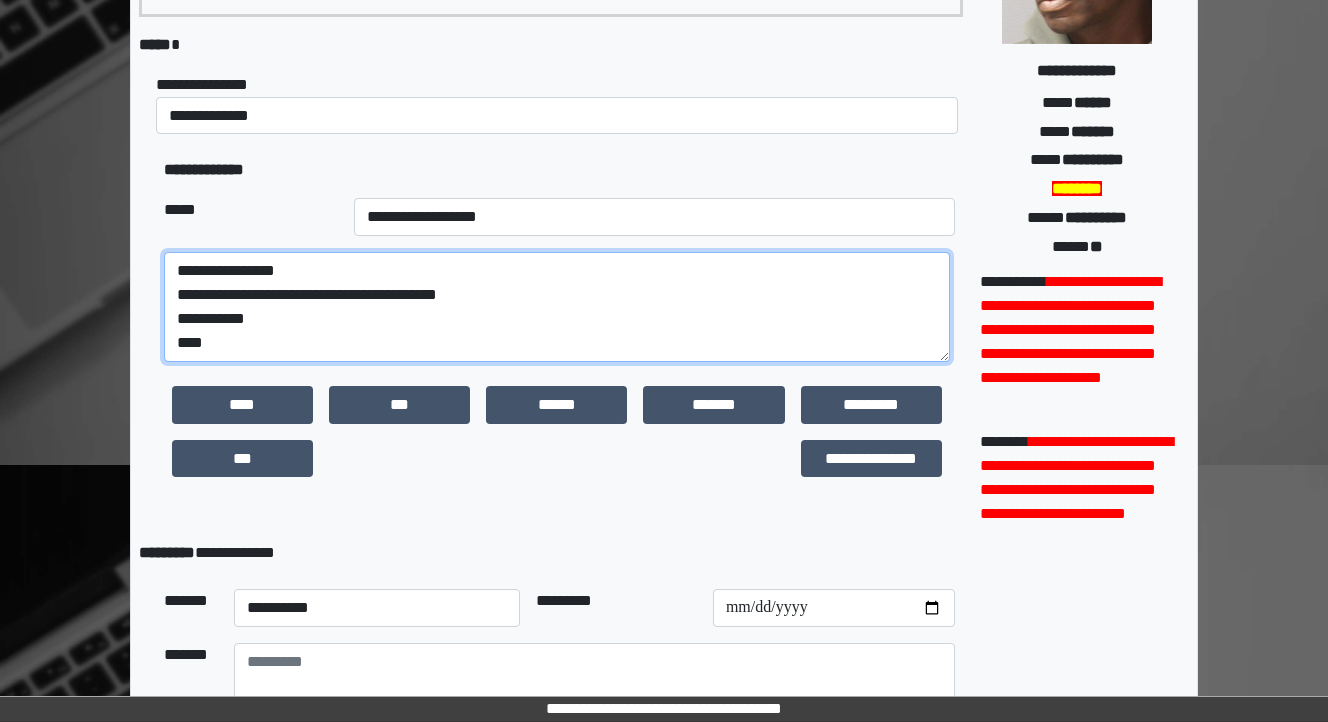 paste on "**********" 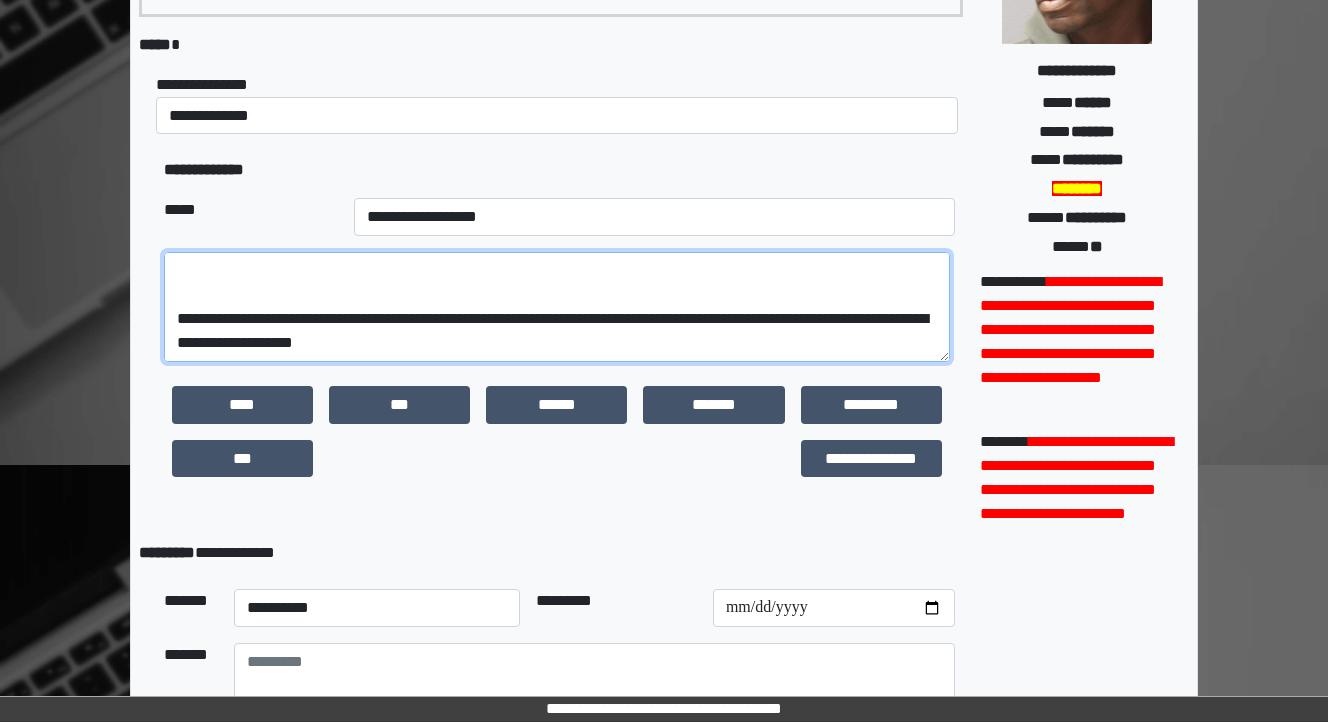 scroll, scrollTop: 264, scrollLeft: 0, axis: vertical 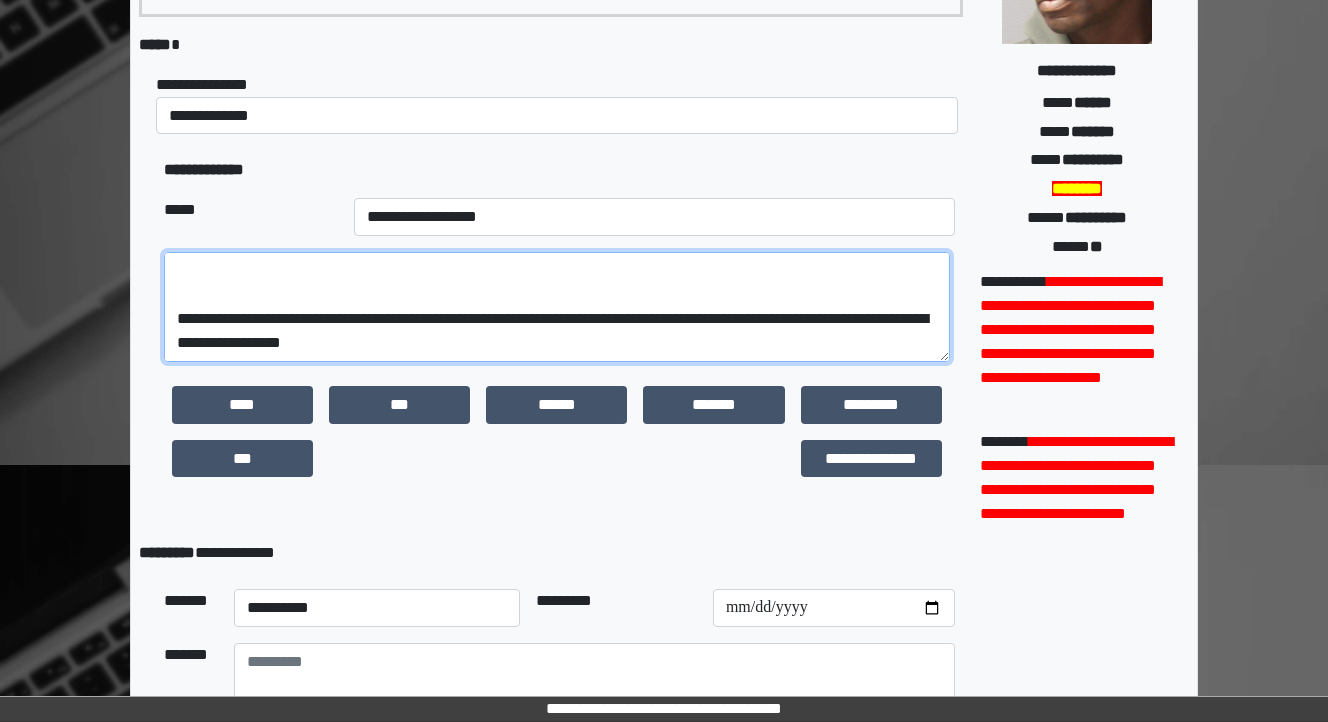 click on "**********" at bounding box center (557, 307) 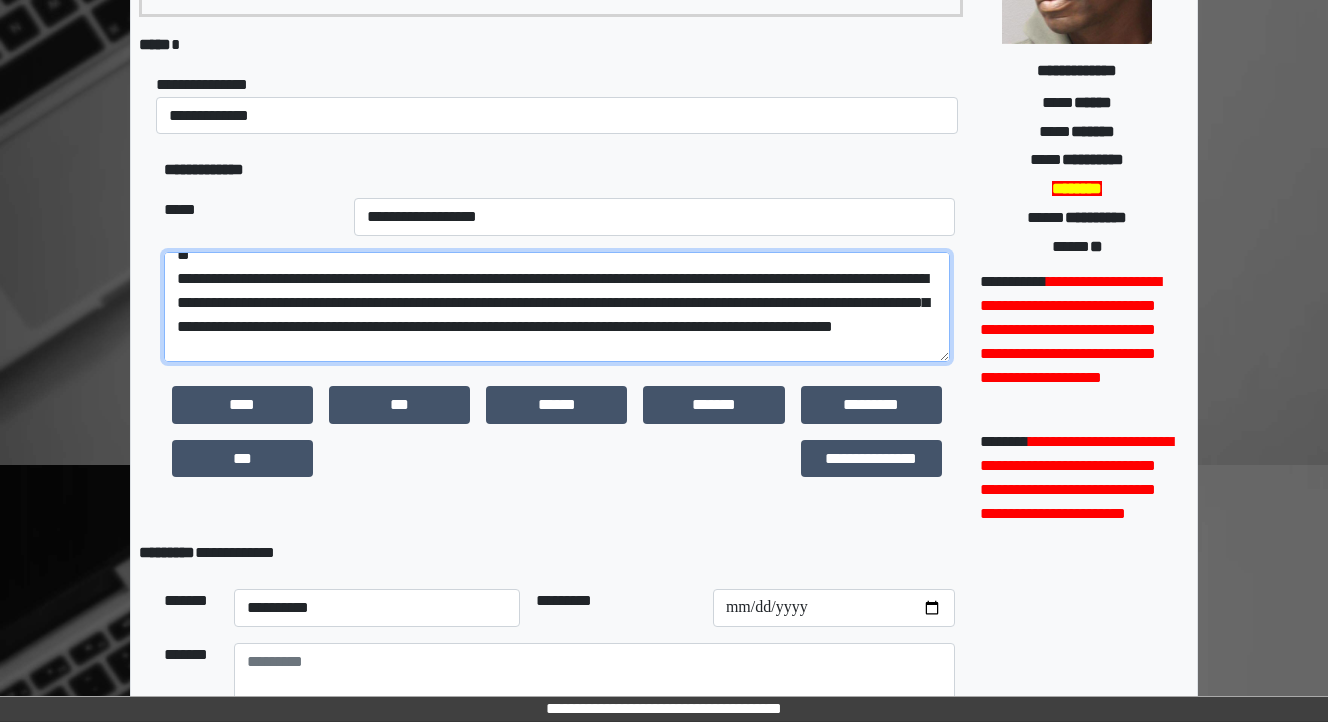 scroll, scrollTop: 8, scrollLeft: 0, axis: vertical 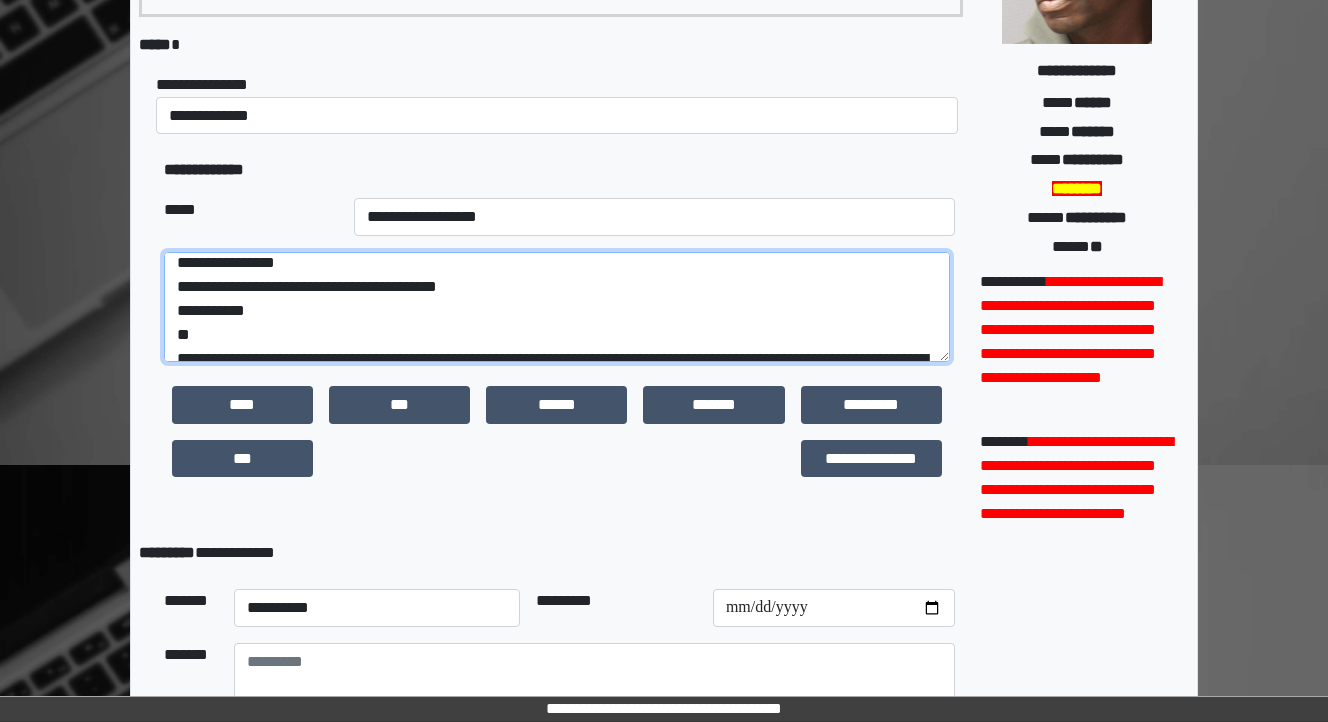 click on "**********" at bounding box center [557, 307] 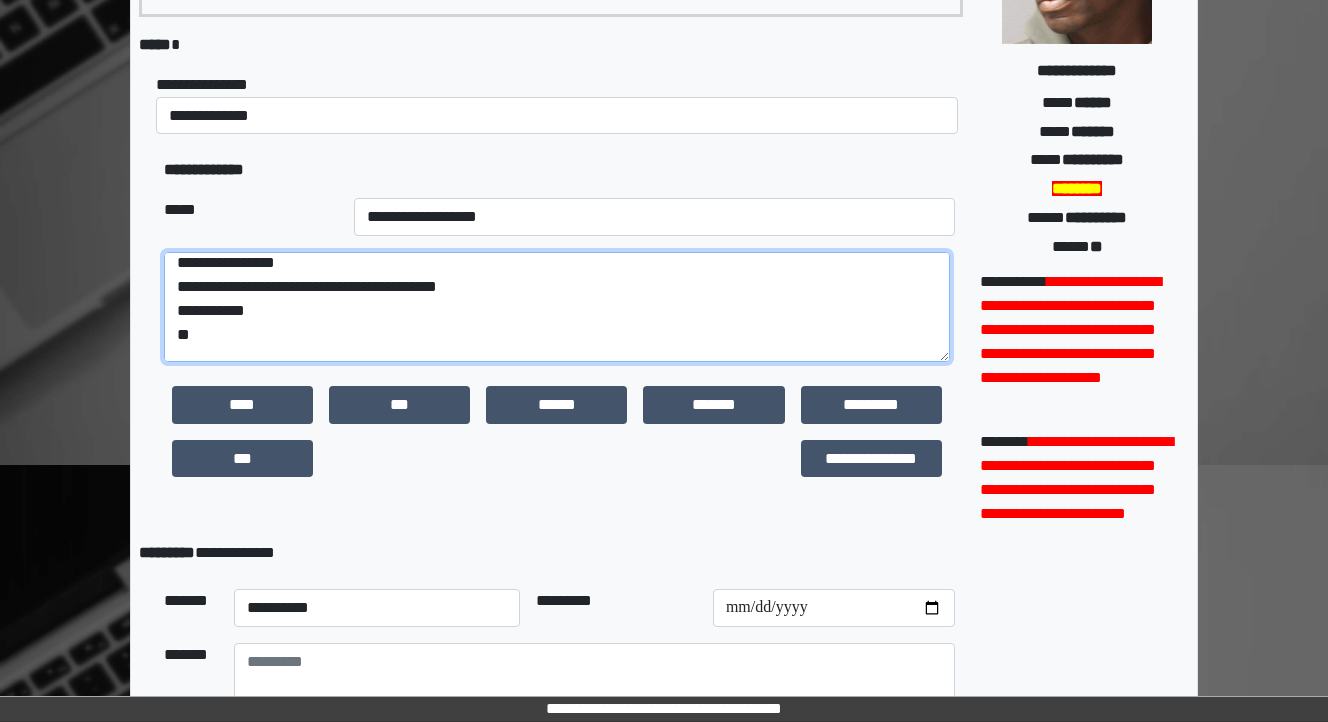 scroll, scrollTop: 16, scrollLeft: 0, axis: vertical 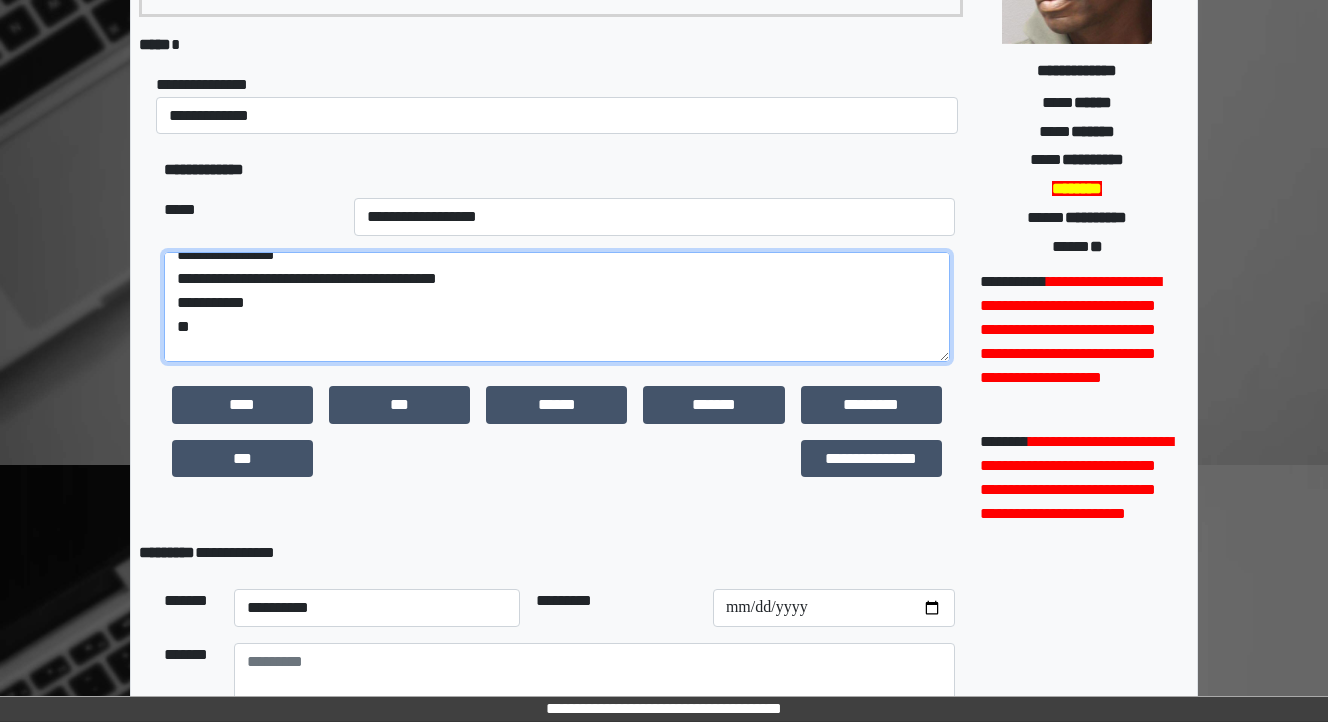 click on "**********" at bounding box center (557, 307) 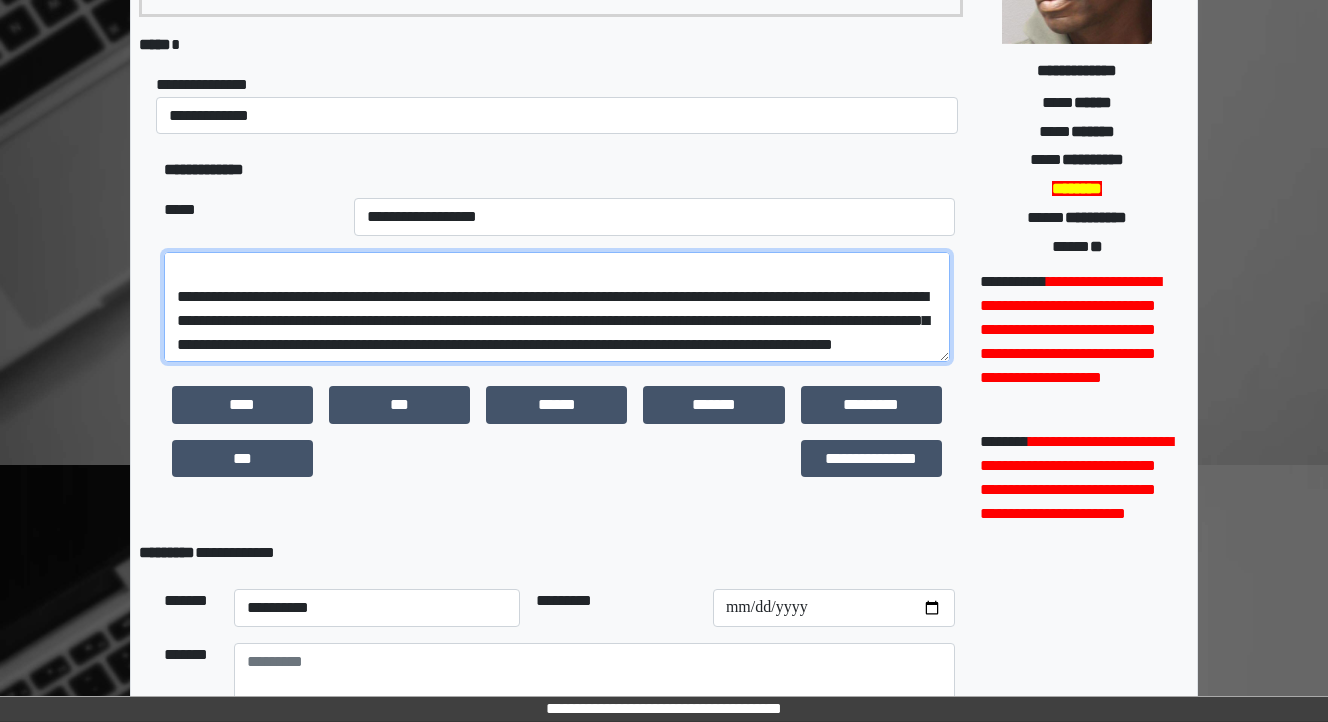 scroll, scrollTop: 96, scrollLeft: 0, axis: vertical 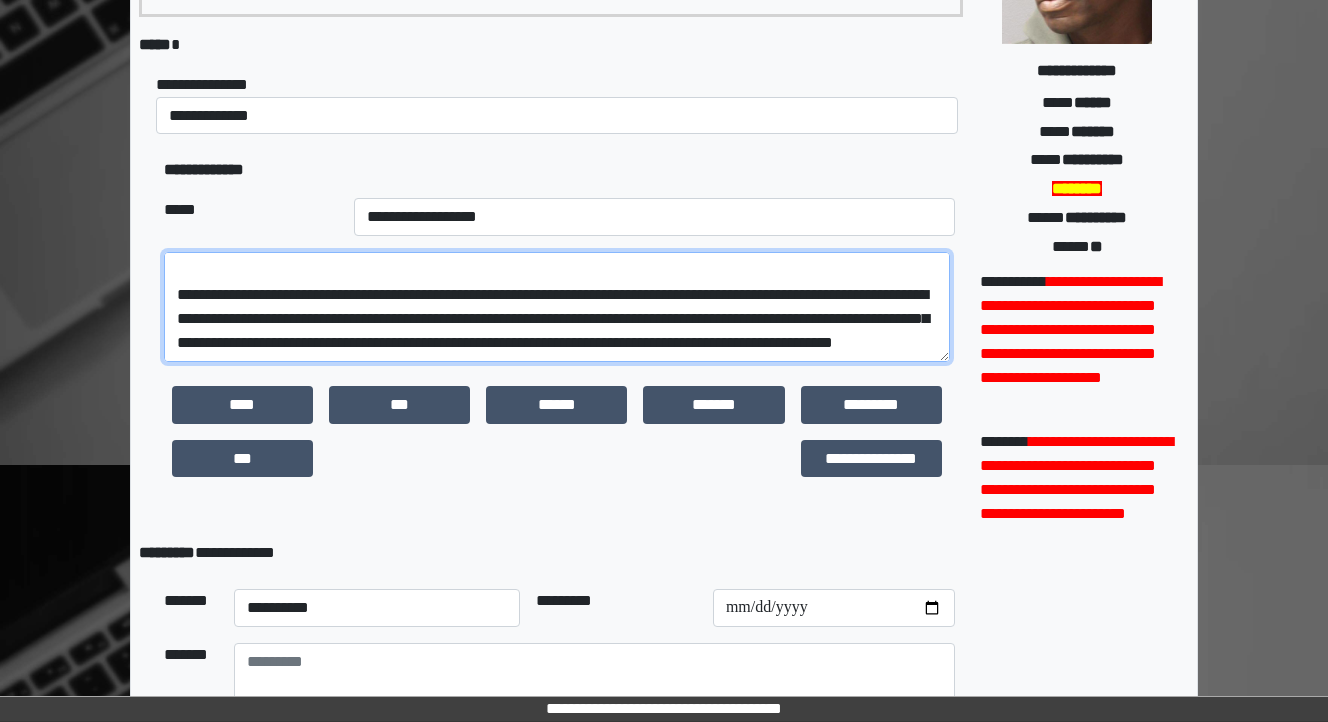 click on "**********" at bounding box center (557, 307) 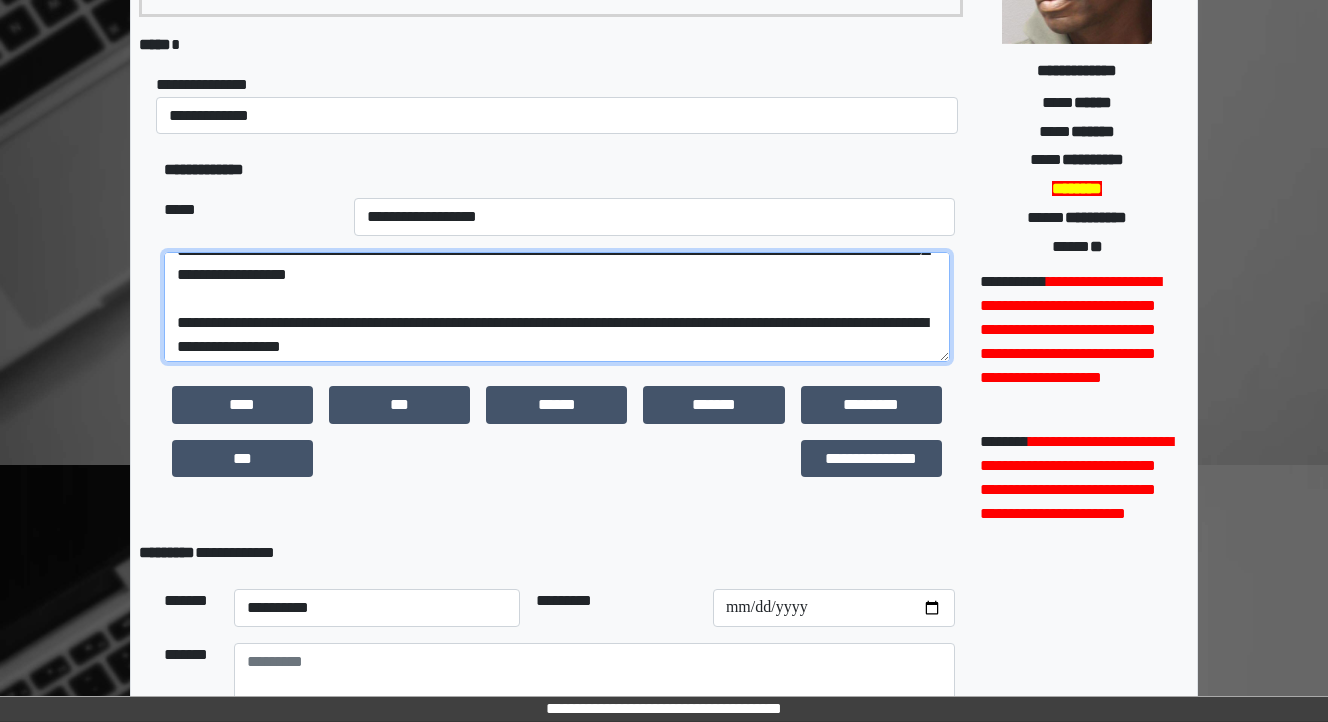 scroll, scrollTop: 192, scrollLeft: 0, axis: vertical 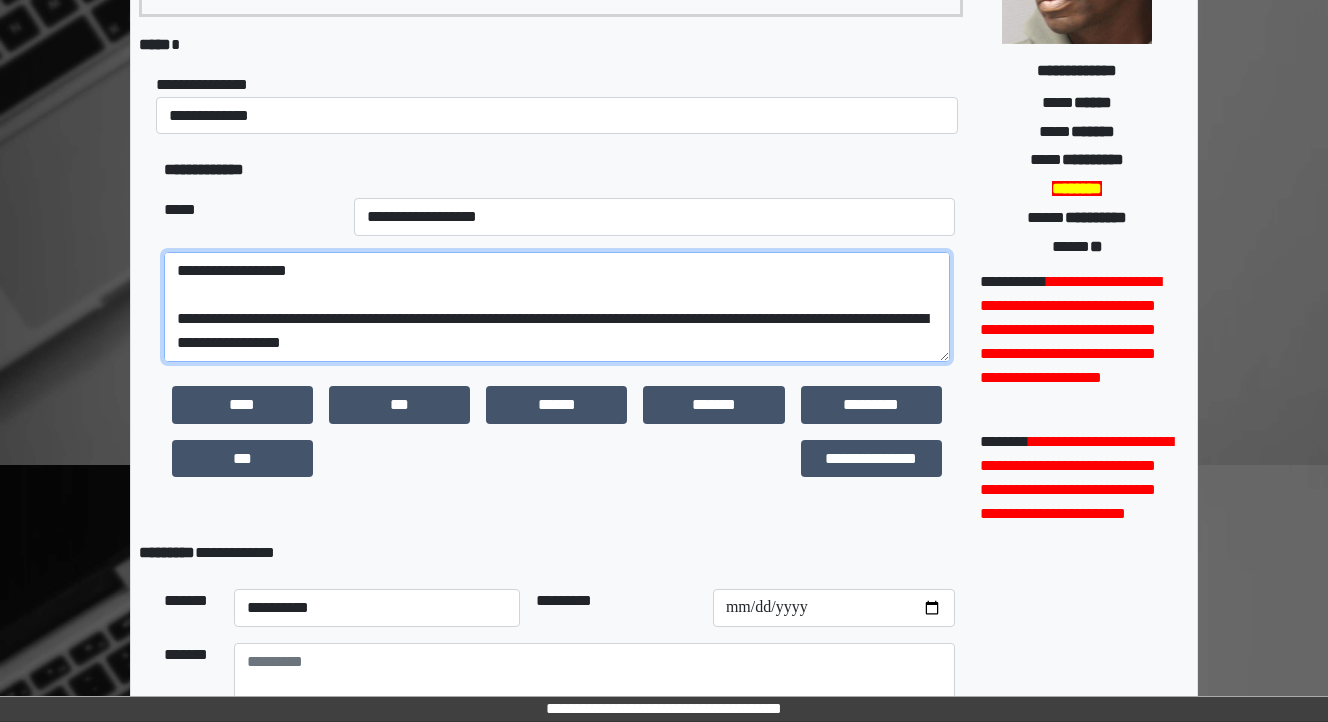 click on "**********" at bounding box center [557, 307] 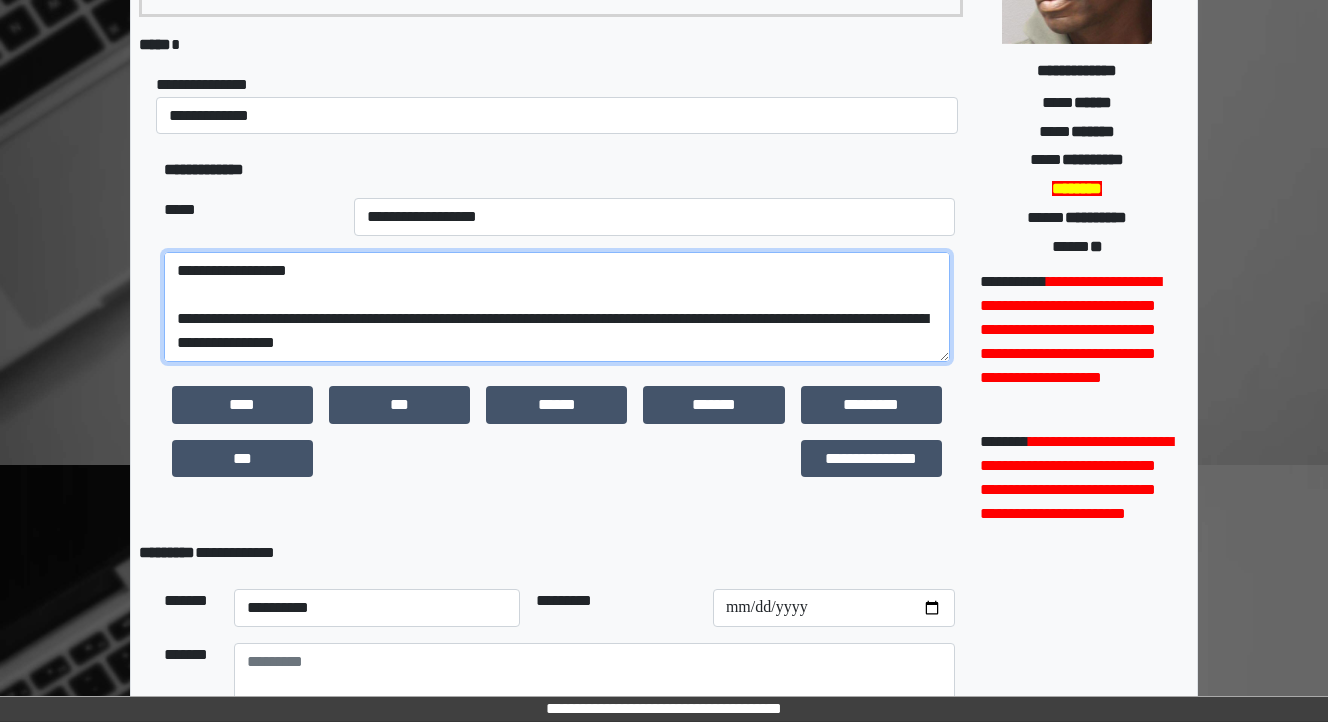 click on "**********" at bounding box center (557, 307) 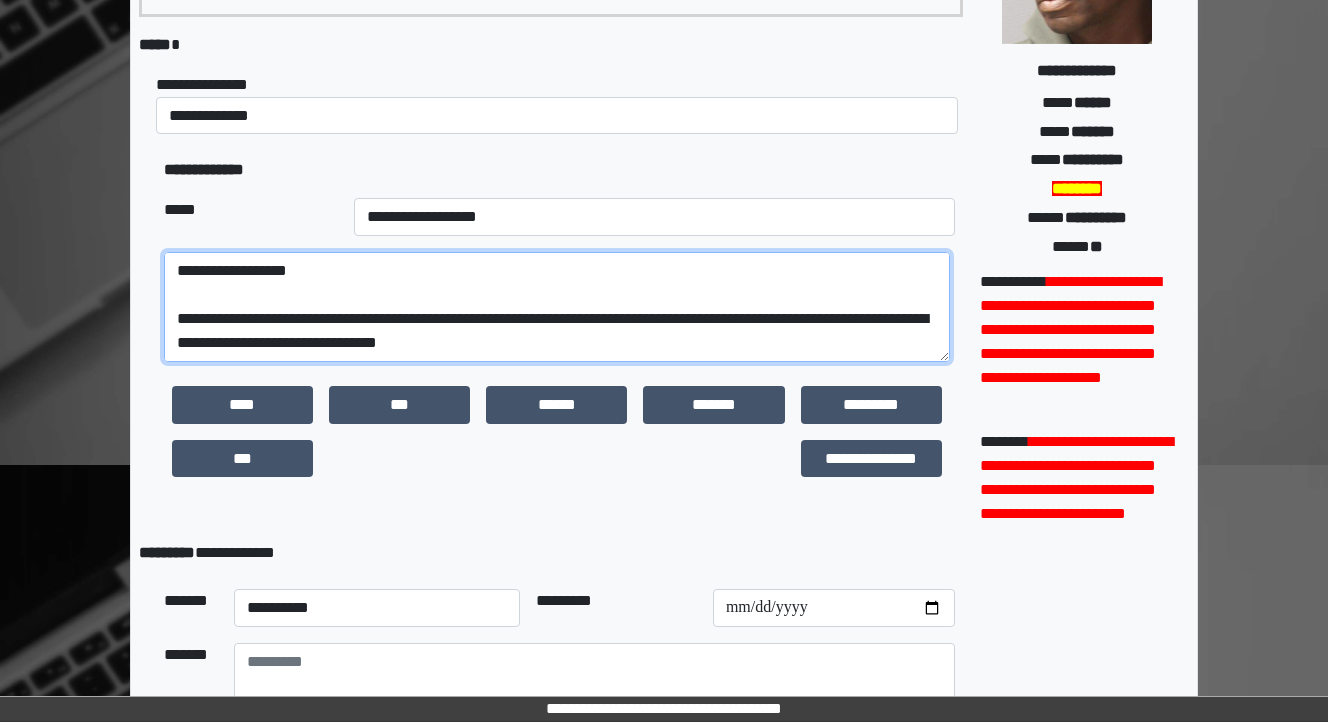 type on "**********" 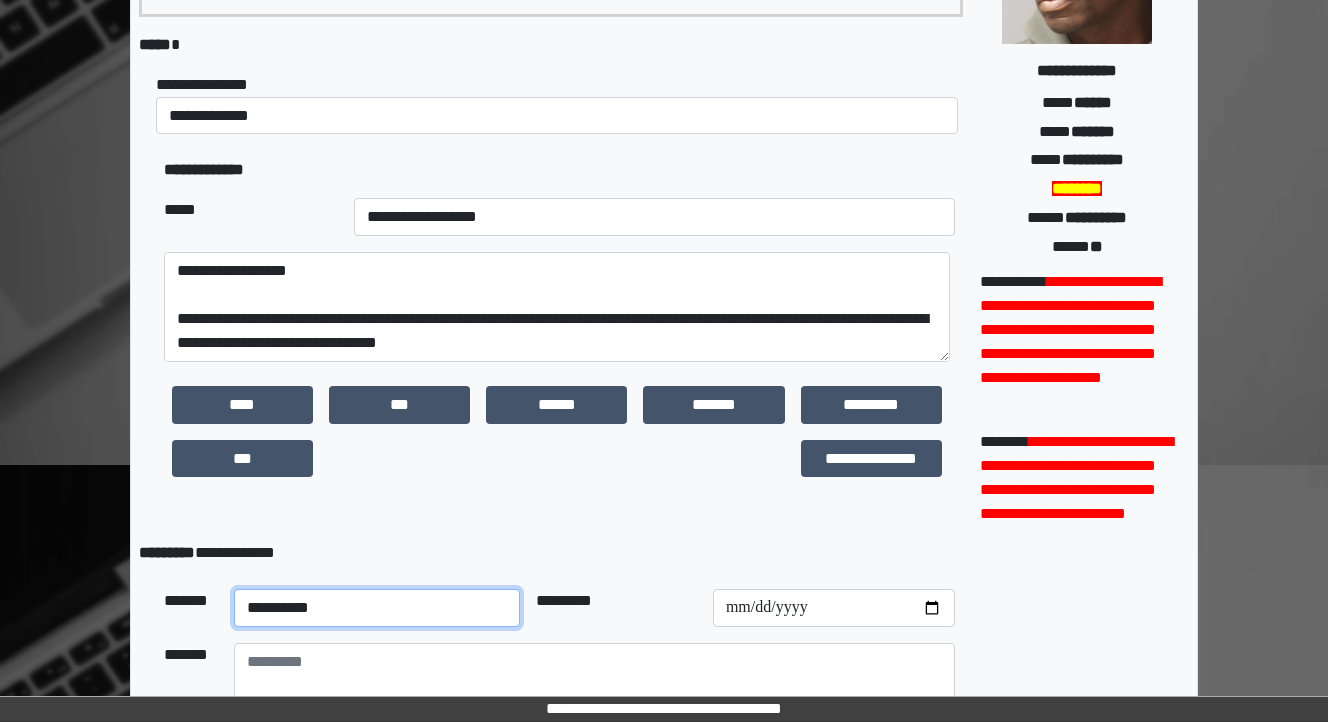 click on "**********" at bounding box center [377, 608] 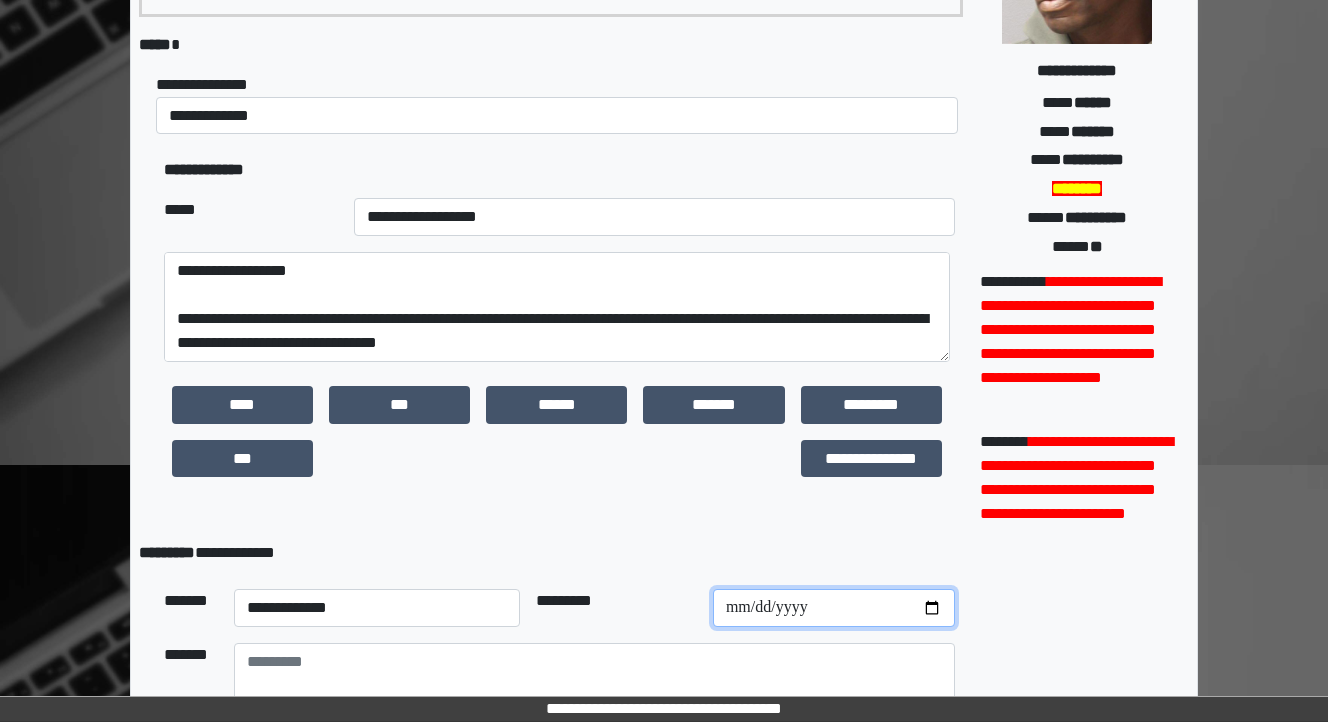 click at bounding box center [834, 608] 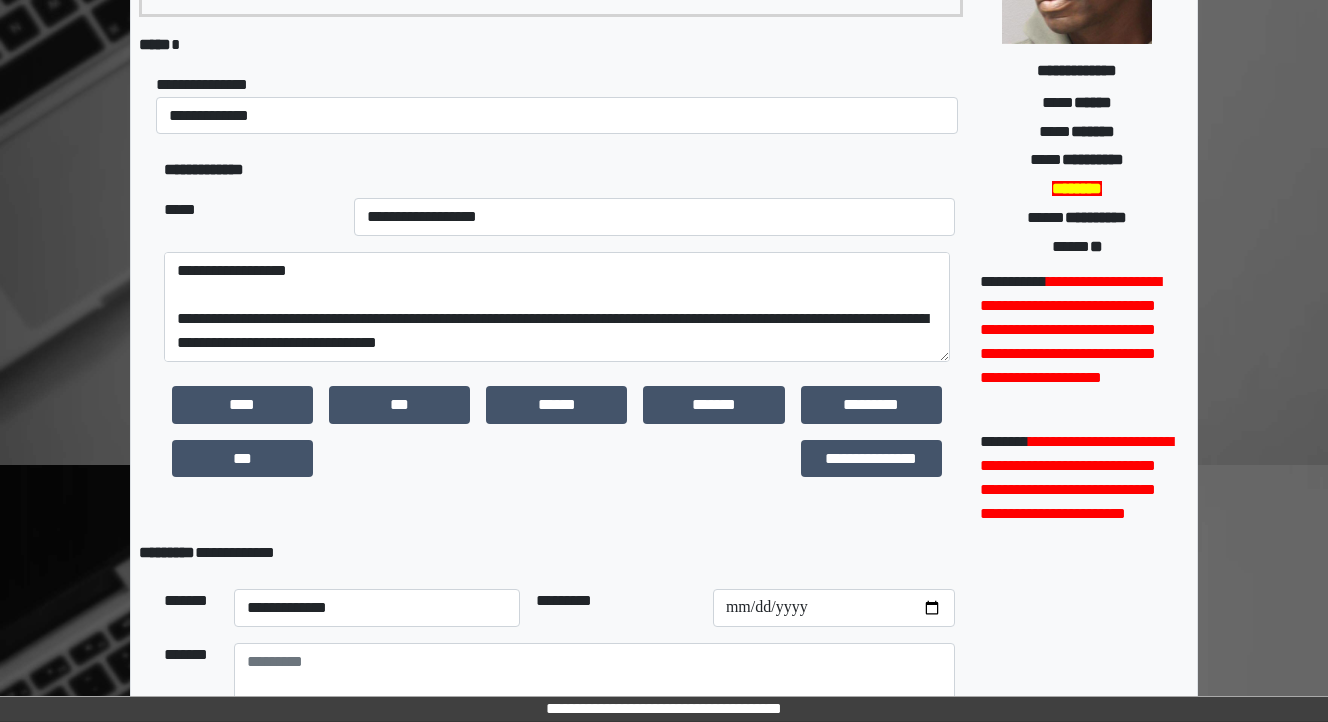 click on "**********" at bounding box center [551, 553] 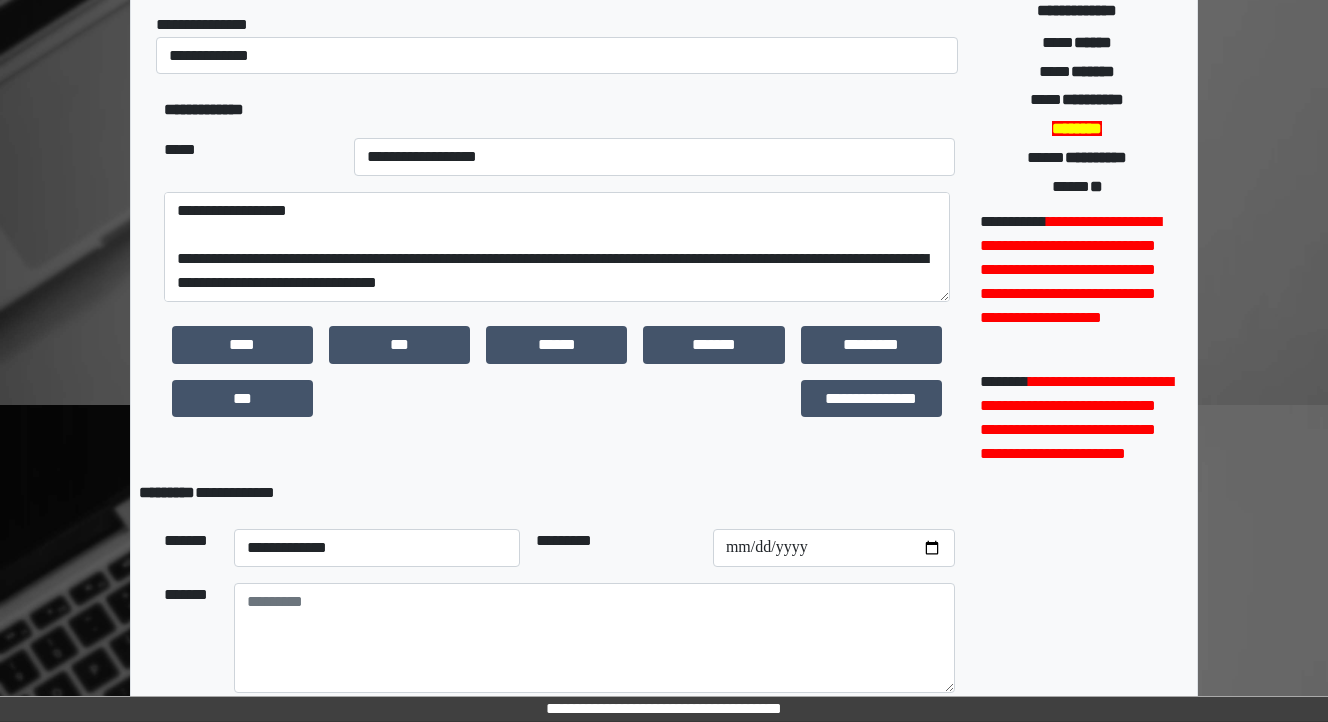 scroll, scrollTop: 480, scrollLeft: 0, axis: vertical 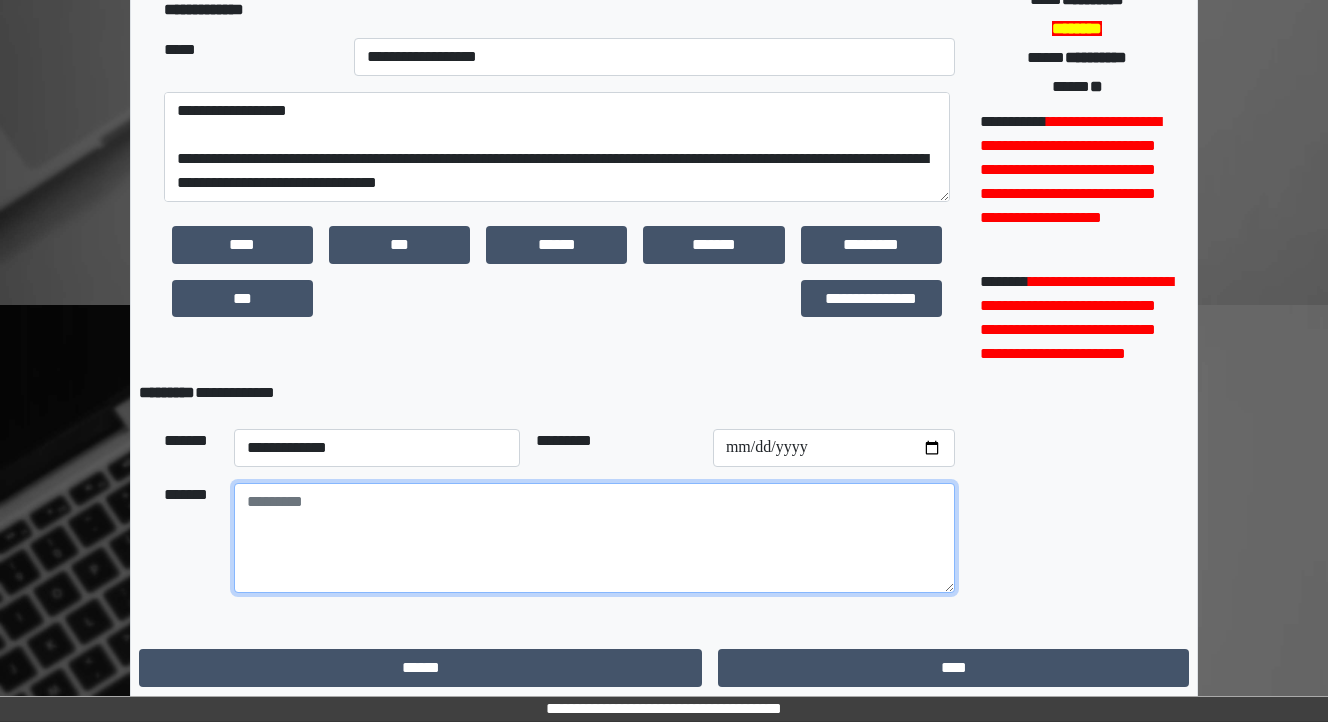 click at bounding box center [594, 538] 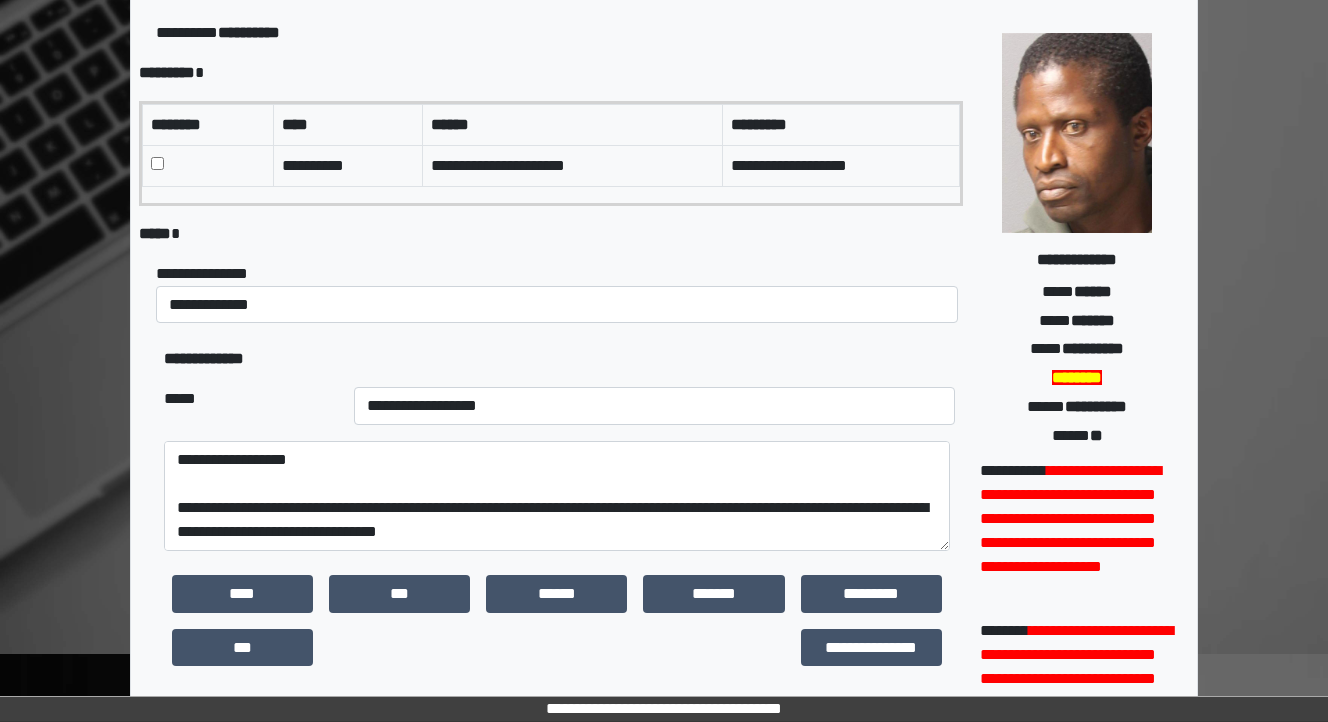 scroll, scrollTop: 160, scrollLeft: 0, axis: vertical 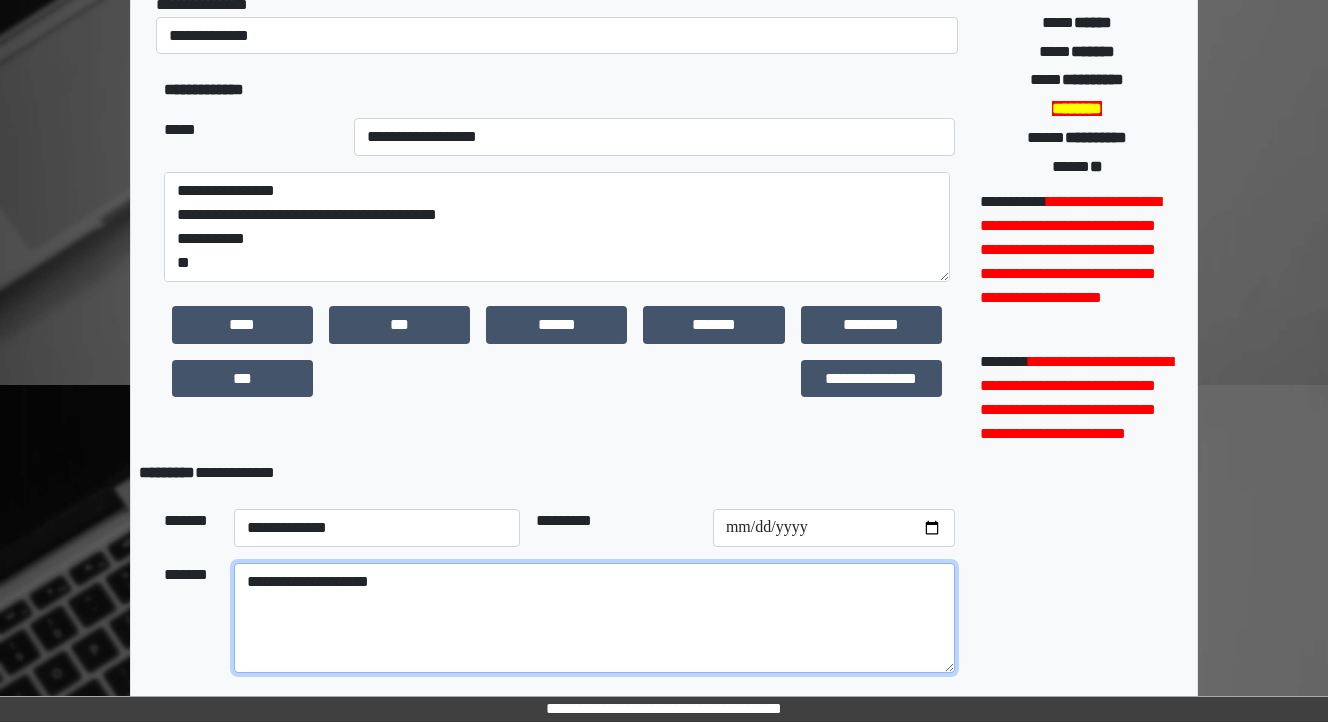 type on "**********" 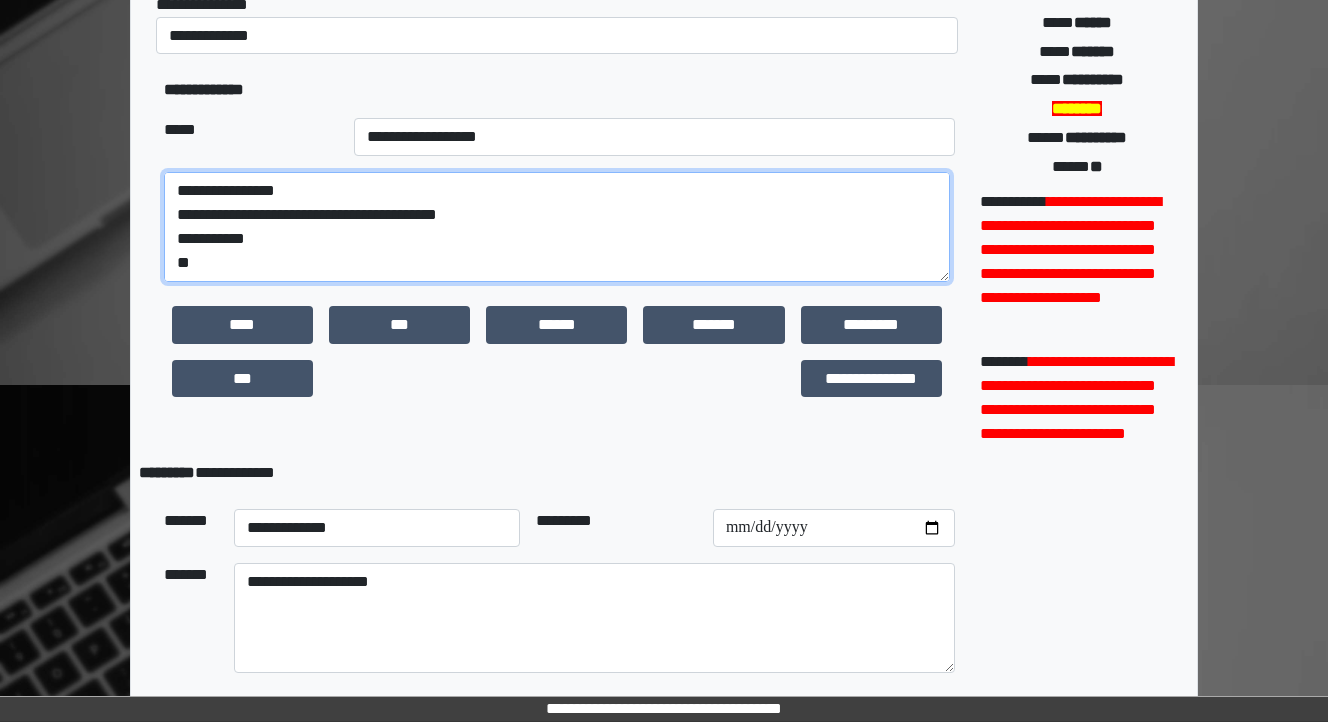 click on "**********" at bounding box center (557, 227) 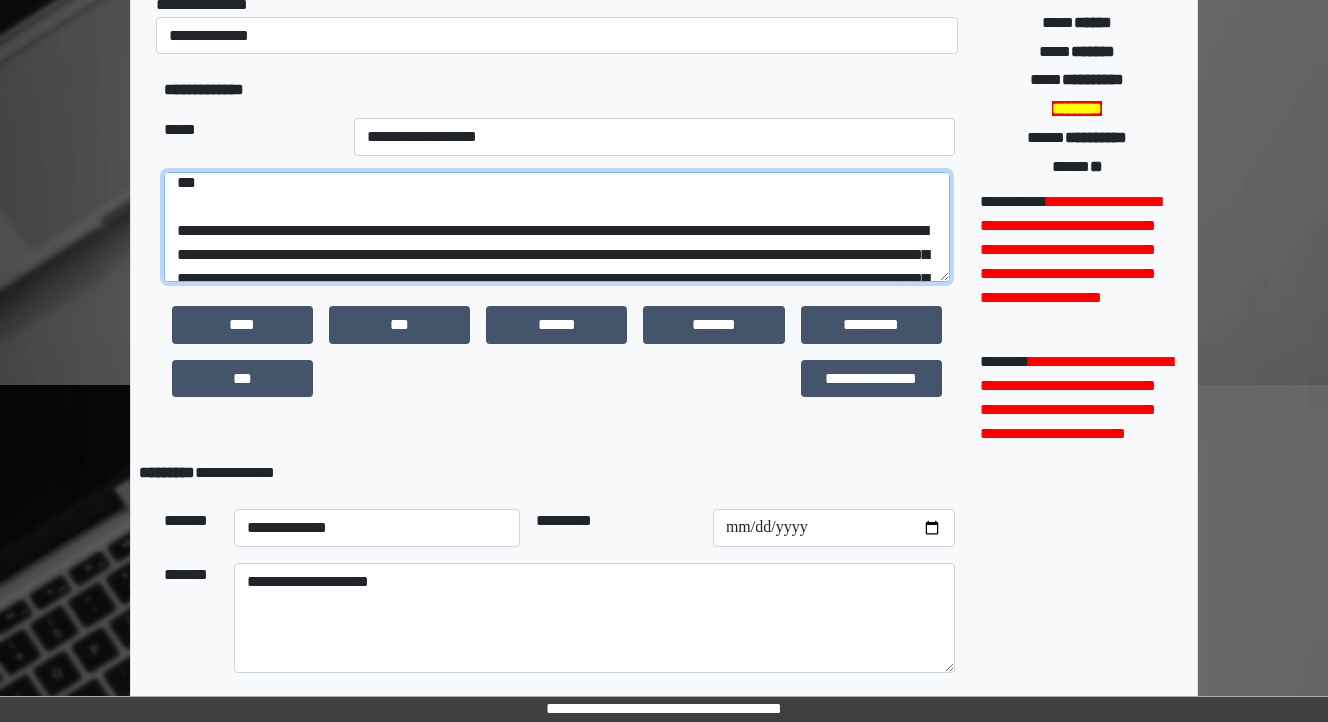 scroll, scrollTop: 79, scrollLeft: 0, axis: vertical 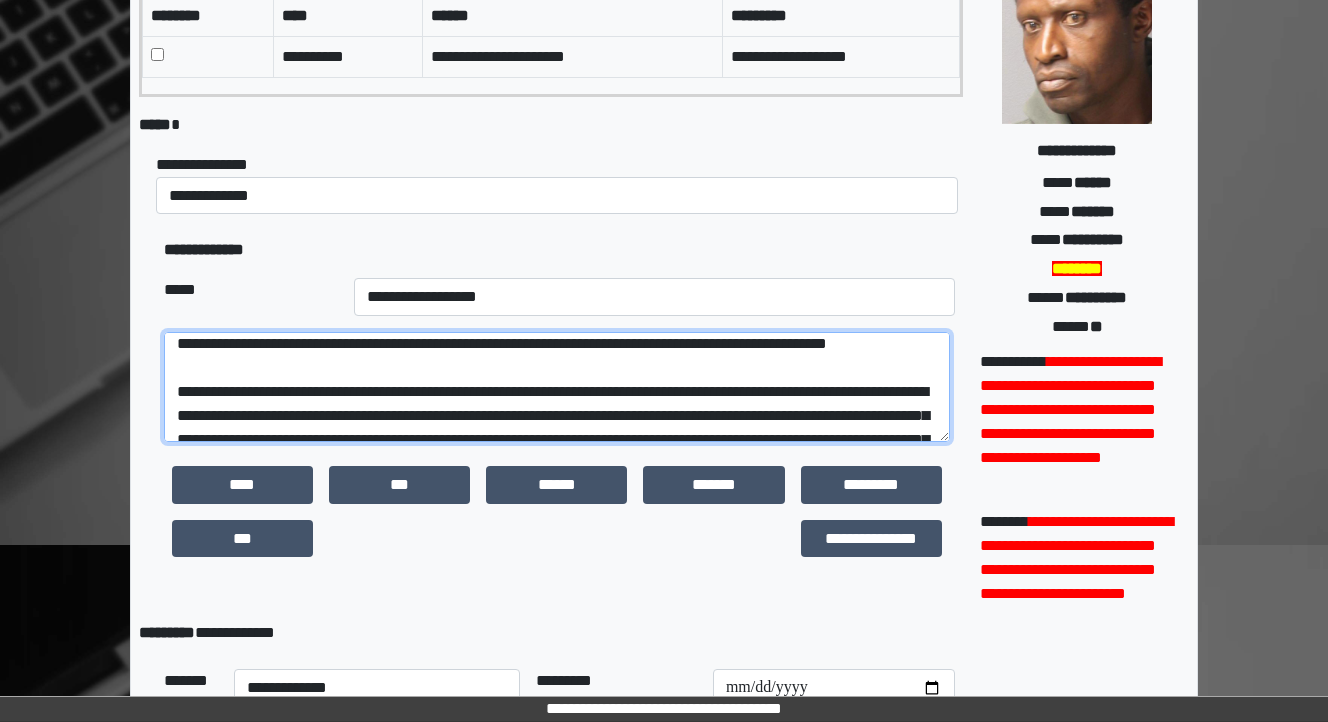 click on "**********" at bounding box center [557, 387] 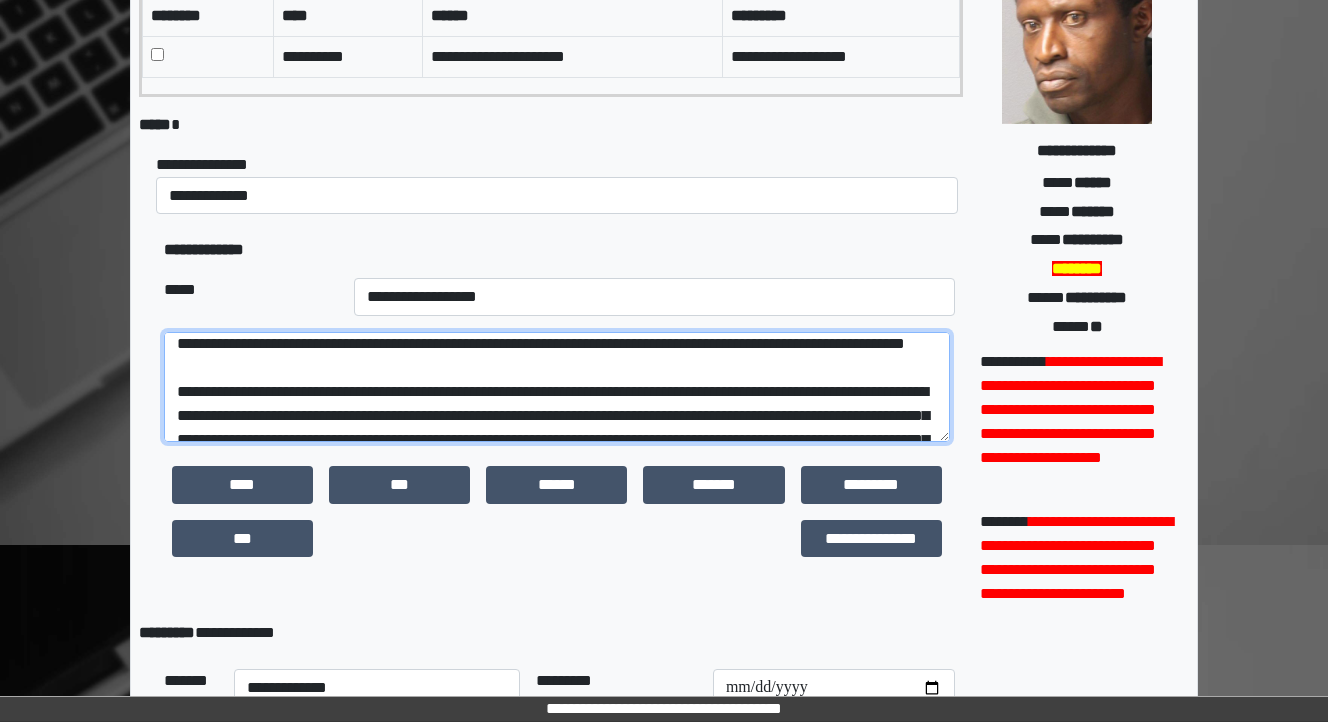 click on "**********" at bounding box center (557, 387) 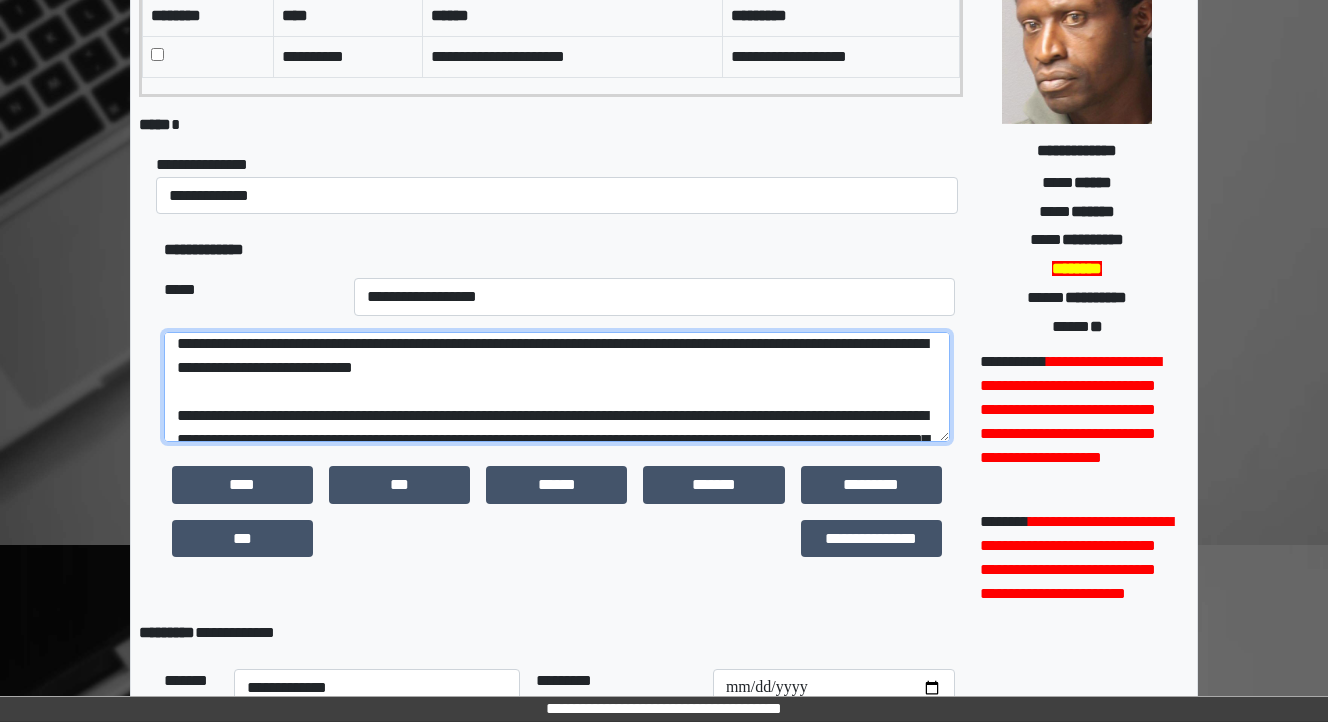click on "**********" at bounding box center [557, 387] 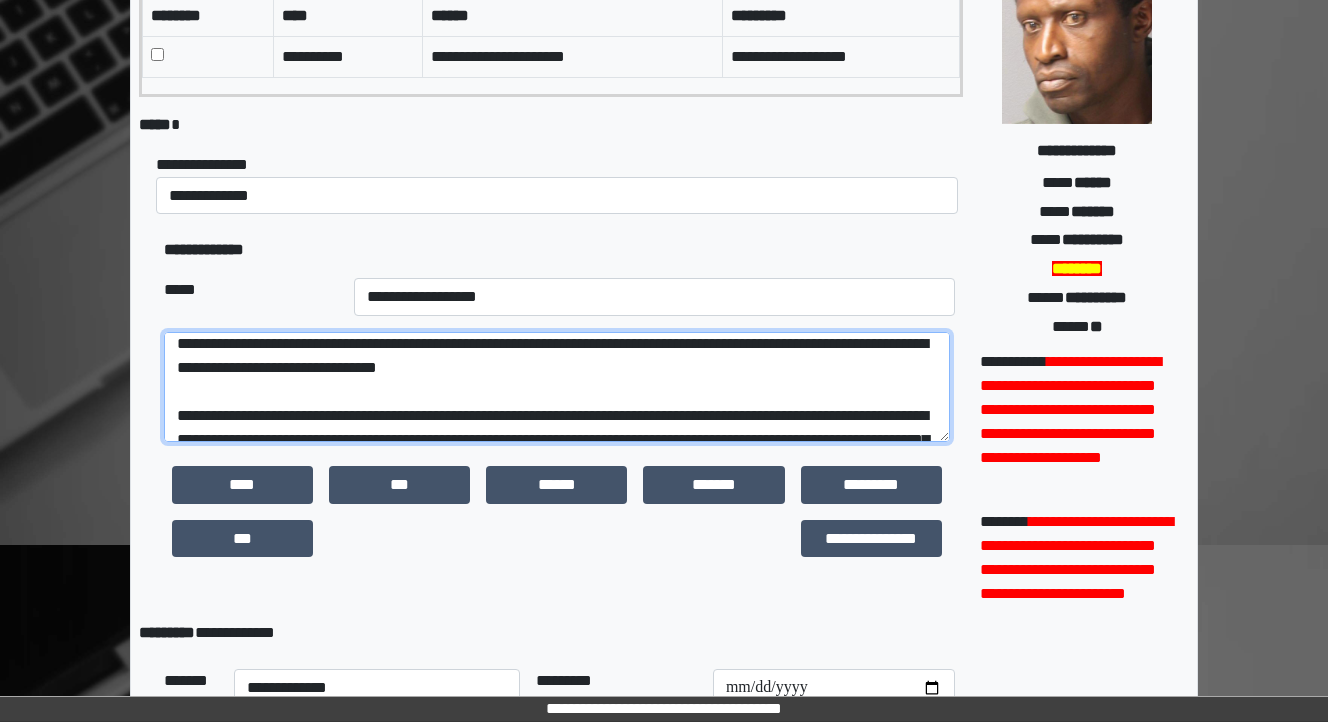 click on "**********" at bounding box center (557, 387) 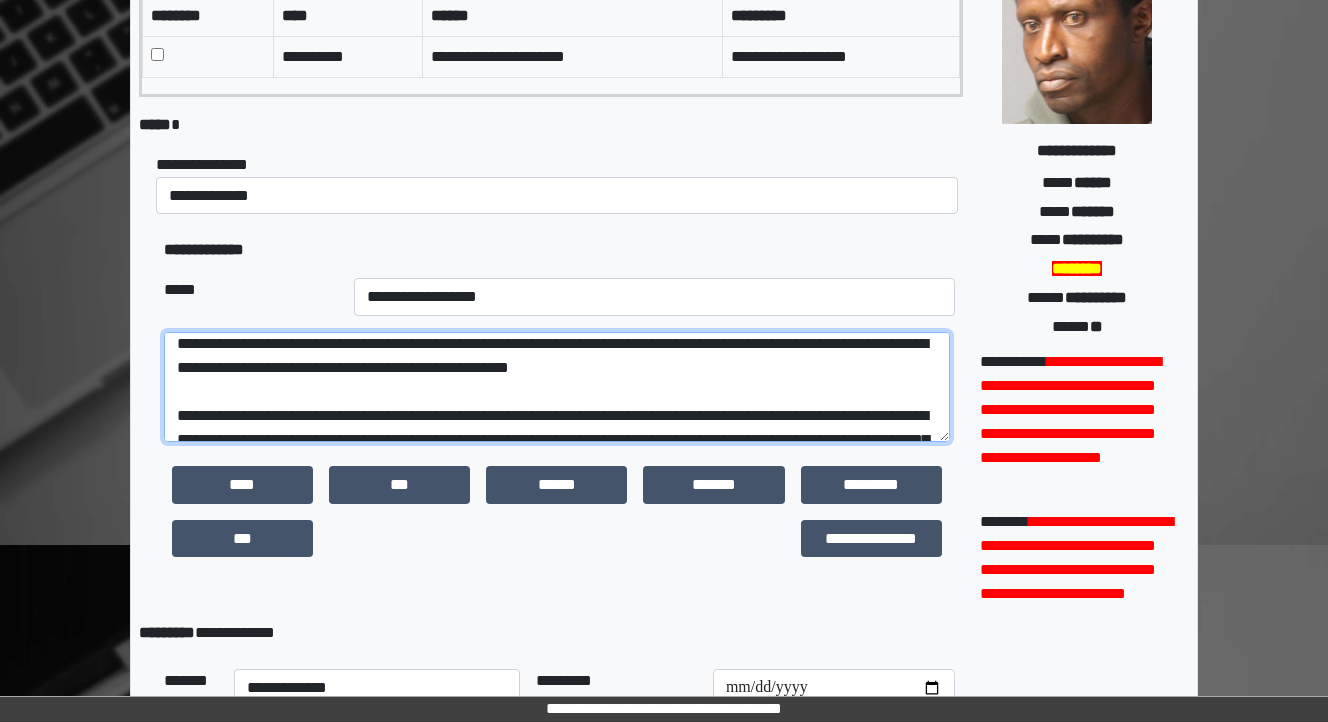 click on "**********" at bounding box center [557, 387] 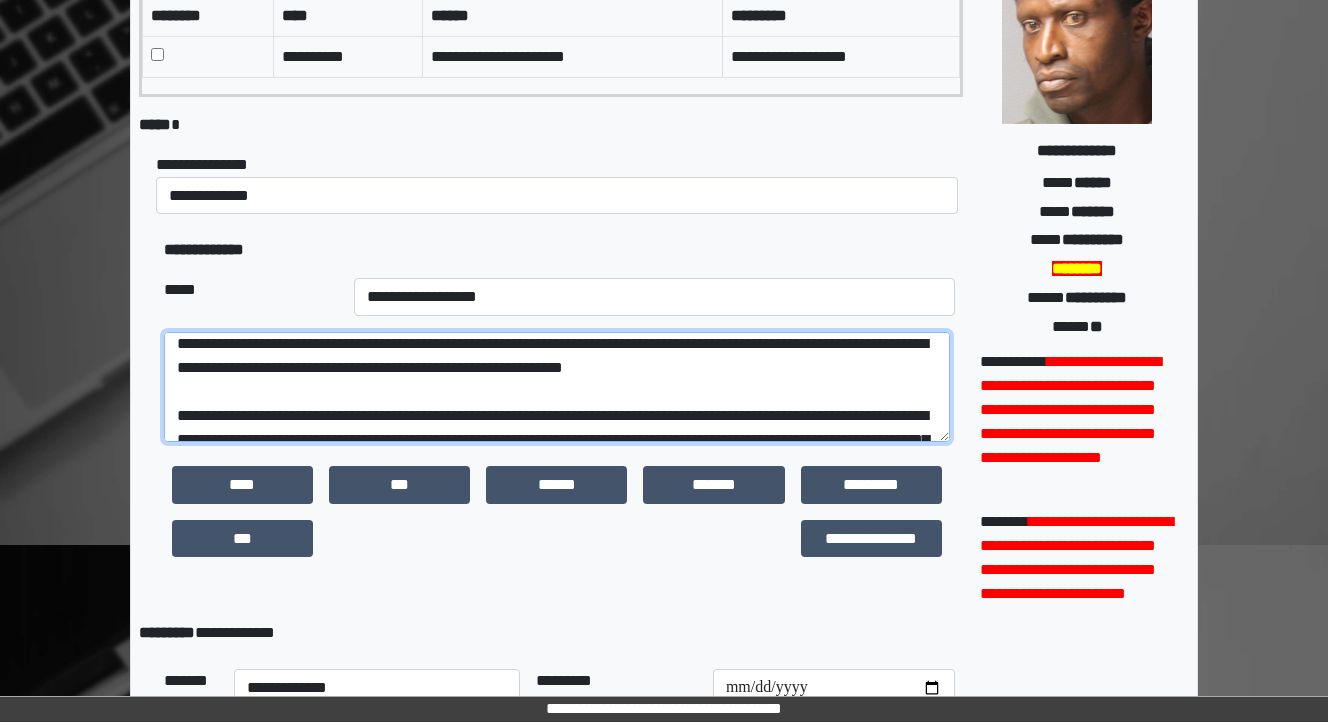 click on "**********" at bounding box center [557, 387] 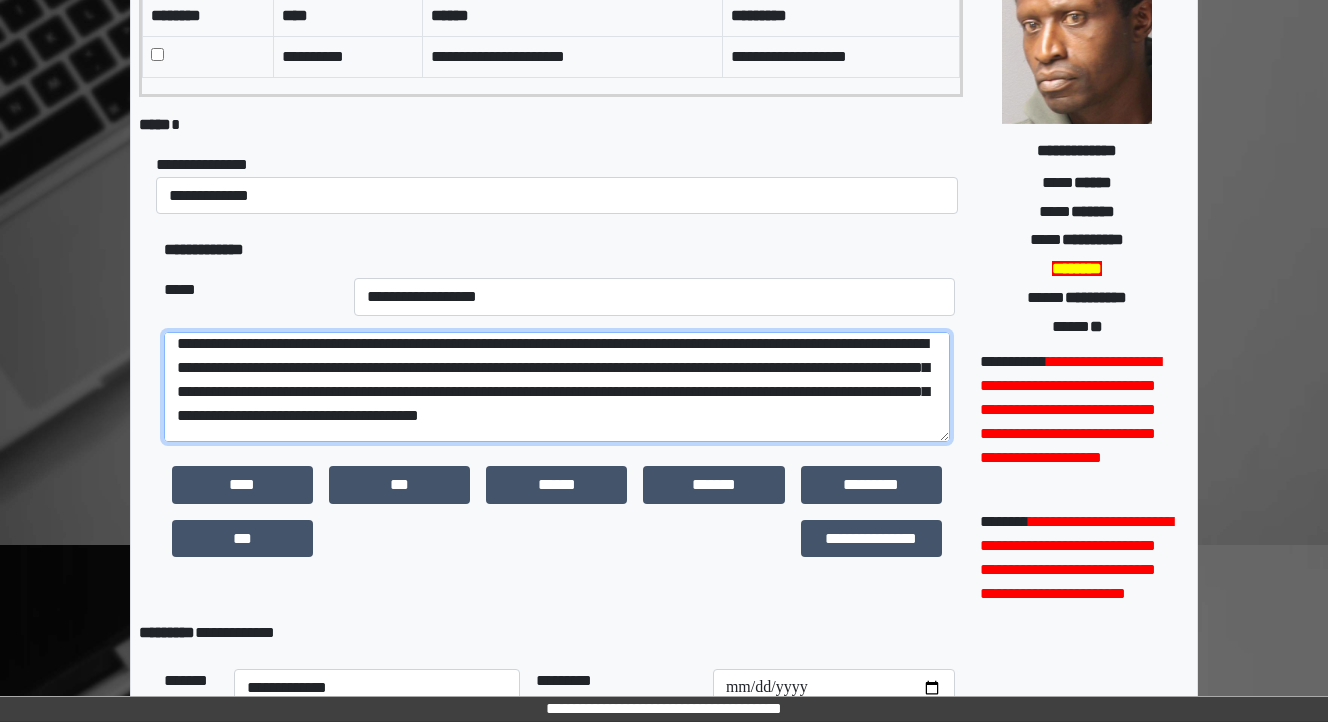 scroll, scrollTop: 88, scrollLeft: 0, axis: vertical 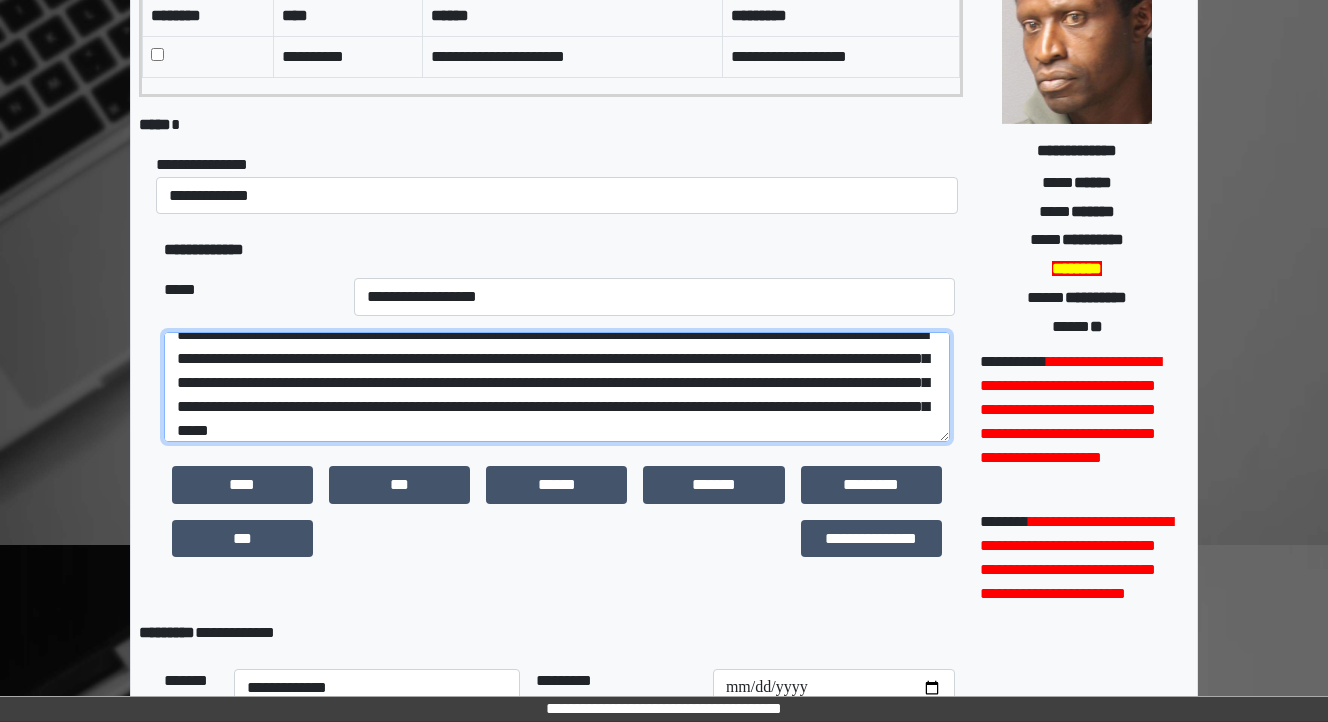 click at bounding box center (557, 387) 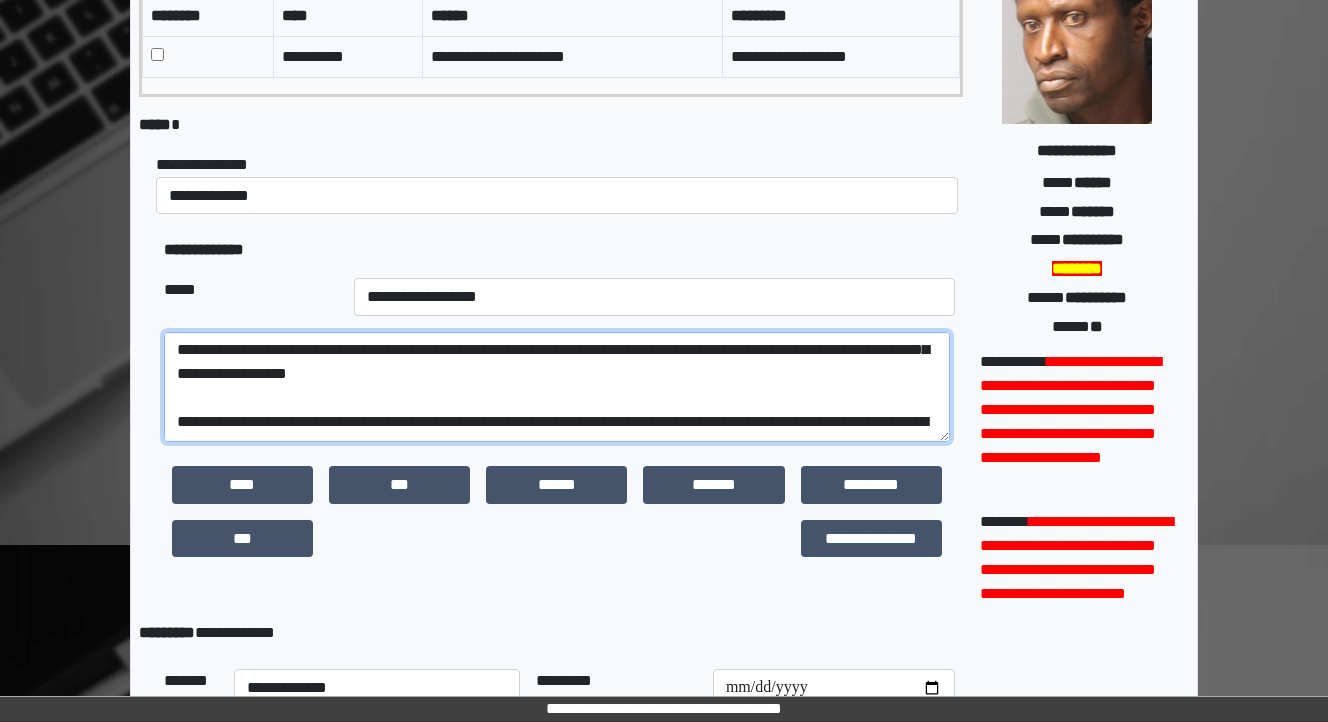 scroll, scrollTop: 288, scrollLeft: 0, axis: vertical 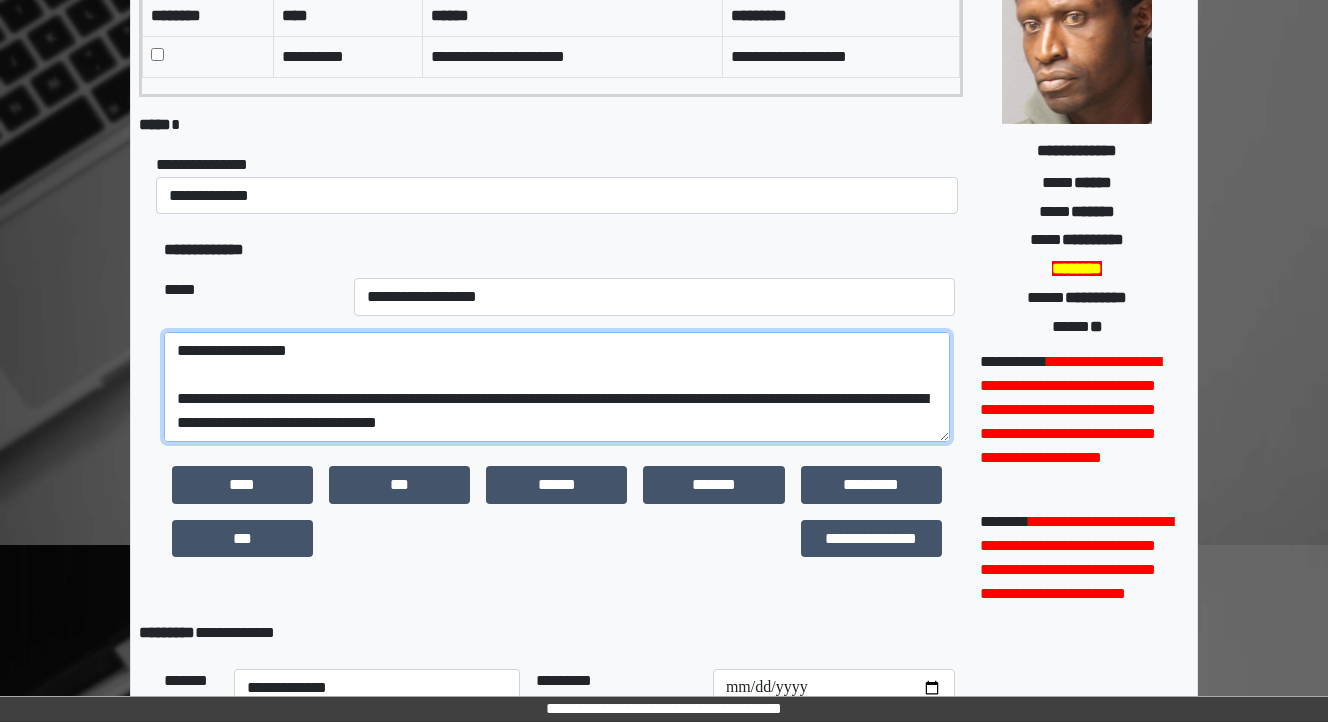 click at bounding box center (557, 387) 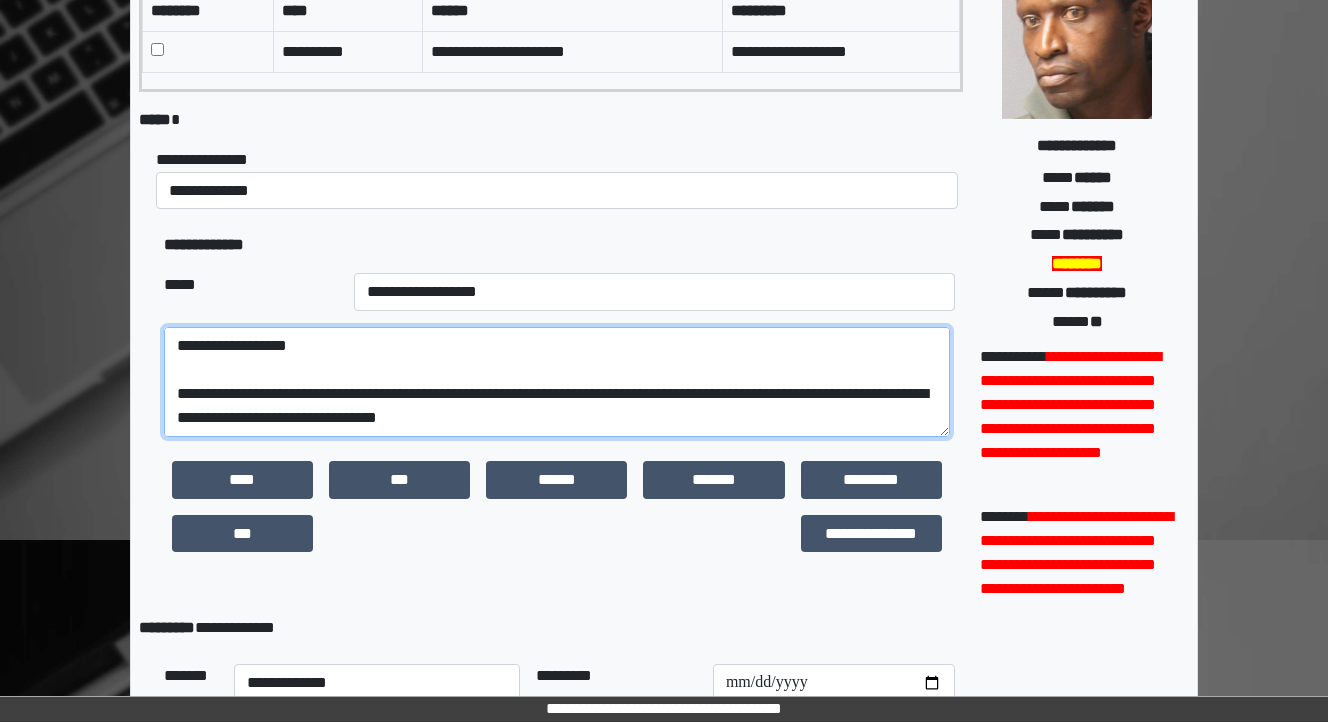 scroll, scrollTop: 240, scrollLeft: 0, axis: vertical 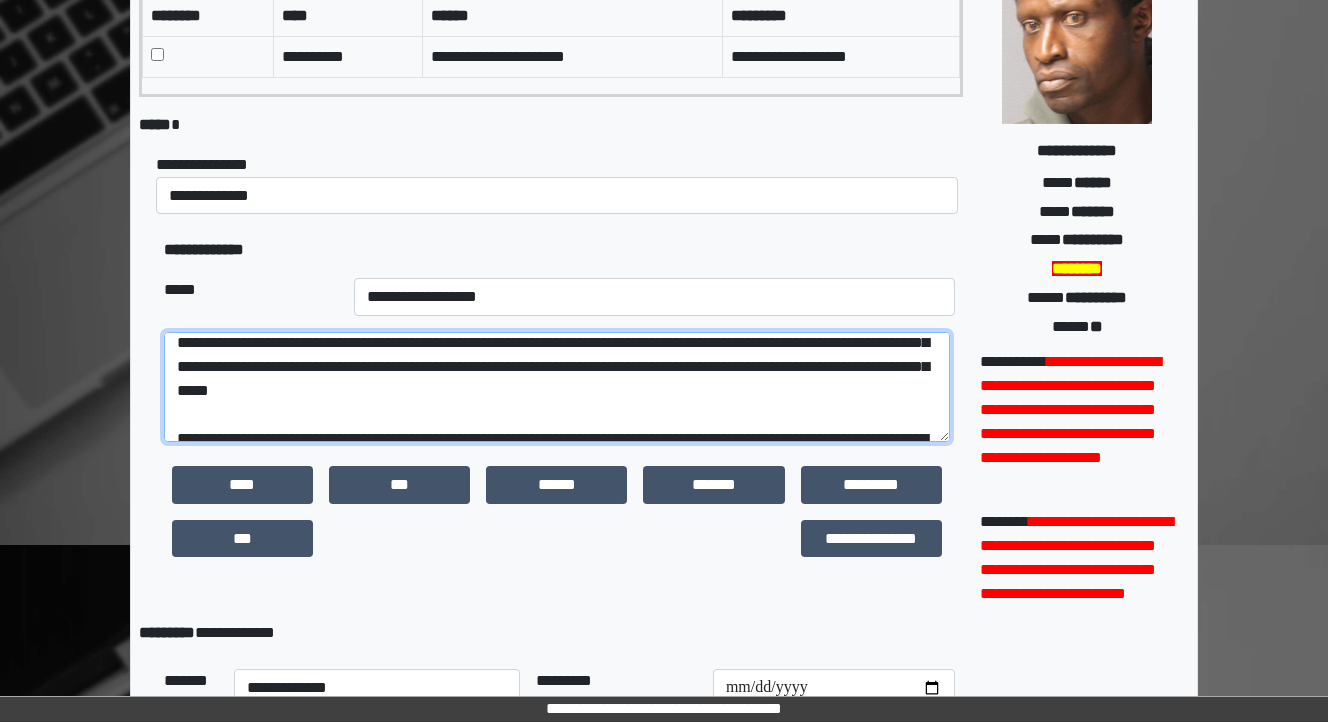 click at bounding box center [557, 387] 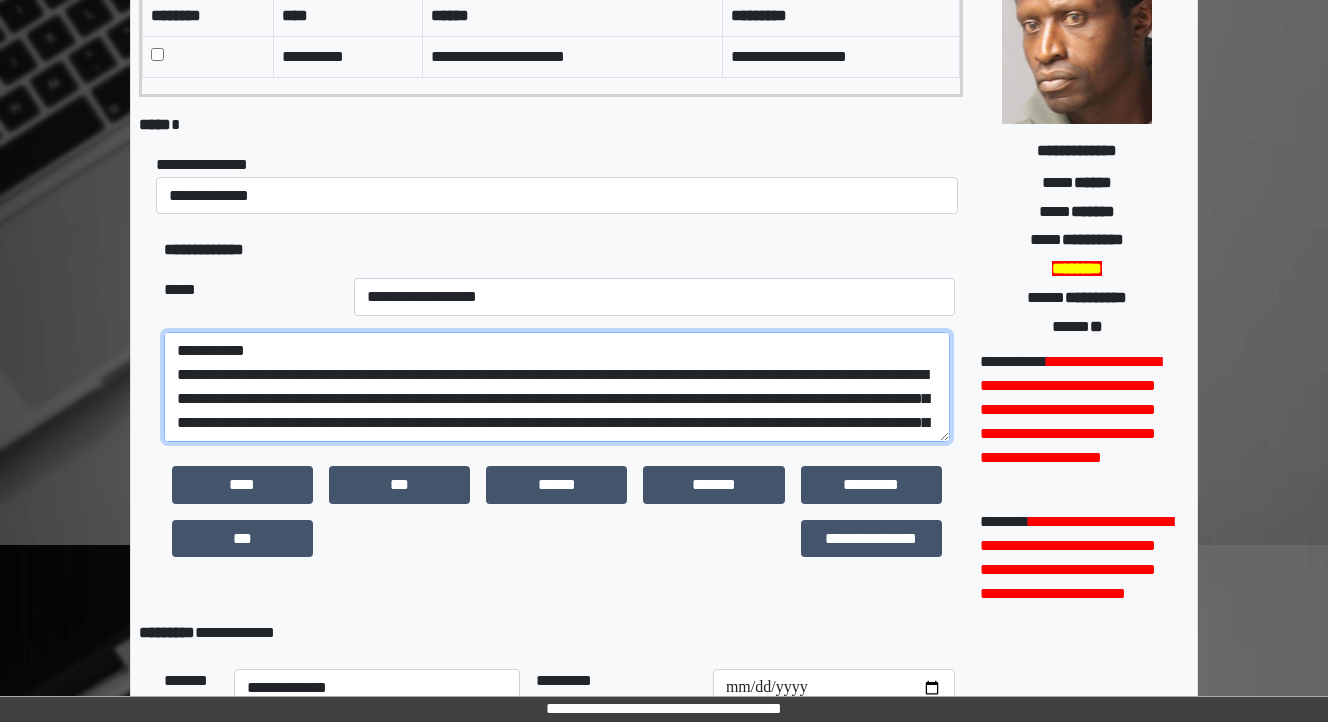click at bounding box center [557, 387] 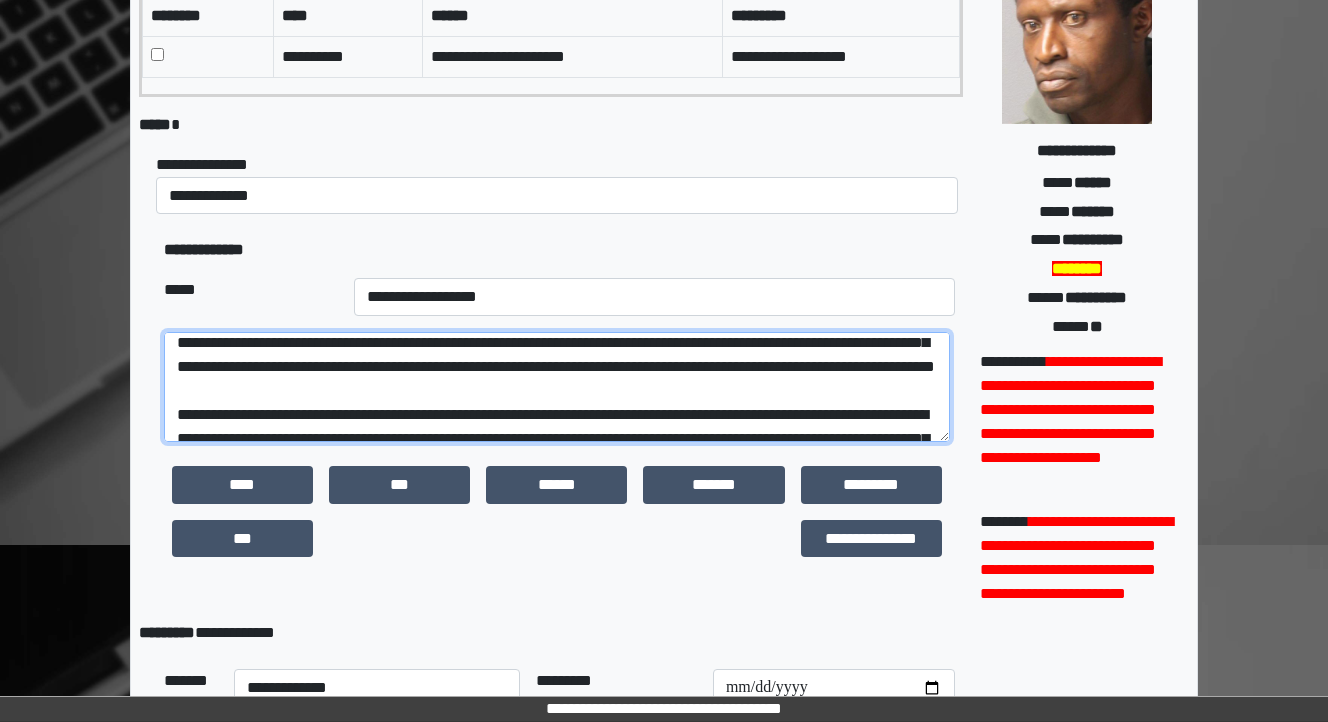 click at bounding box center [557, 387] 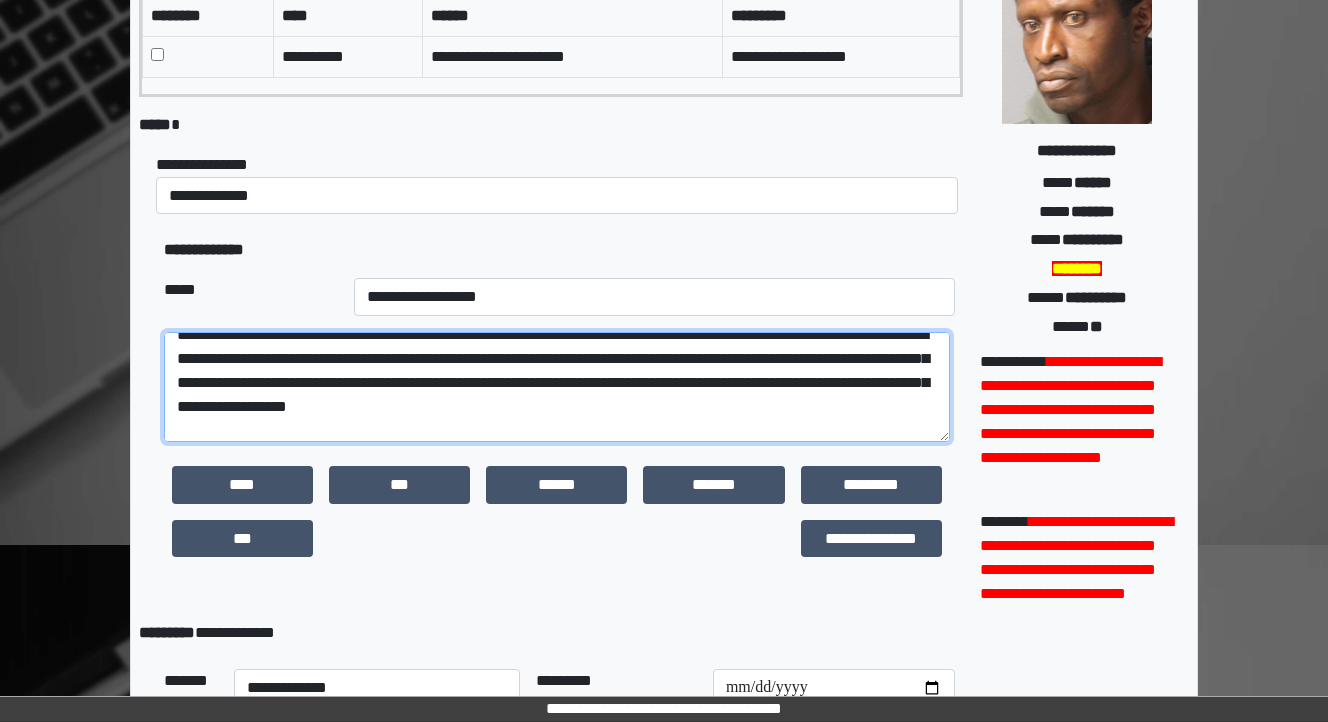 scroll, scrollTop: 288, scrollLeft: 0, axis: vertical 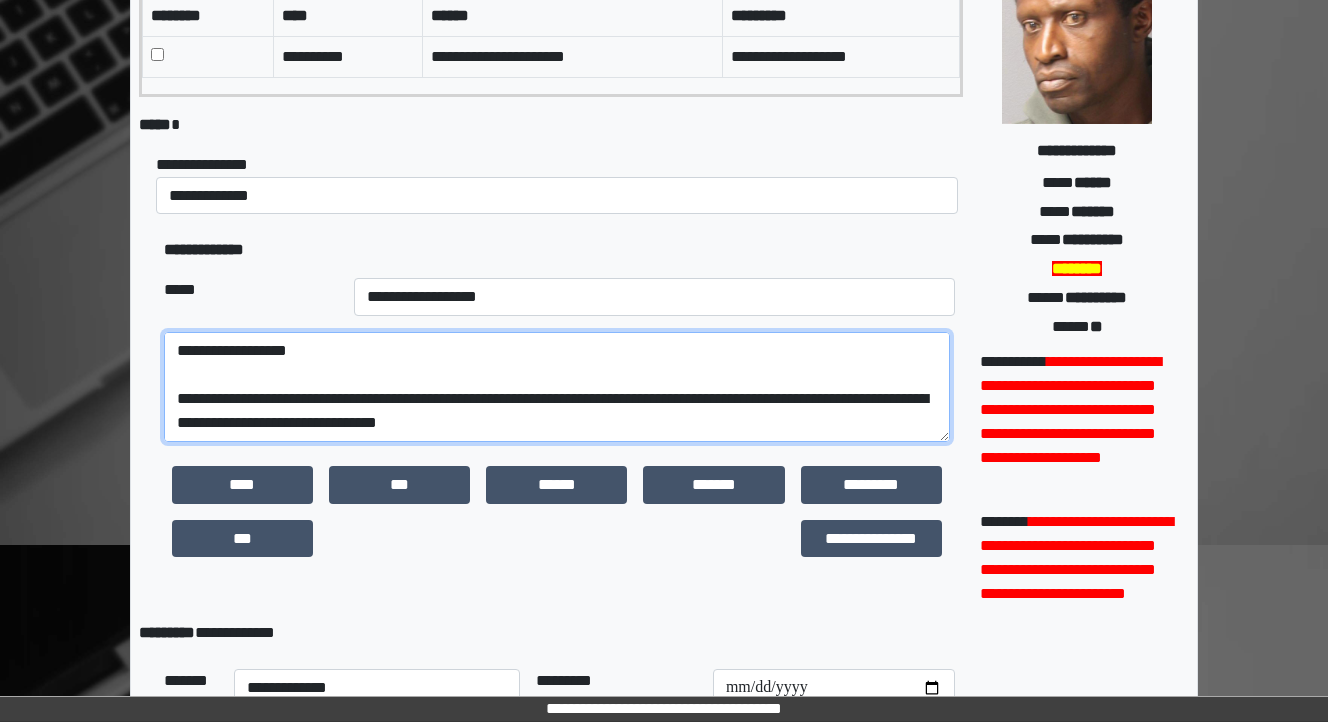 click at bounding box center (557, 387) 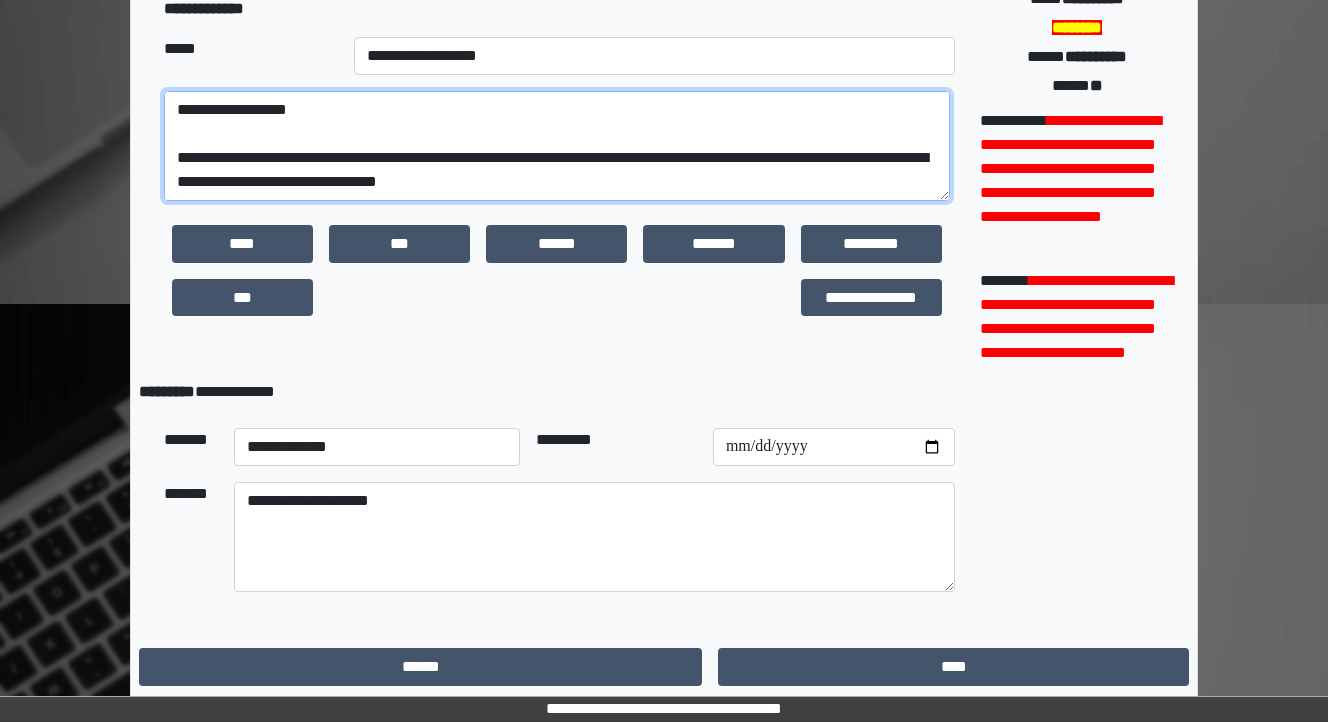 scroll, scrollTop: 482, scrollLeft: 0, axis: vertical 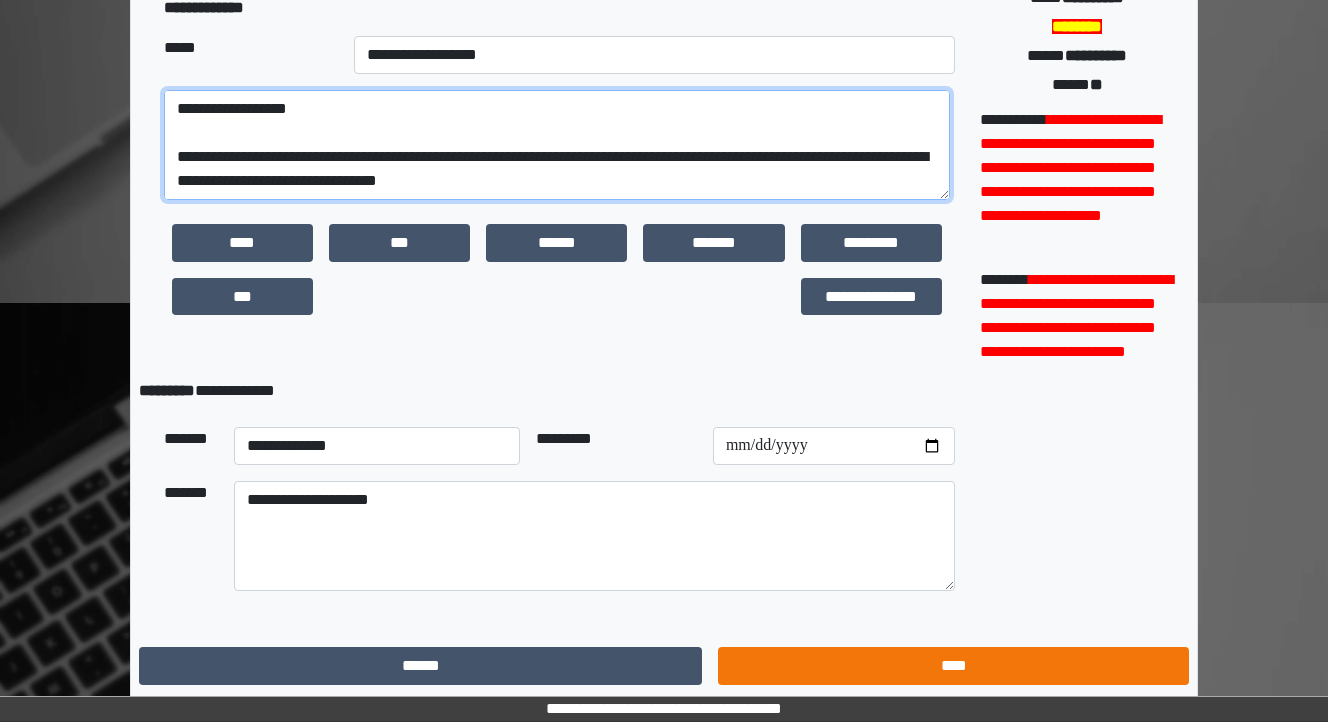 type on "**********" 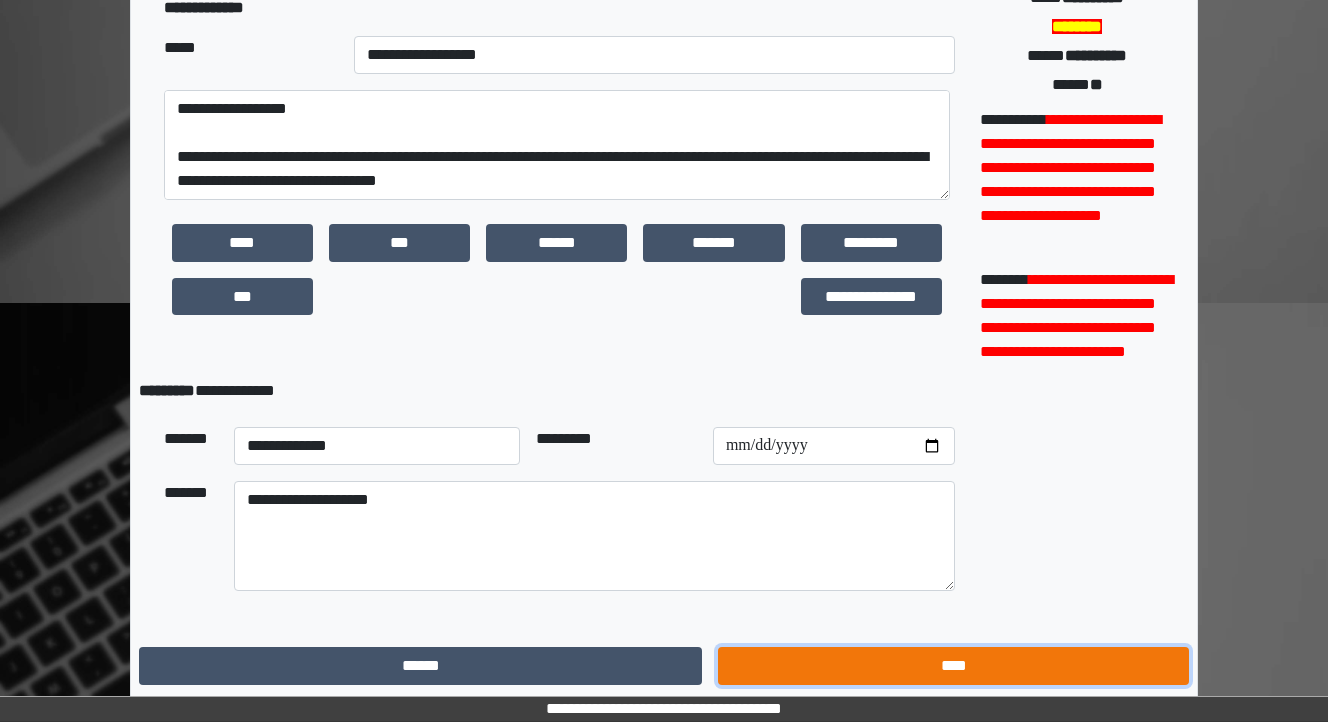 click on "****" at bounding box center [953, 666] 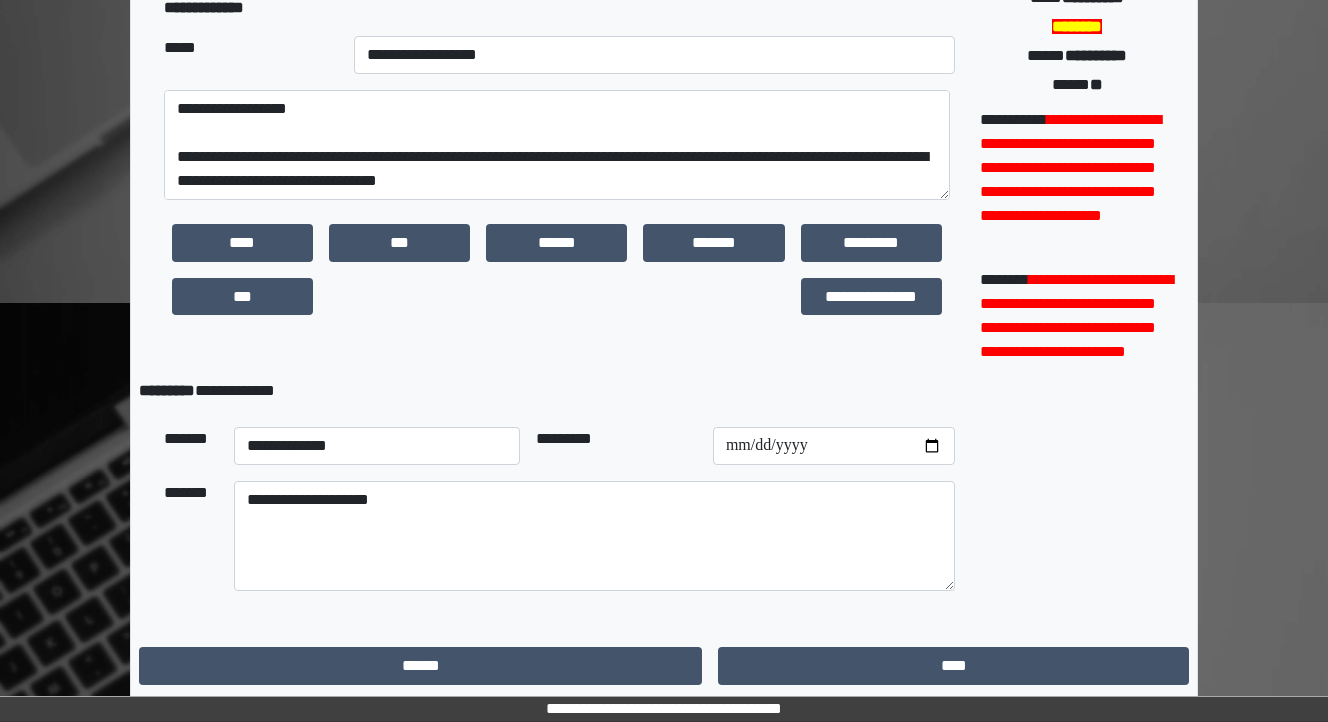 scroll, scrollTop: 0, scrollLeft: 0, axis: both 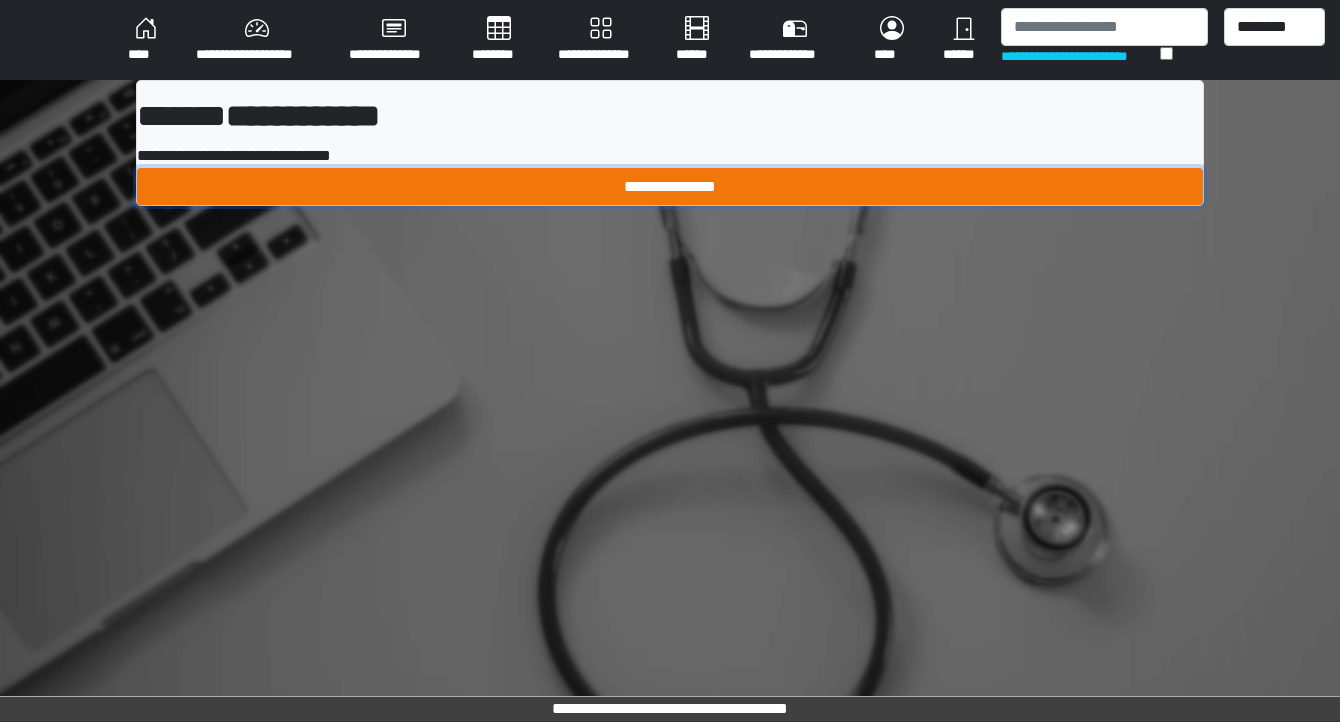 click on "**********" at bounding box center [670, 187] 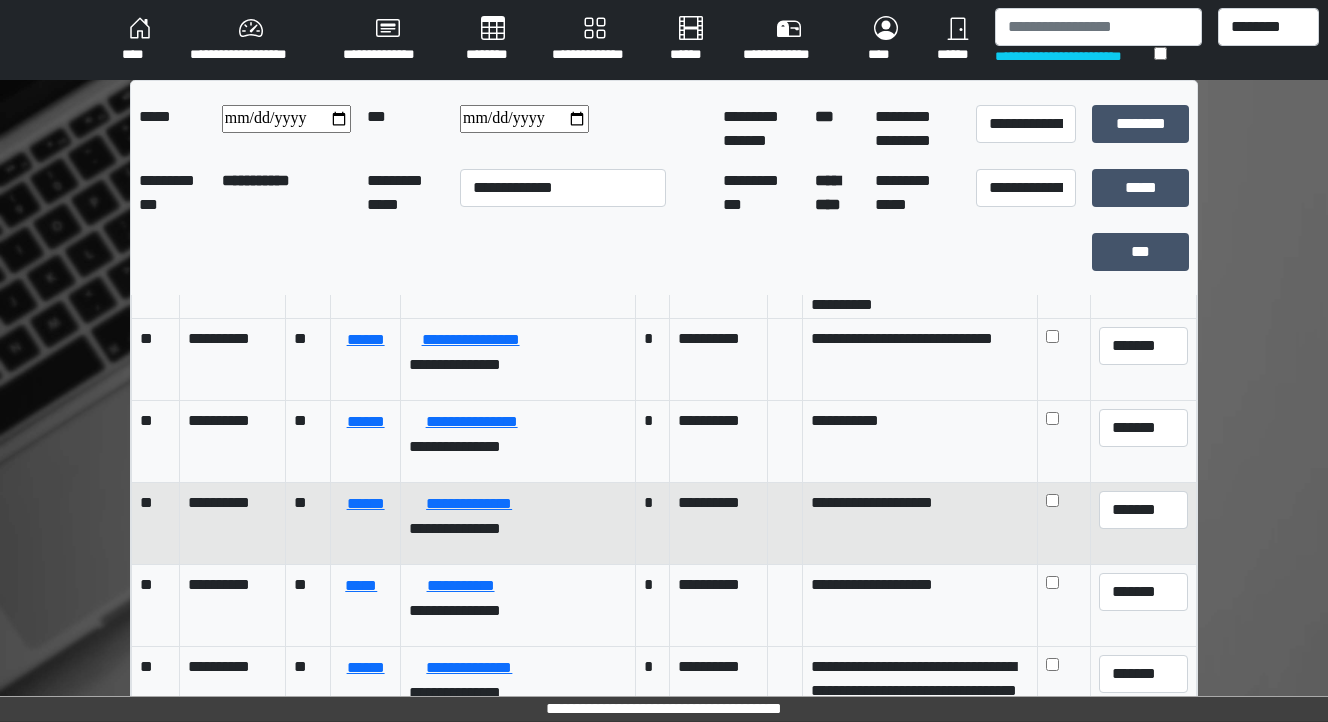 scroll, scrollTop: 320, scrollLeft: 0, axis: vertical 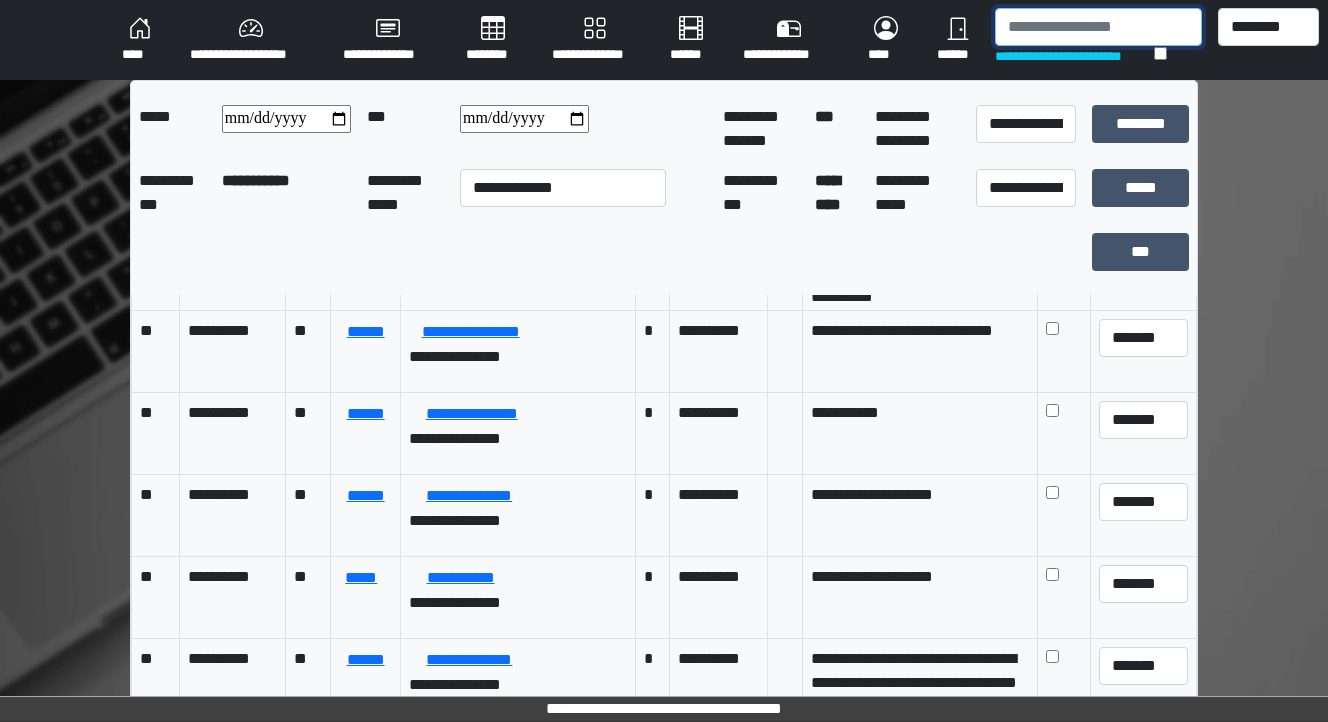click at bounding box center [1098, 27] 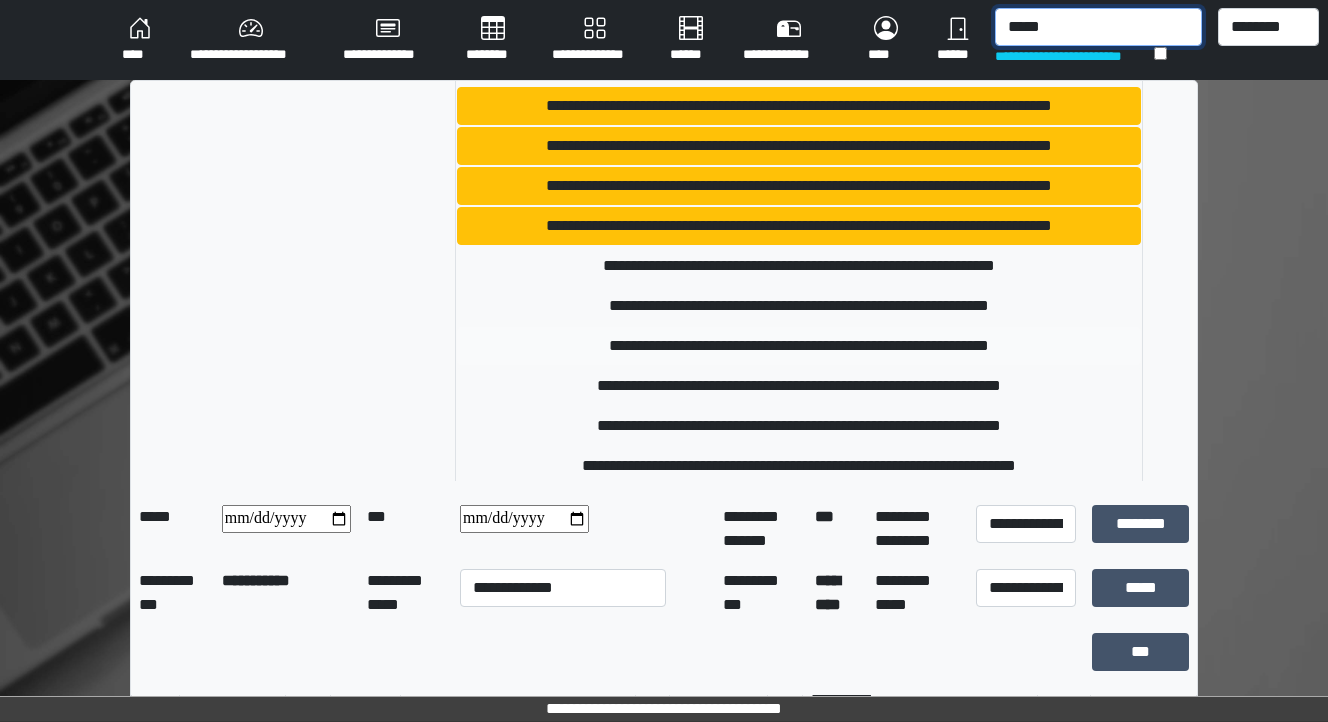 scroll, scrollTop: 160, scrollLeft: 0, axis: vertical 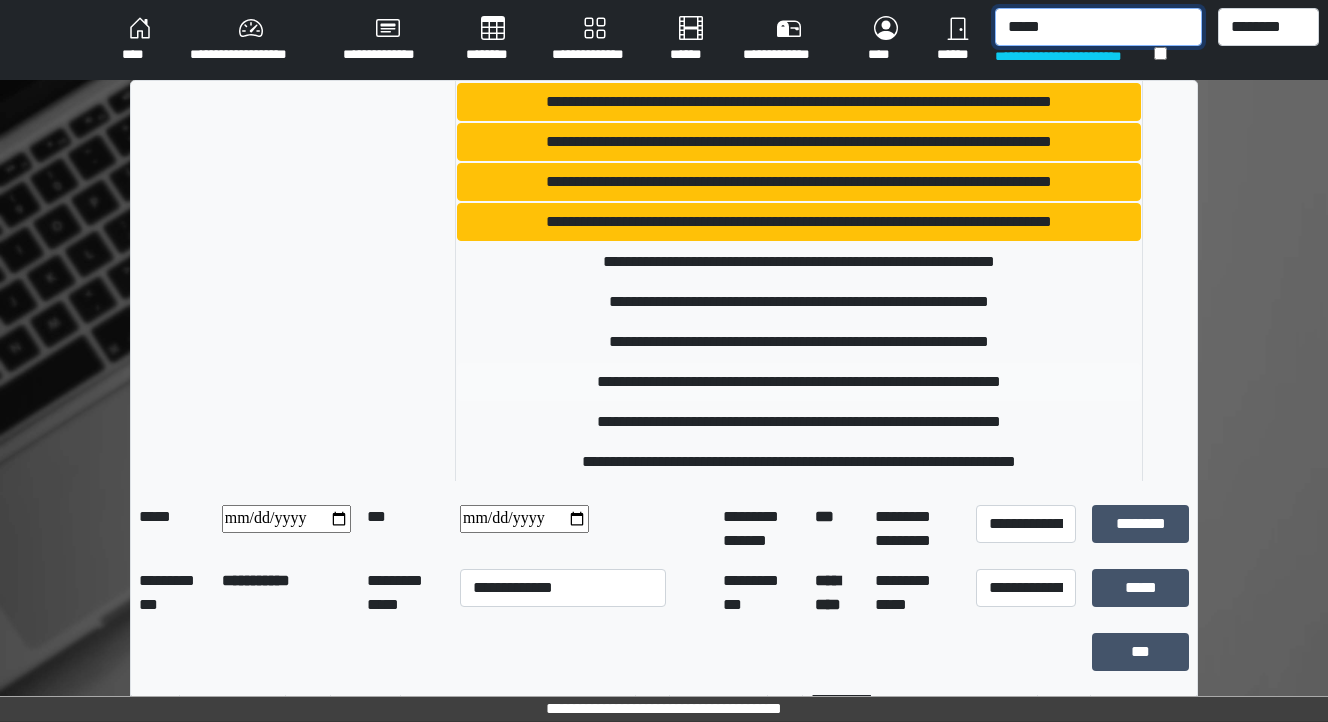 type on "*****" 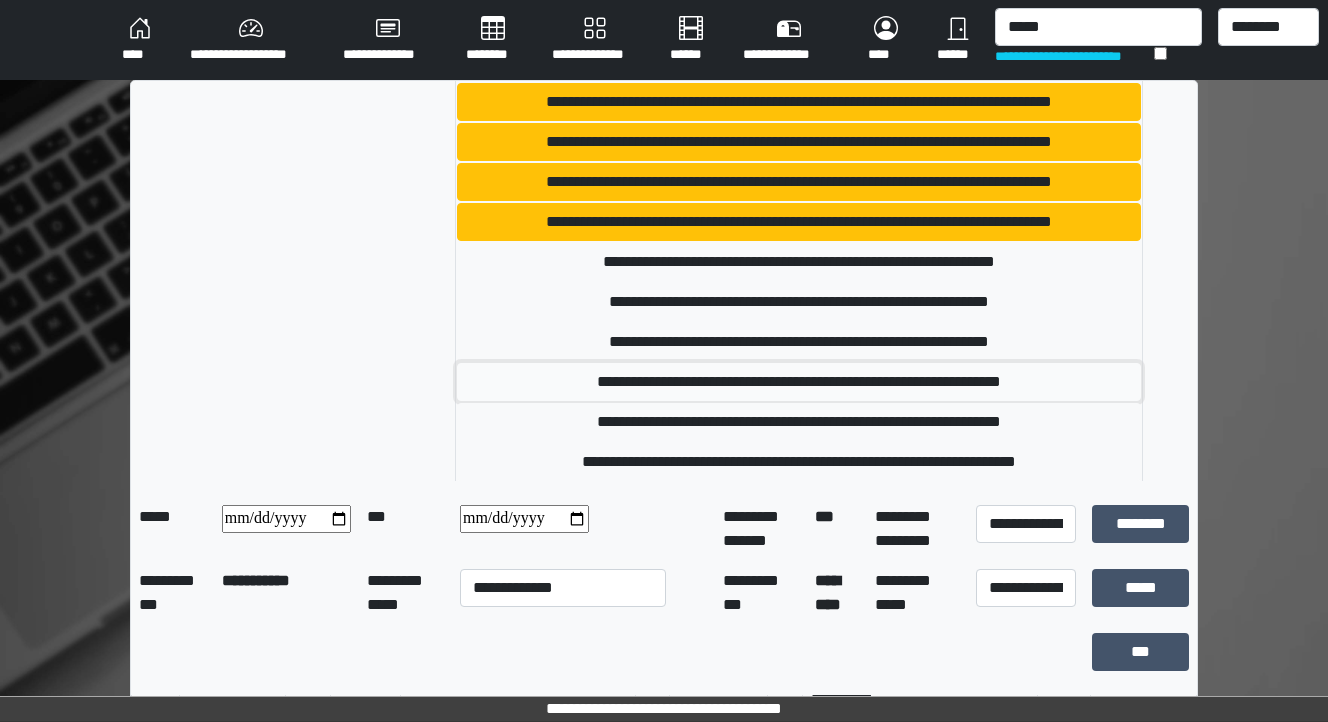 click on "**********" at bounding box center [799, 382] 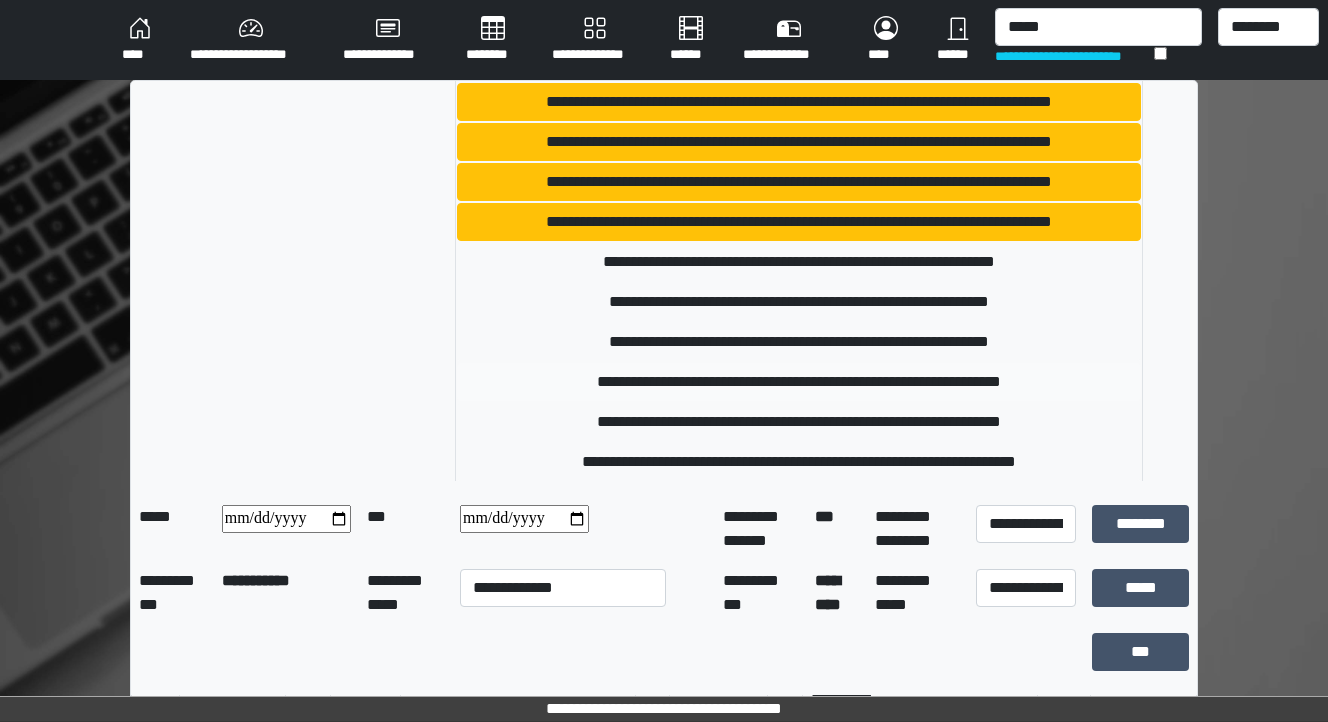 type 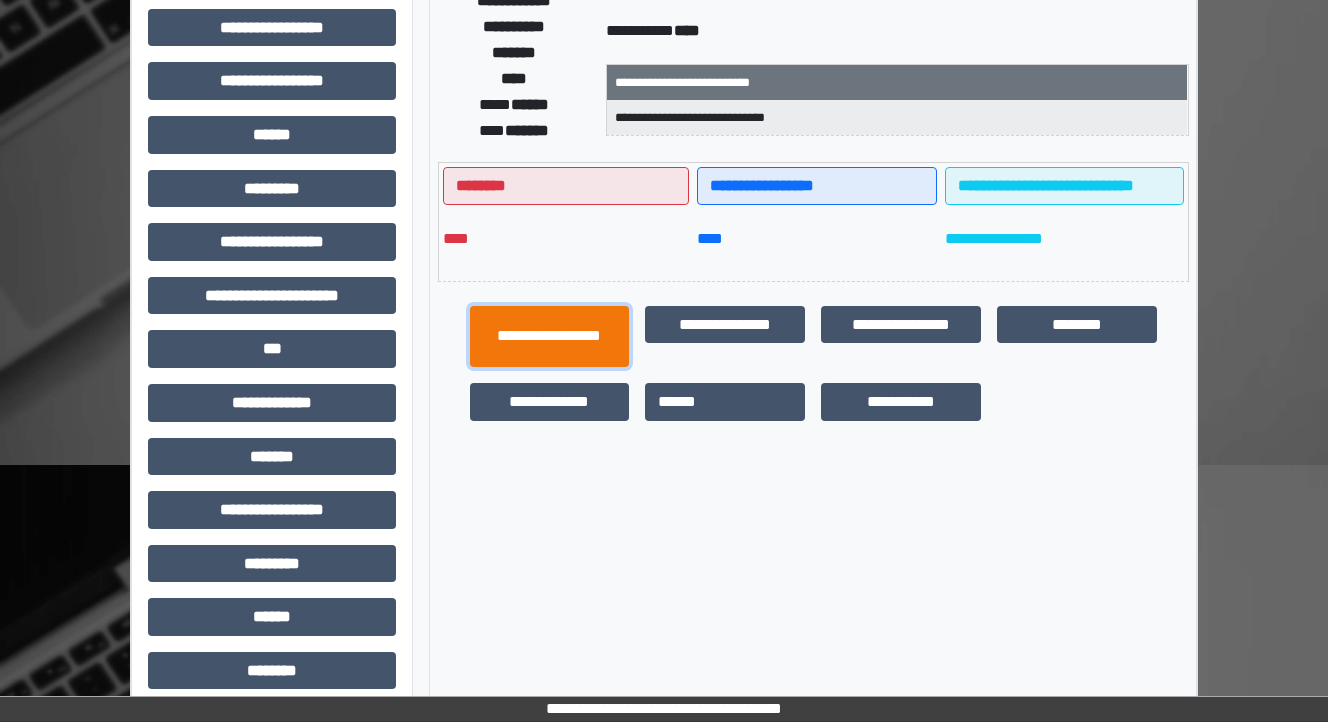 click on "**********" at bounding box center [550, 337] 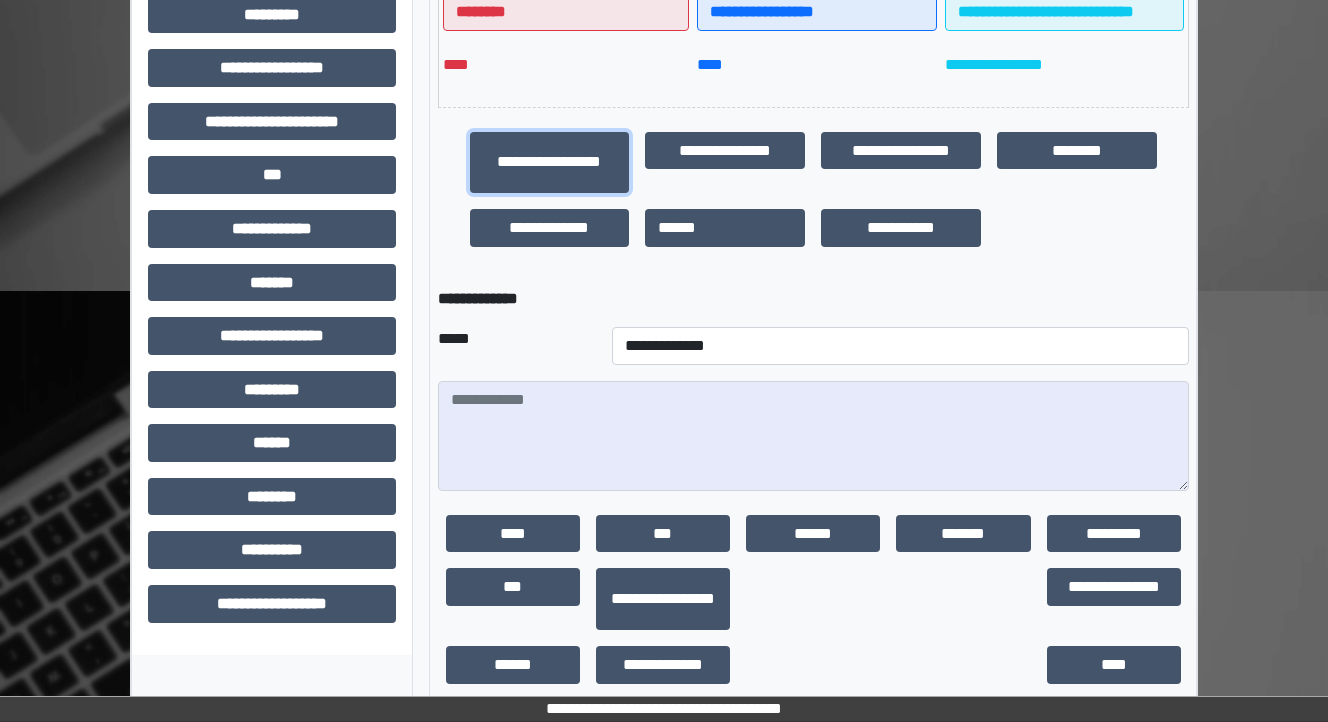 scroll, scrollTop: 520, scrollLeft: 0, axis: vertical 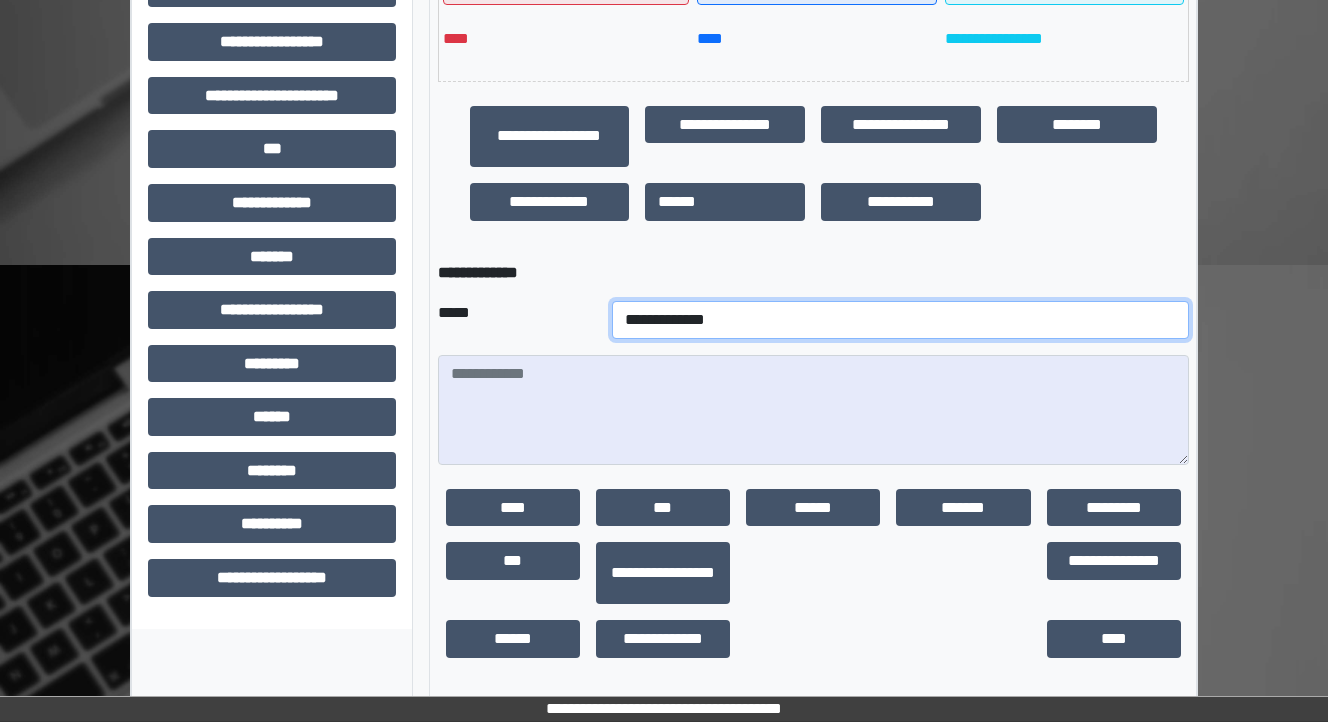 click on "**********" at bounding box center (900, 320) 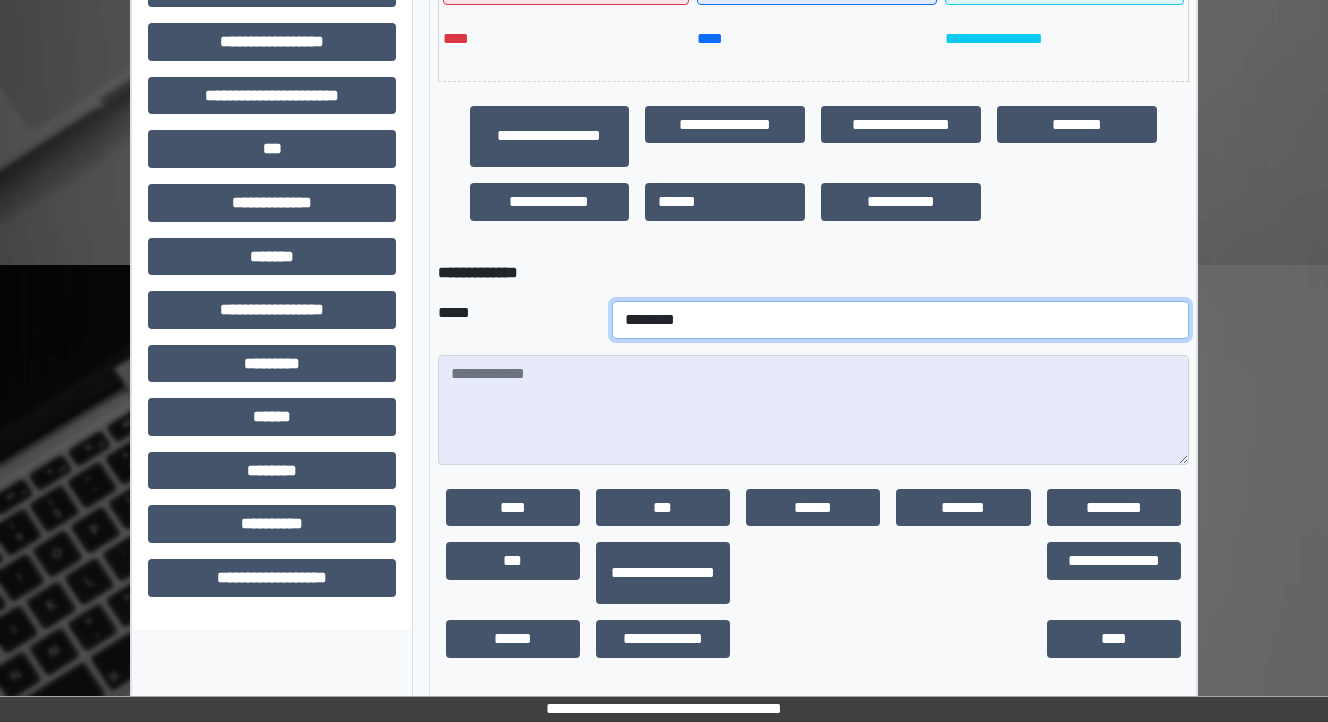 click on "**********" at bounding box center (900, 320) 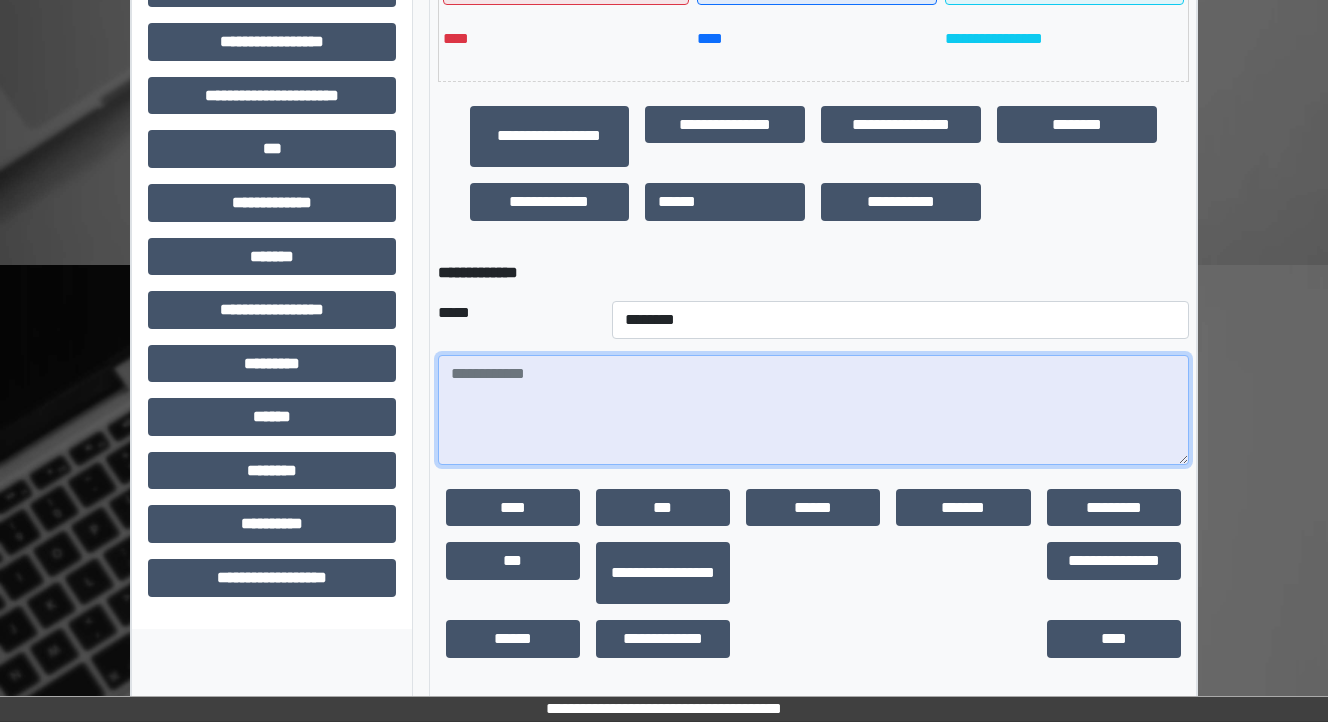 click at bounding box center [813, 410] 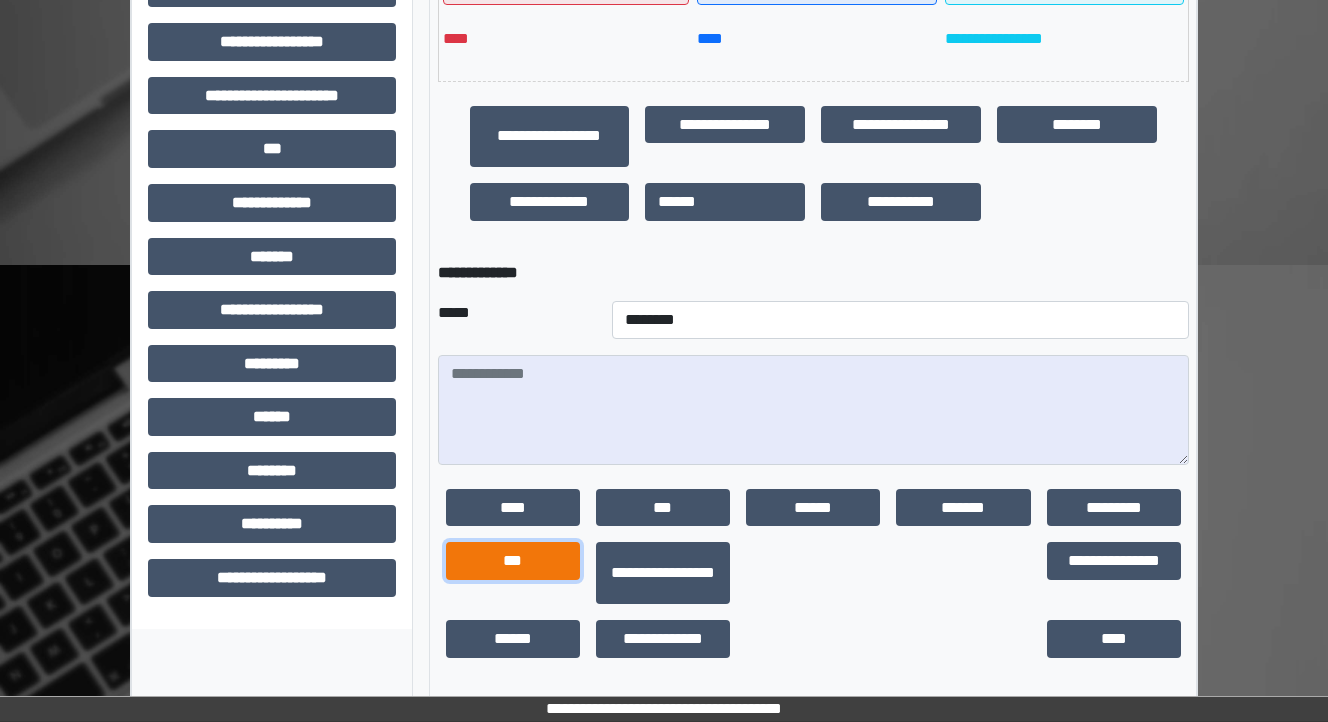 click on "***" at bounding box center [513, 561] 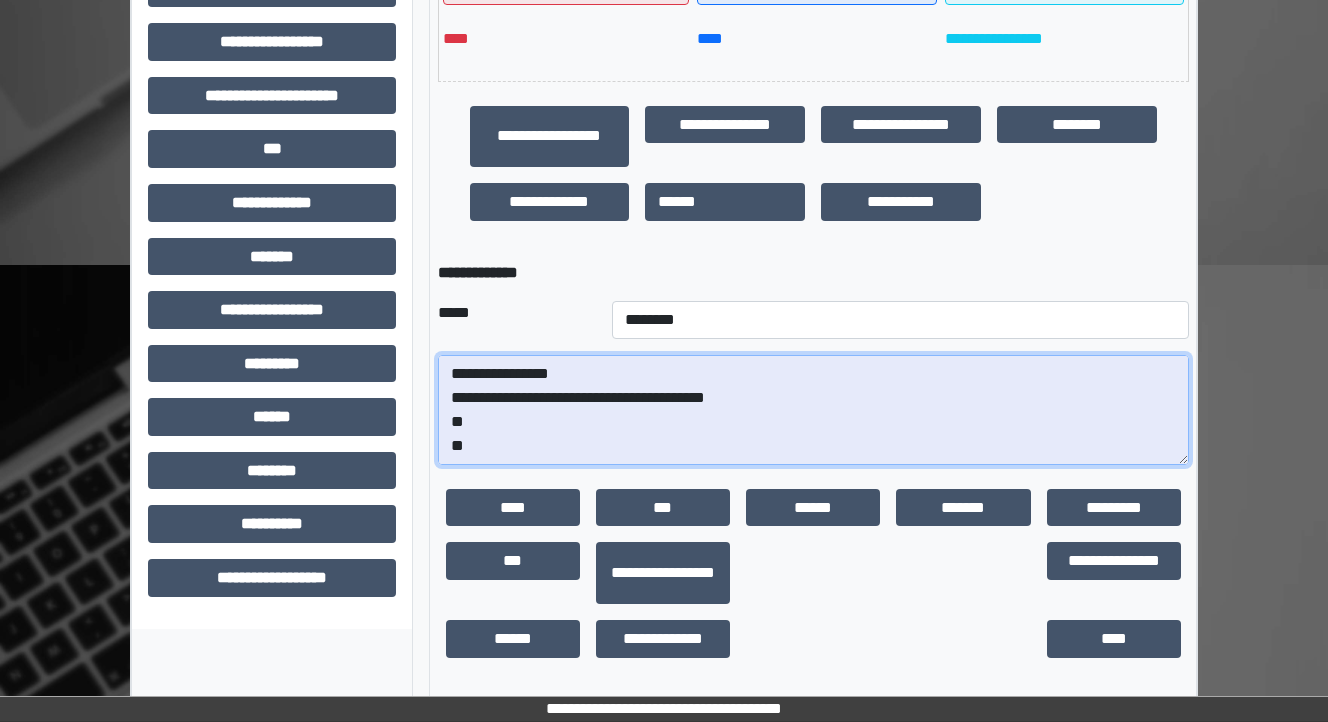 click on "**********" at bounding box center (813, 410) 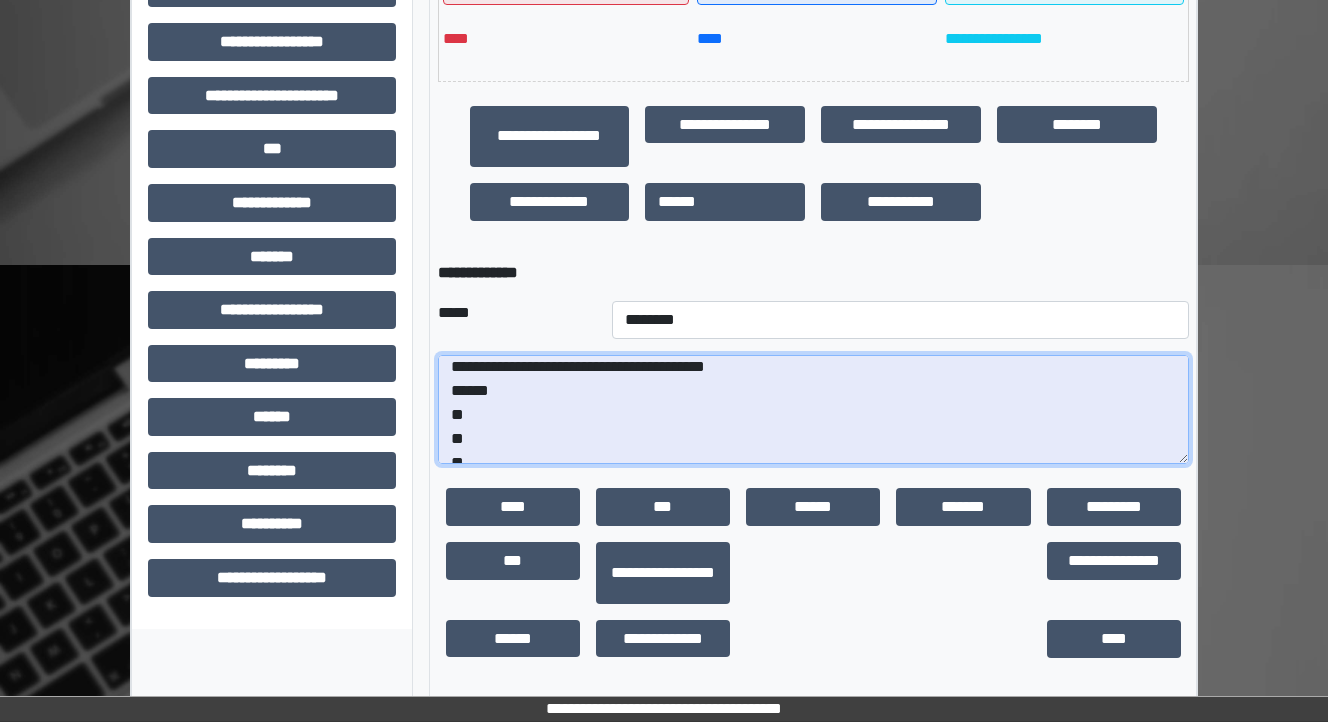 scroll, scrollTop: 48, scrollLeft: 0, axis: vertical 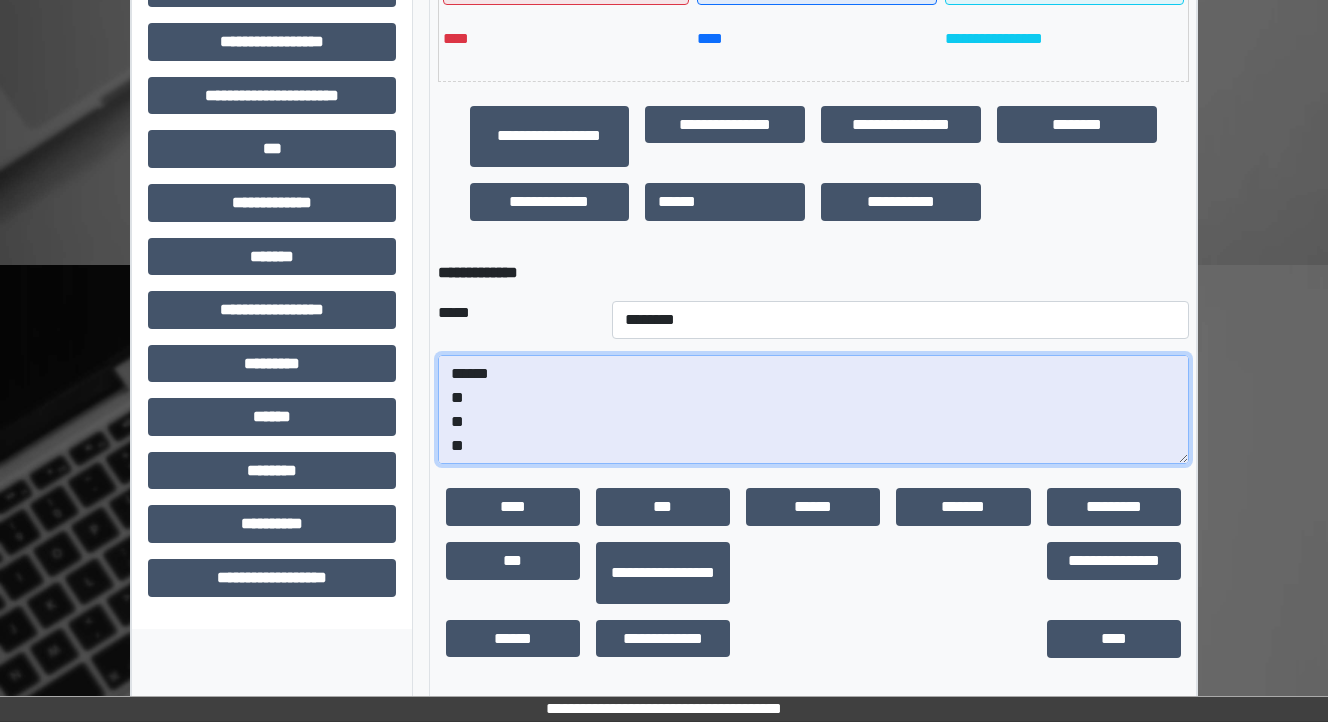 drag, startPoint x: 500, startPoint y: 448, endPoint x: 402, endPoint y: 450, distance: 98.02041 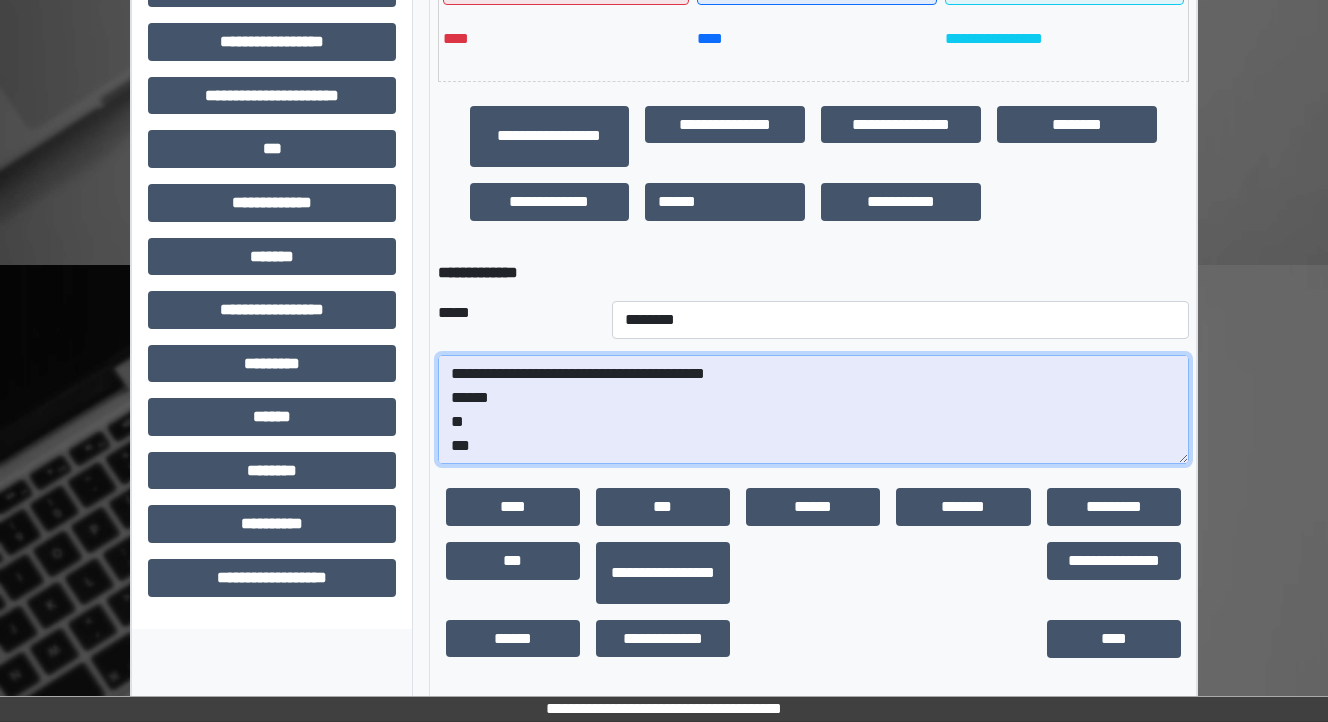 click on "**********" at bounding box center (813, 410) 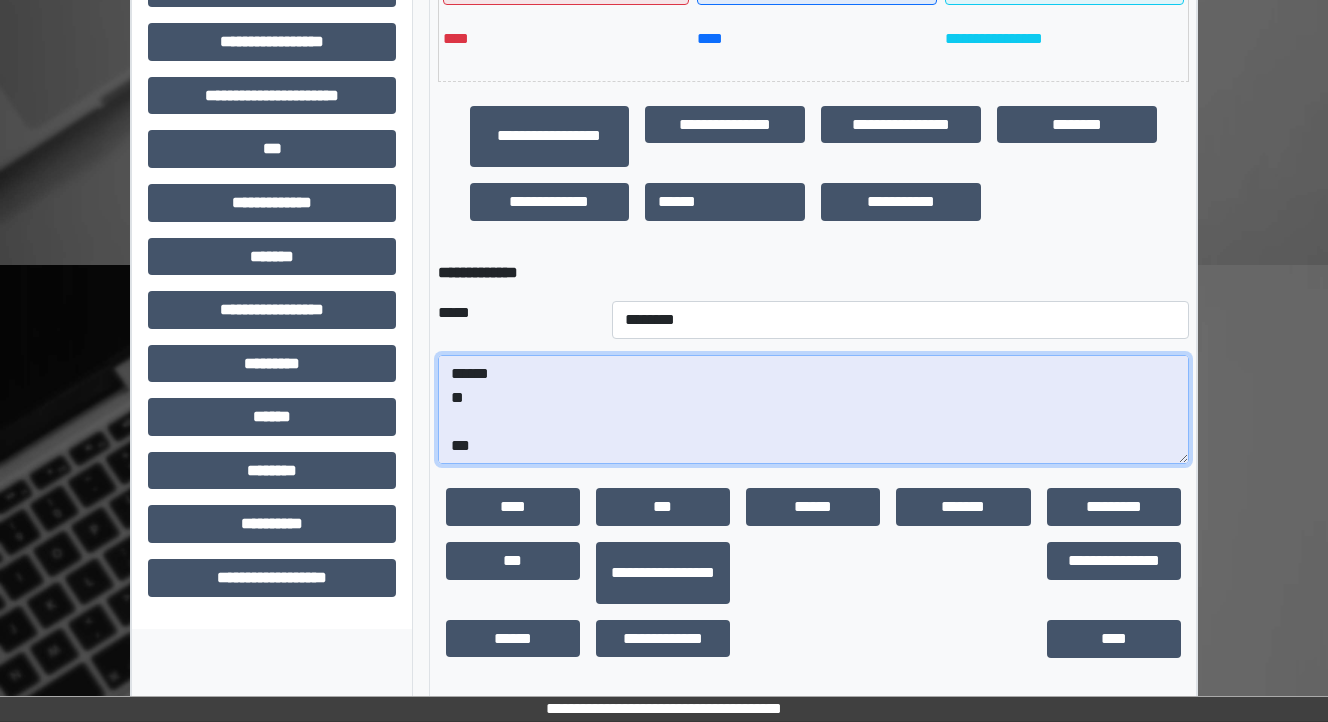 scroll, scrollTop: 72, scrollLeft: 0, axis: vertical 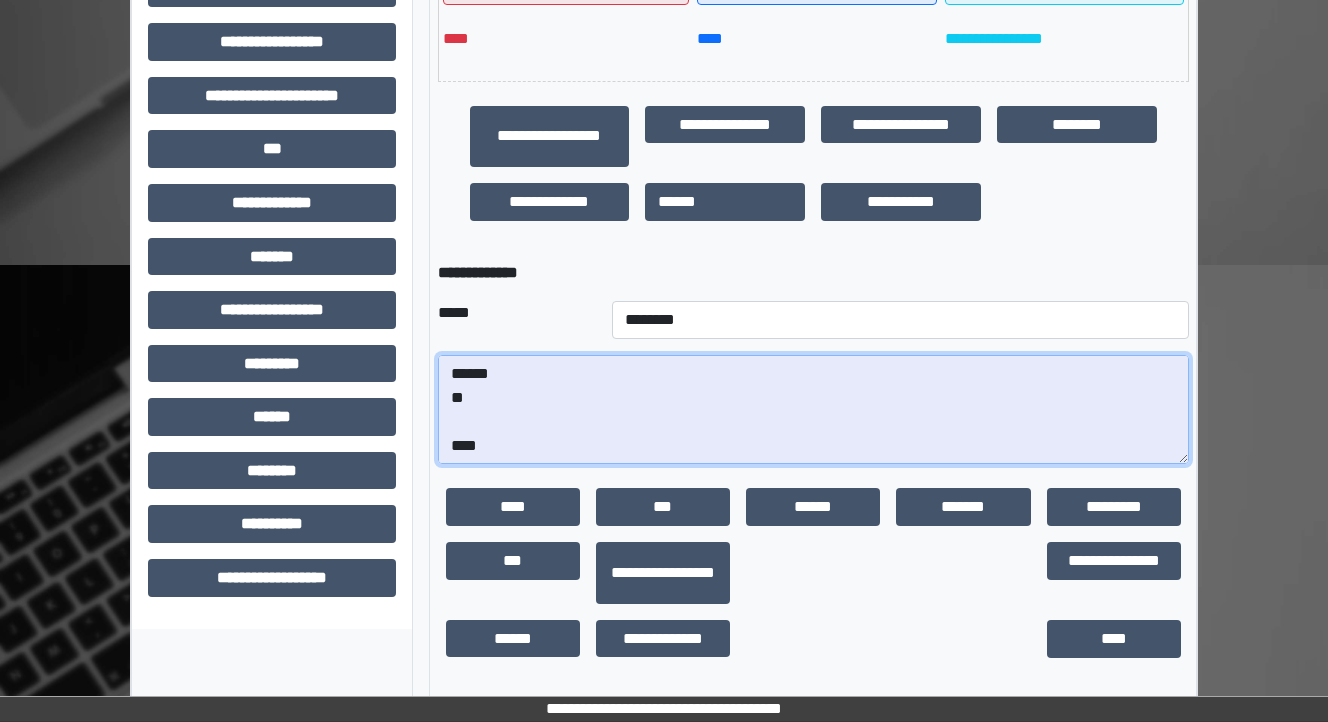 paste on "**********" 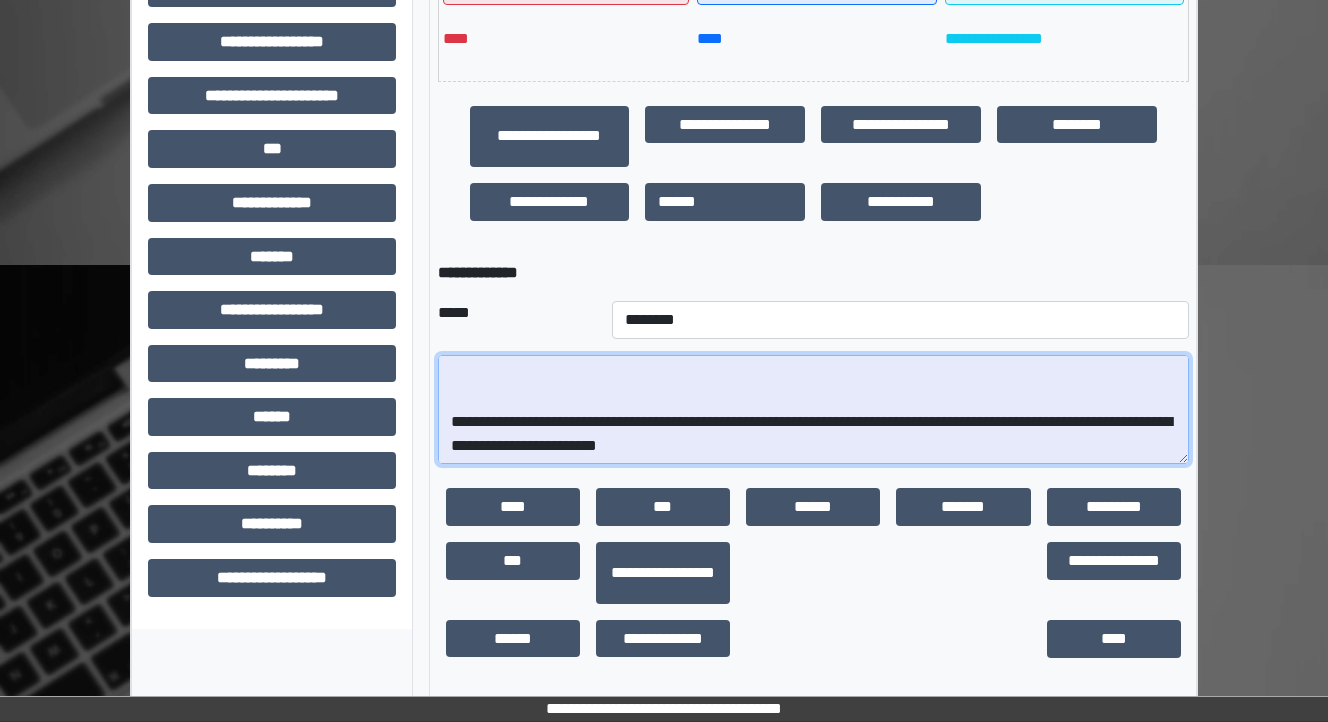 scroll, scrollTop: 288, scrollLeft: 0, axis: vertical 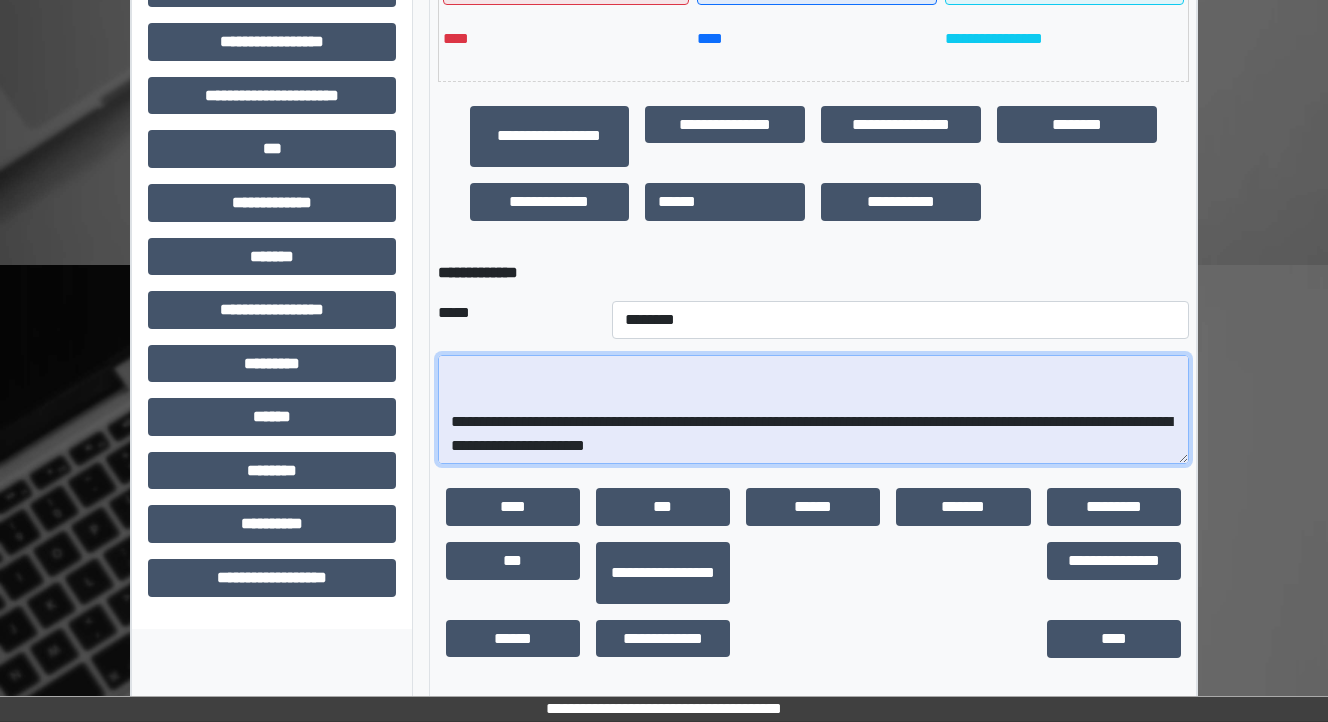 click on "**********" at bounding box center (813, 410) 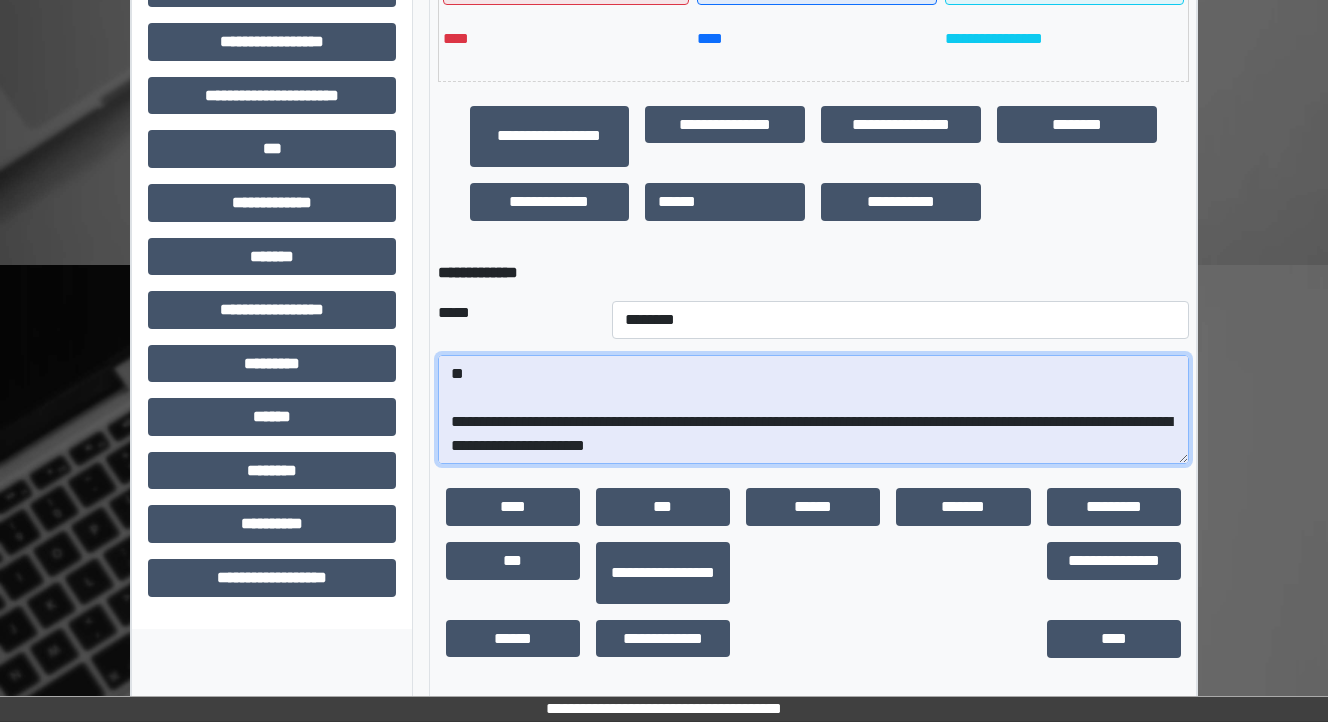 scroll, scrollTop: 192, scrollLeft: 0, axis: vertical 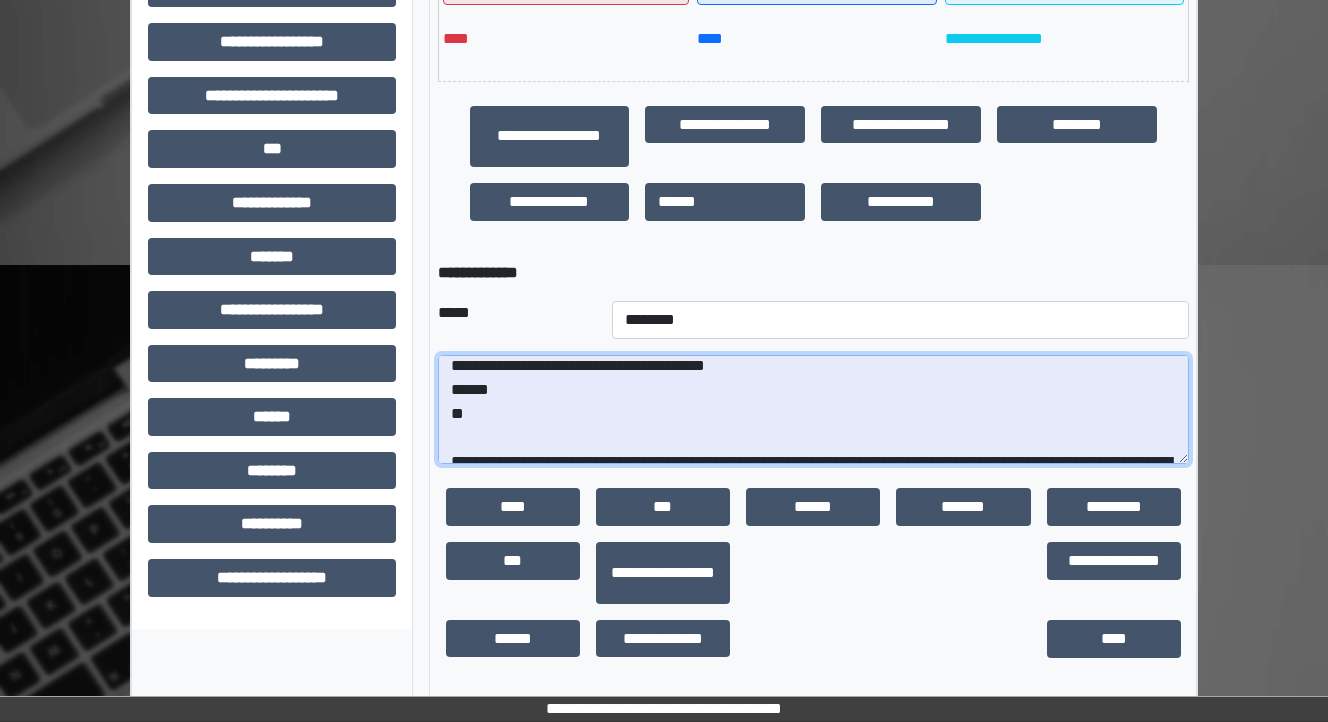 click on "**********" at bounding box center (813, 410) 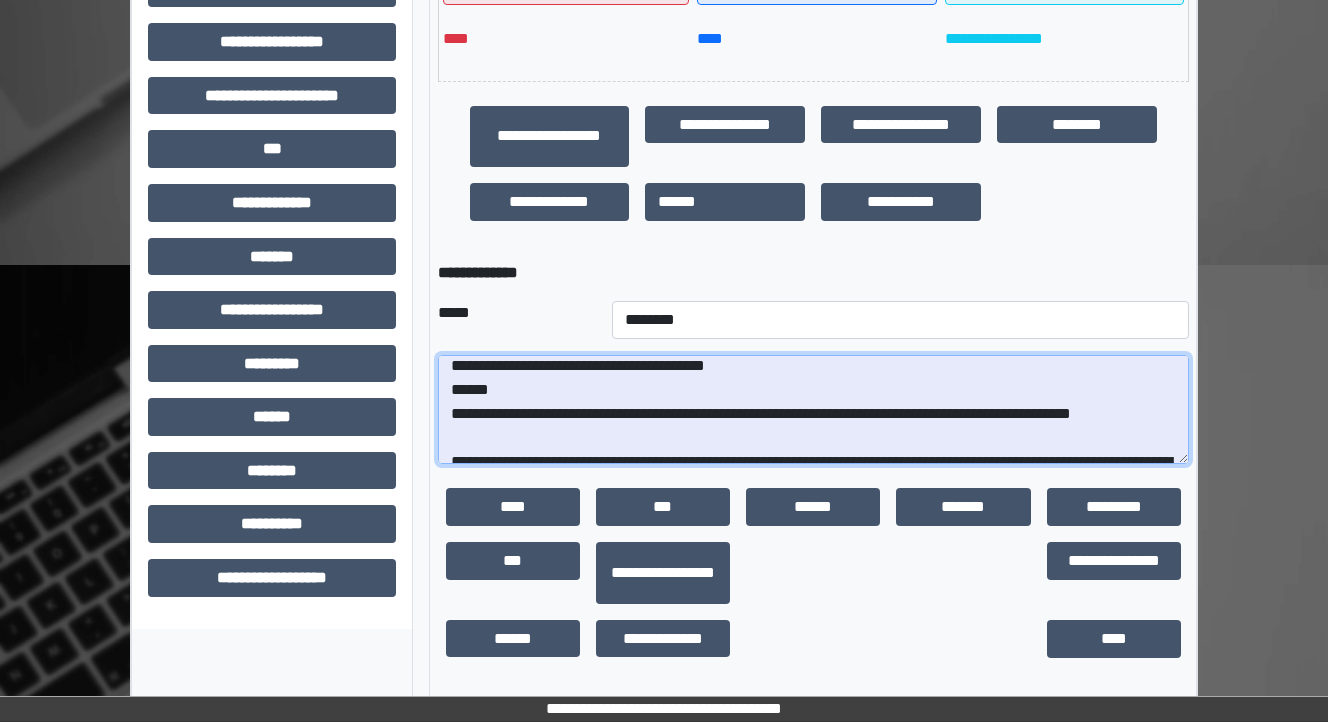 click on "**********" at bounding box center [813, 410] 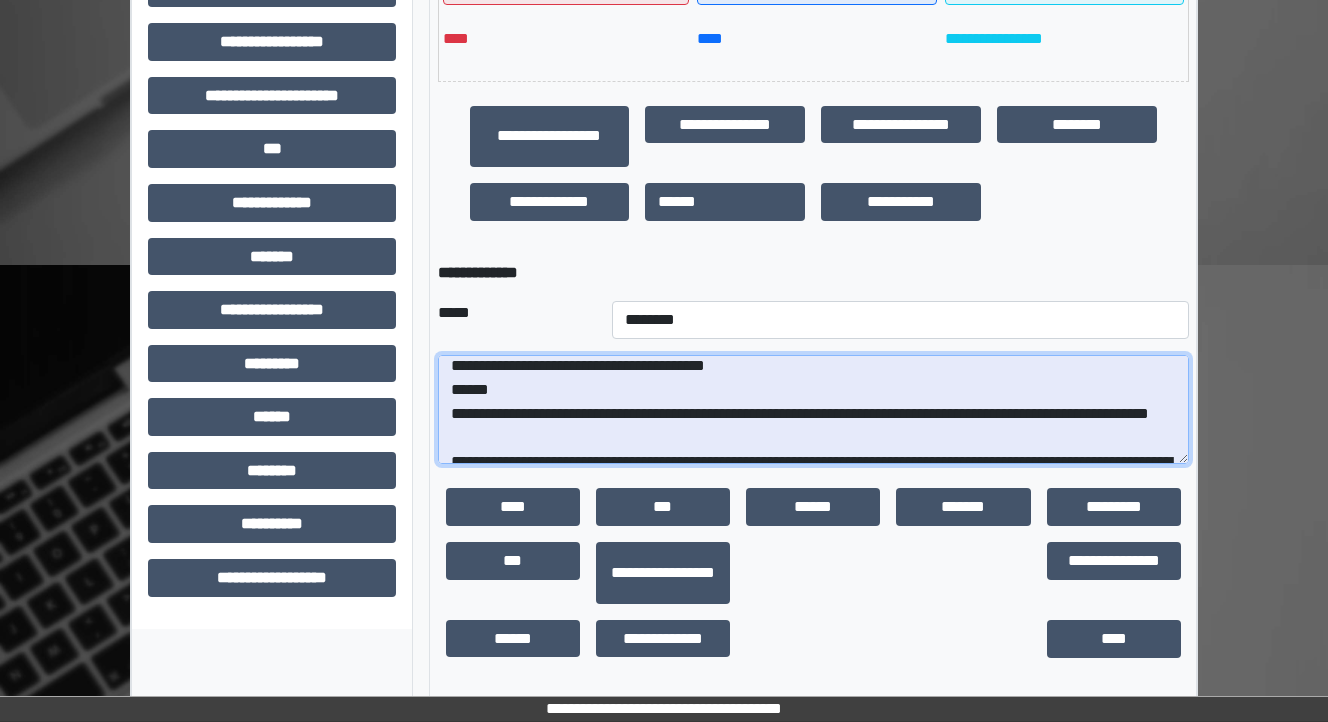 click on "**********" at bounding box center (813, 410) 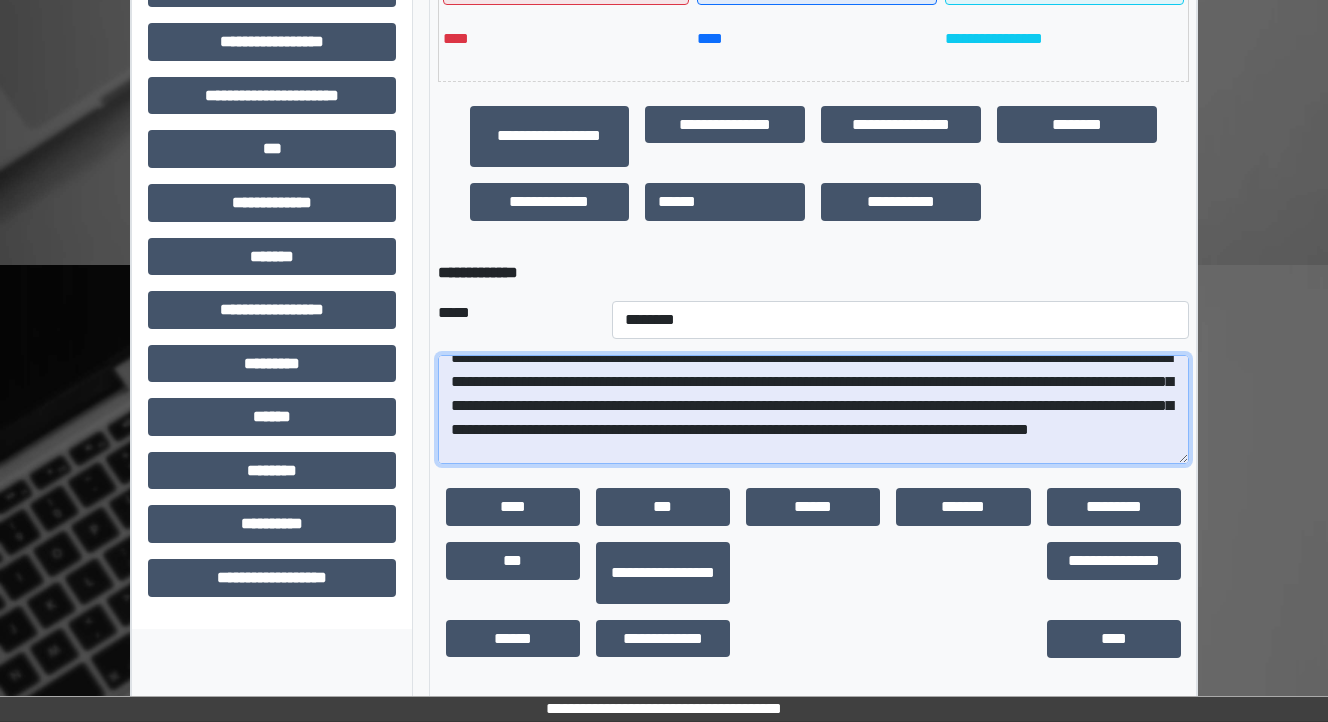 scroll, scrollTop: 168, scrollLeft: 0, axis: vertical 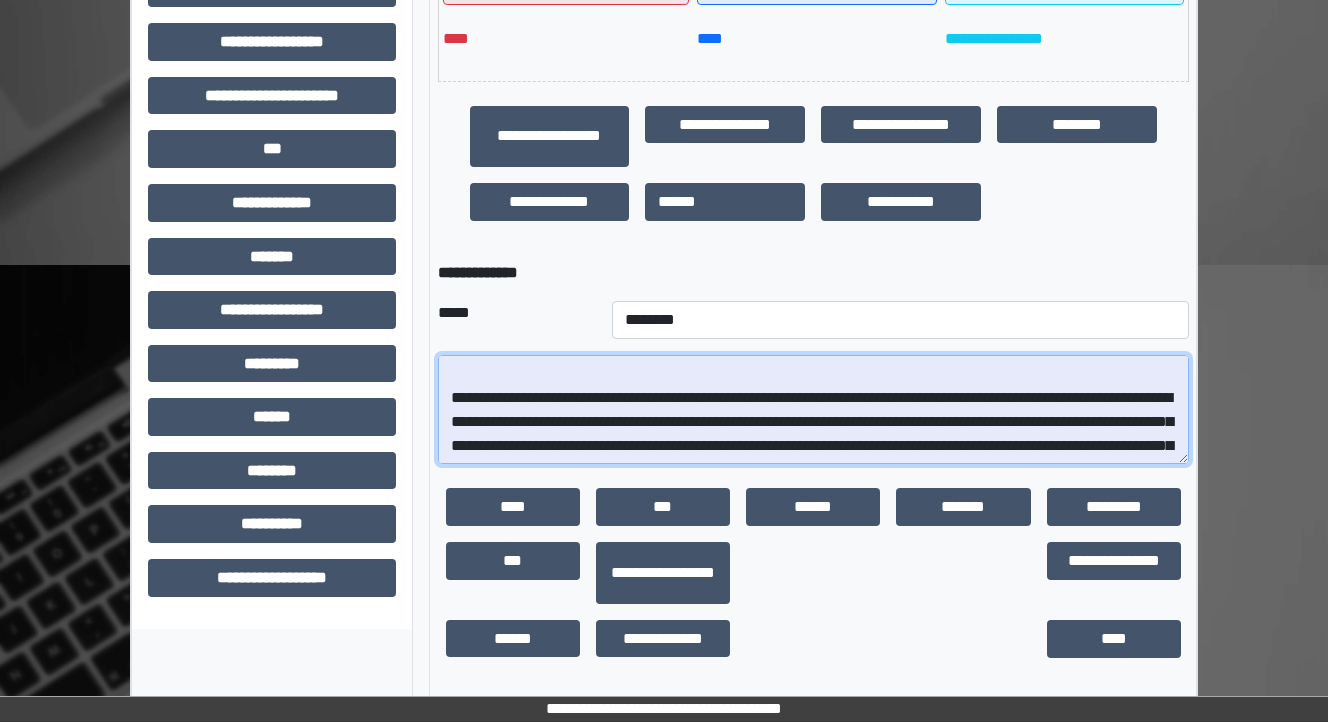 drag, startPoint x: 468, startPoint y: 420, endPoint x: 437, endPoint y: 421, distance: 31.016125 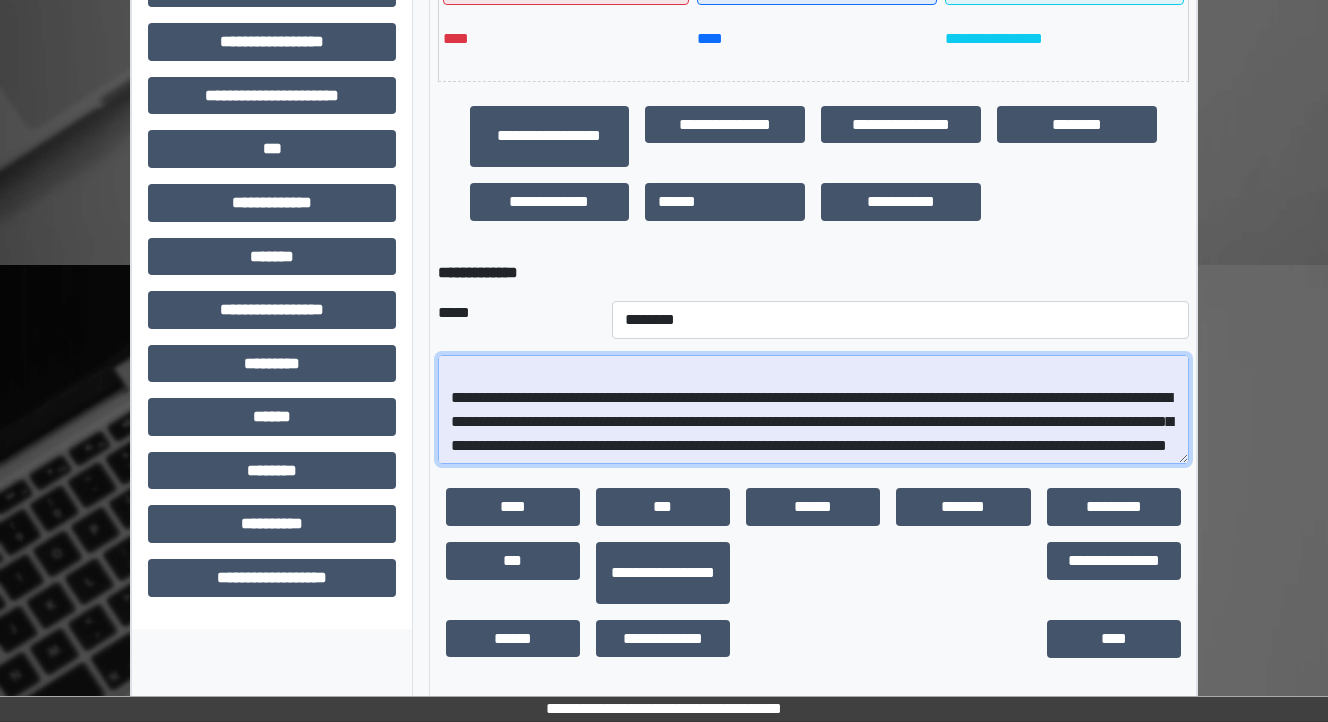 drag, startPoint x: 736, startPoint y: 424, endPoint x: 643, endPoint y: 416, distance: 93.34345 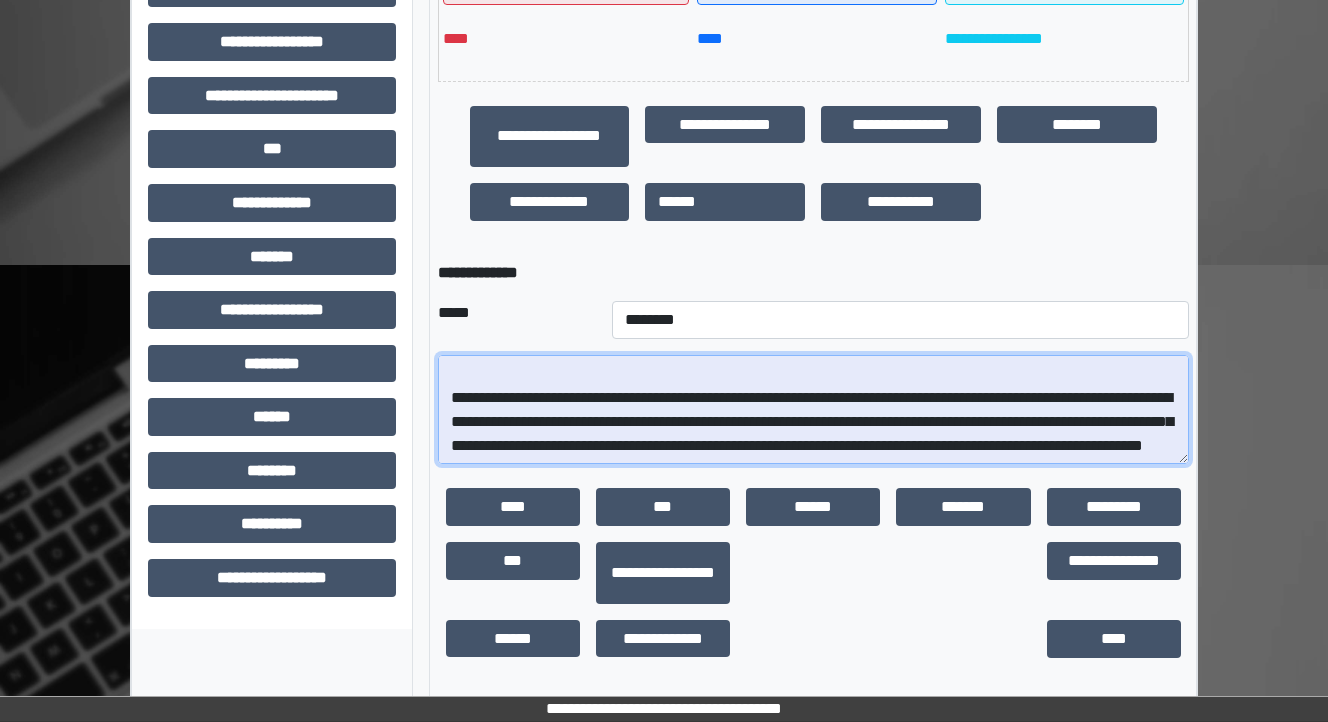 click on "**********" at bounding box center (813, 410) 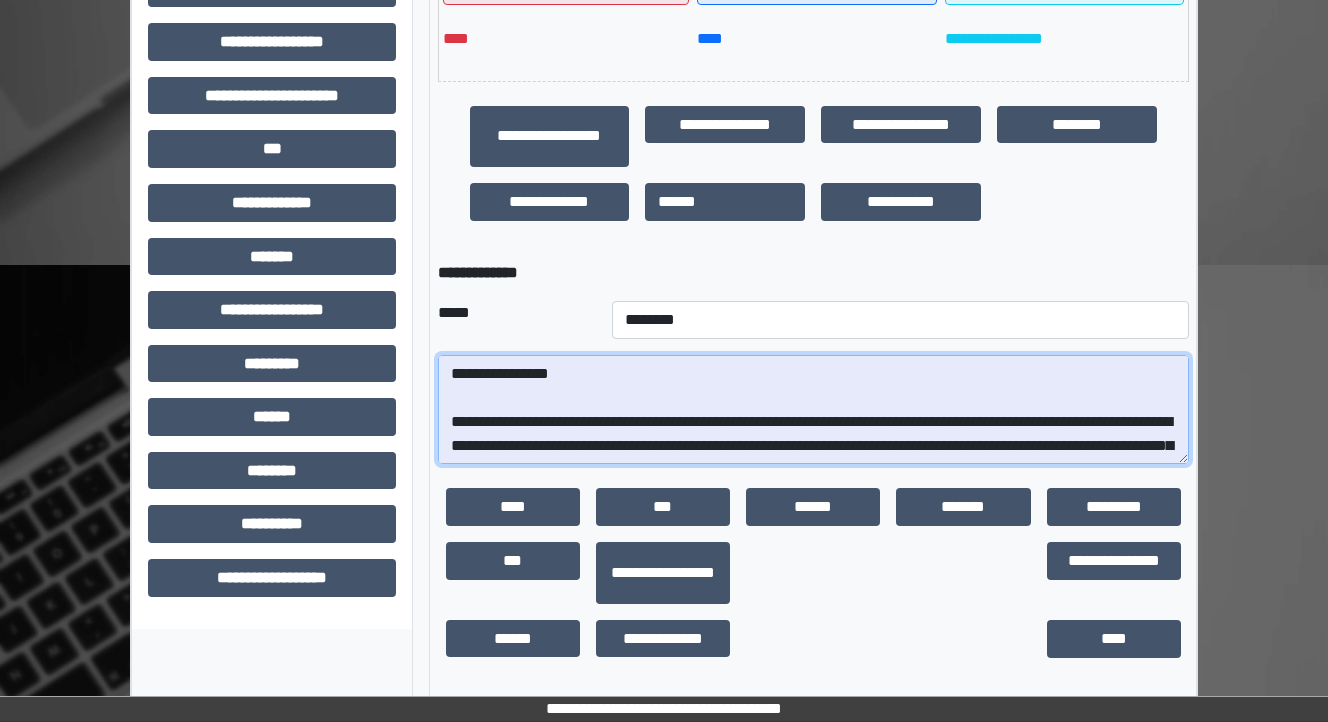 click at bounding box center [813, 410] 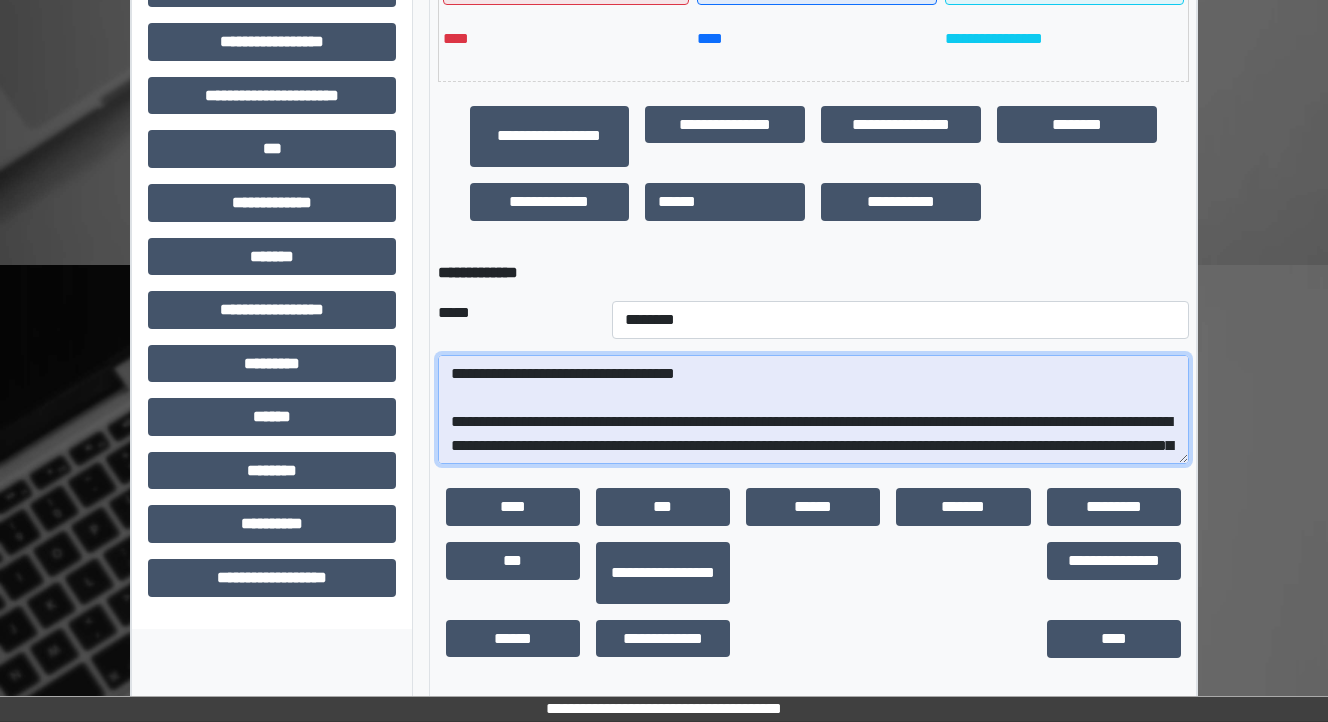 click at bounding box center [813, 410] 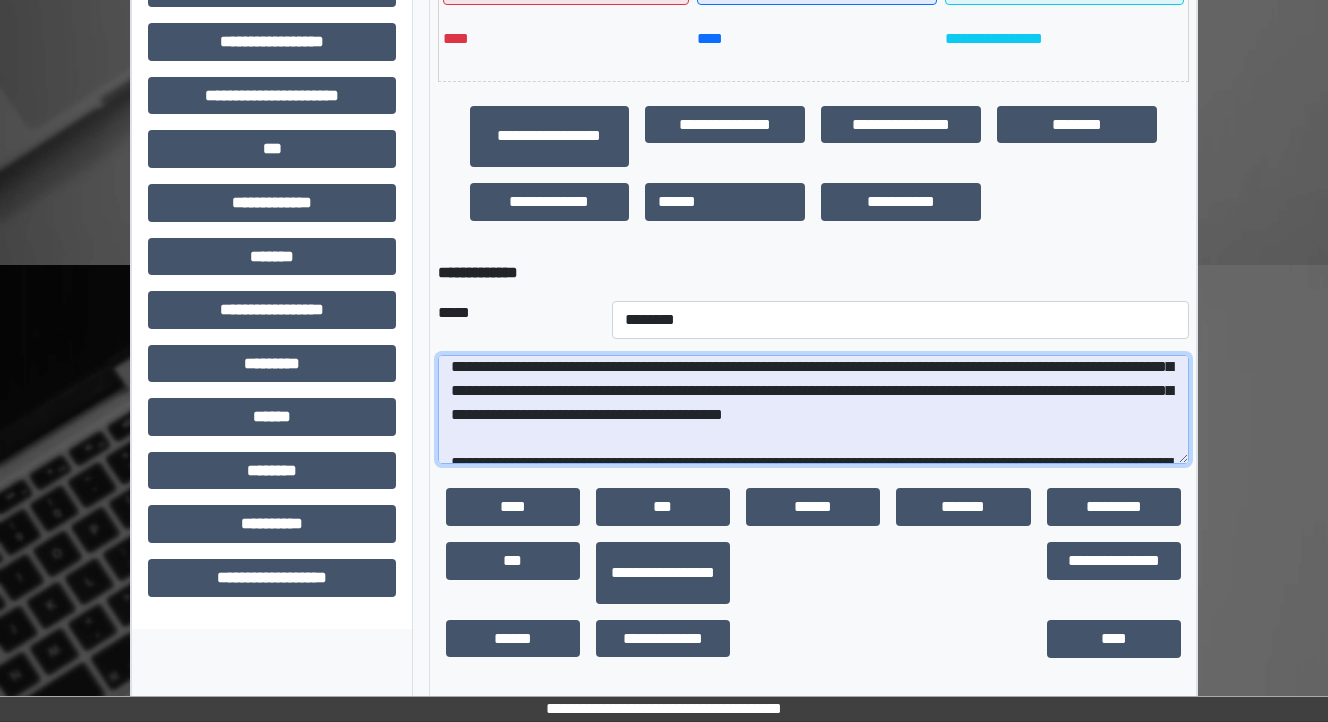 scroll, scrollTop: 65, scrollLeft: 0, axis: vertical 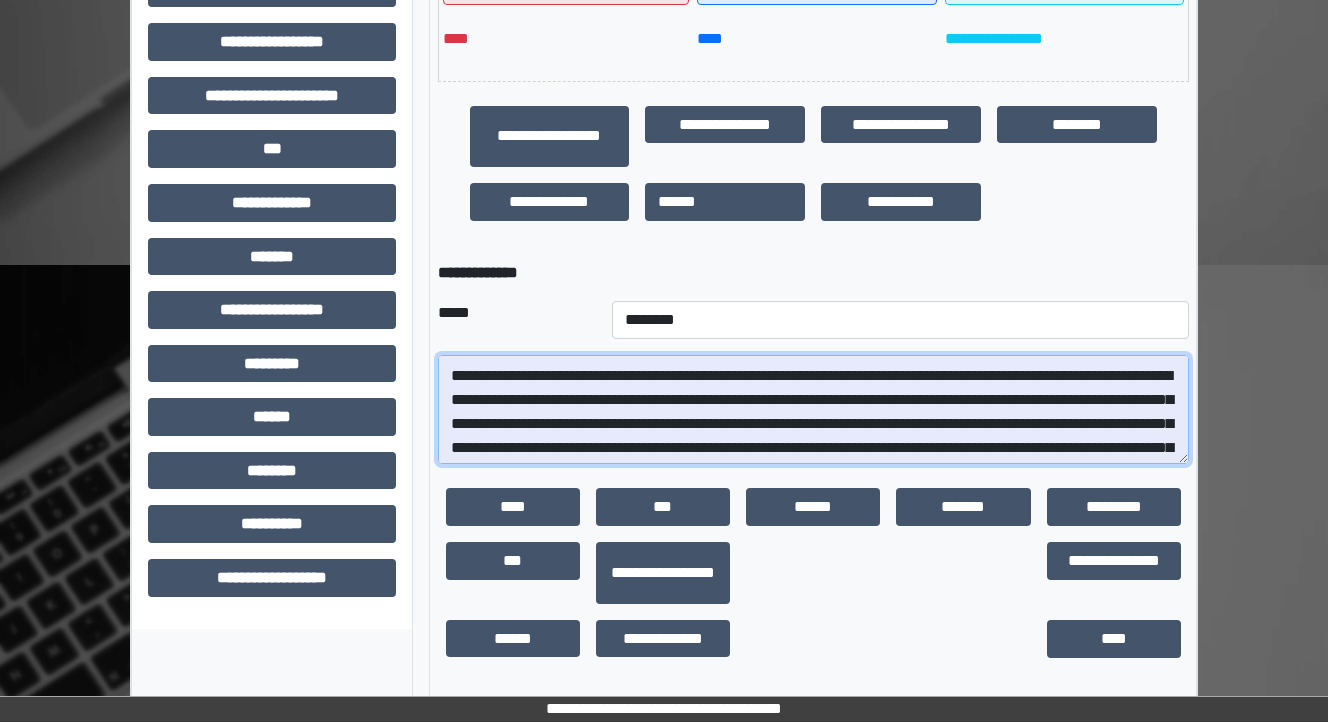drag, startPoint x: 989, startPoint y: 371, endPoint x: 909, endPoint y: 364, distance: 80.305664 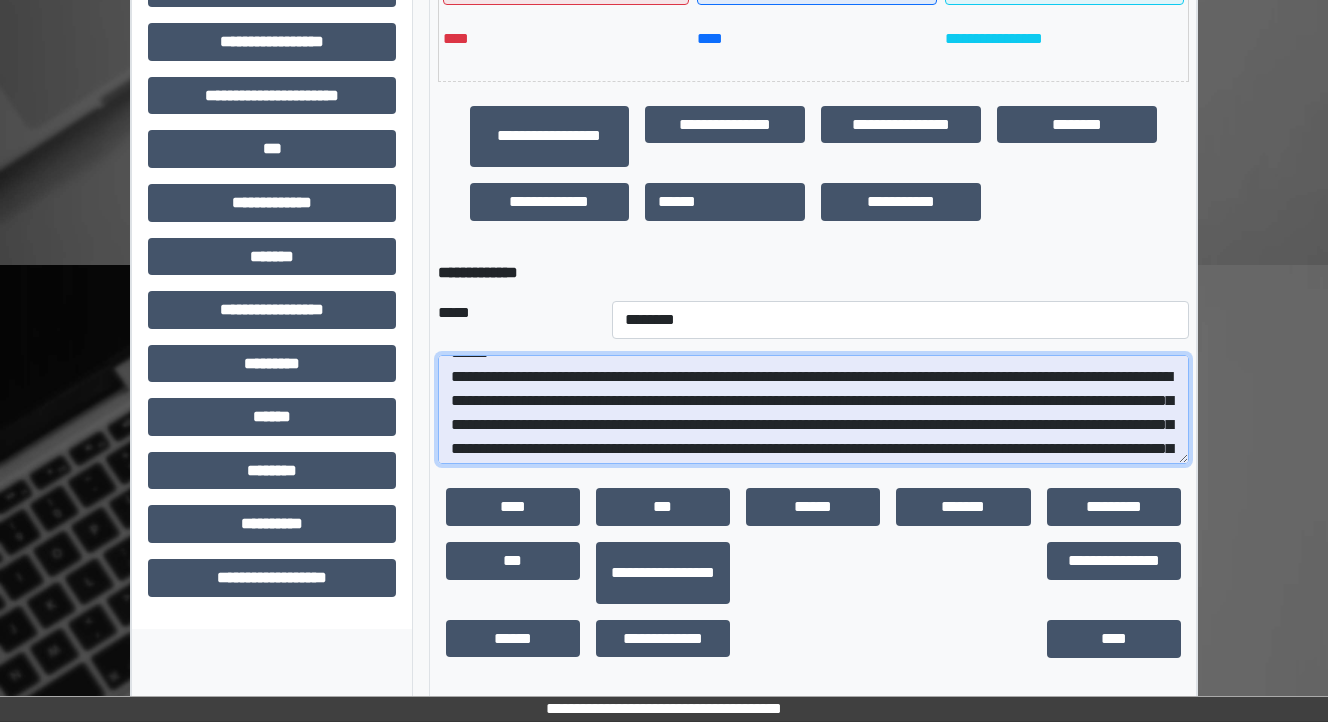 click at bounding box center [813, 410] 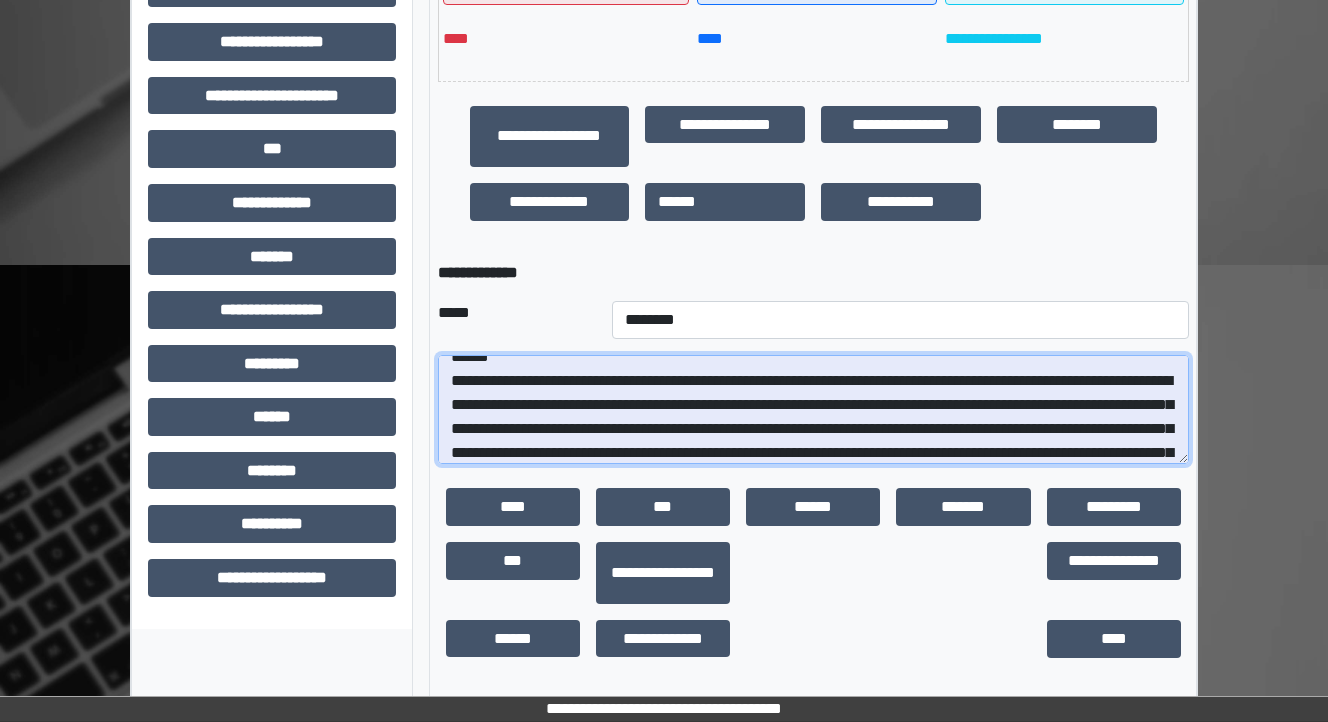 click at bounding box center [813, 410] 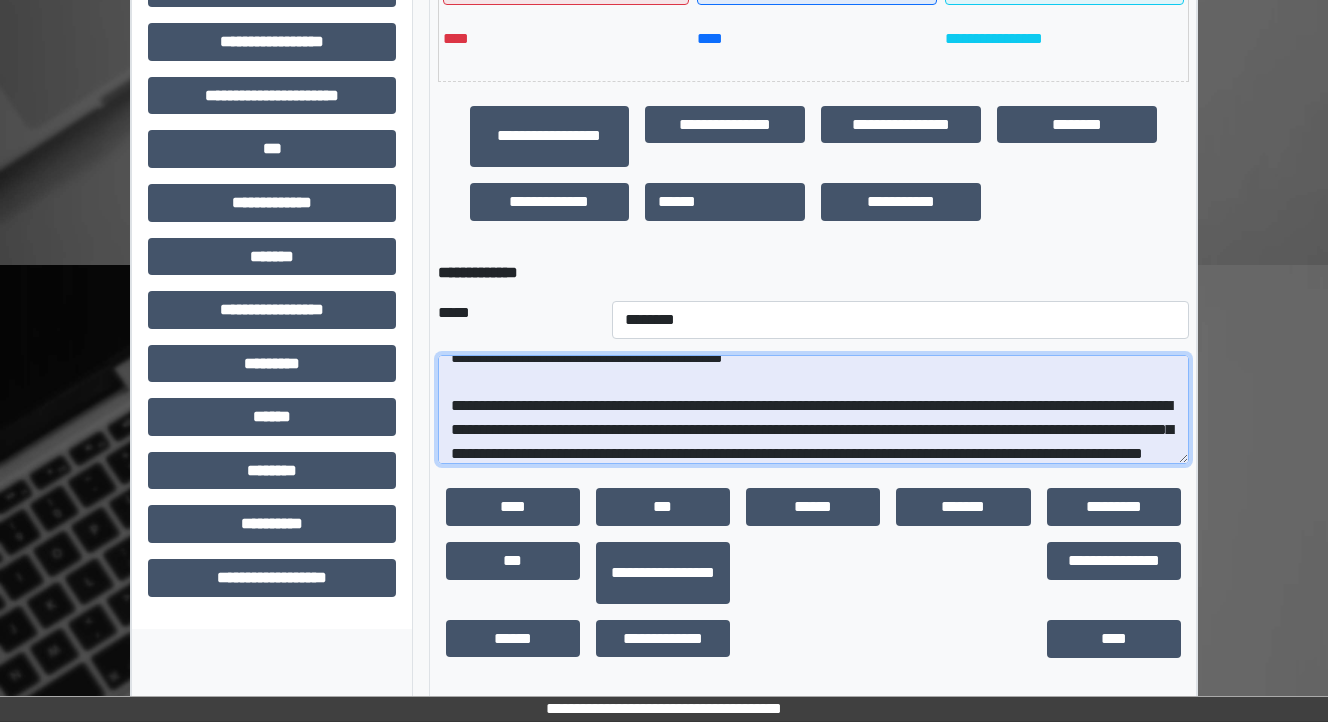scroll, scrollTop: 145, scrollLeft: 0, axis: vertical 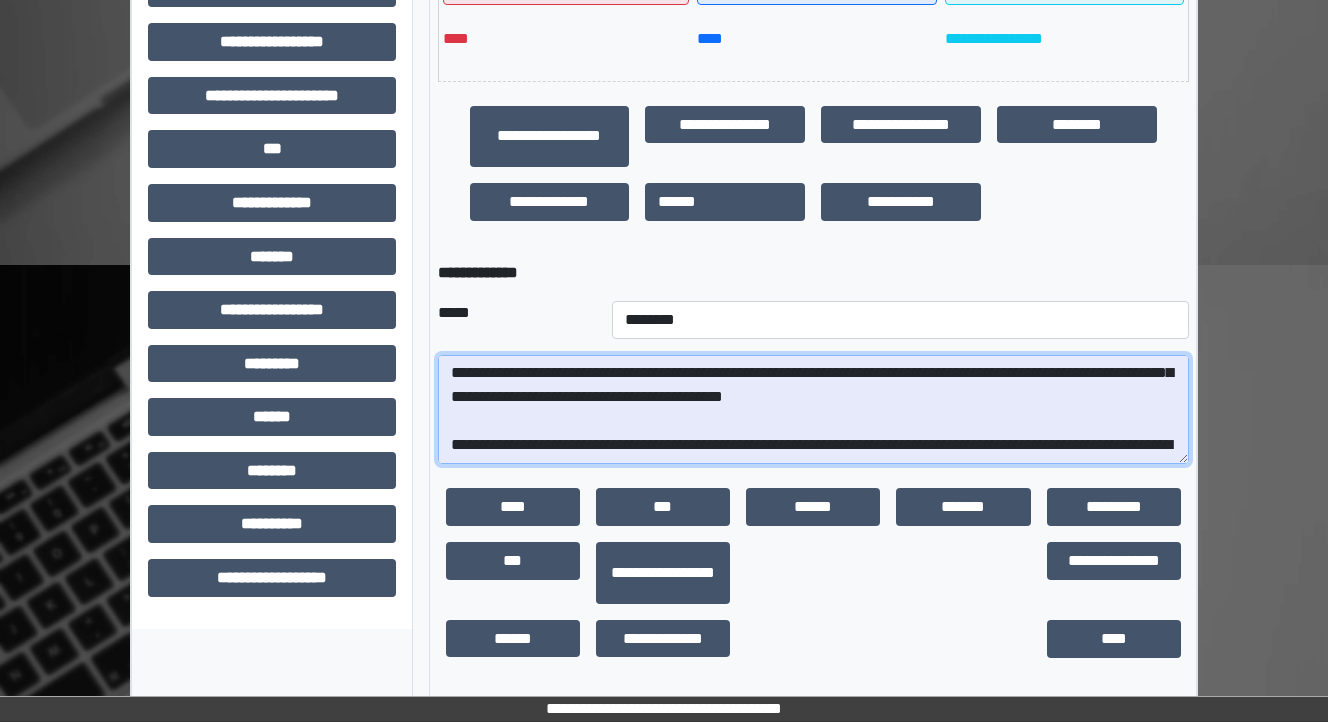 drag, startPoint x: 989, startPoint y: 395, endPoint x: 909, endPoint y: 389, distance: 80.224686 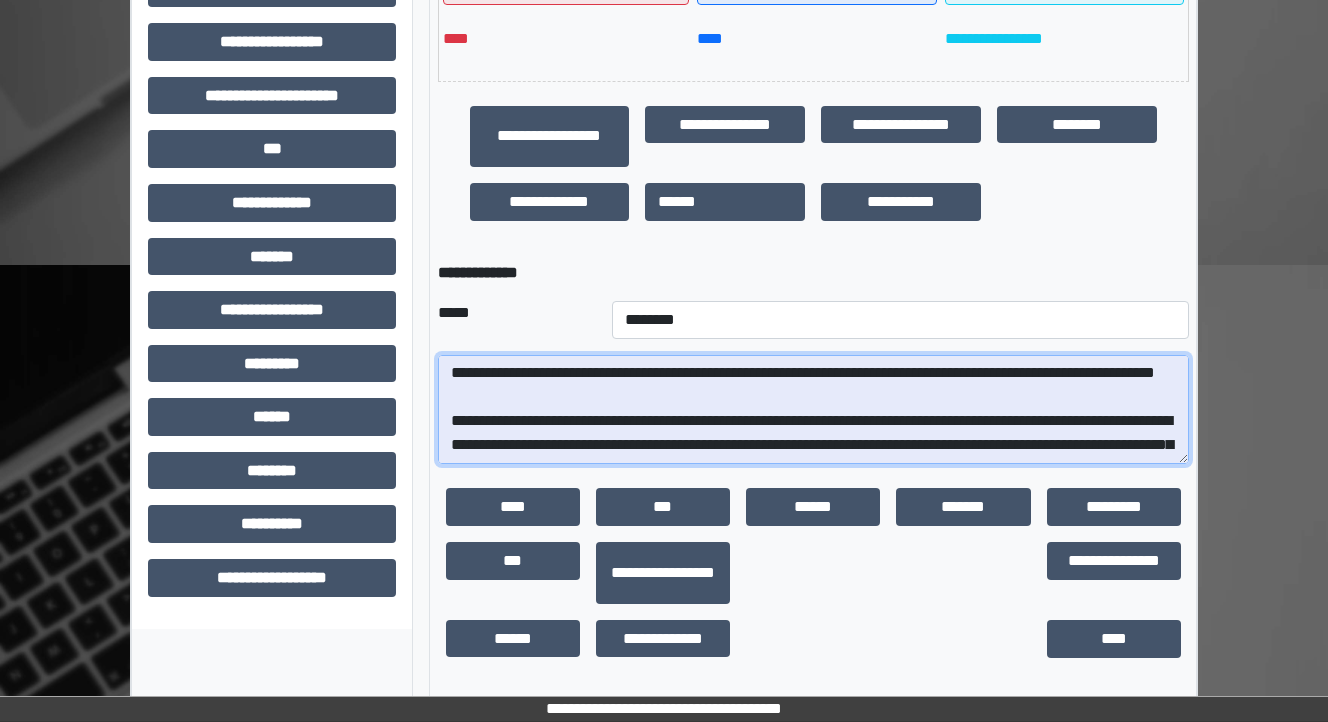 drag, startPoint x: 996, startPoint y: 396, endPoint x: 989, endPoint y: 384, distance: 13.892444 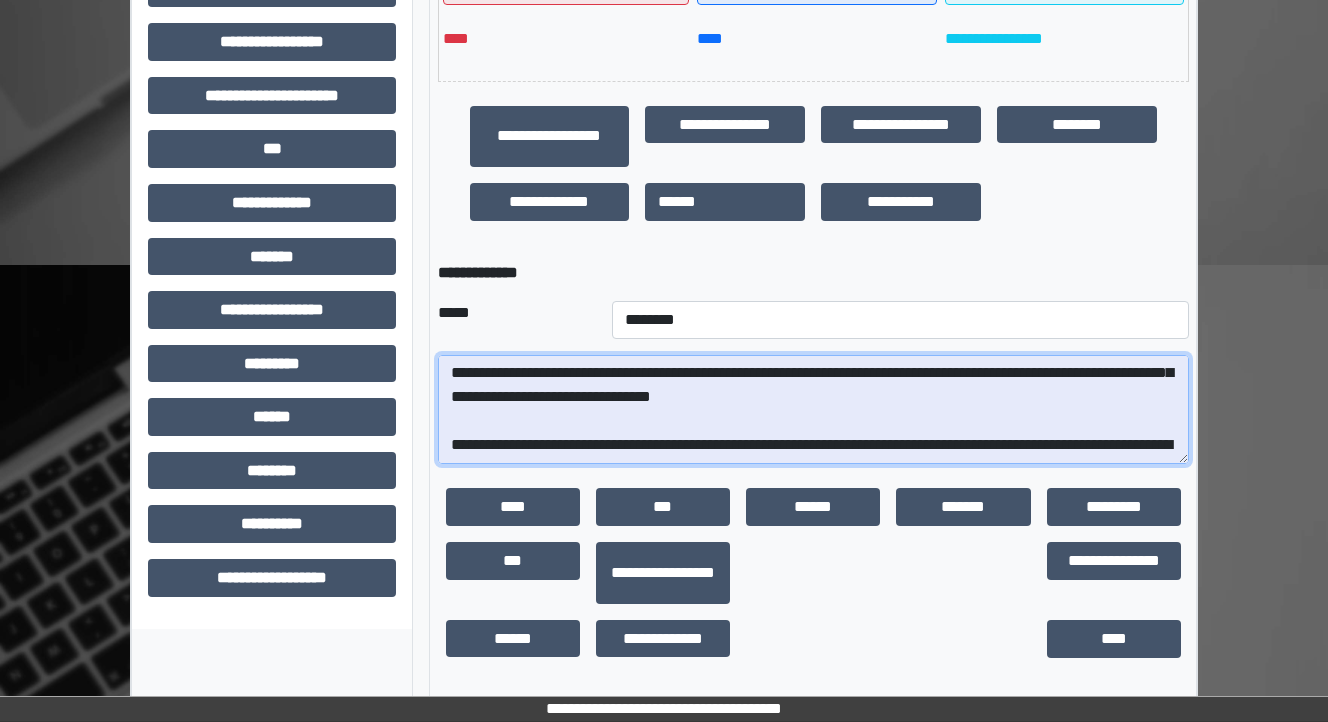 click at bounding box center [813, 410] 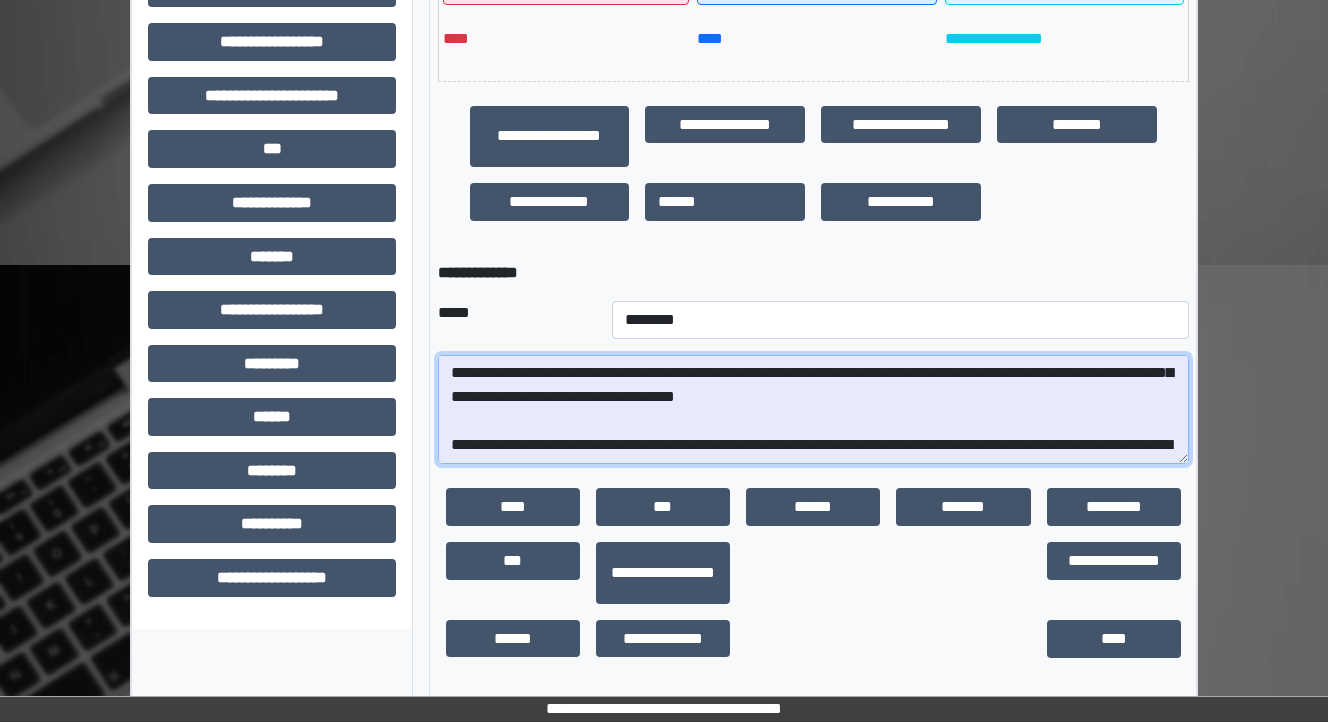 click at bounding box center (813, 410) 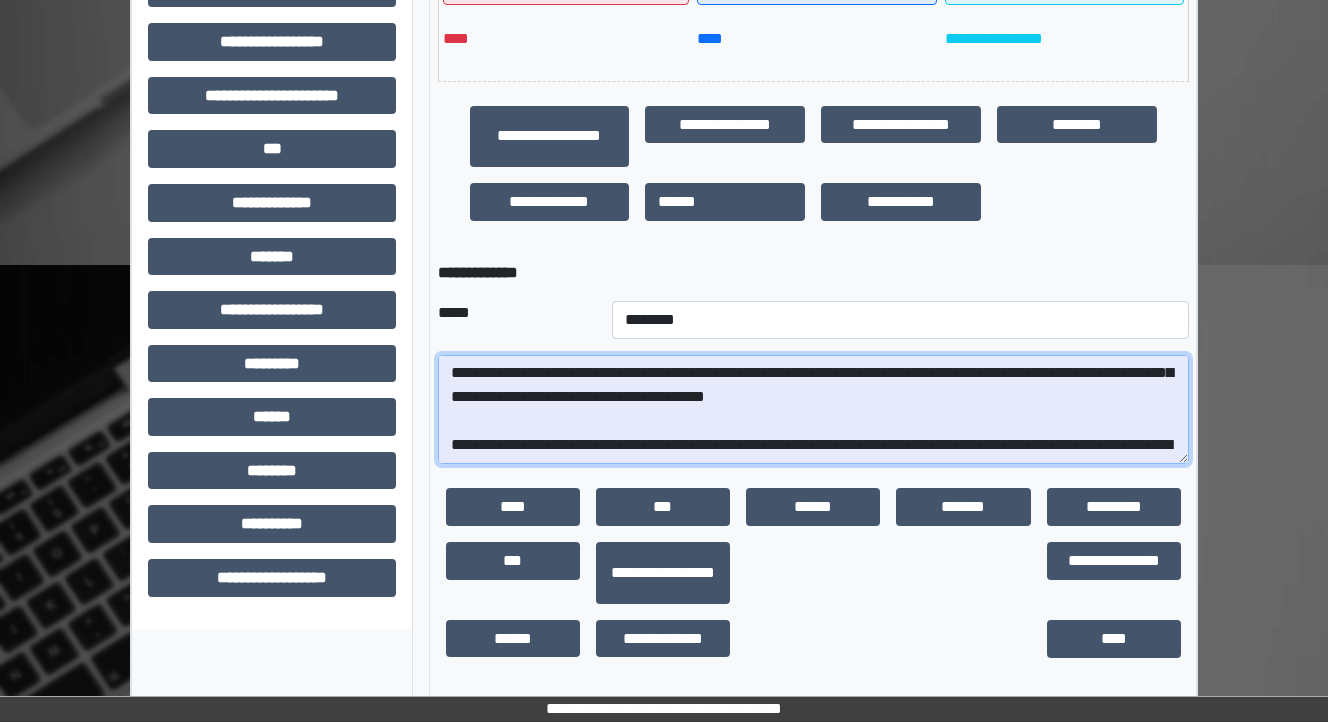 click at bounding box center (813, 410) 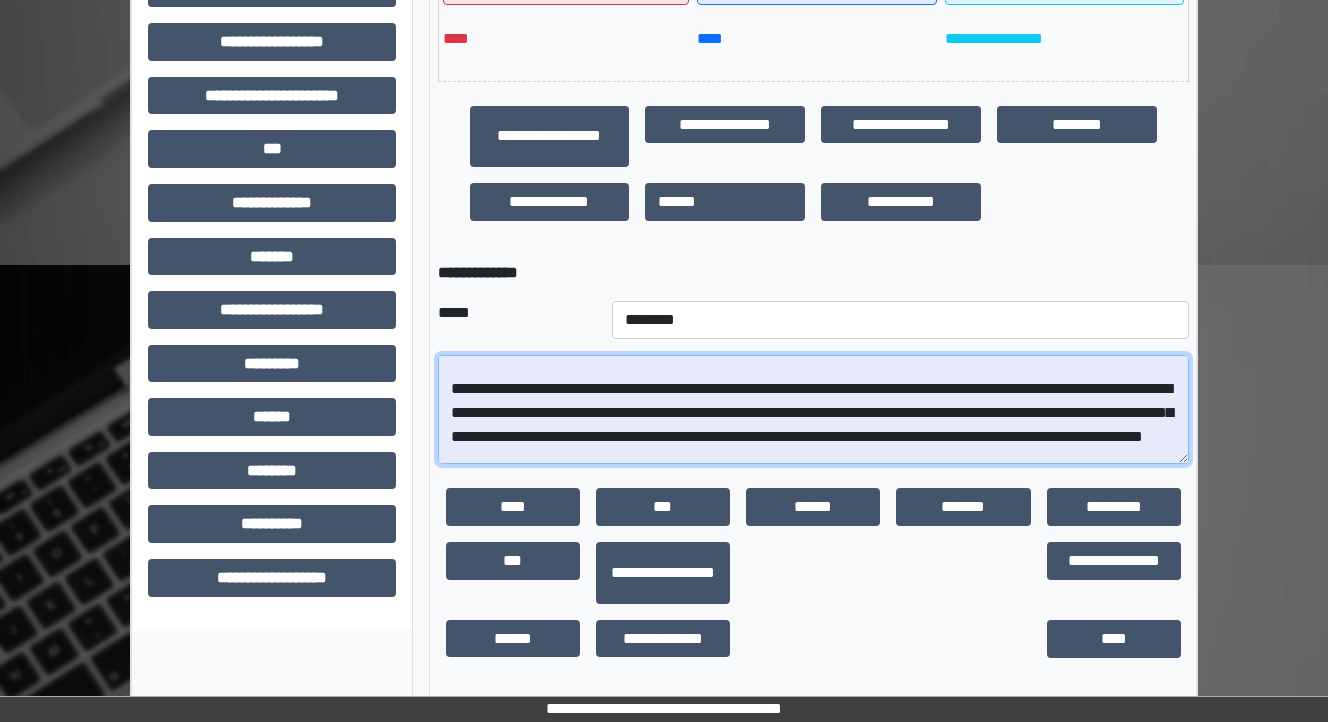 scroll, scrollTop: 223, scrollLeft: 0, axis: vertical 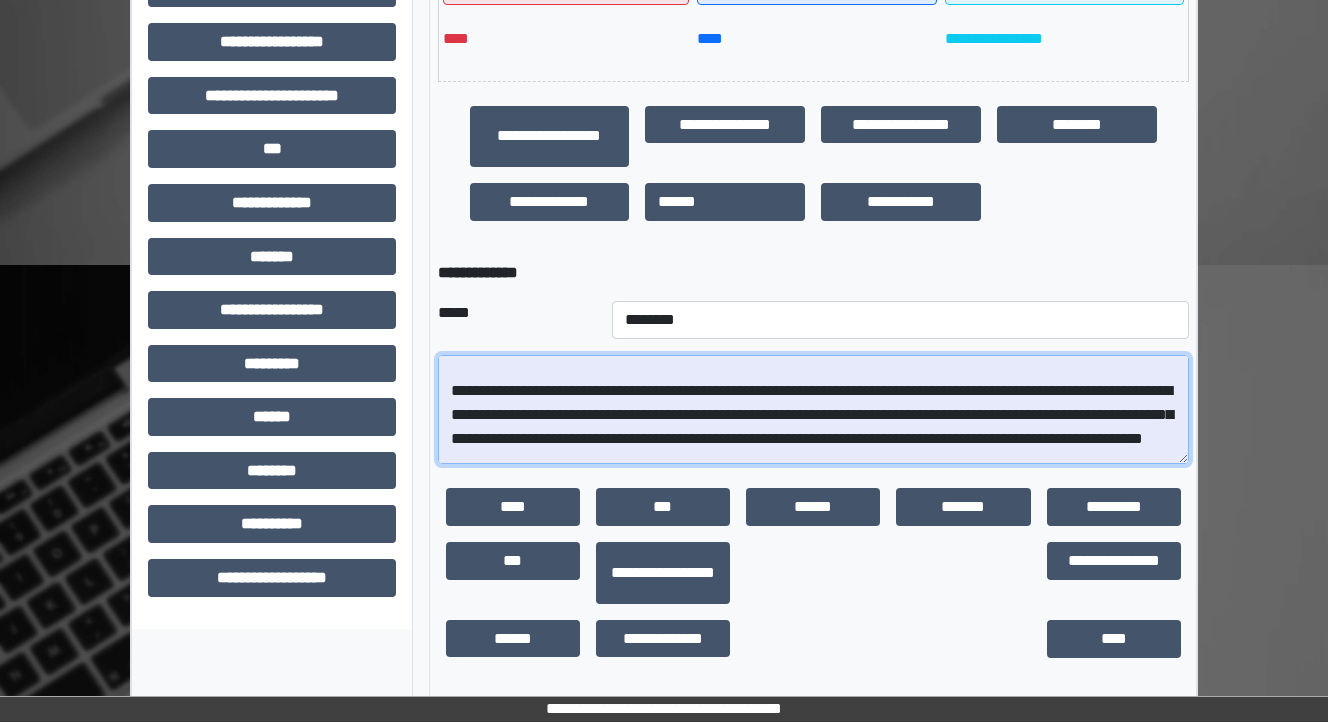 click at bounding box center (813, 410) 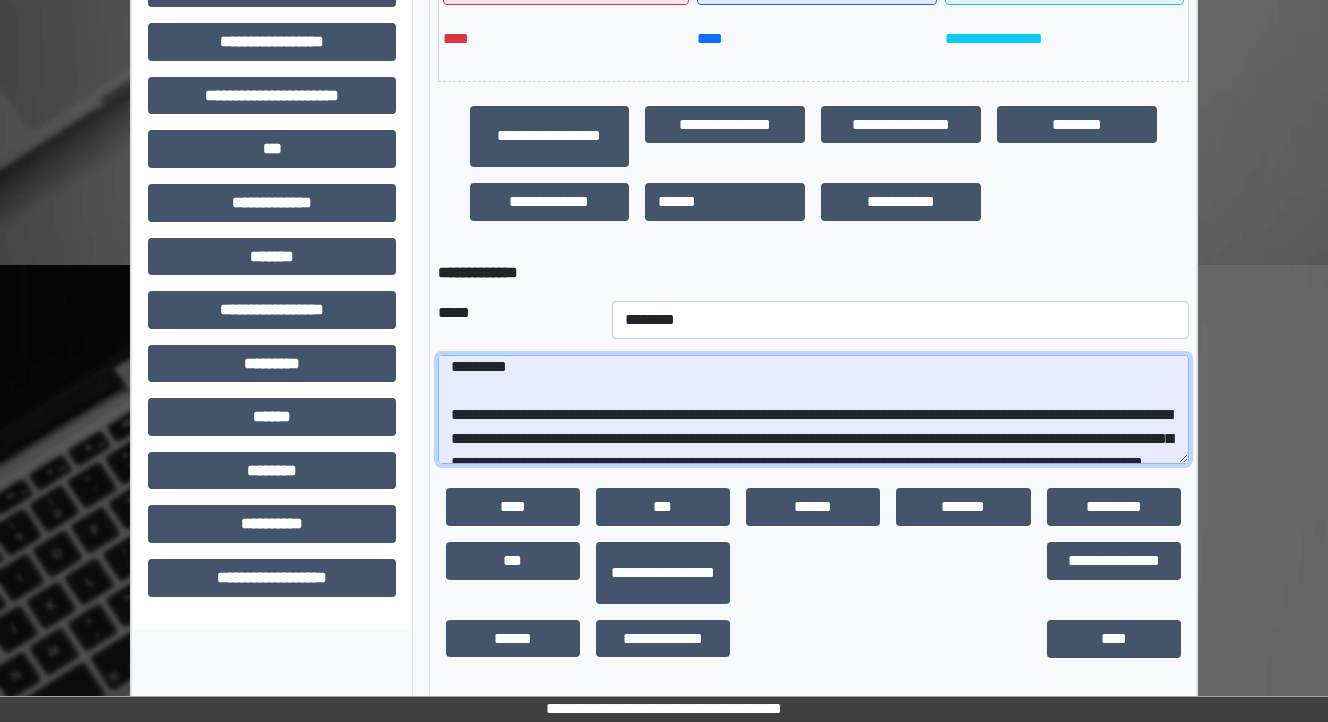 click at bounding box center [813, 410] 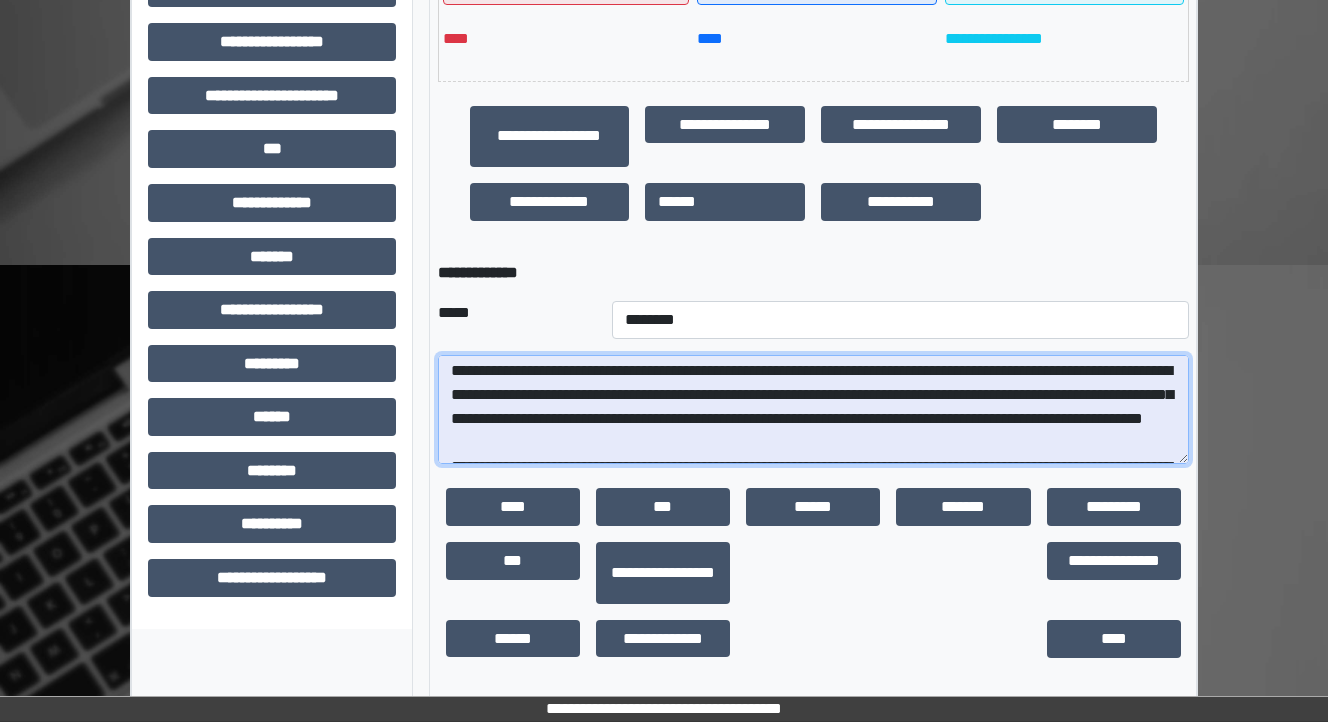 scroll, scrollTop: 303, scrollLeft: 0, axis: vertical 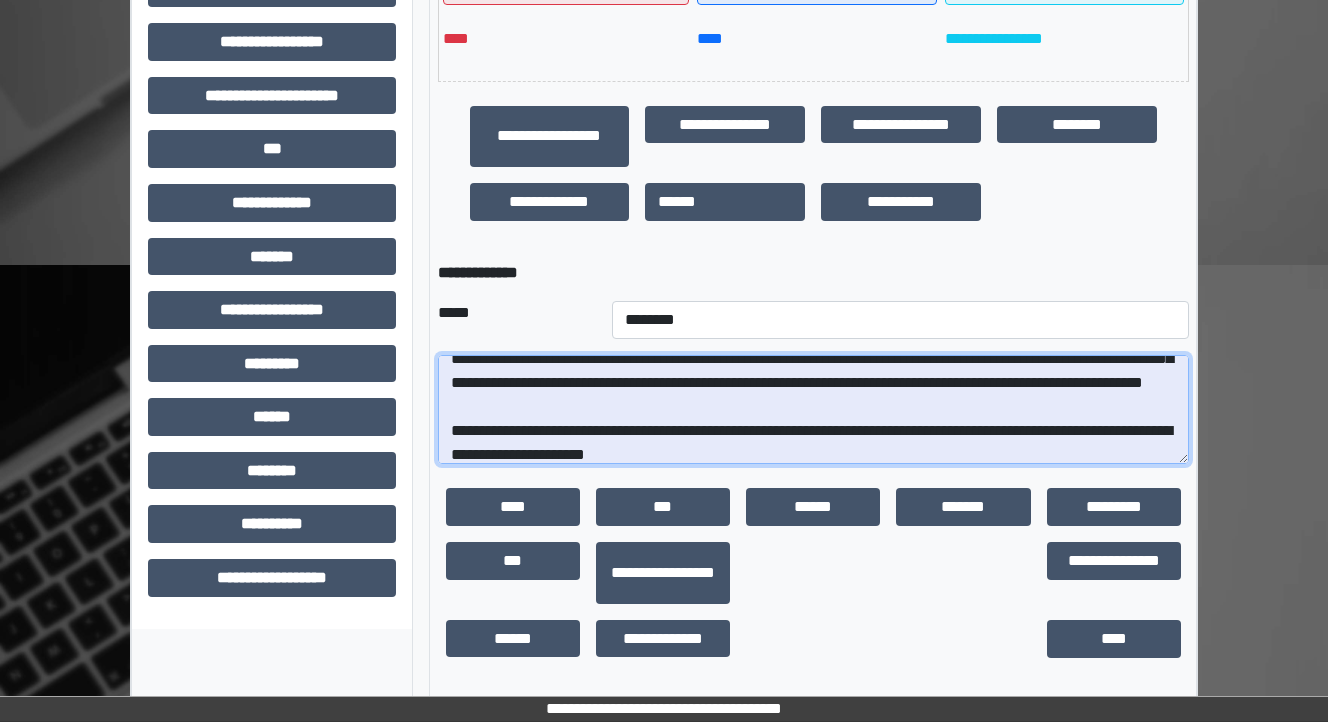 click at bounding box center (813, 410) 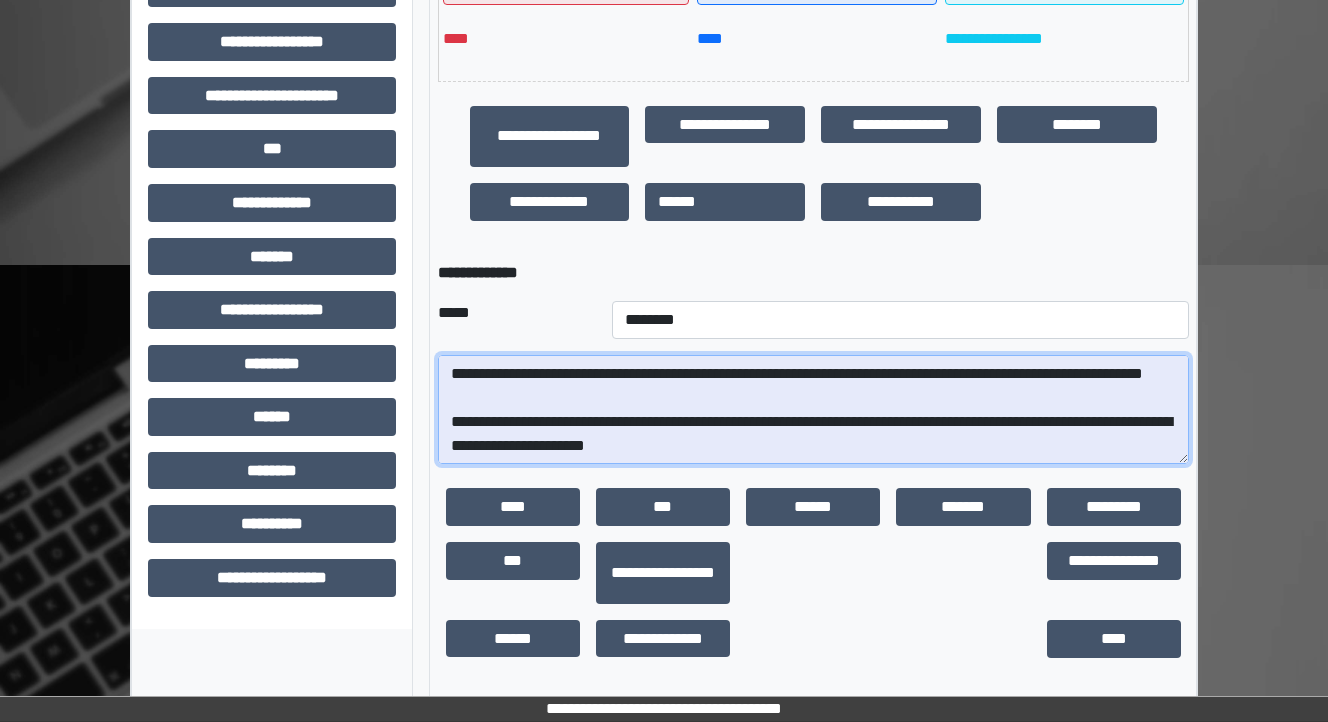 drag, startPoint x: 893, startPoint y: 430, endPoint x: 515, endPoint y: 427, distance: 378.0119 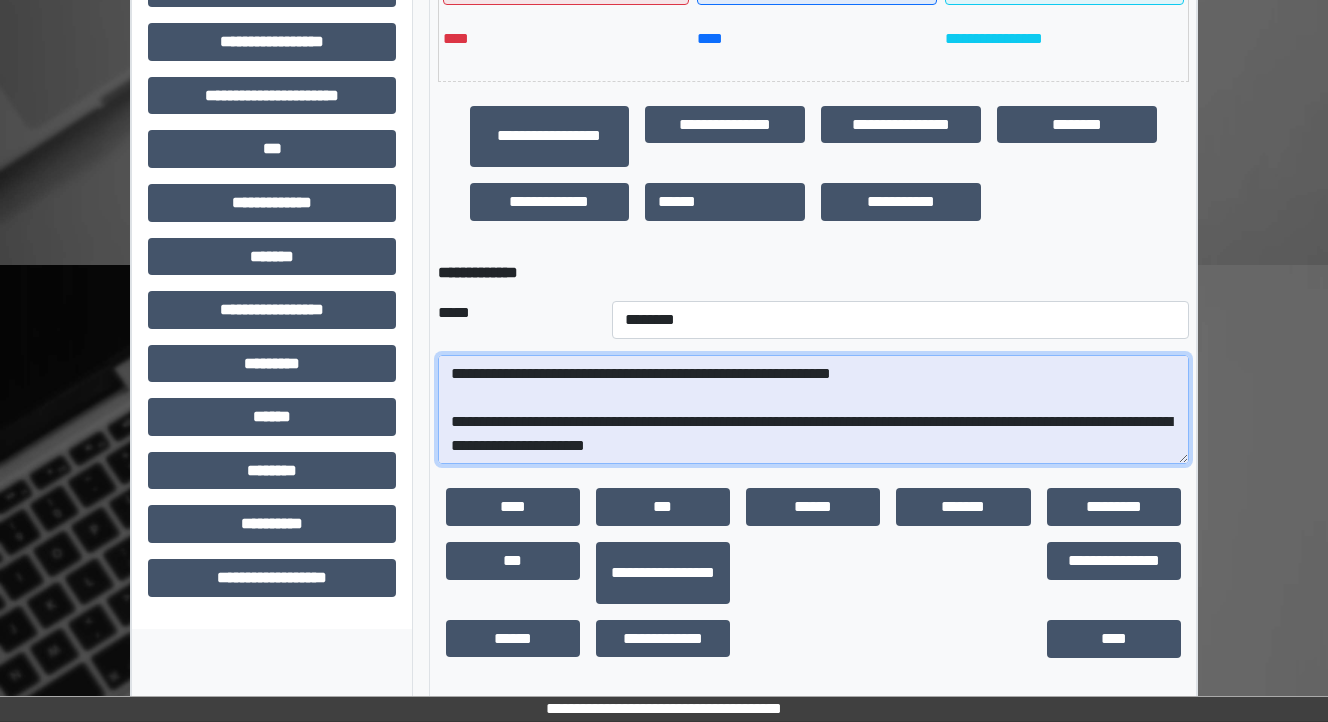 scroll, scrollTop: 348, scrollLeft: 0, axis: vertical 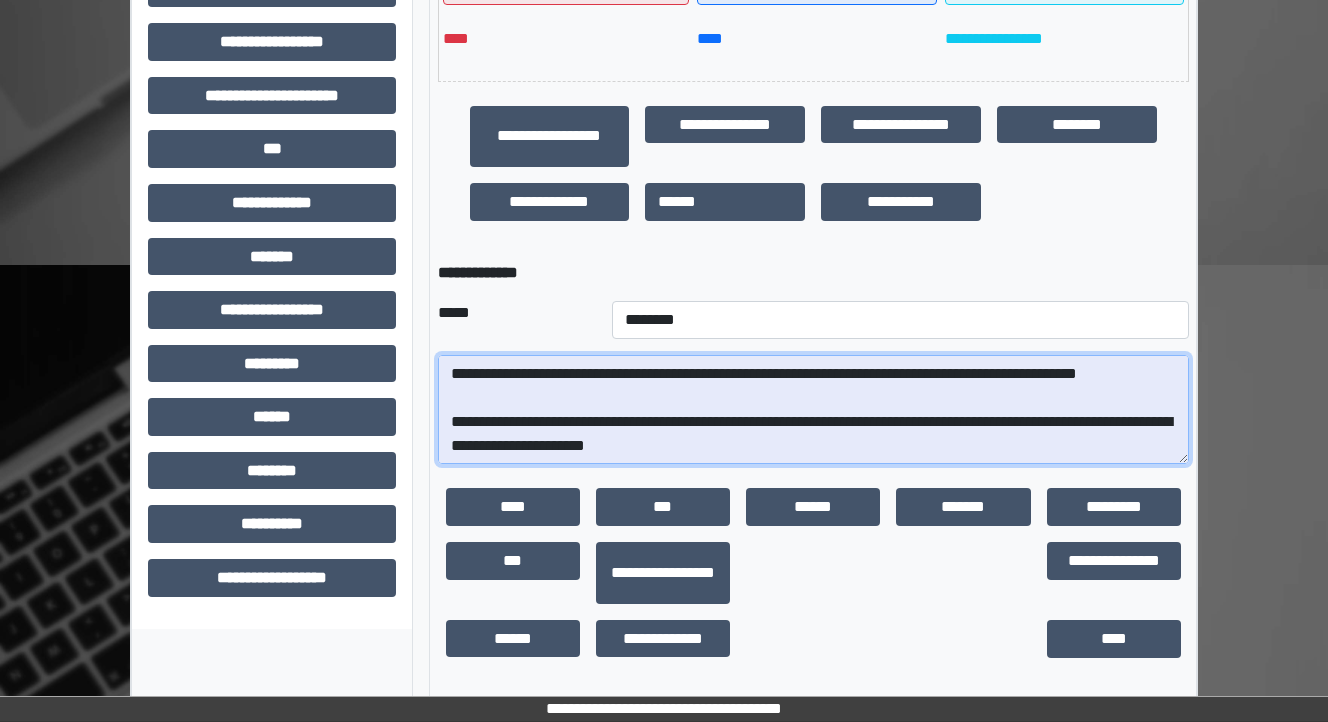 drag, startPoint x: 816, startPoint y: 434, endPoint x: 653, endPoint y: 428, distance: 163.1104 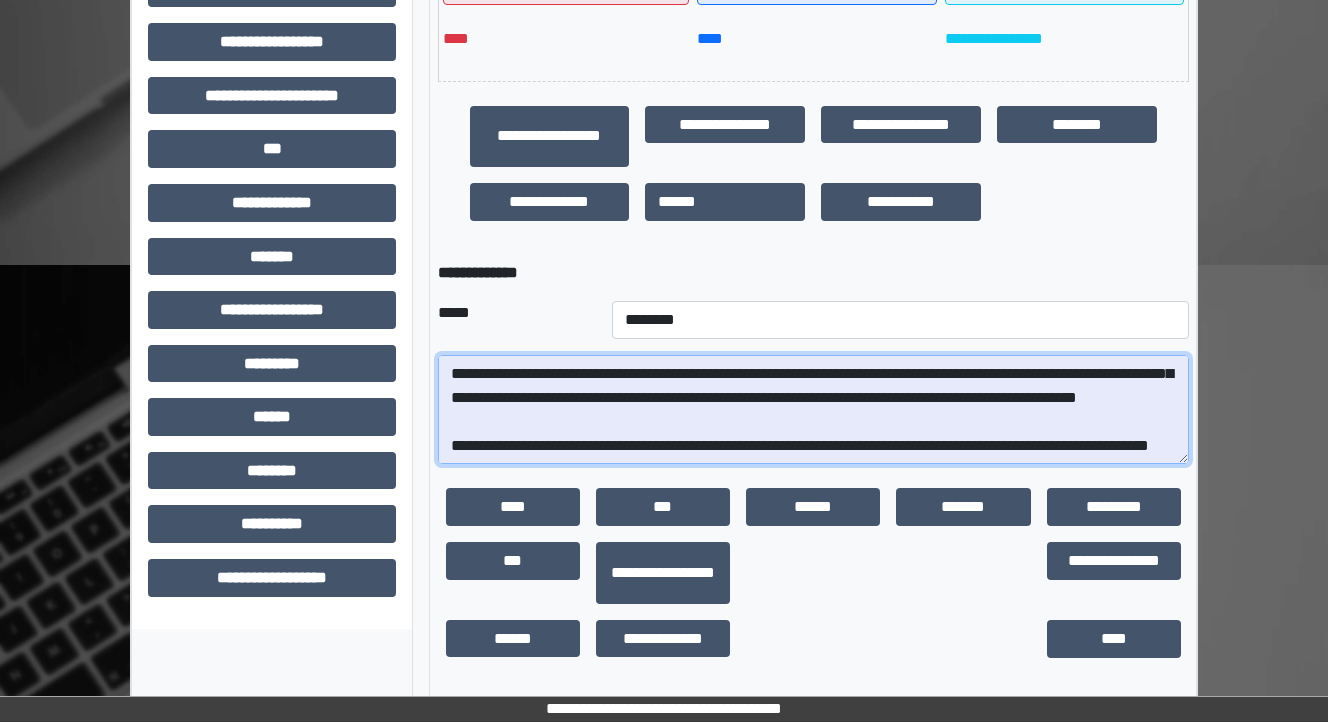 click at bounding box center (813, 410) 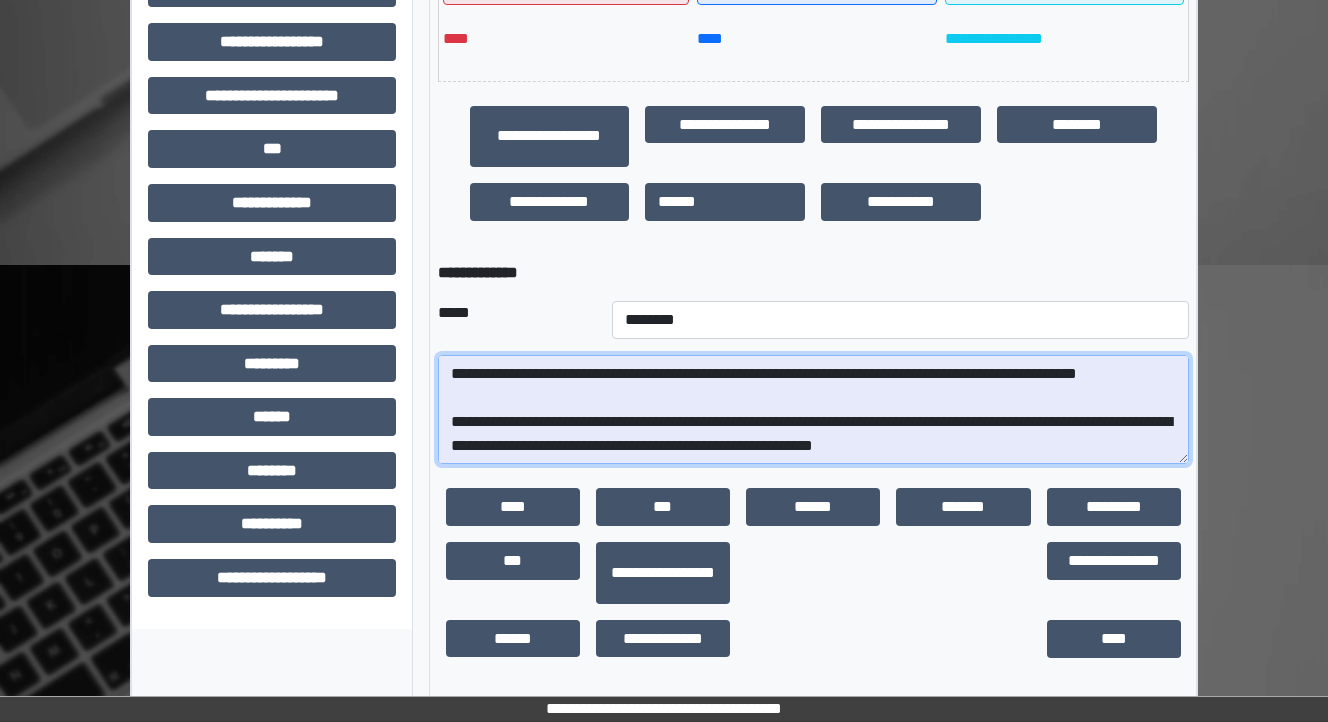 click at bounding box center (813, 410) 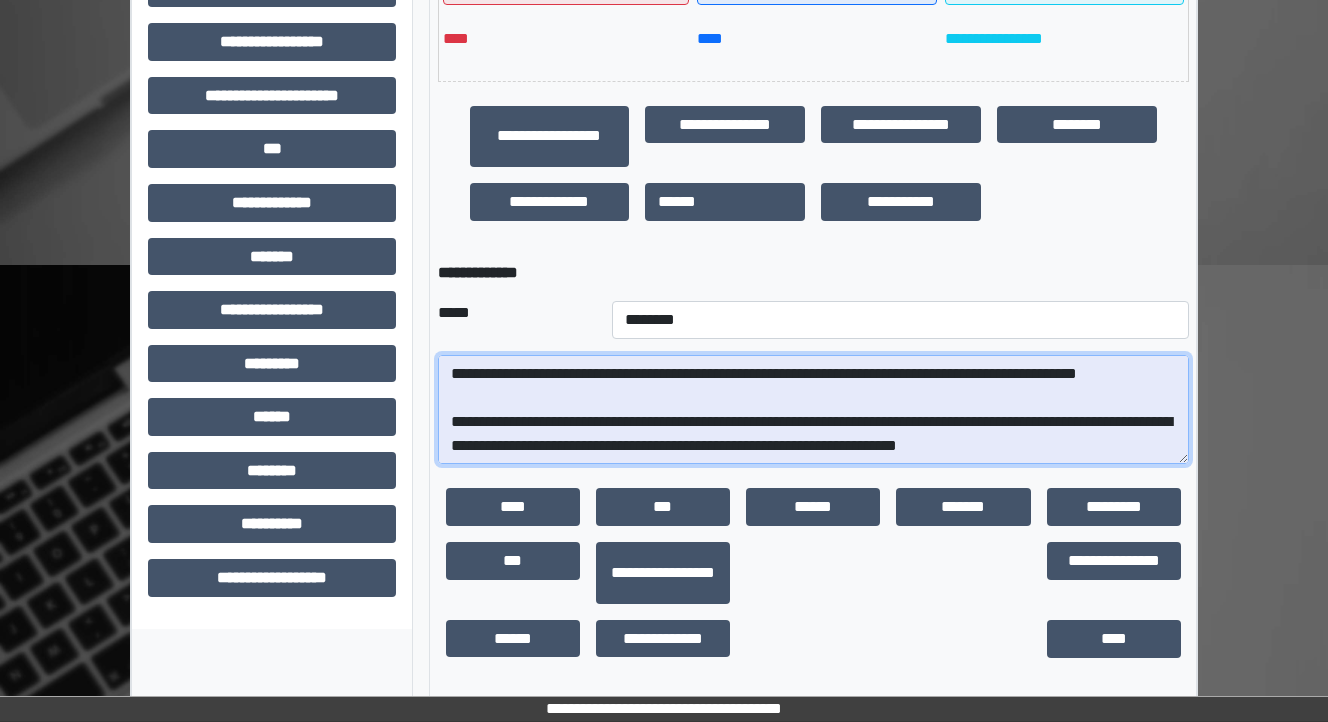 click at bounding box center (813, 410) 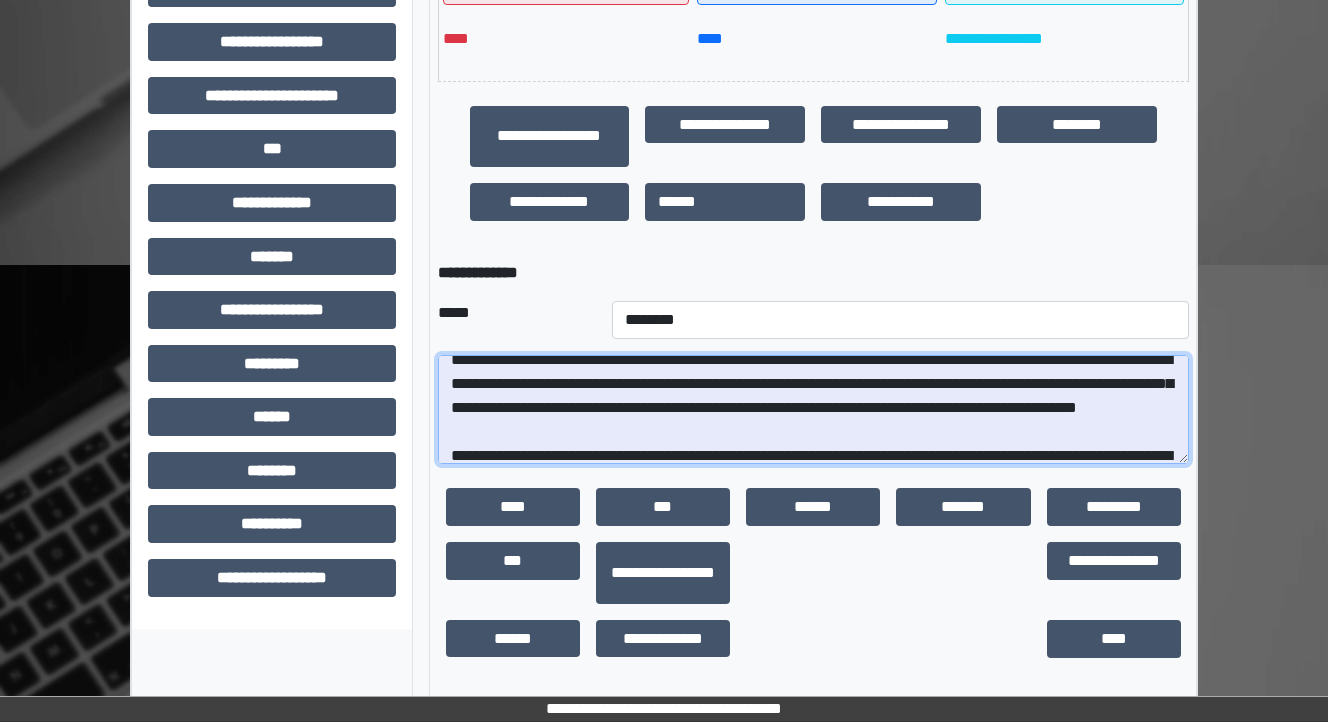 scroll, scrollTop: 296, scrollLeft: 0, axis: vertical 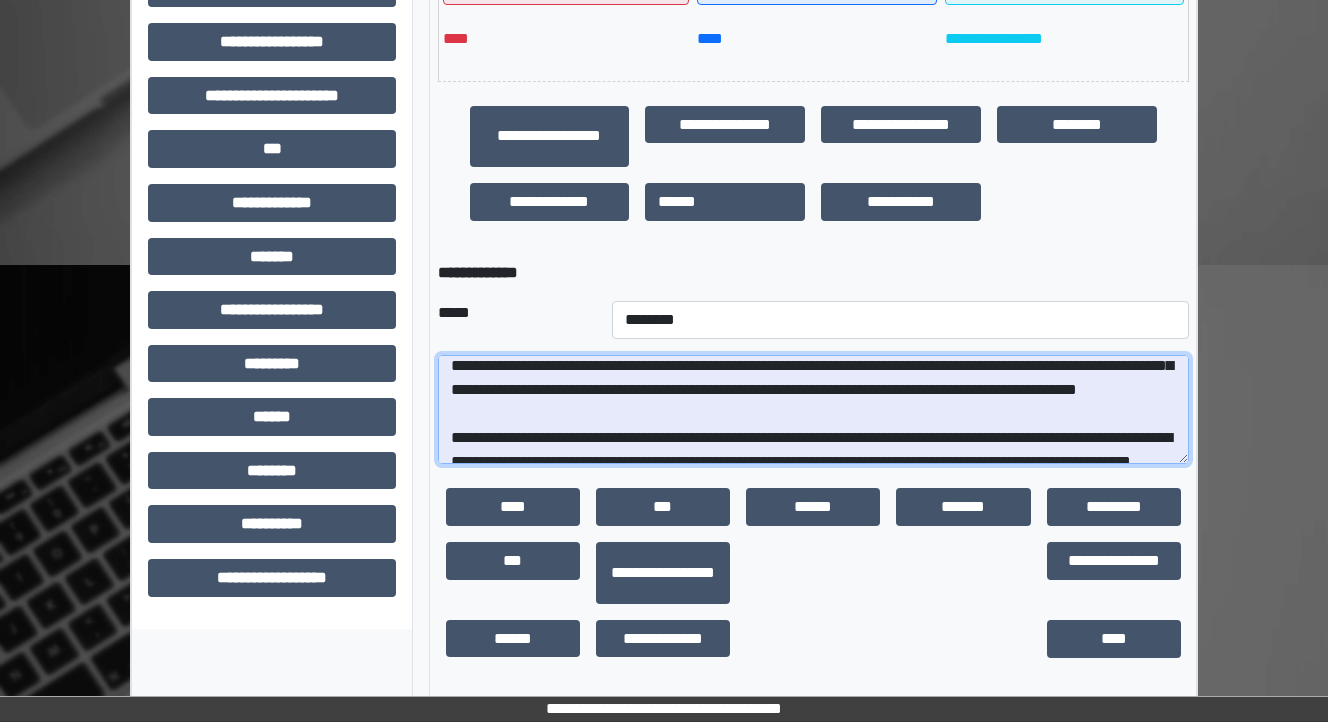 click at bounding box center [813, 410] 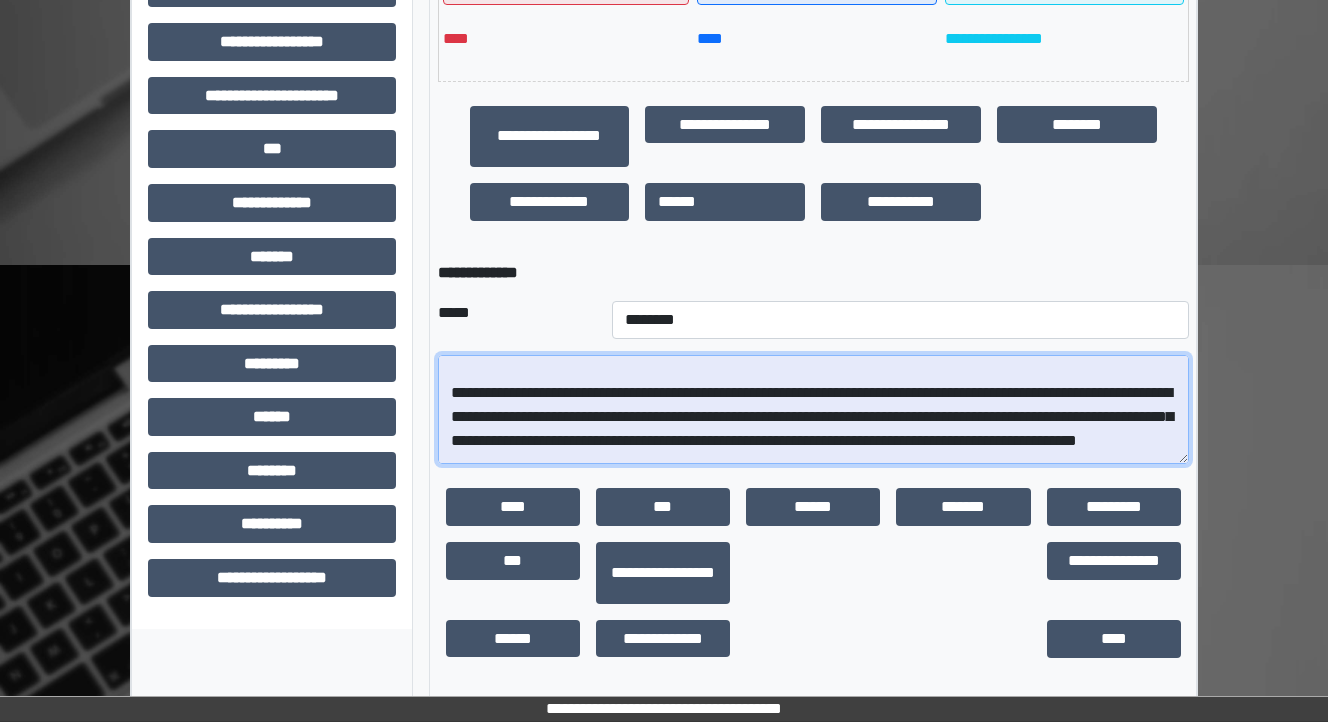 scroll, scrollTop: 216, scrollLeft: 0, axis: vertical 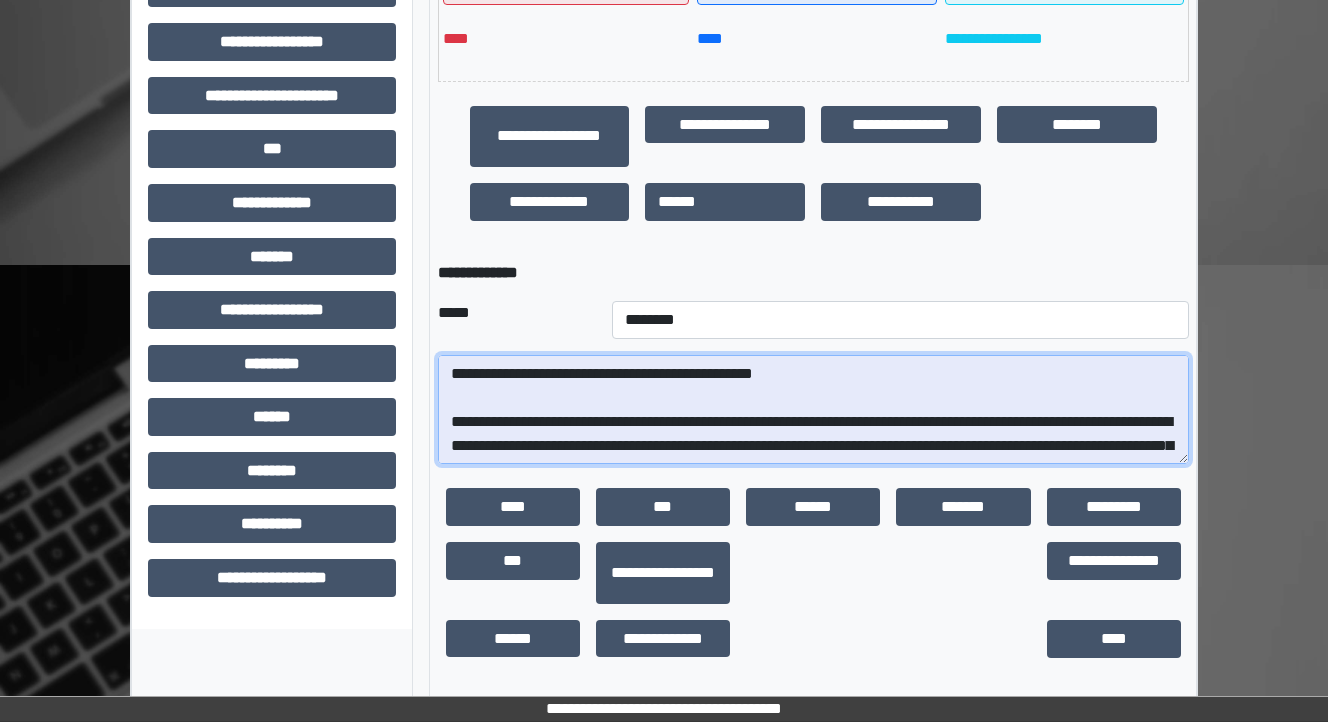 click at bounding box center [813, 410] 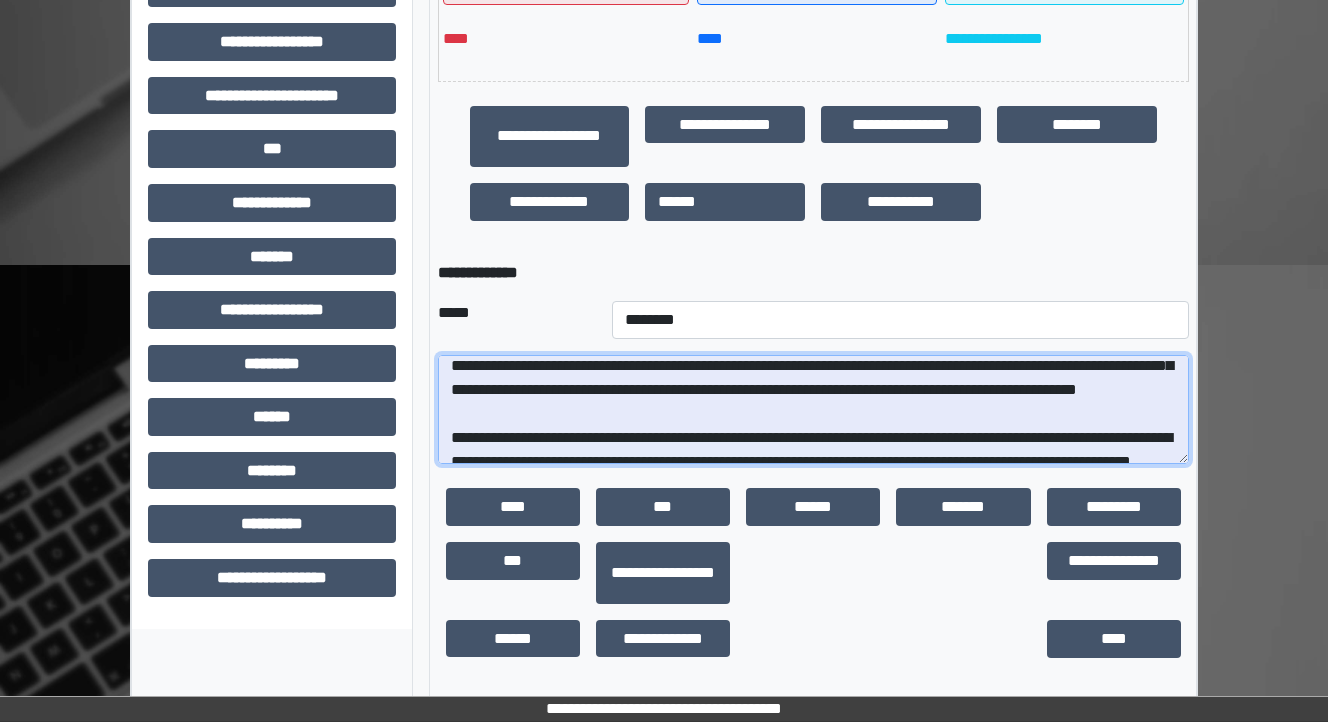 click at bounding box center [813, 410] 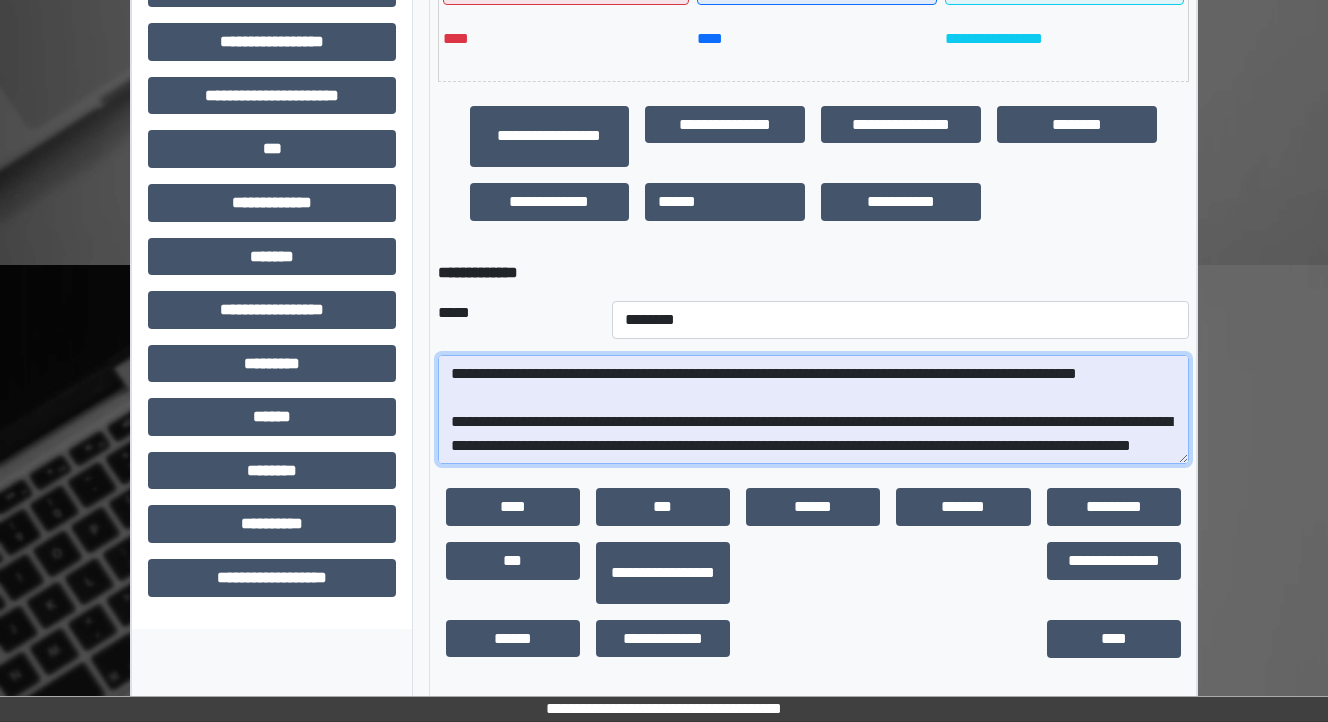 scroll, scrollTop: 376, scrollLeft: 0, axis: vertical 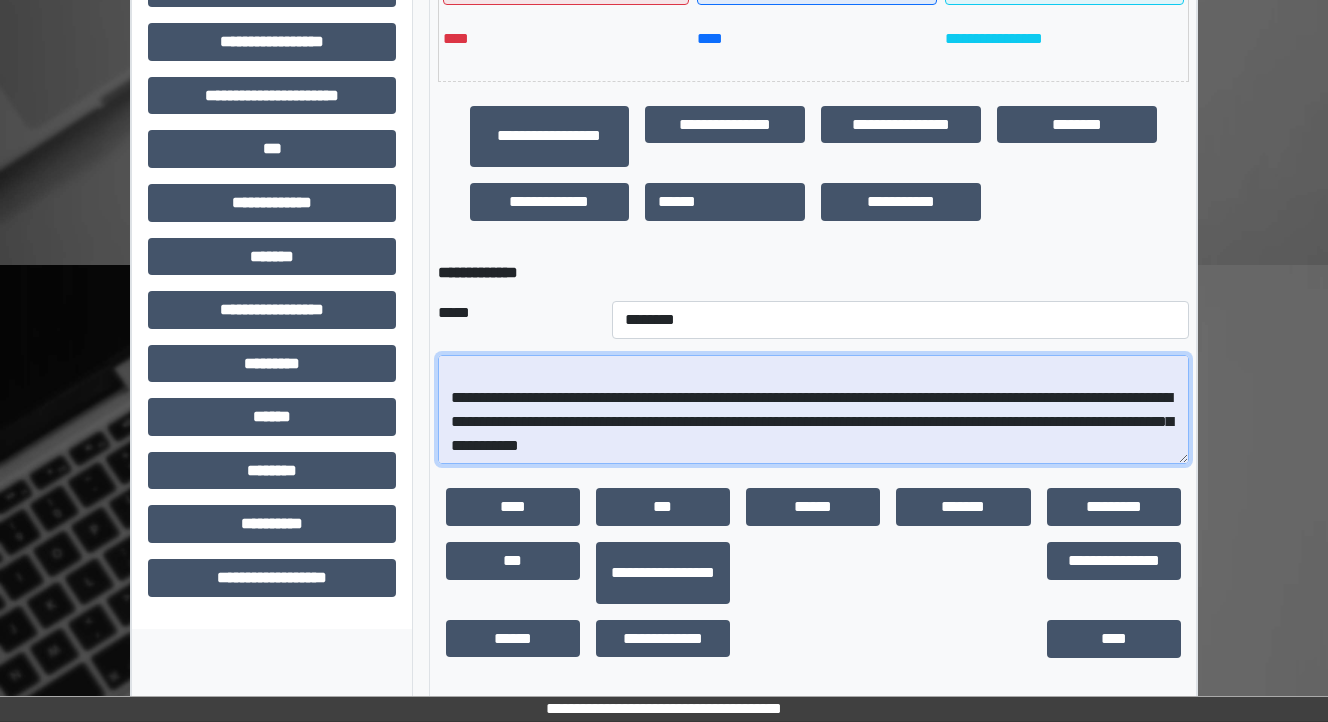 click at bounding box center (813, 410) 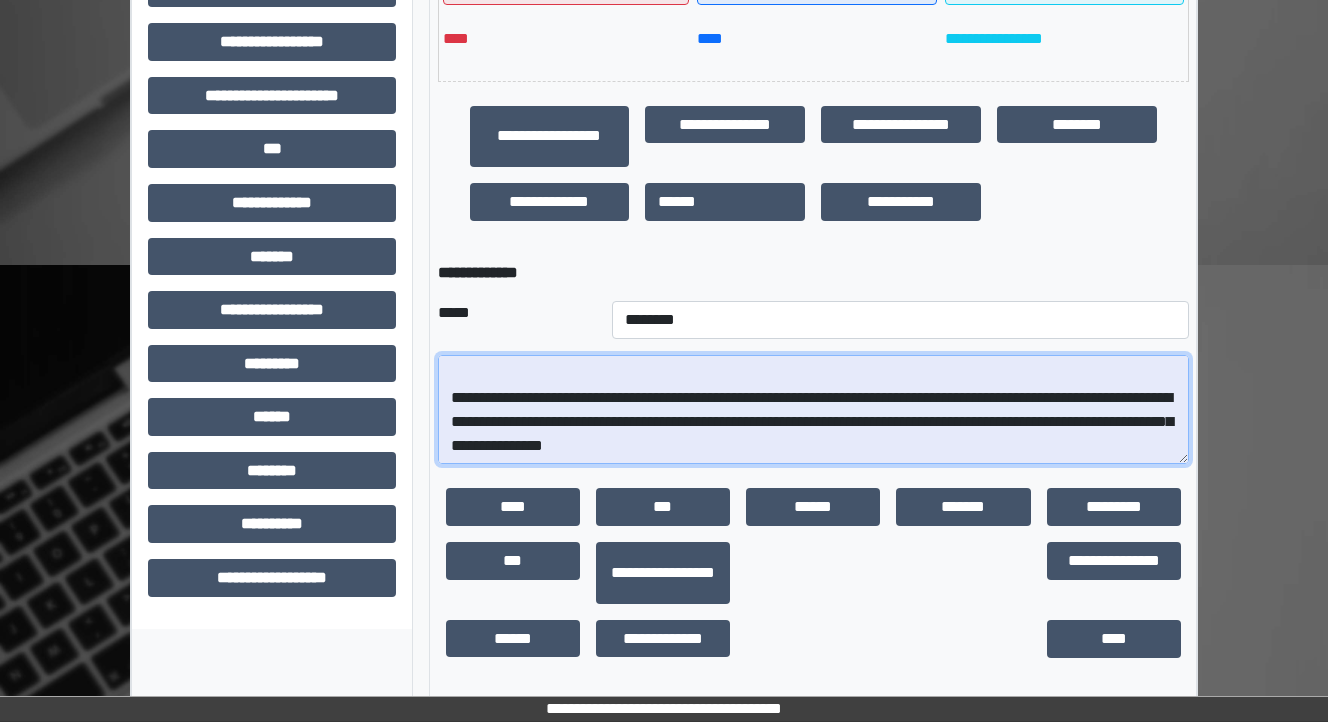 click at bounding box center [813, 410] 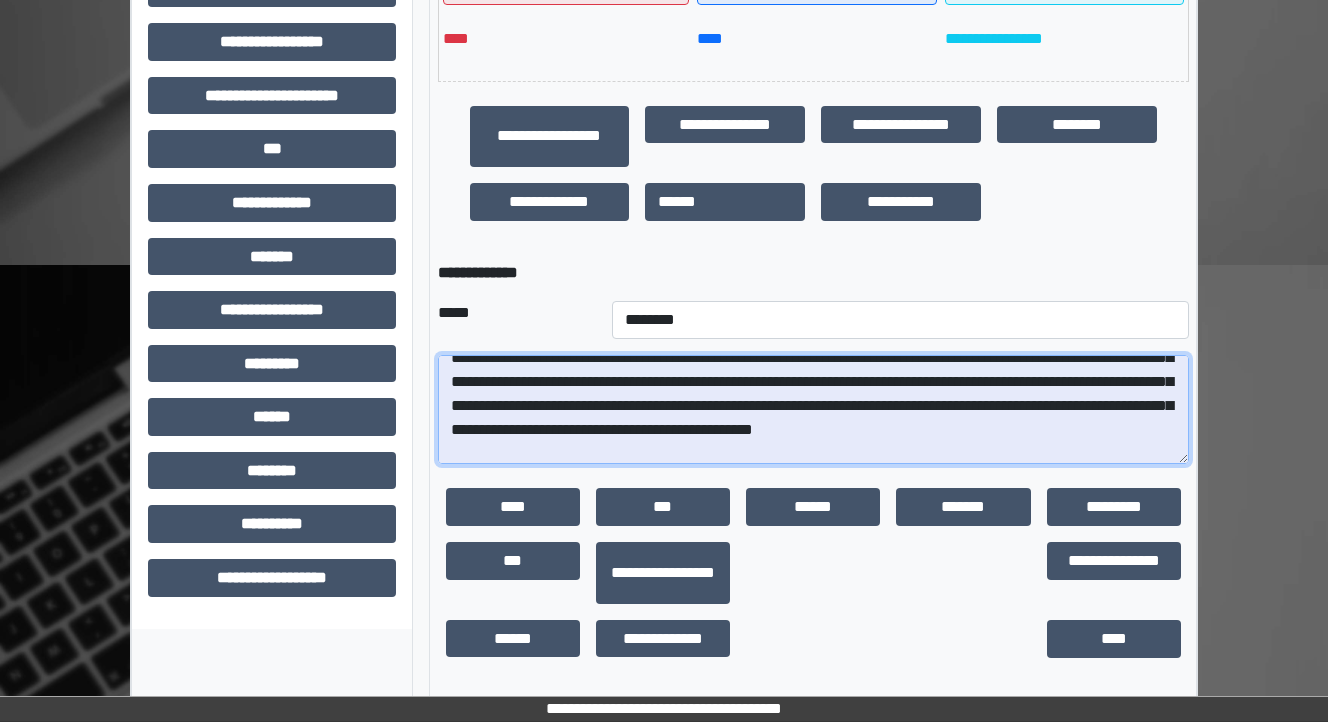 scroll, scrollTop: 240, scrollLeft: 0, axis: vertical 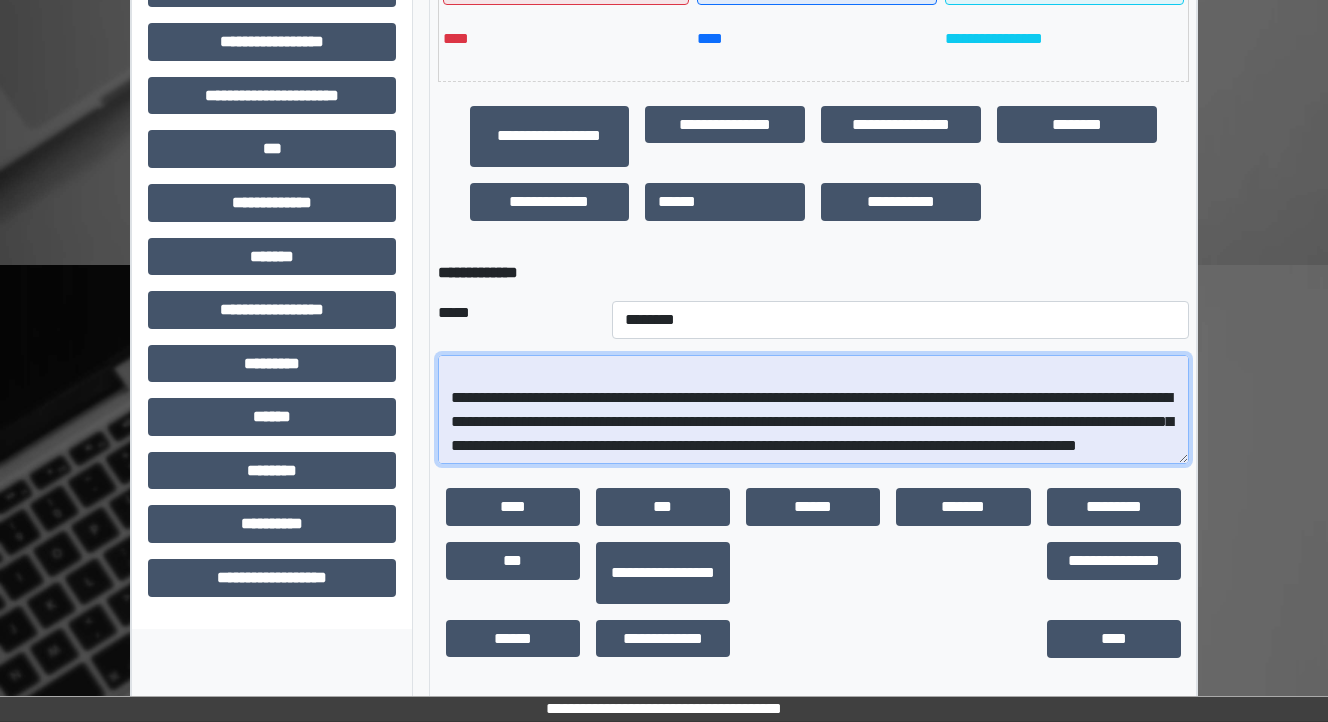 click at bounding box center [813, 410] 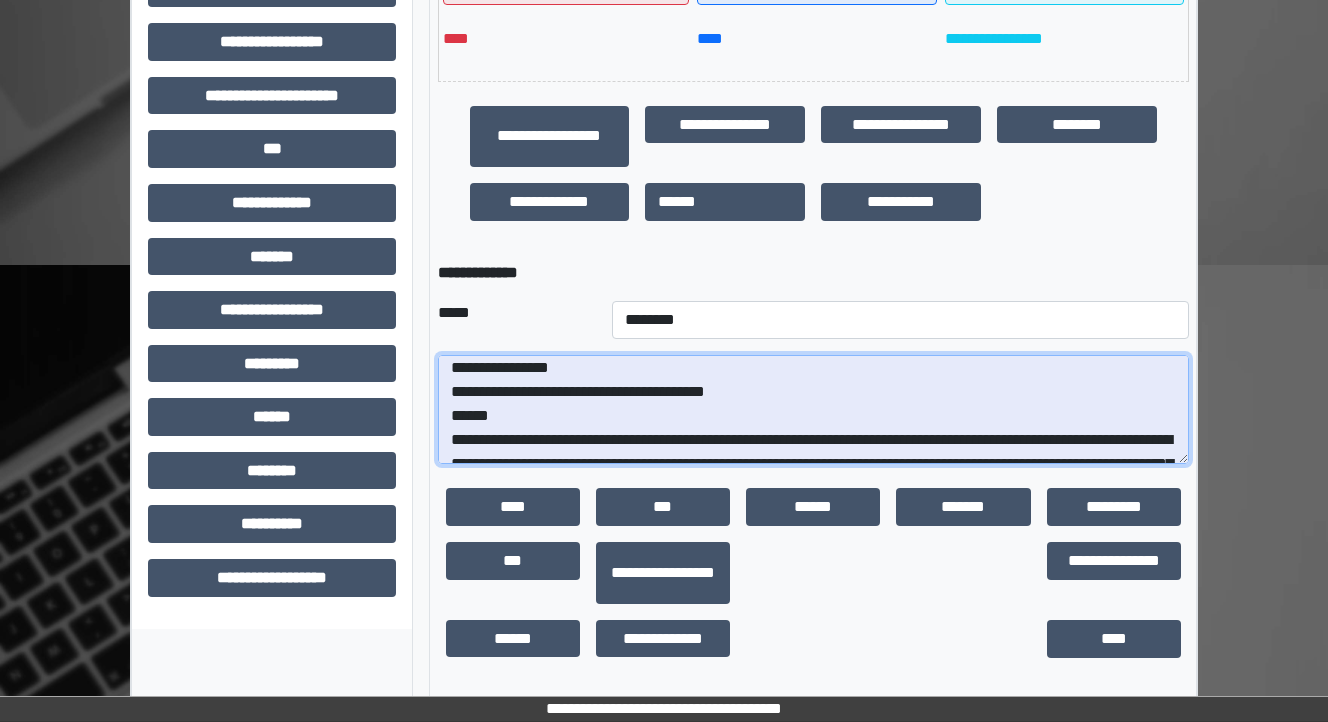 scroll, scrollTop: 0, scrollLeft: 0, axis: both 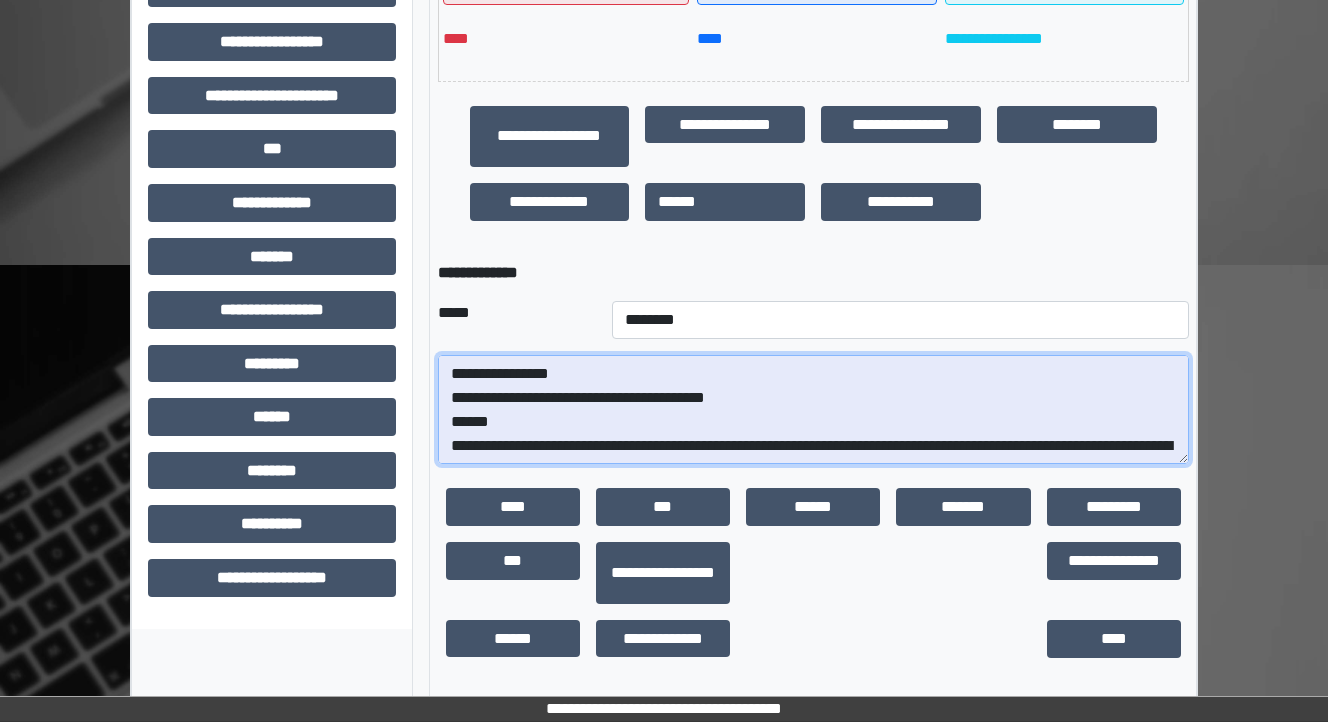 click at bounding box center (813, 410) 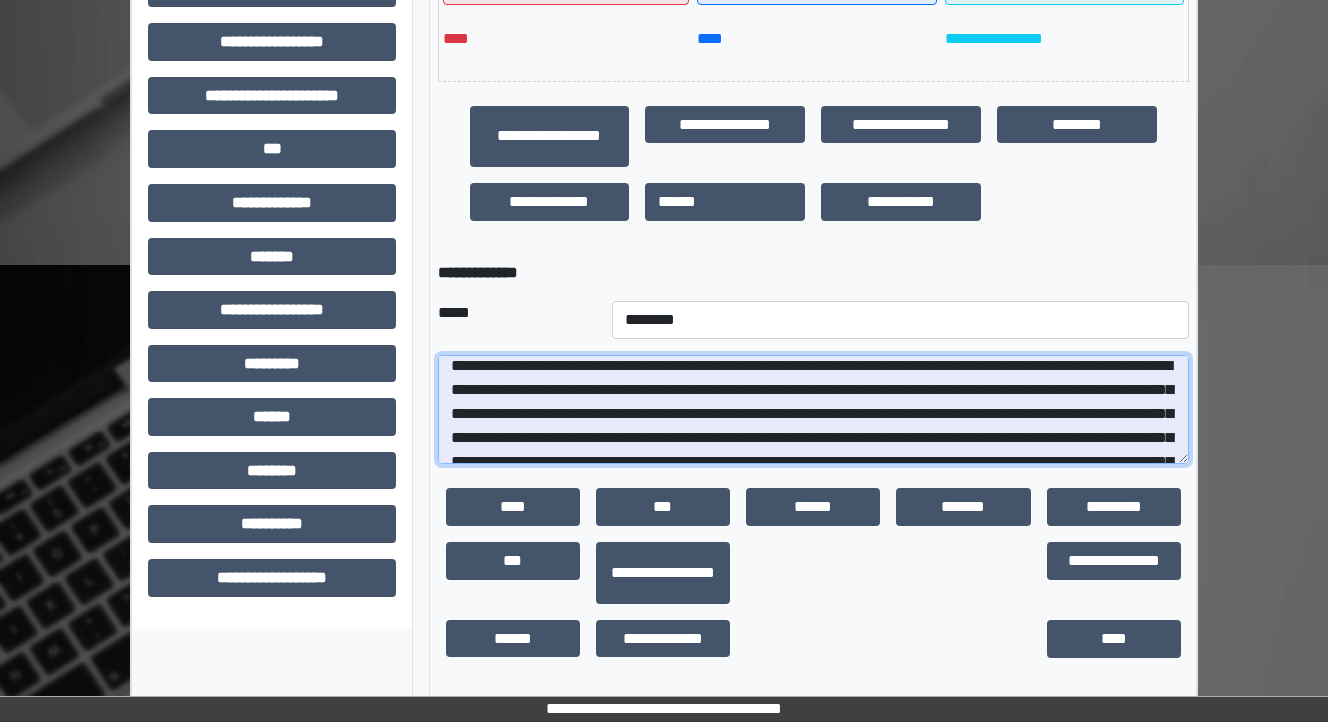 click at bounding box center (813, 410) 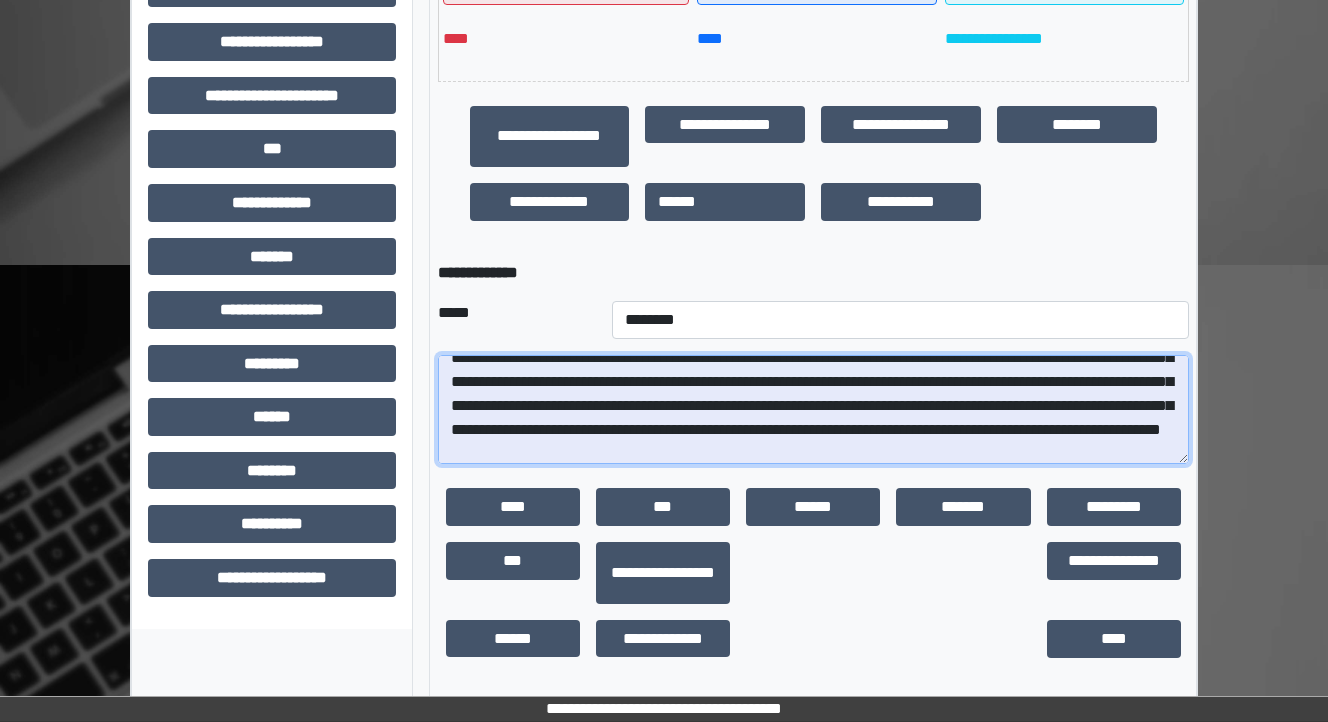 scroll, scrollTop: 240, scrollLeft: 0, axis: vertical 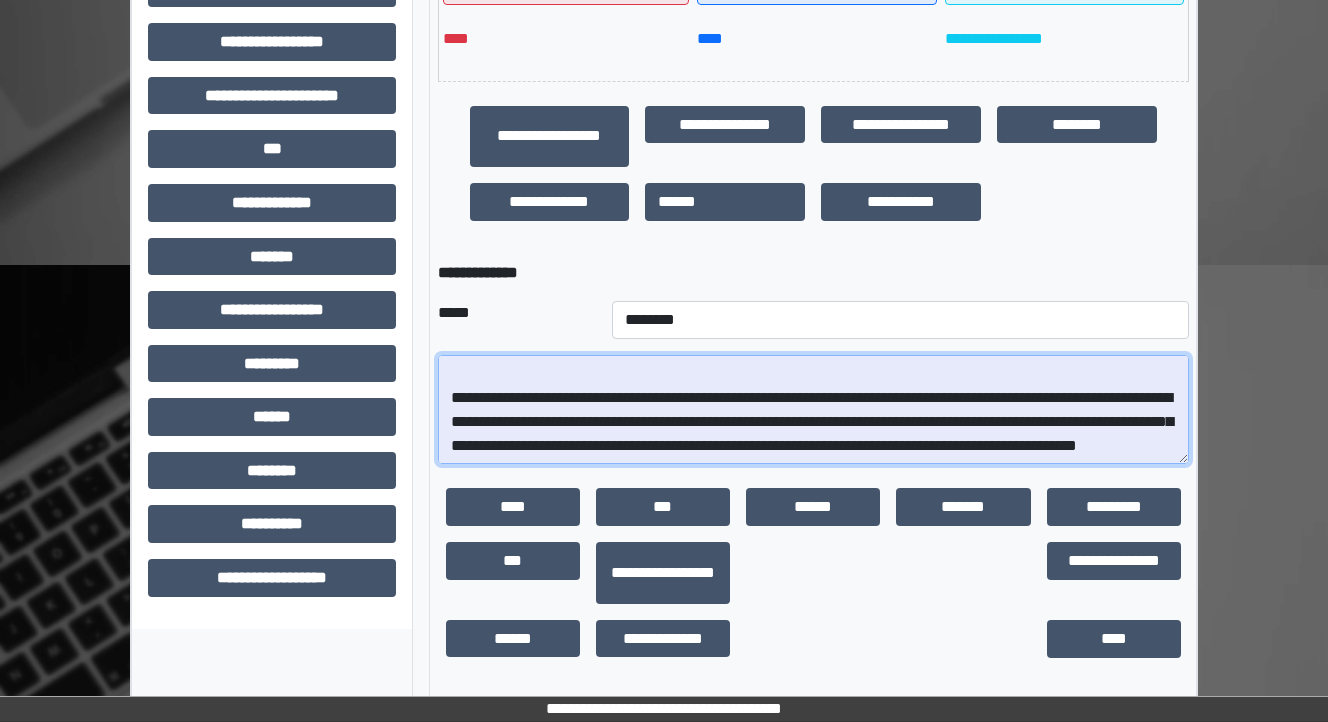 click at bounding box center (813, 410) 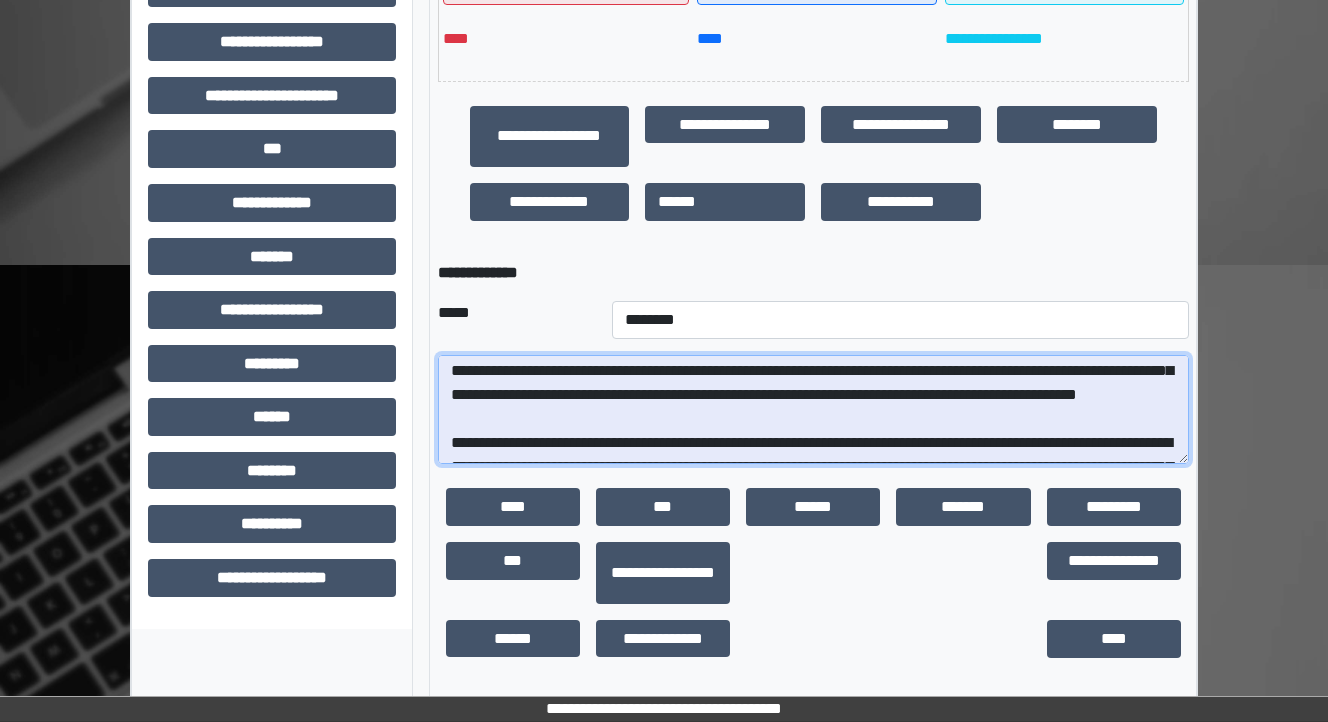 scroll, scrollTop: 320, scrollLeft: 0, axis: vertical 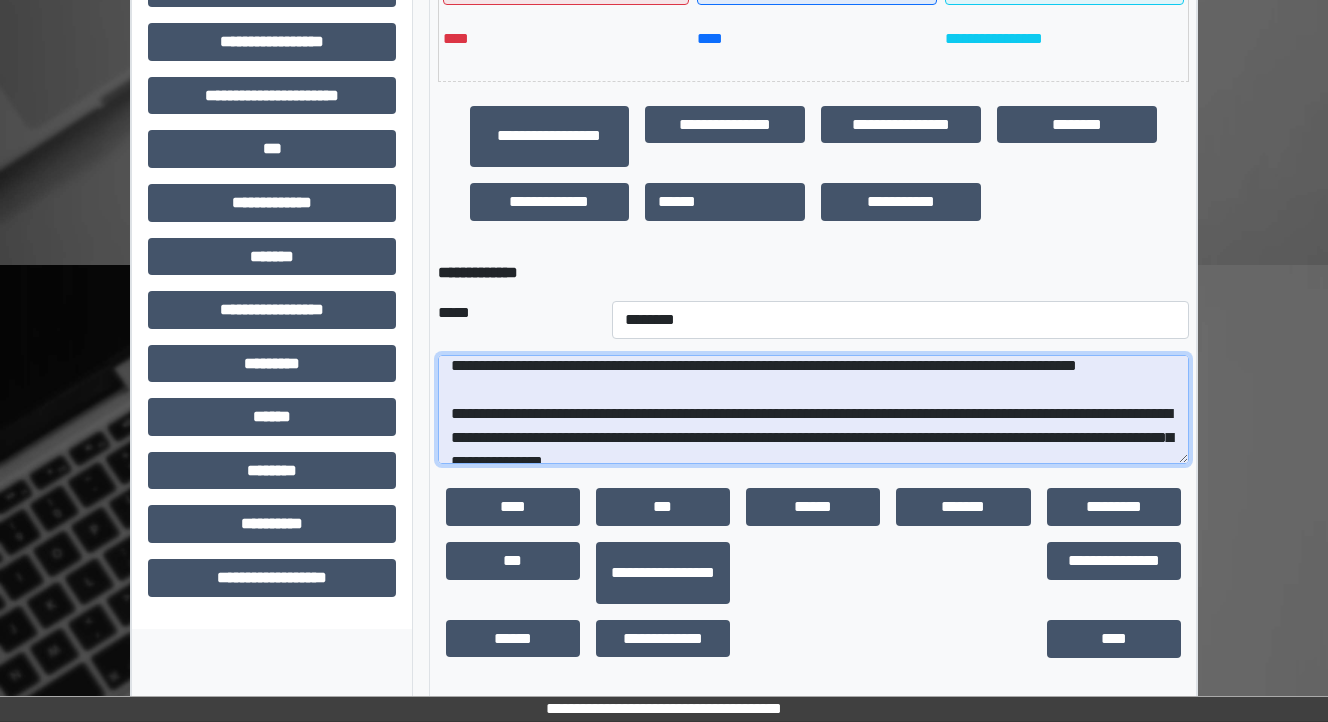 click at bounding box center (813, 410) 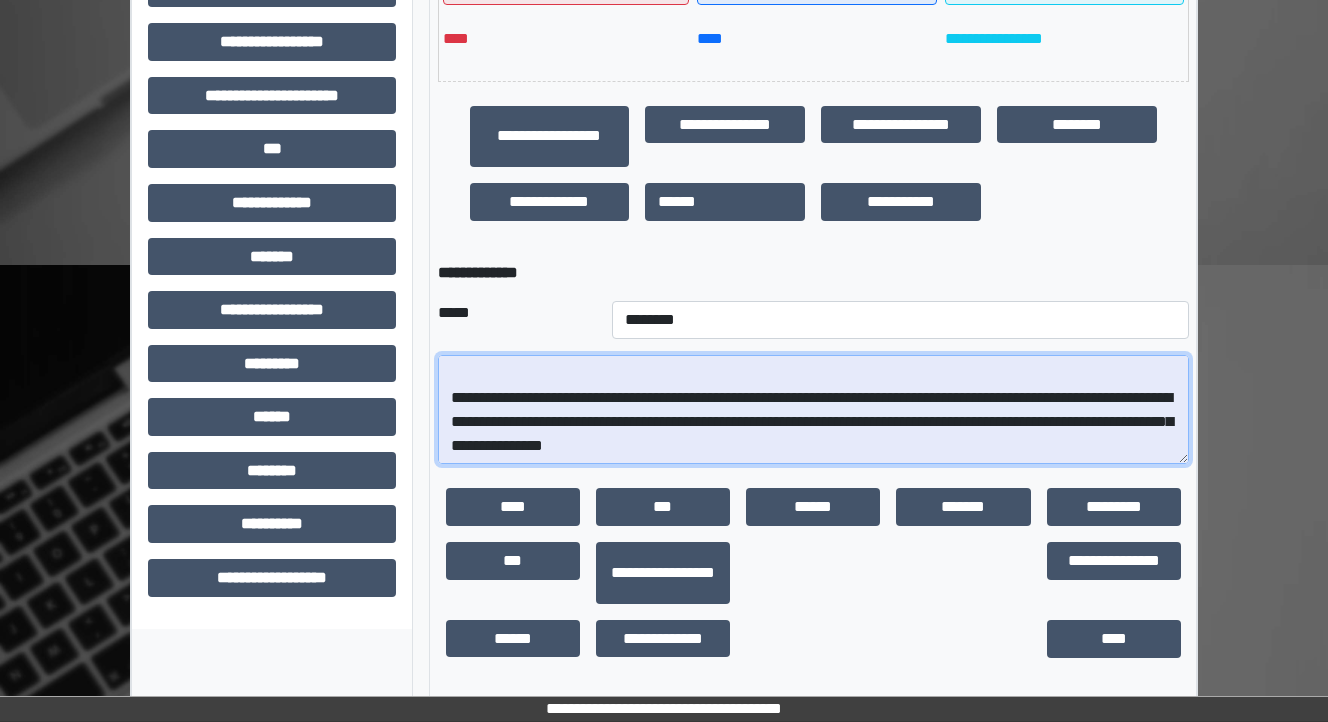 scroll, scrollTop: 400, scrollLeft: 0, axis: vertical 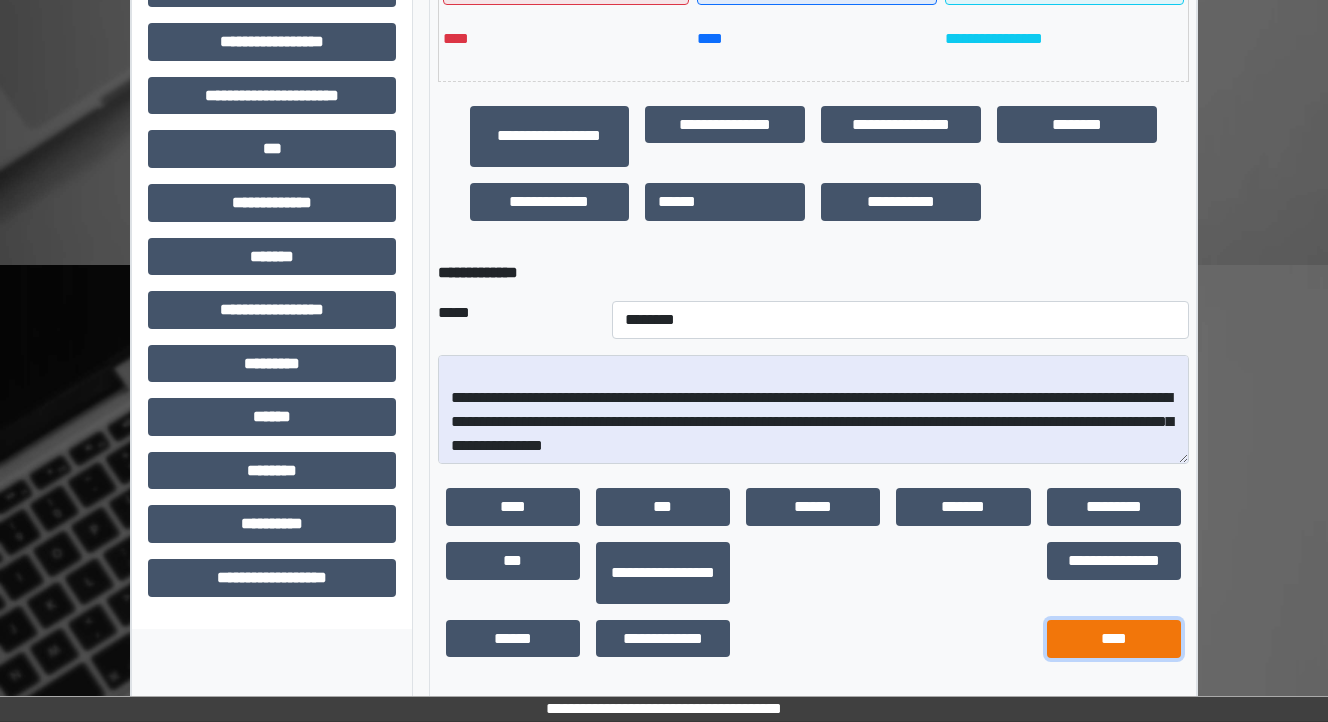 click on "****" at bounding box center [1114, 639] 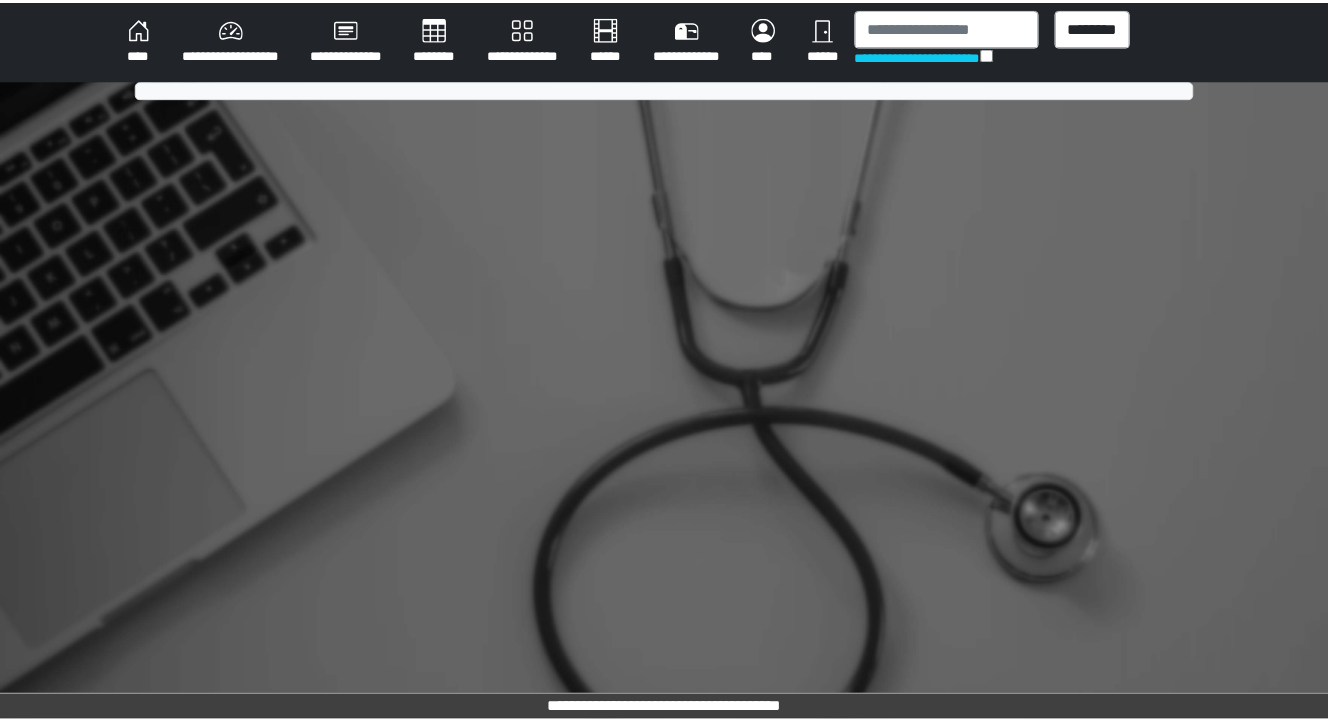 scroll, scrollTop: 0, scrollLeft: 0, axis: both 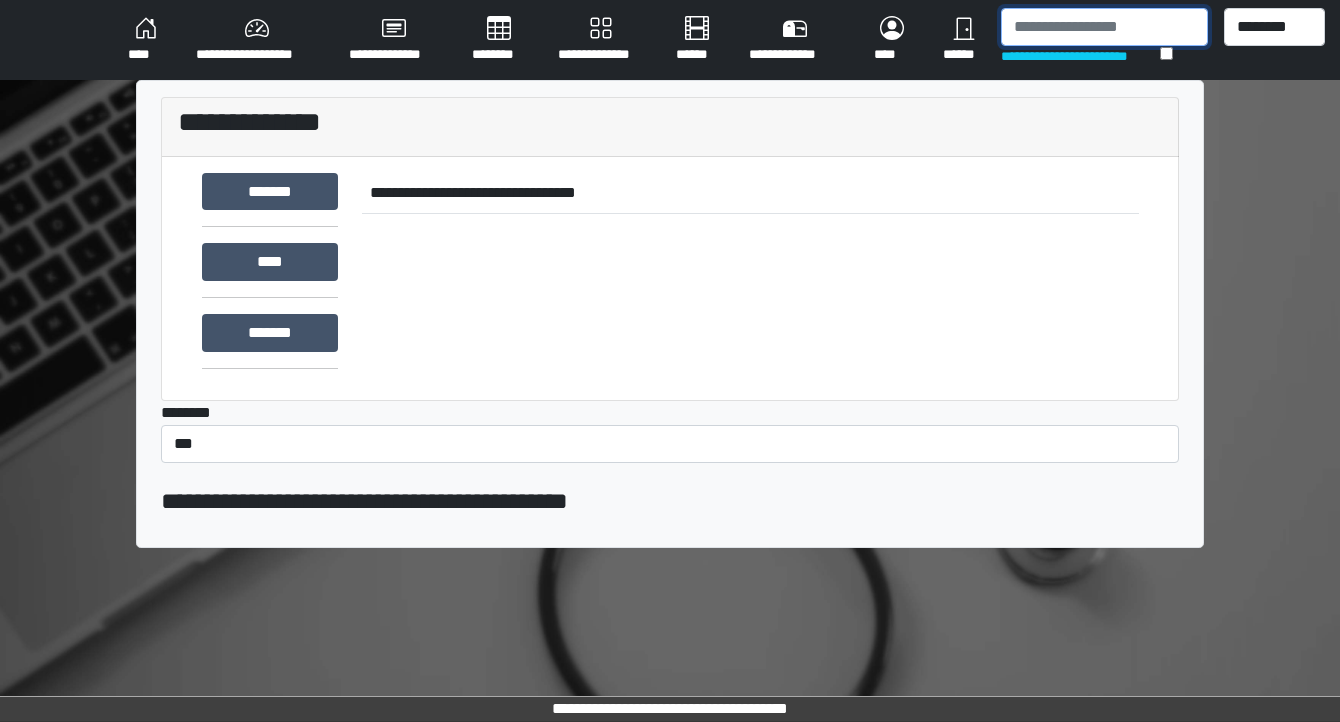 click at bounding box center (1104, 27) 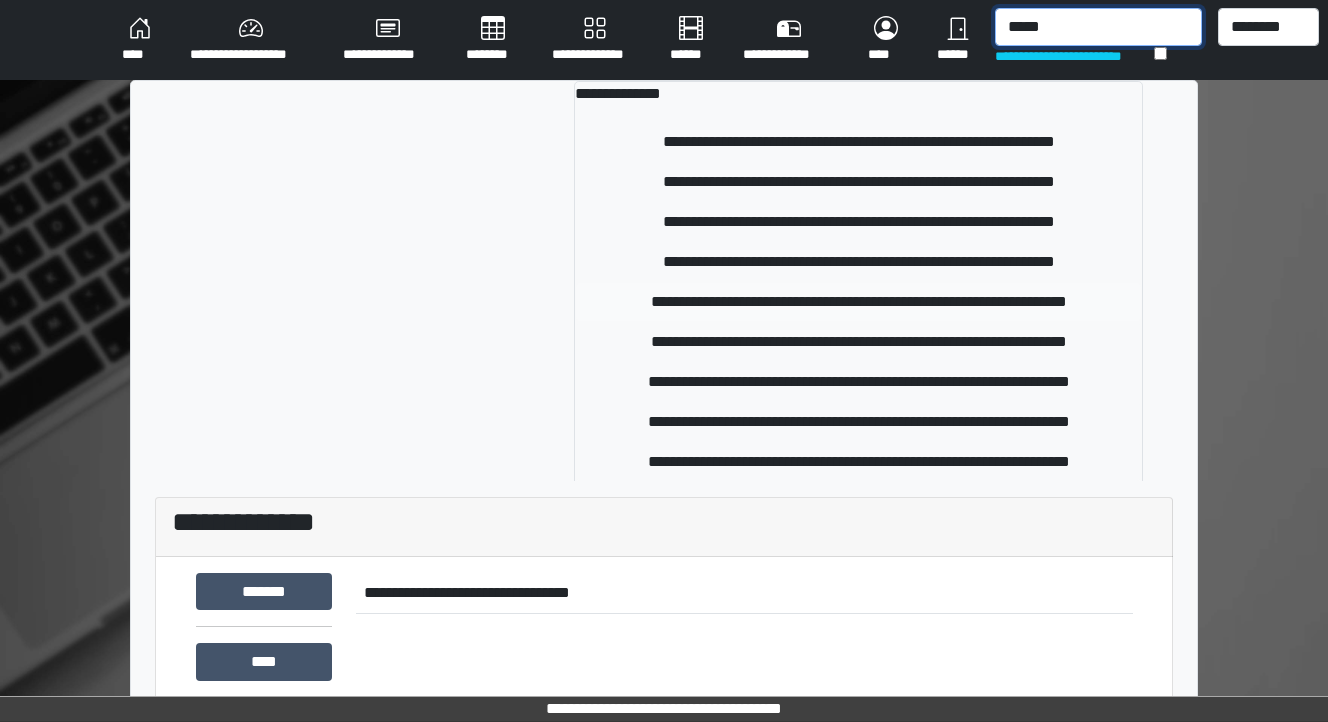 type on "*****" 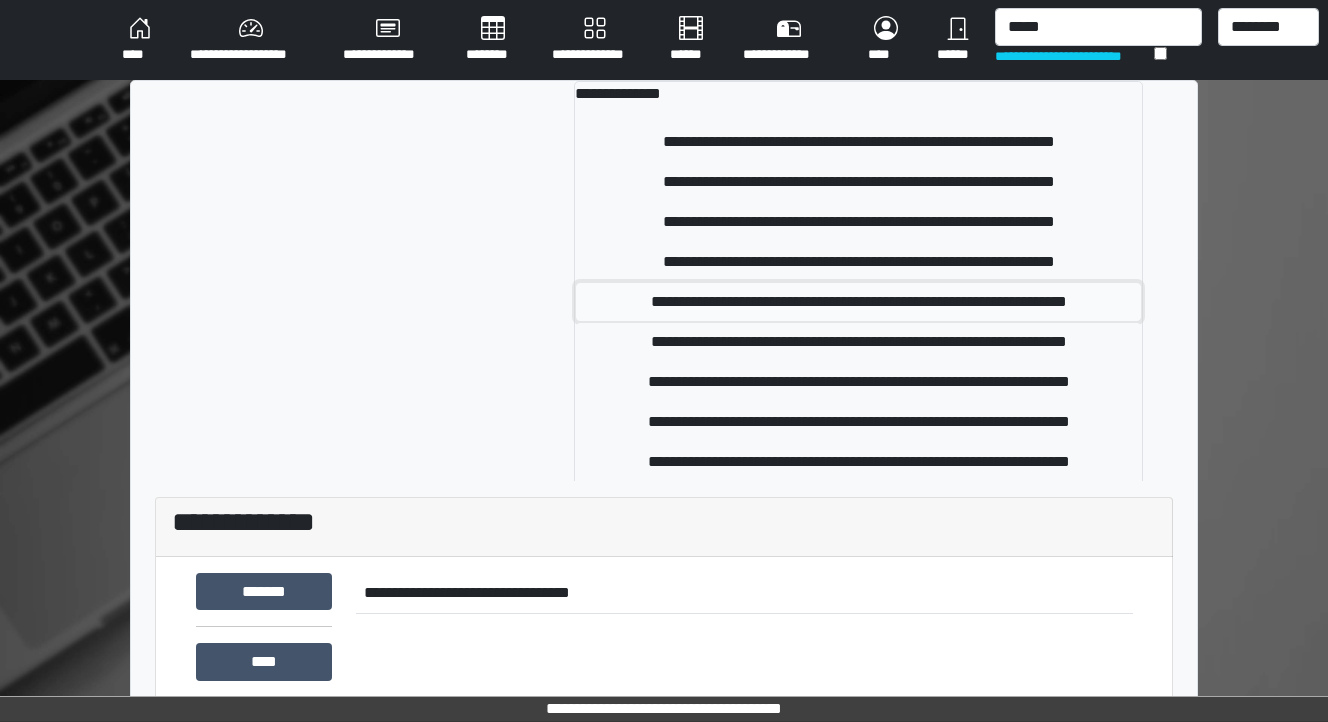 click on "**********" at bounding box center (858, 302) 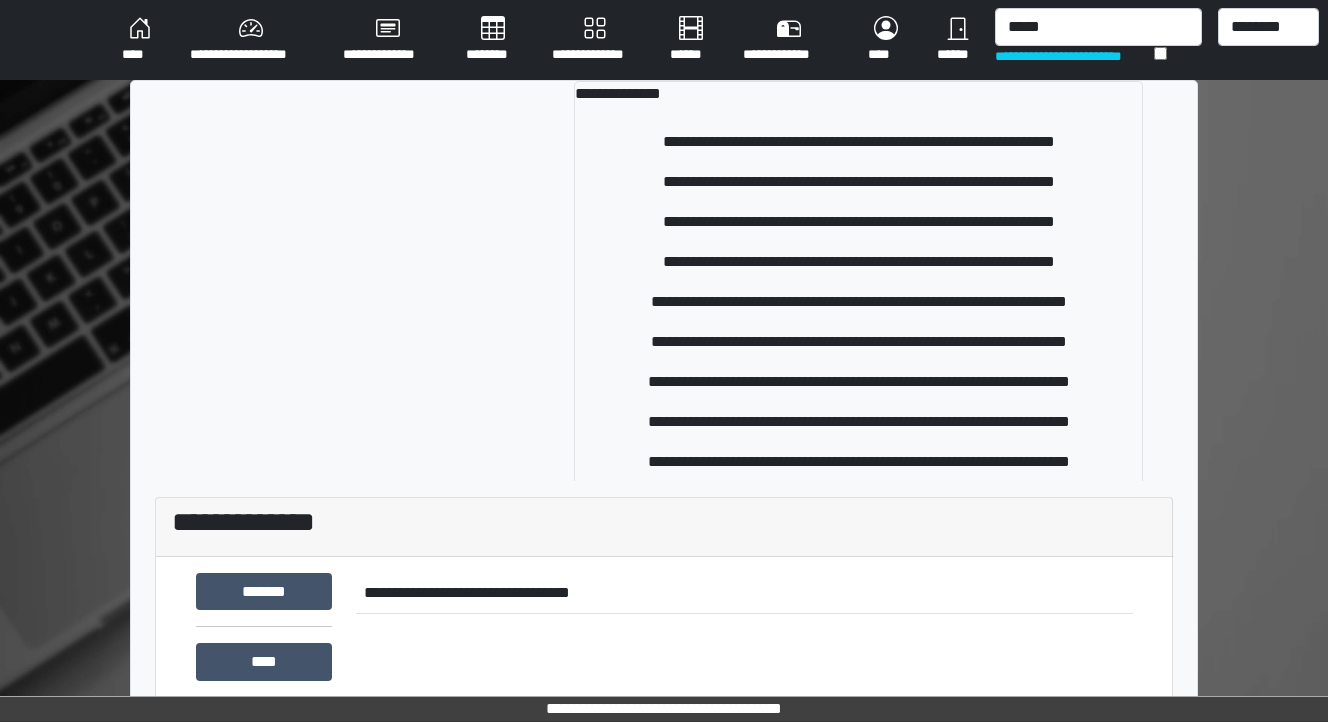 type 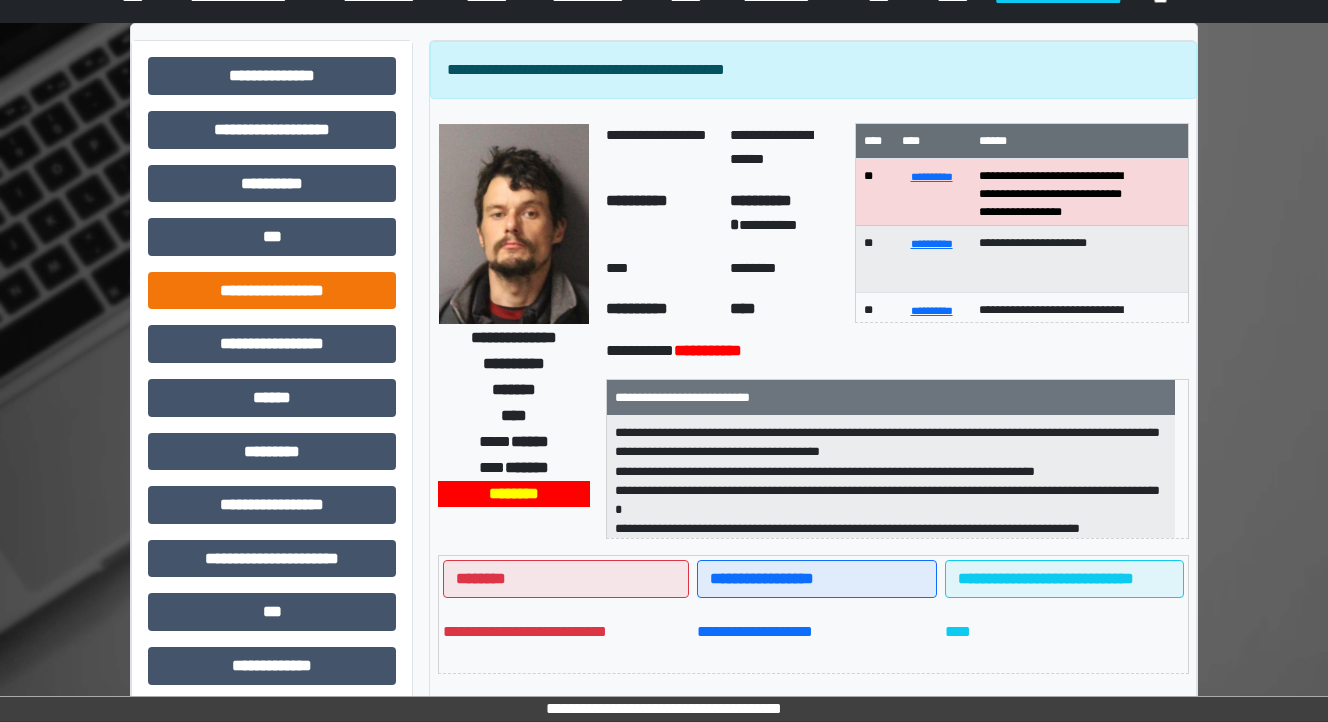 scroll, scrollTop: 0, scrollLeft: 0, axis: both 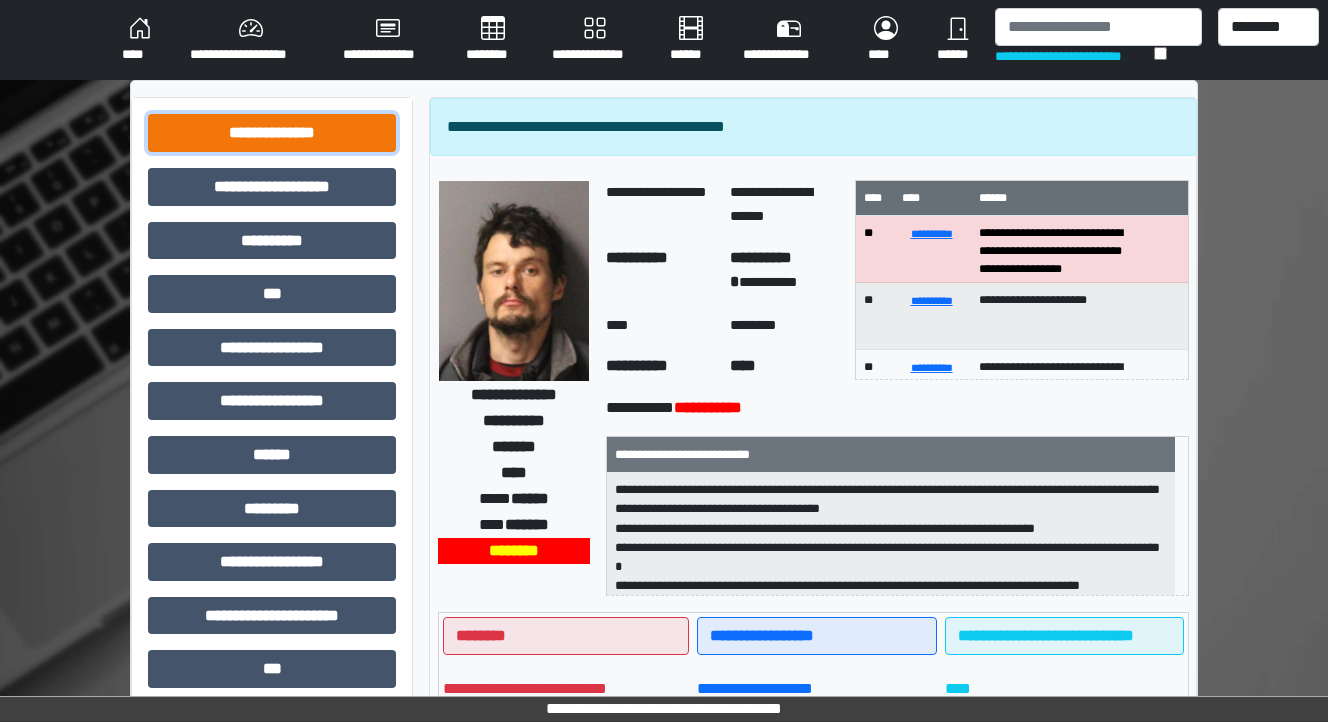 click on "**********" at bounding box center [272, 133] 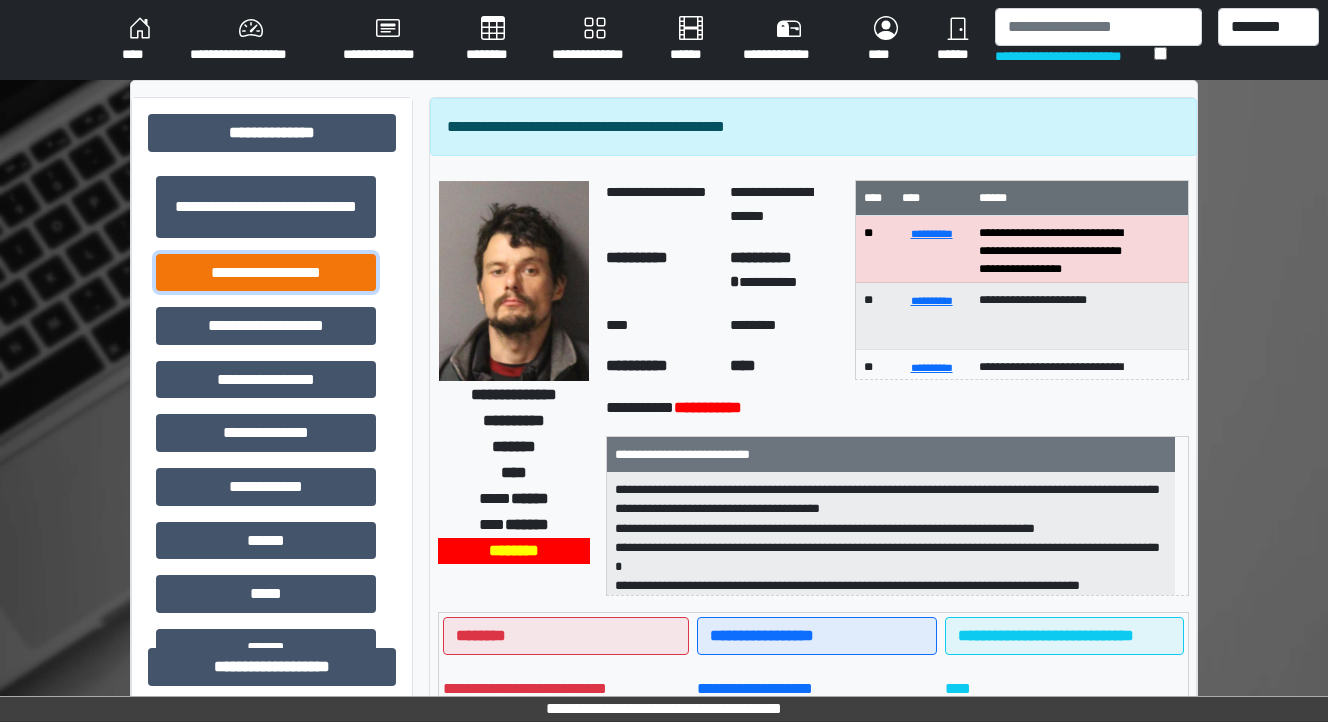 click on "**********" at bounding box center [266, 273] 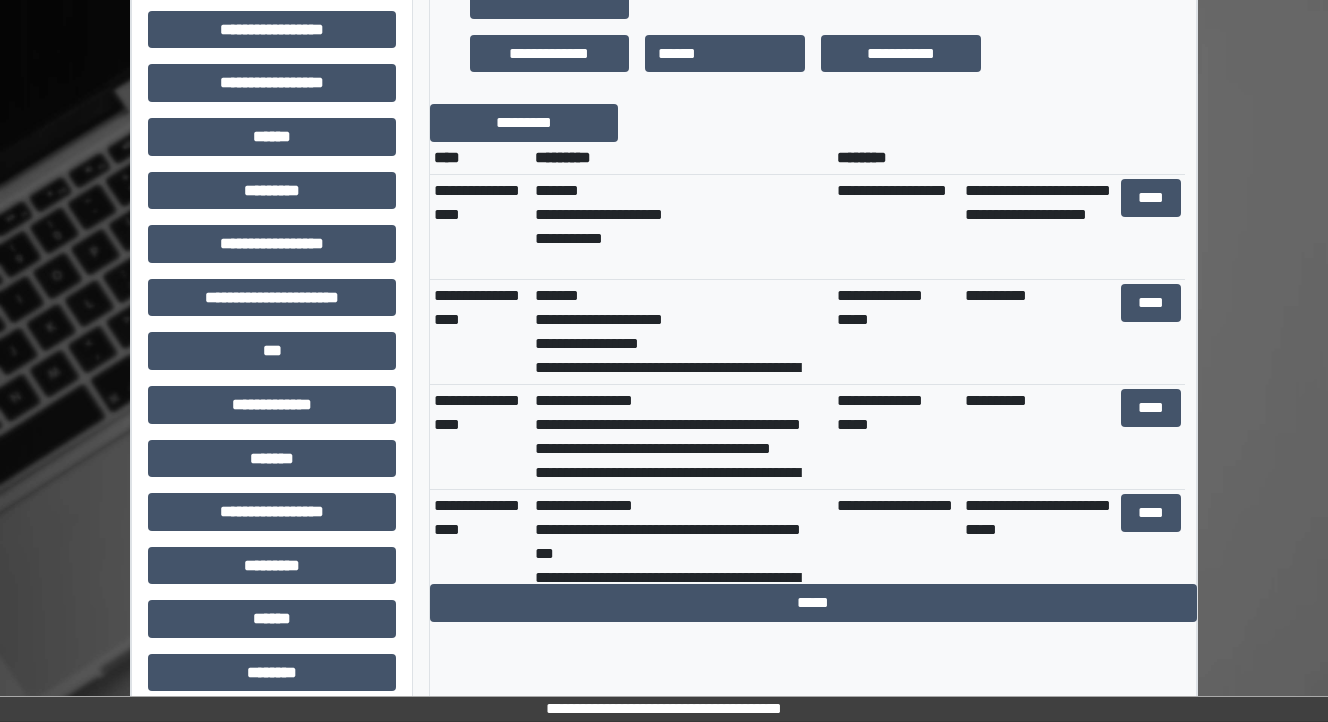 scroll, scrollTop: 880, scrollLeft: 0, axis: vertical 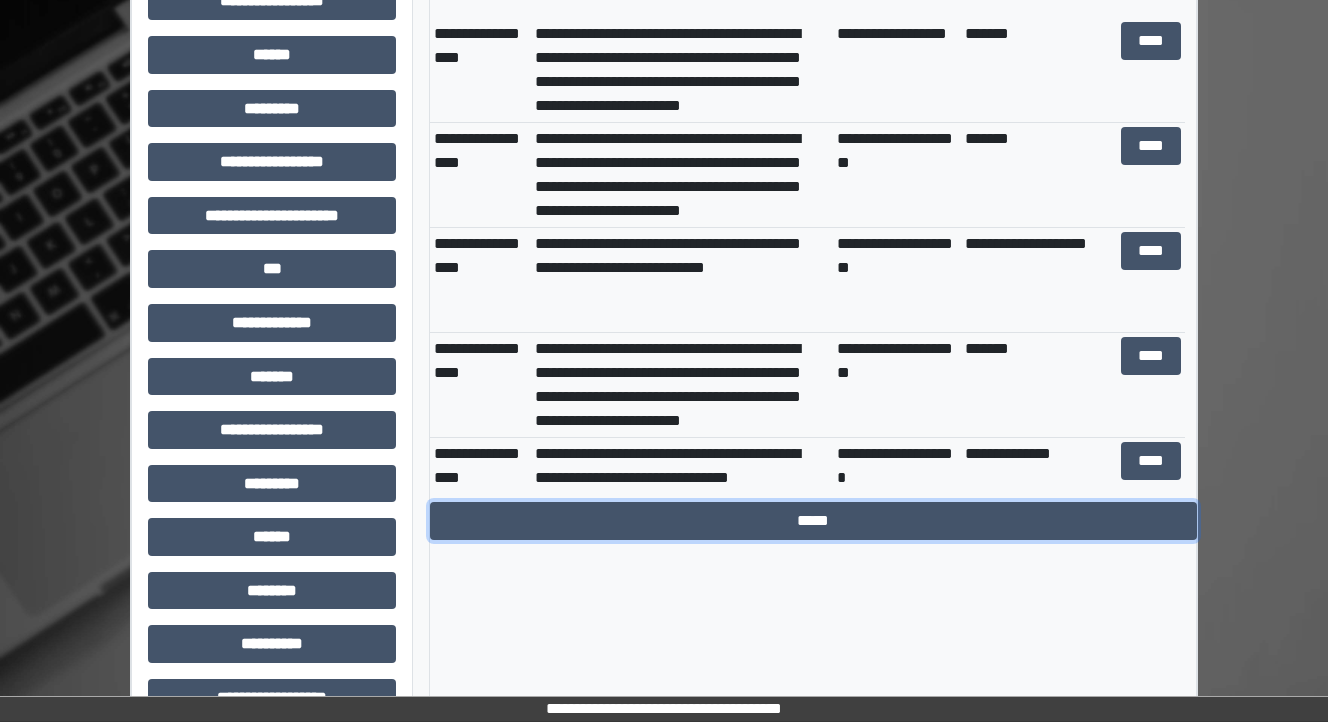 click on "*****" at bounding box center [813, 521] 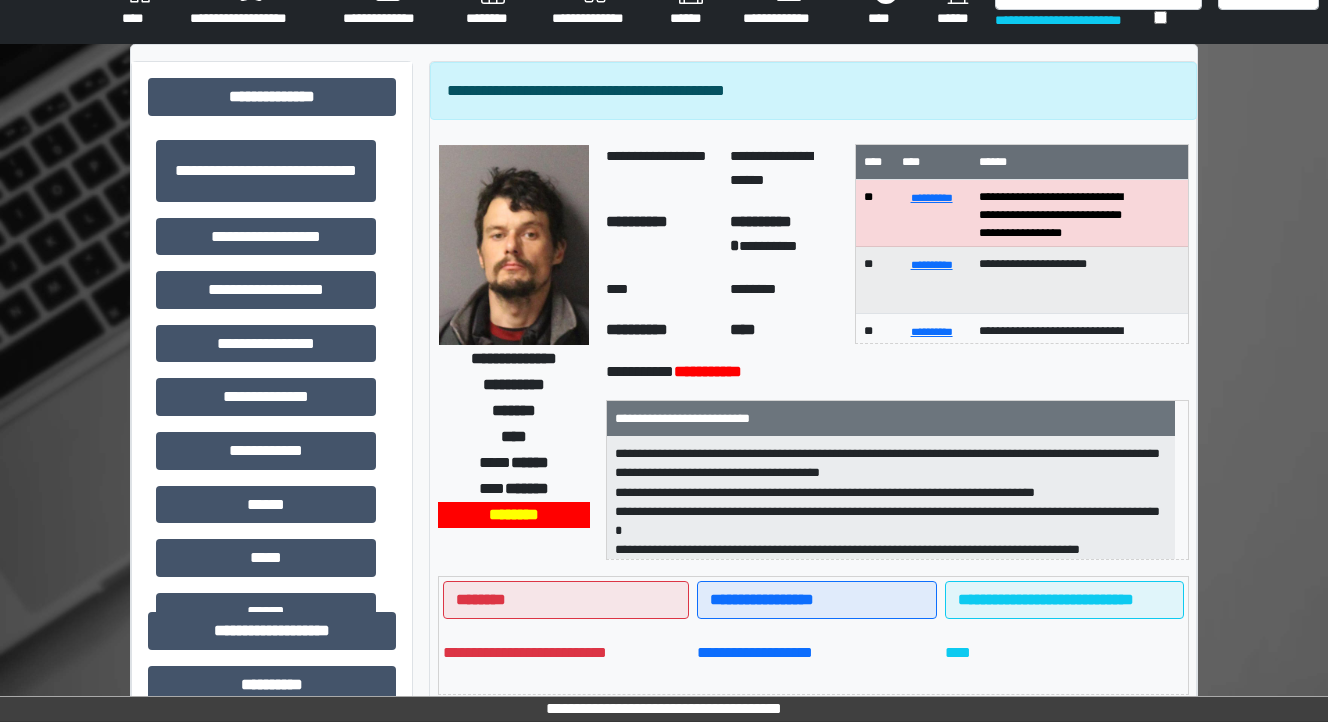 scroll, scrollTop: 0, scrollLeft: 0, axis: both 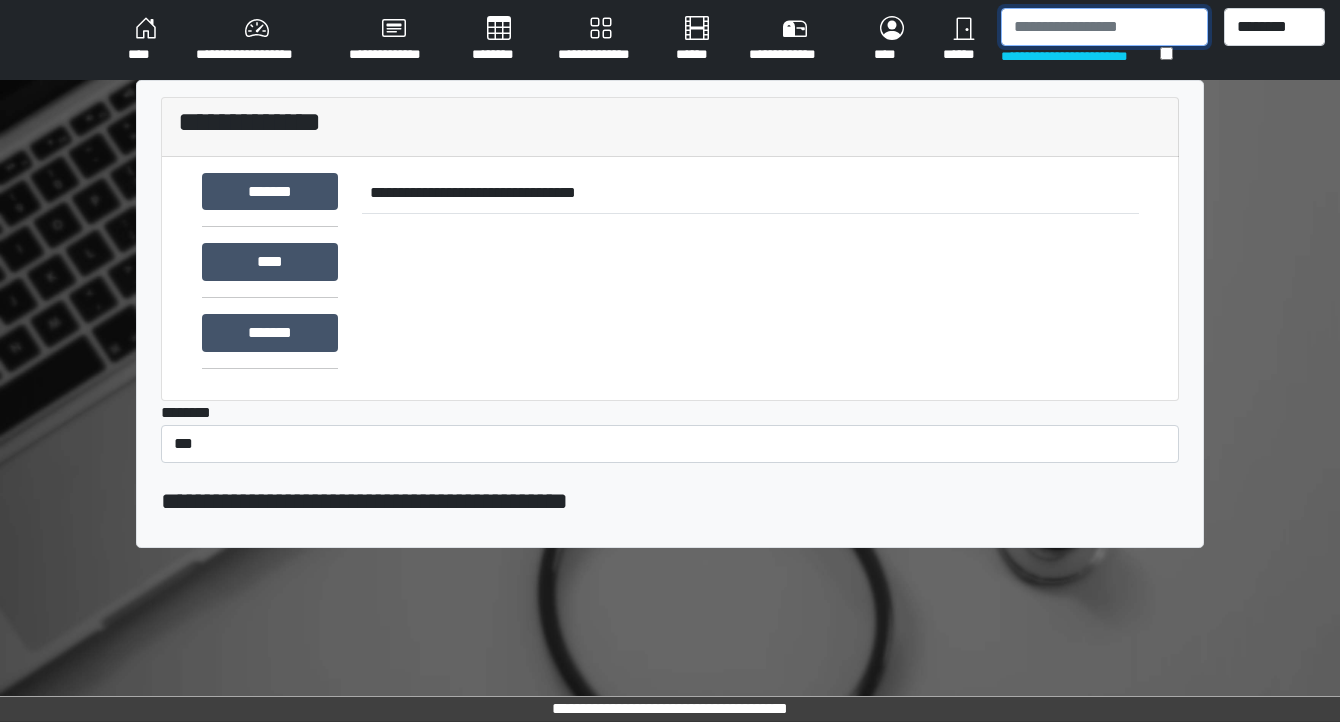 click at bounding box center (1104, 27) 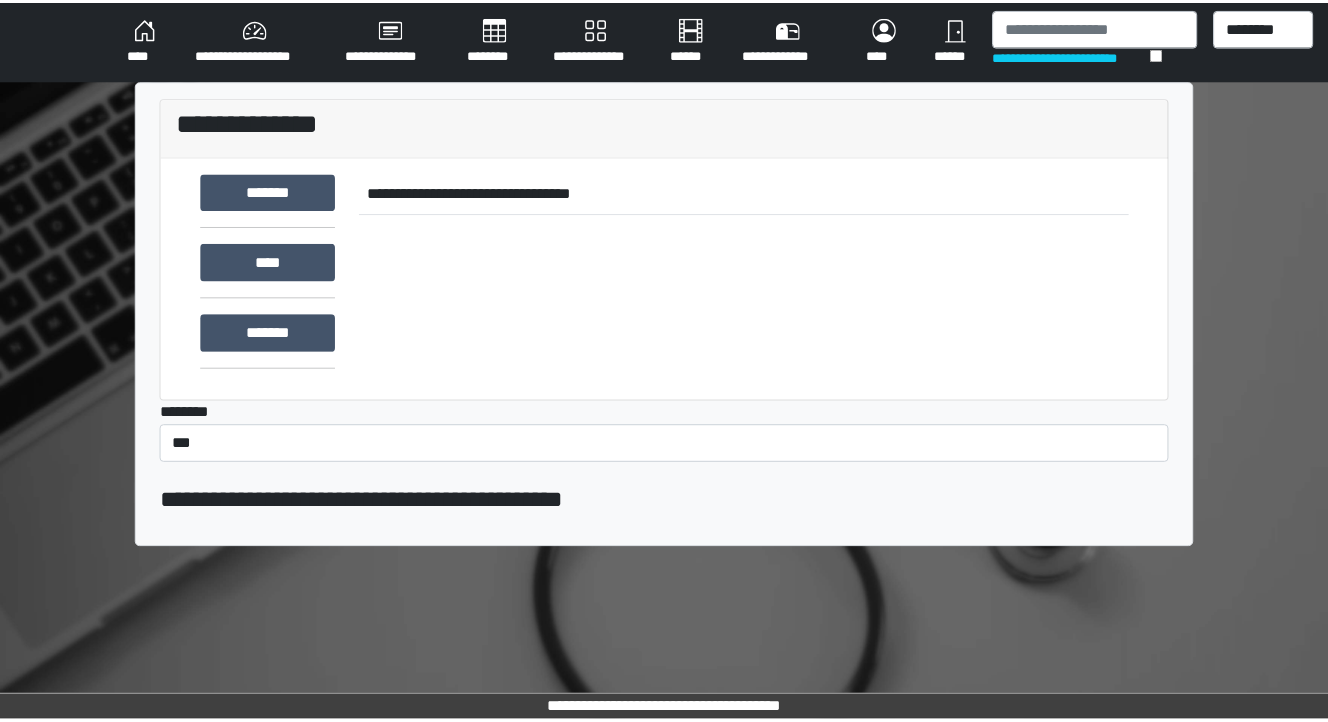 scroll, scrollTop: 0, scrollLeft: 0, axis: both 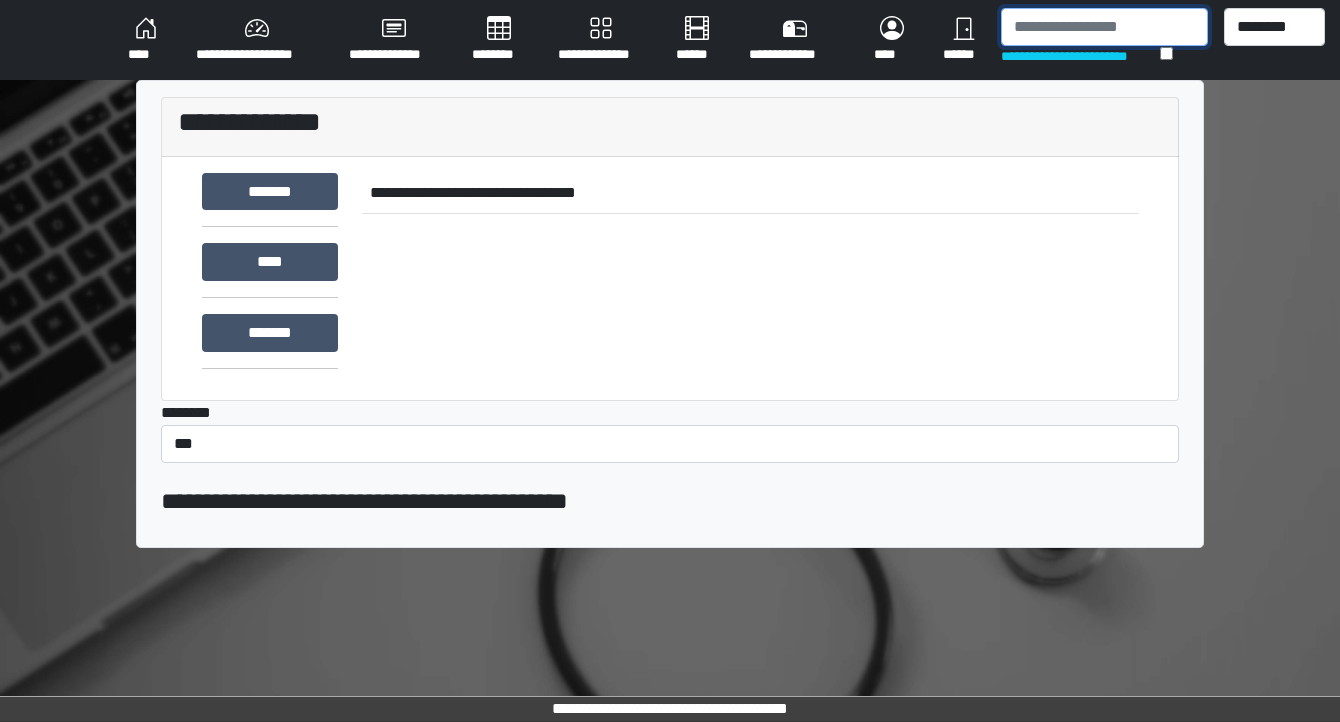 click at bounding box center (1104, 27) 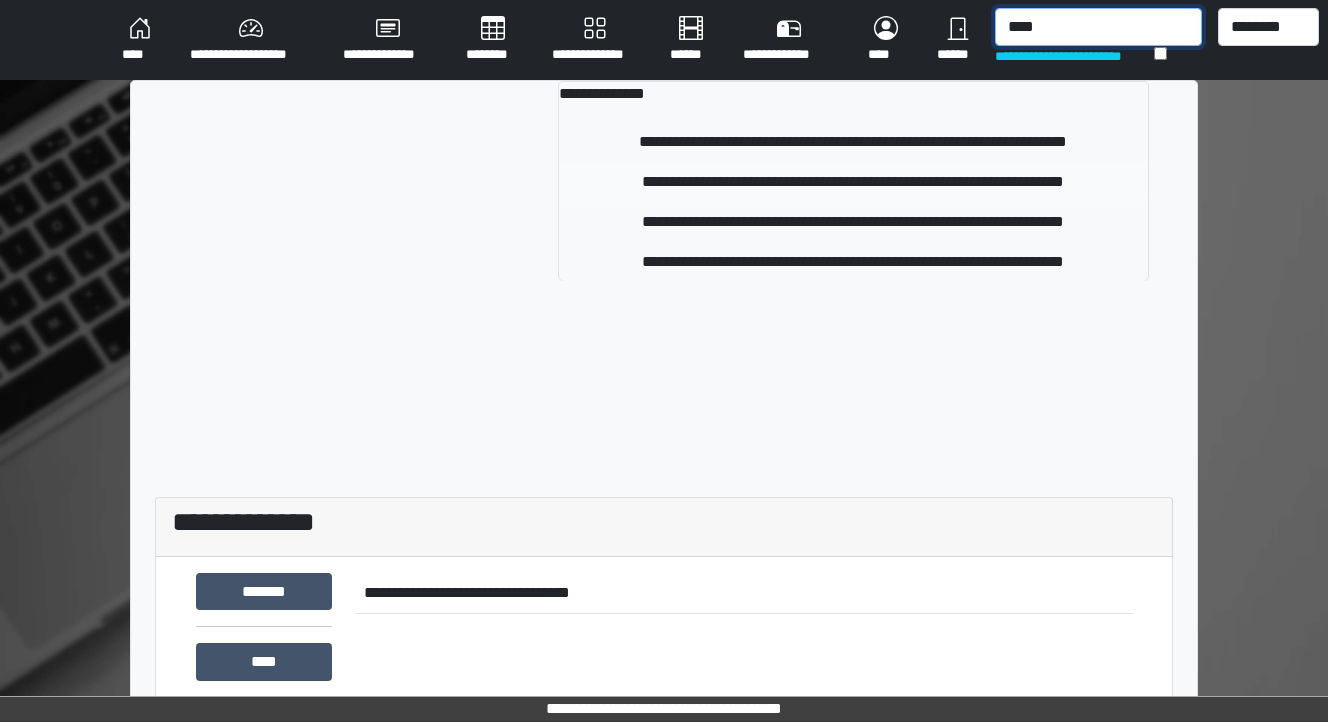 type on "****" 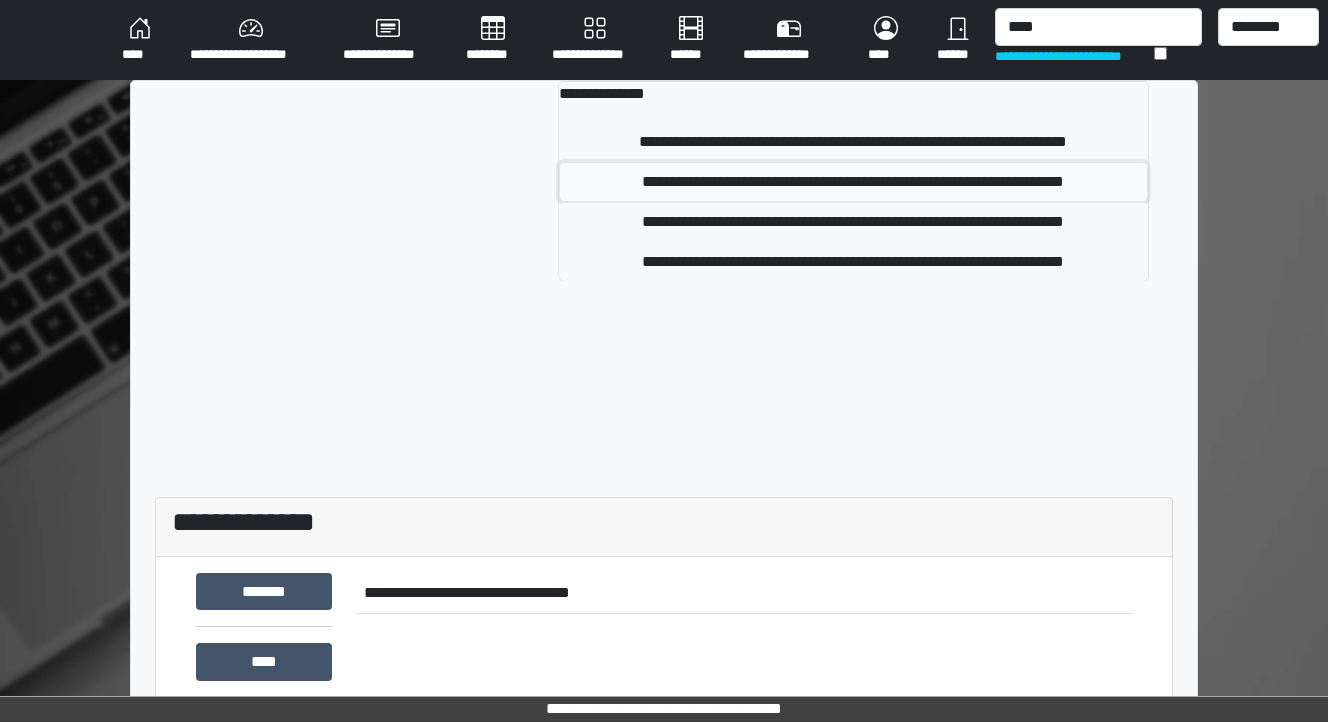 click on "**********" at bounding box center (854, 182) 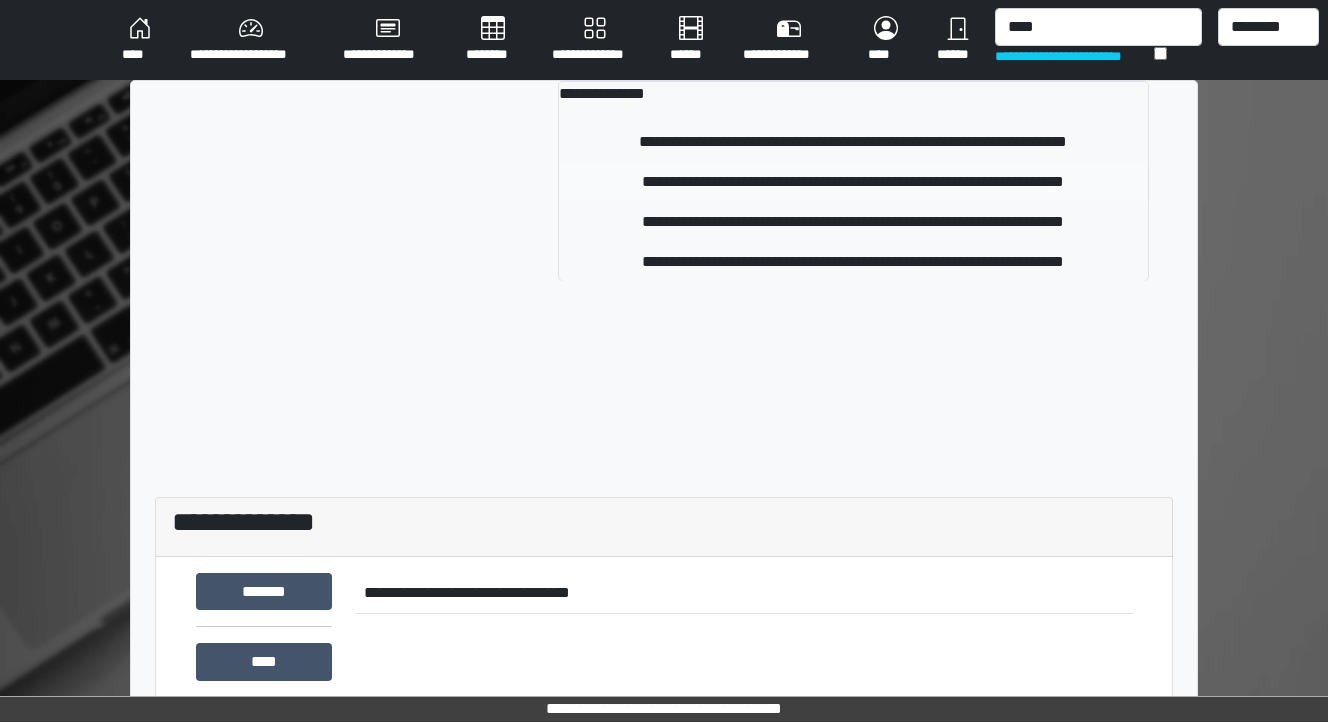 type 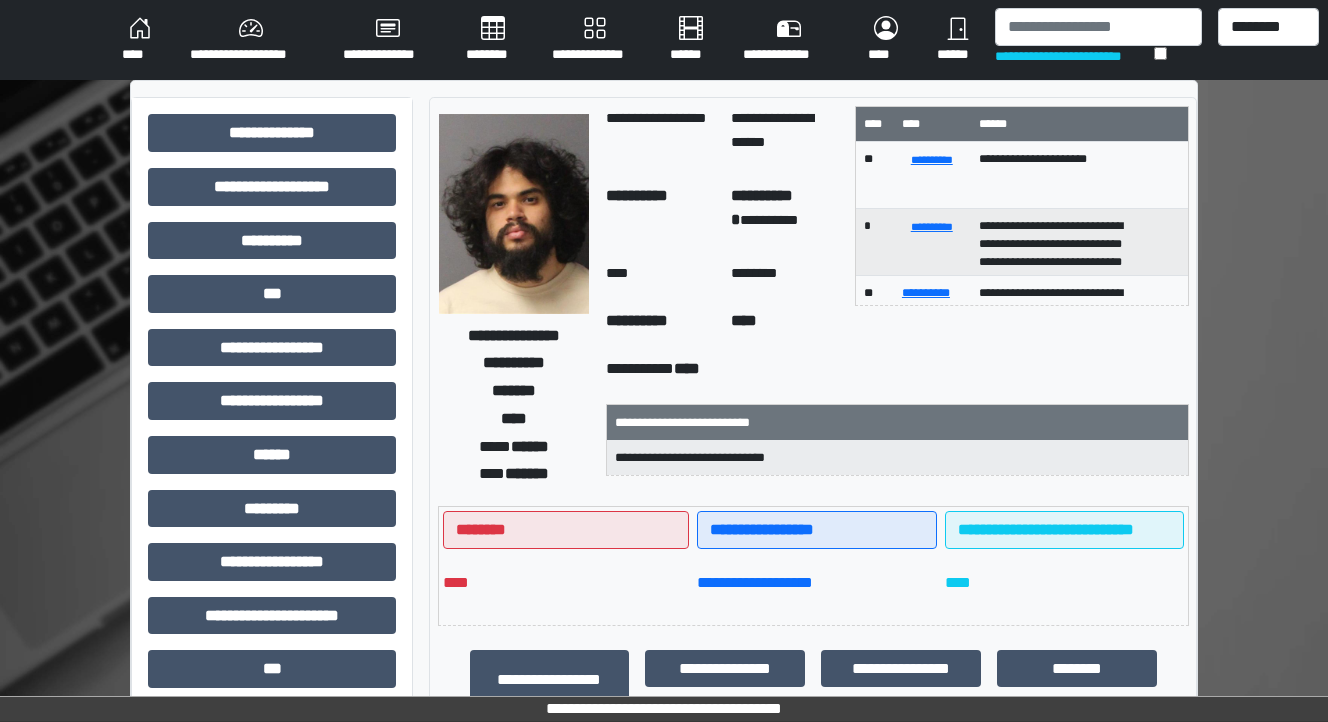 scroll, scrollTop: 80, scrollLeft: 0, axis: vertical 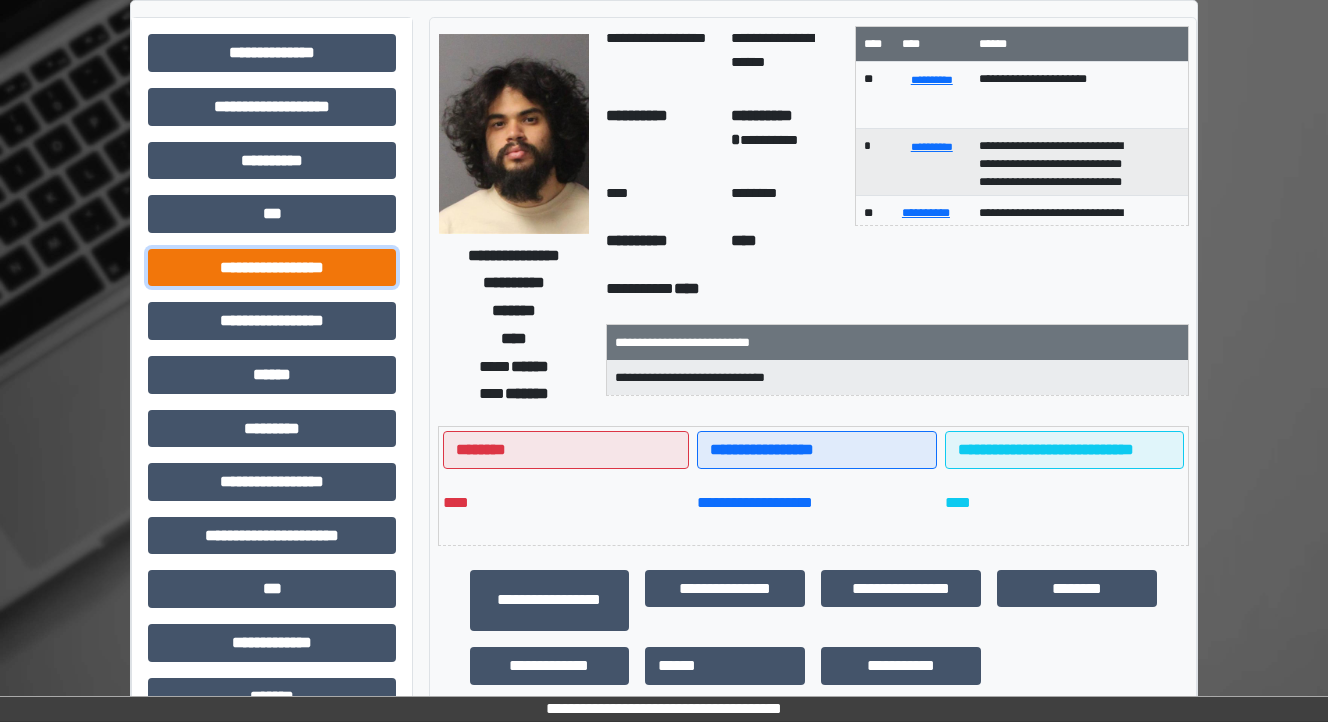 click on "**********" at bounding box center [272, 268] 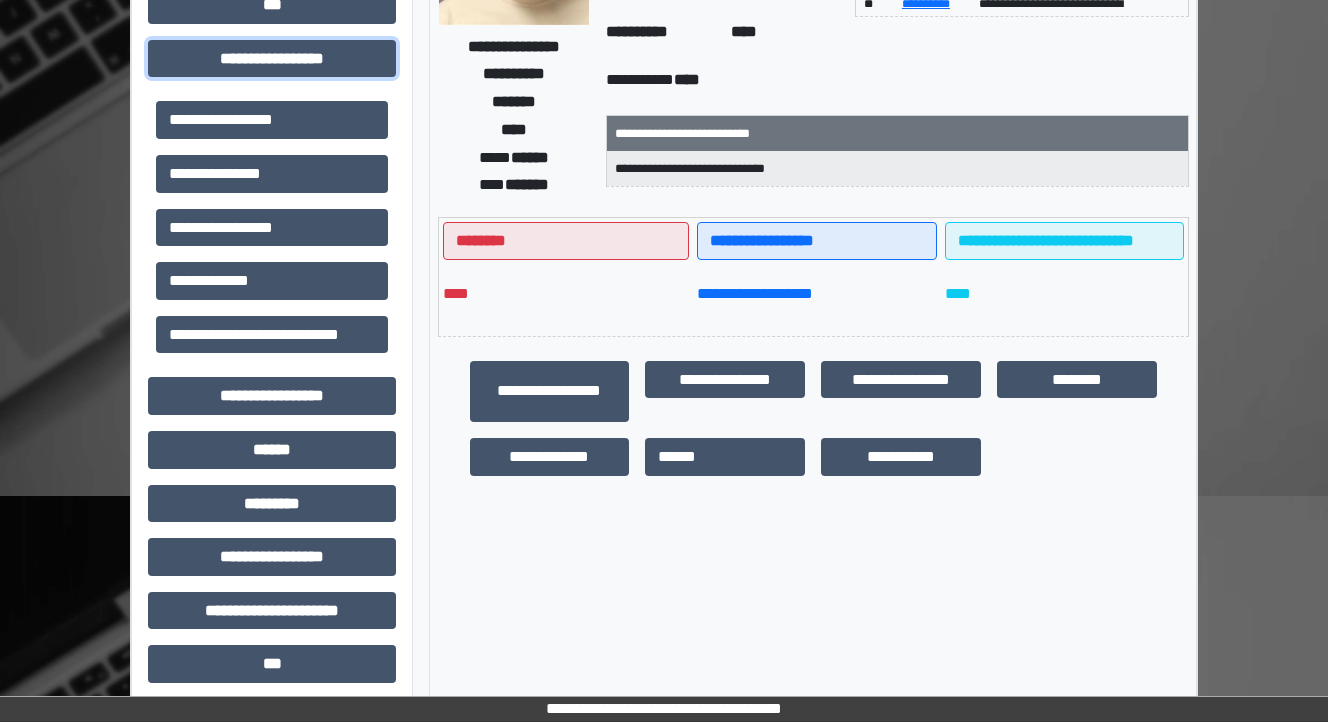 scroll, scrollTop: 320, scrollLeft: 0, axis: vertical 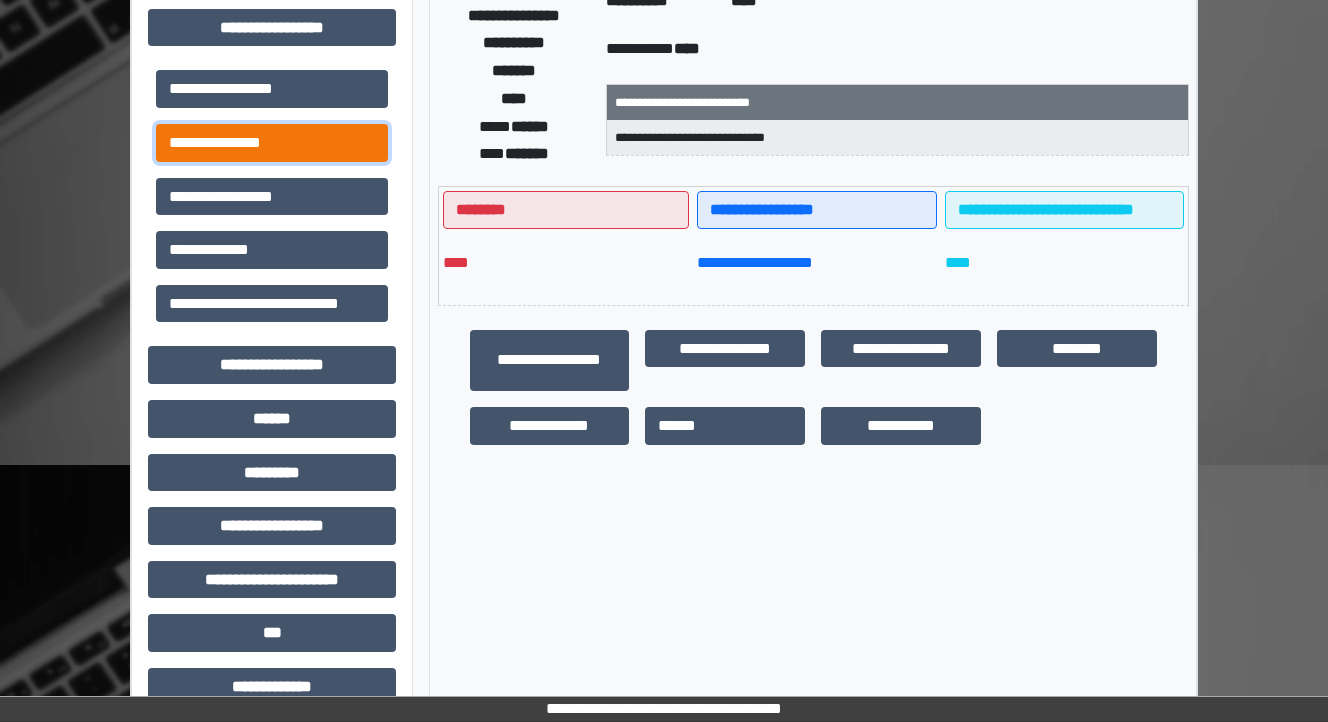 click on "**********" at bounding box center (272, 143) 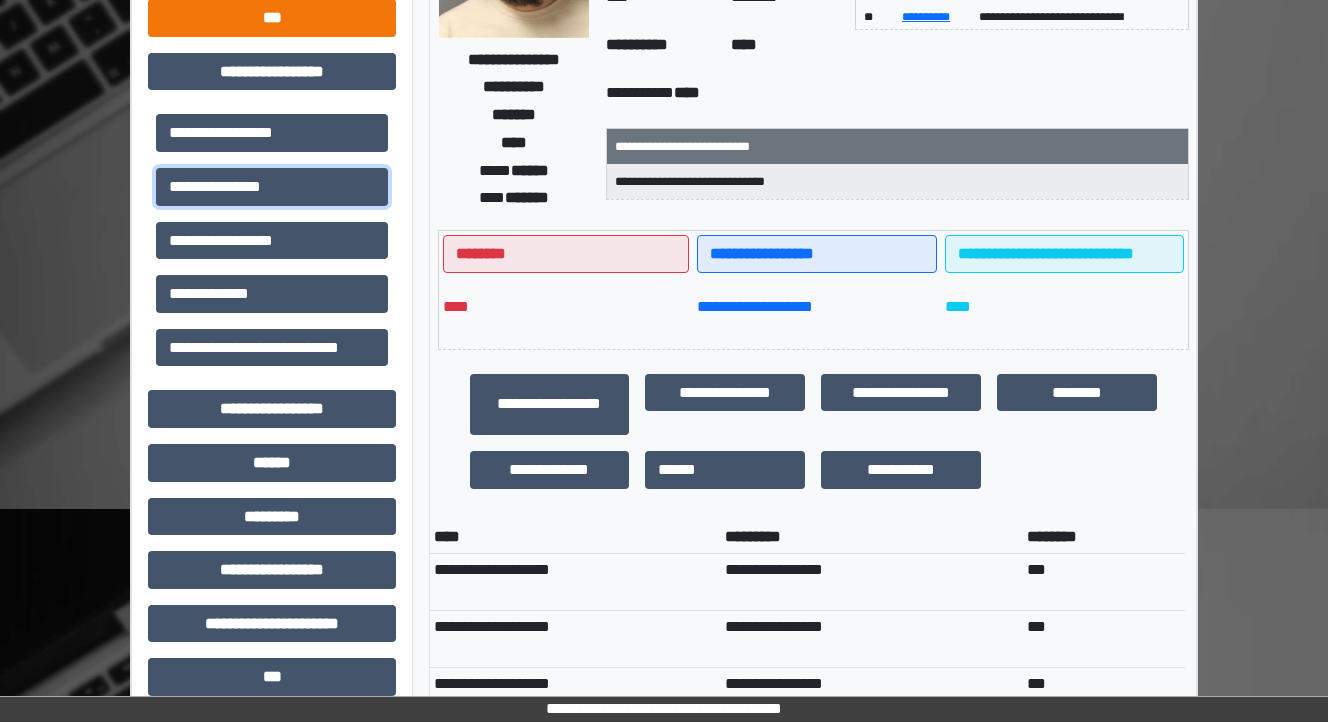 scroll, scrollTop: 0, scrollLeft: 0, axis: both 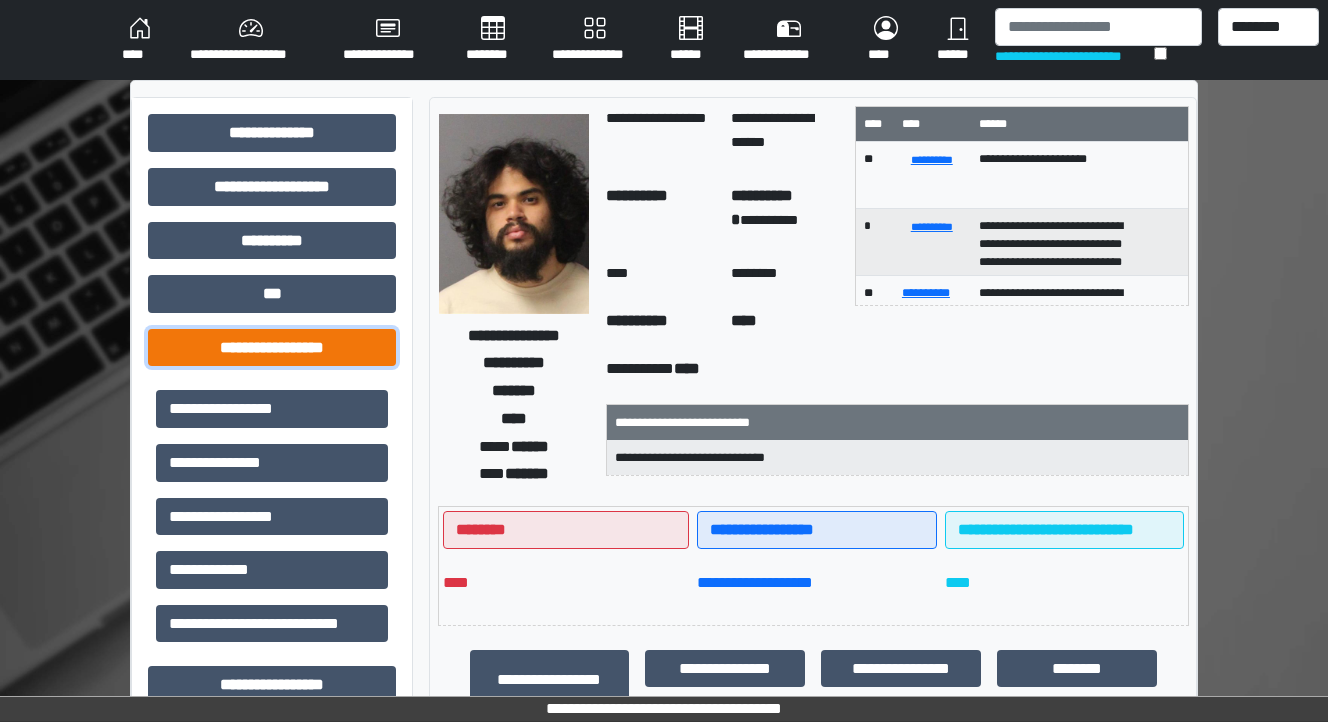 click on "**********" at bounding box center [272, 348] 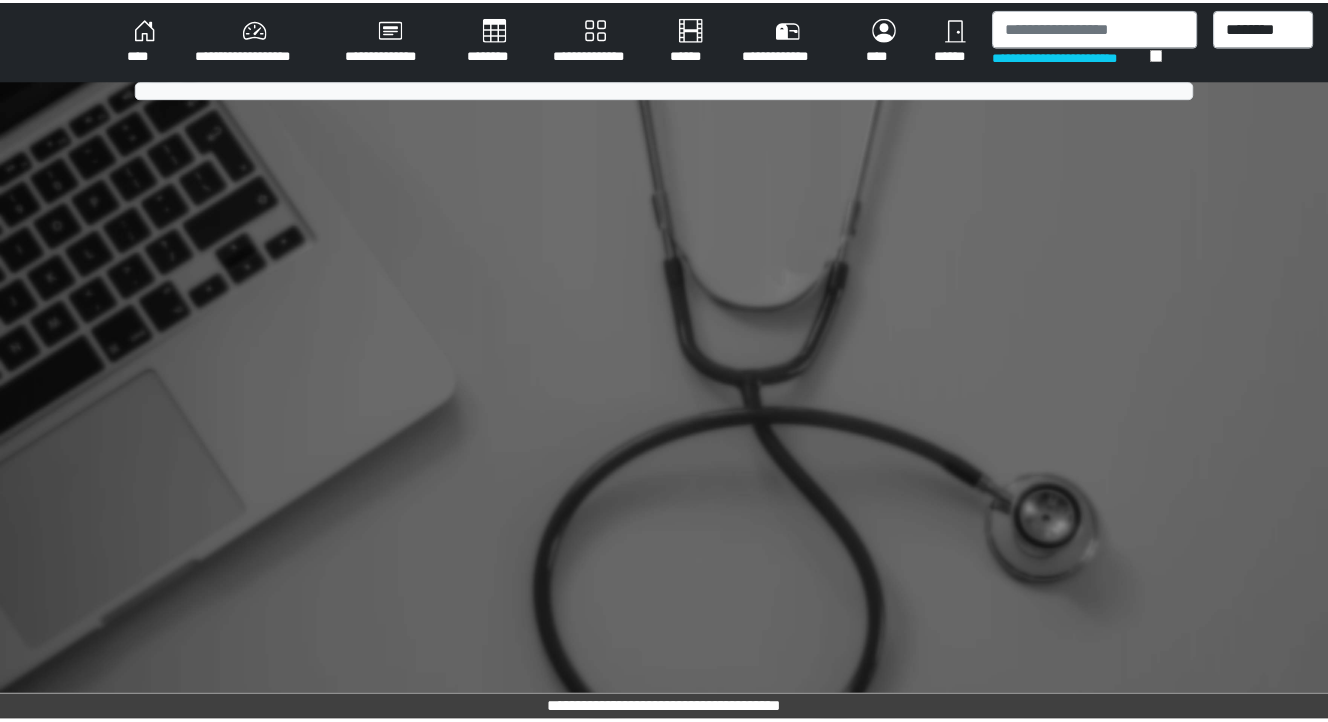 scroll, scrollTop: 0, scrollLeft: 0, axis: both 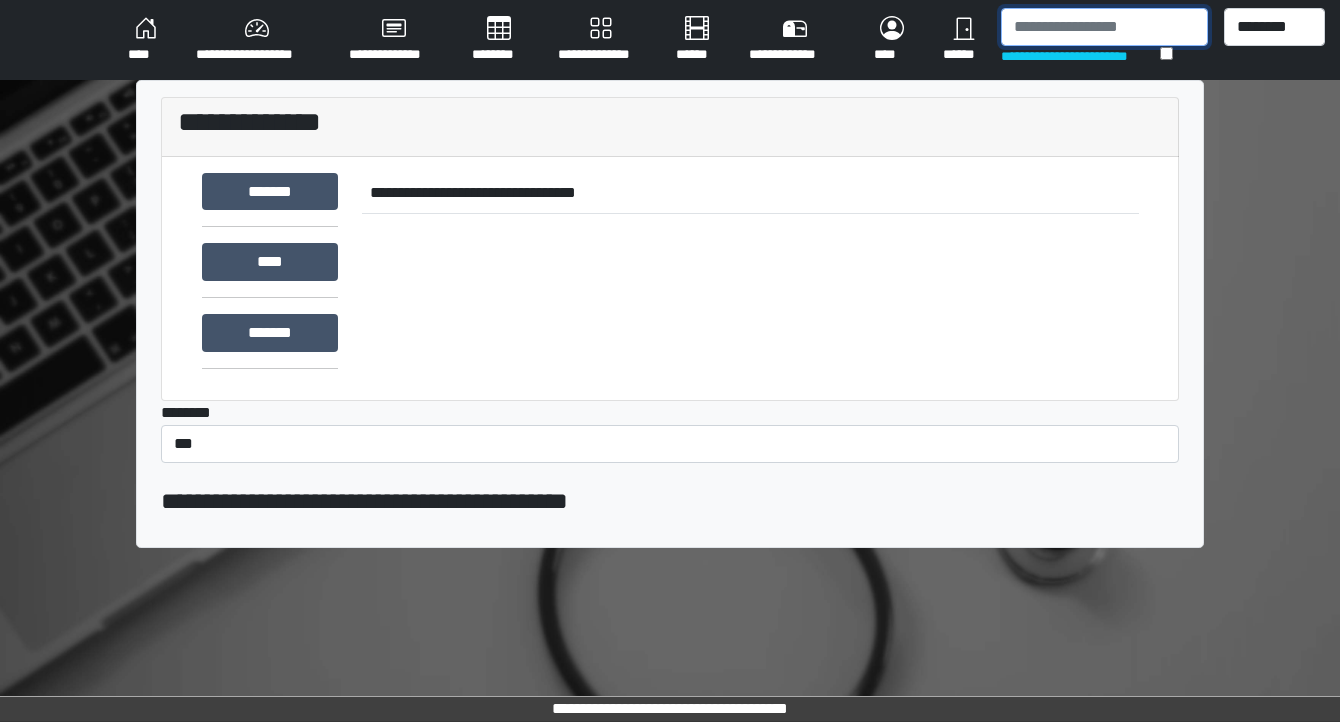 click at bounding box center [1104, 27] 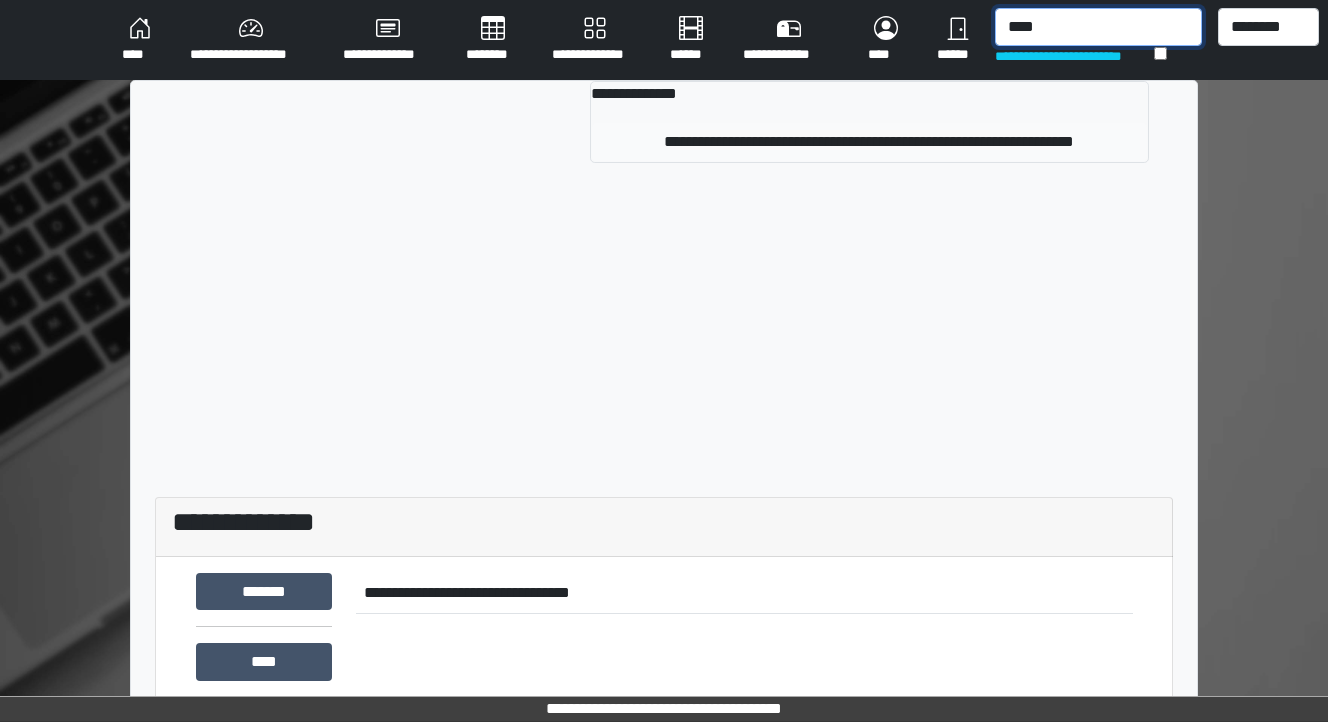type on "****" 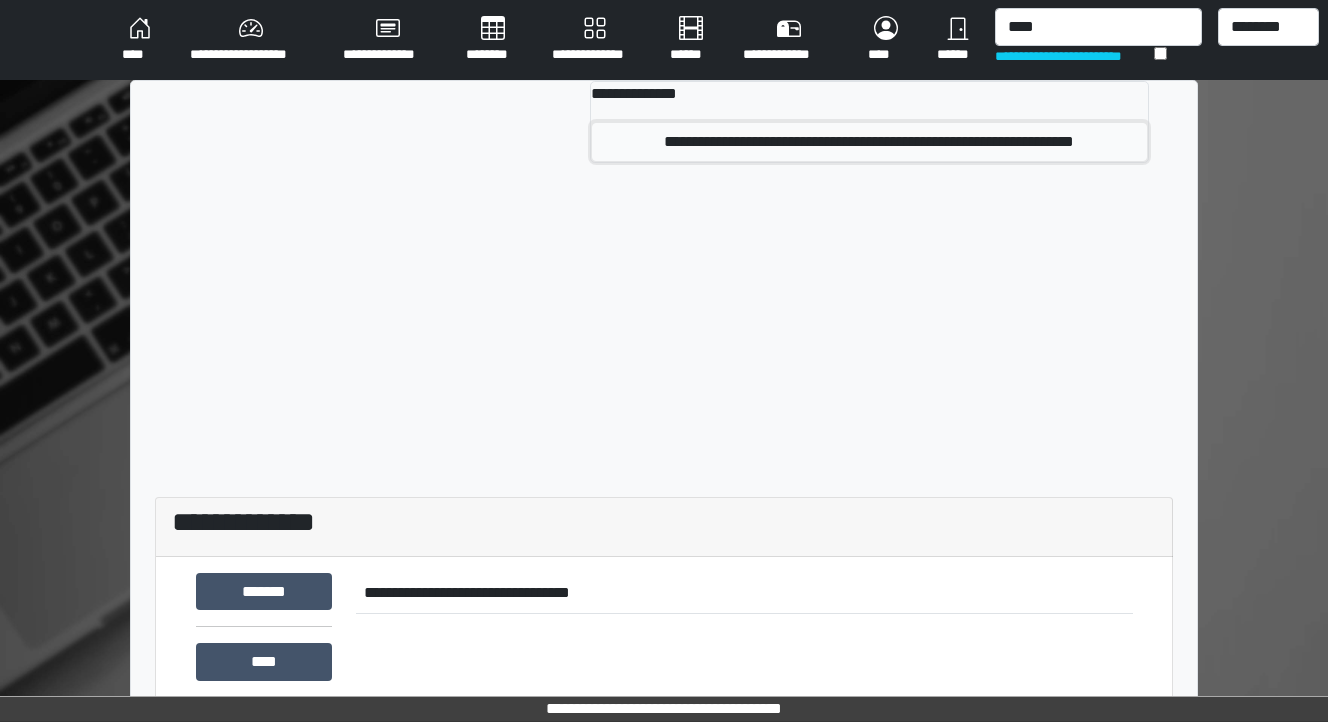 click on "**********" at bounding box center (870, 142) 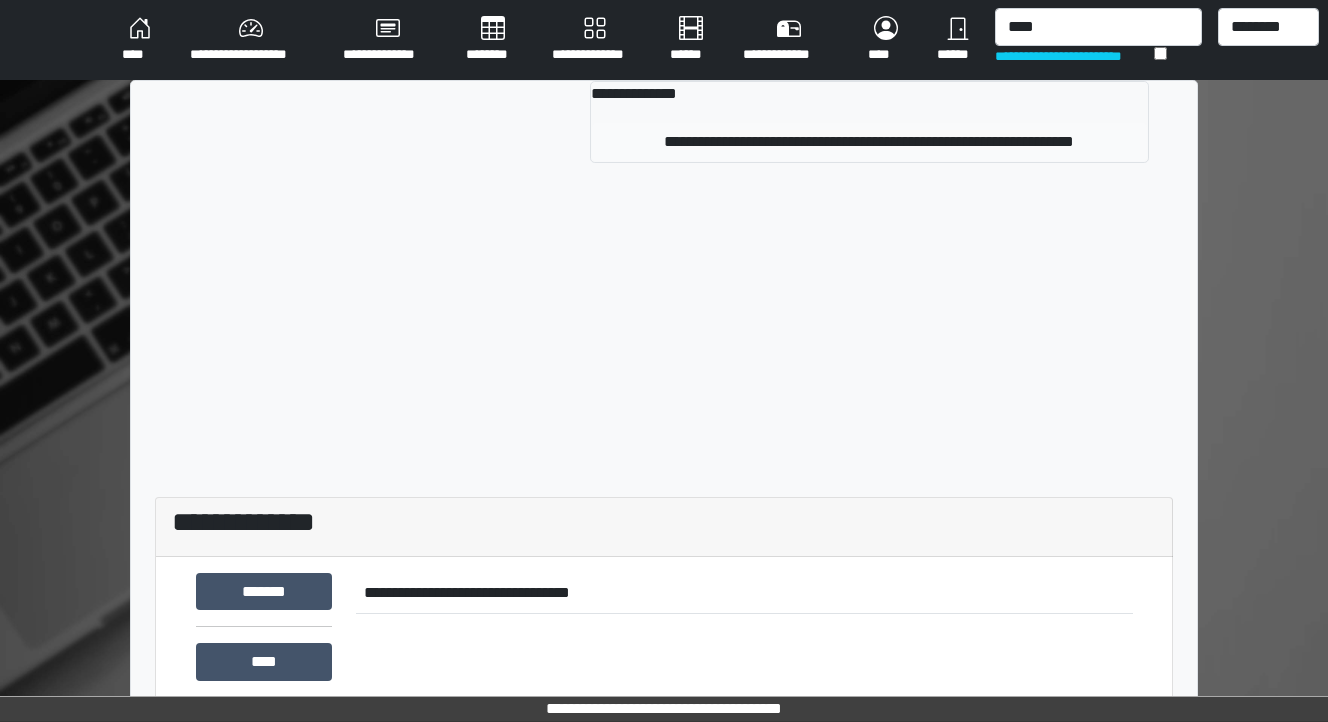 type 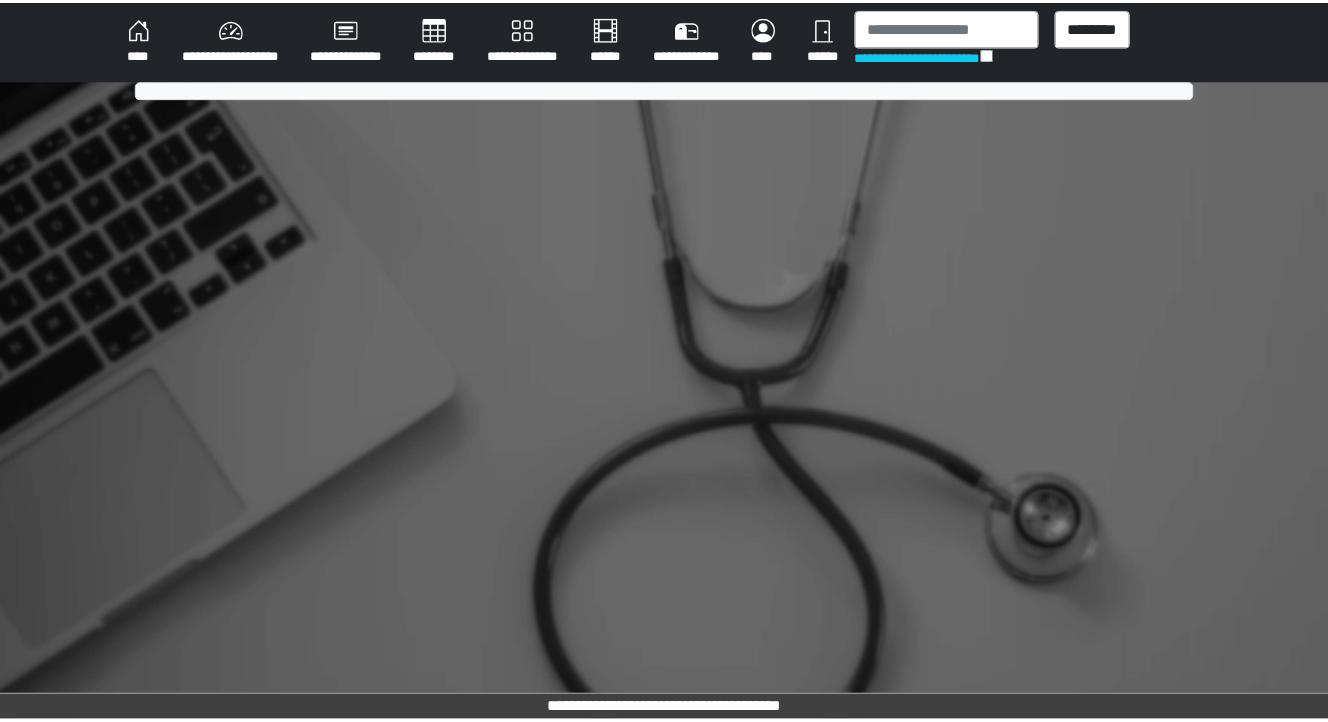 scroll, scrollTop: 0, scrollLeft: 0, axis: both 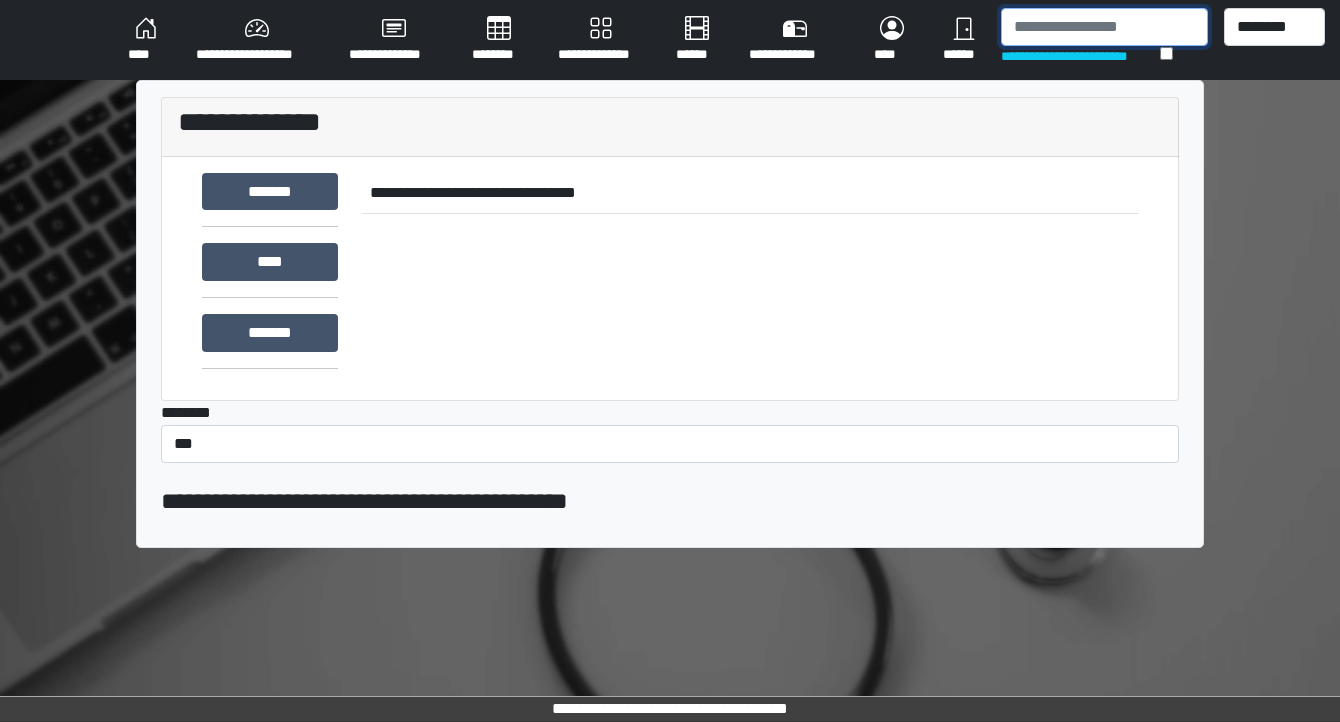 click at bounding box center [1104, 27] 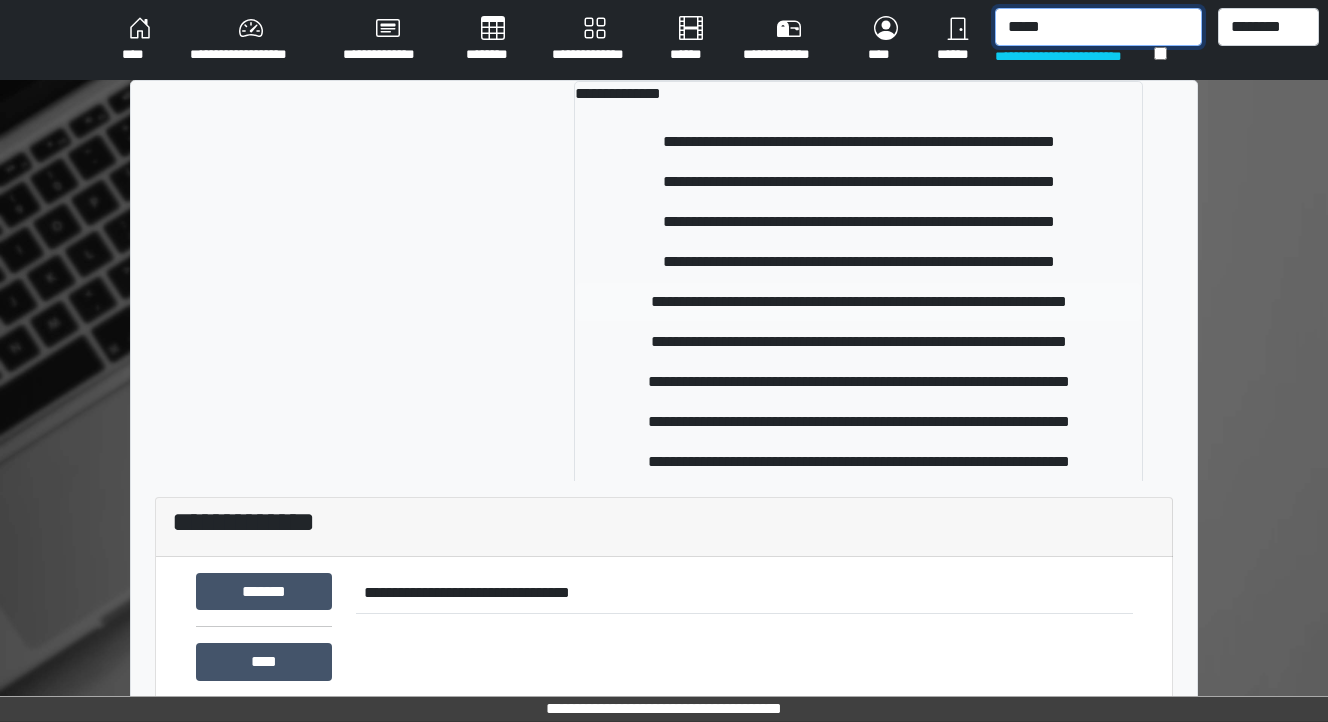type on "*****" 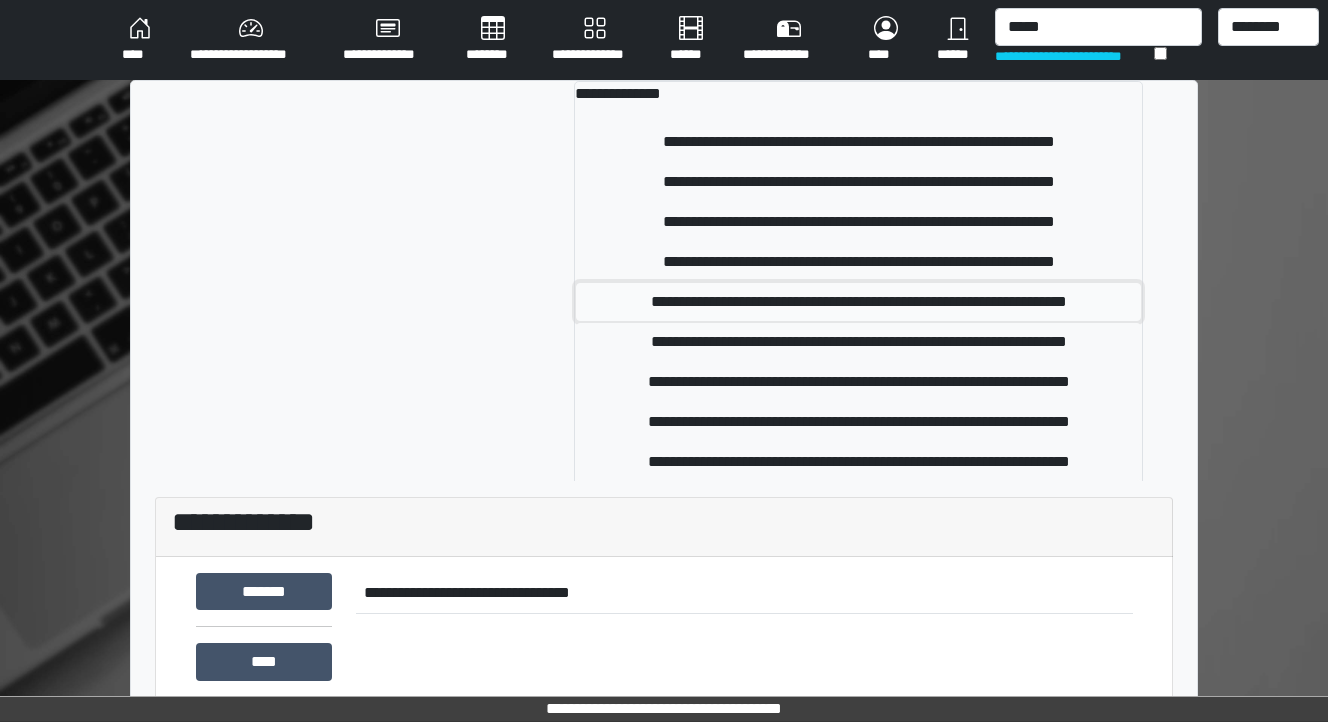 click on "**********" at bounding box center (858, 302) 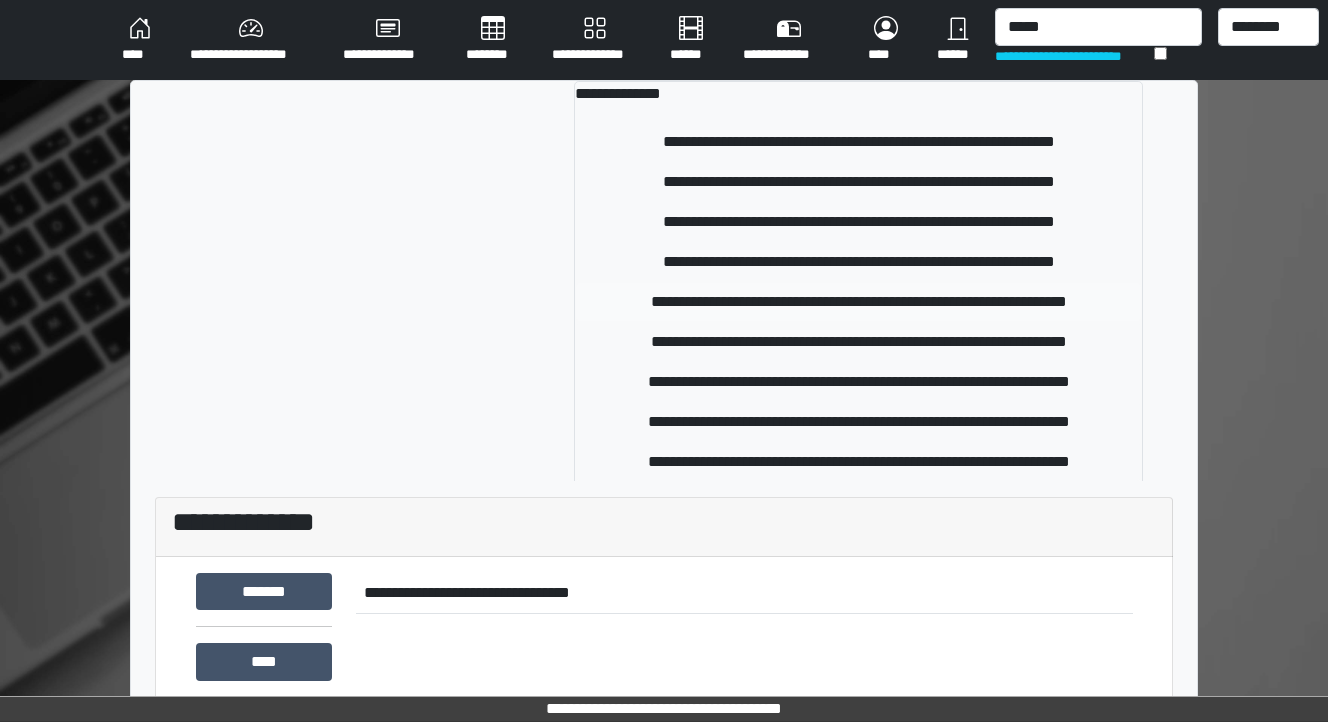 type 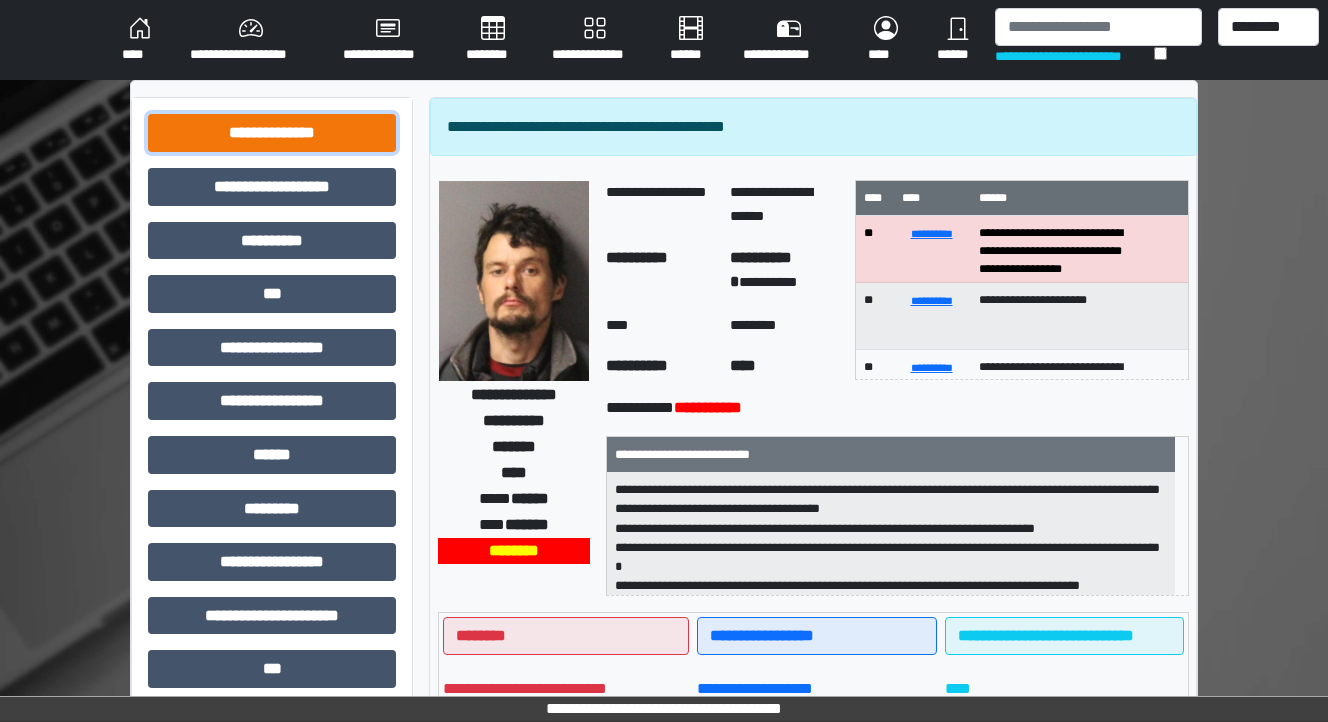 click on "**********" at bounding box center (272, 133) 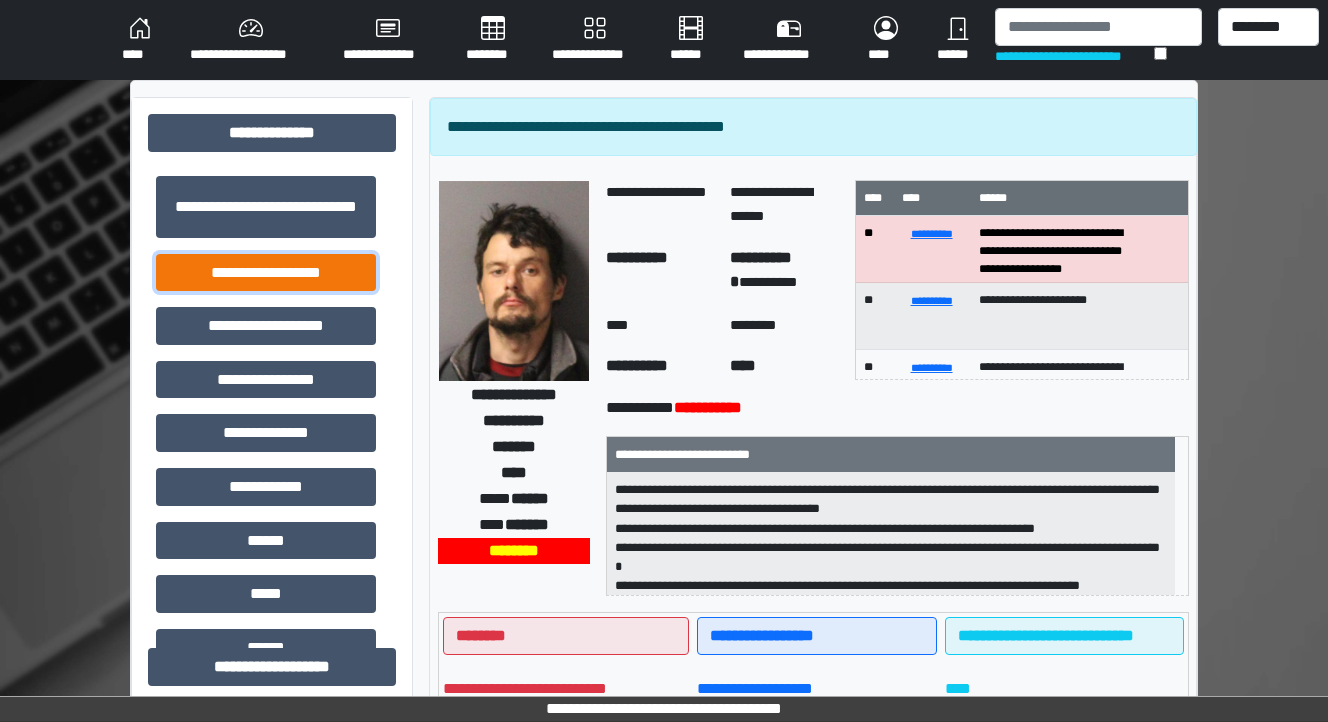 click on "**********" at bounding box center (266, 273) 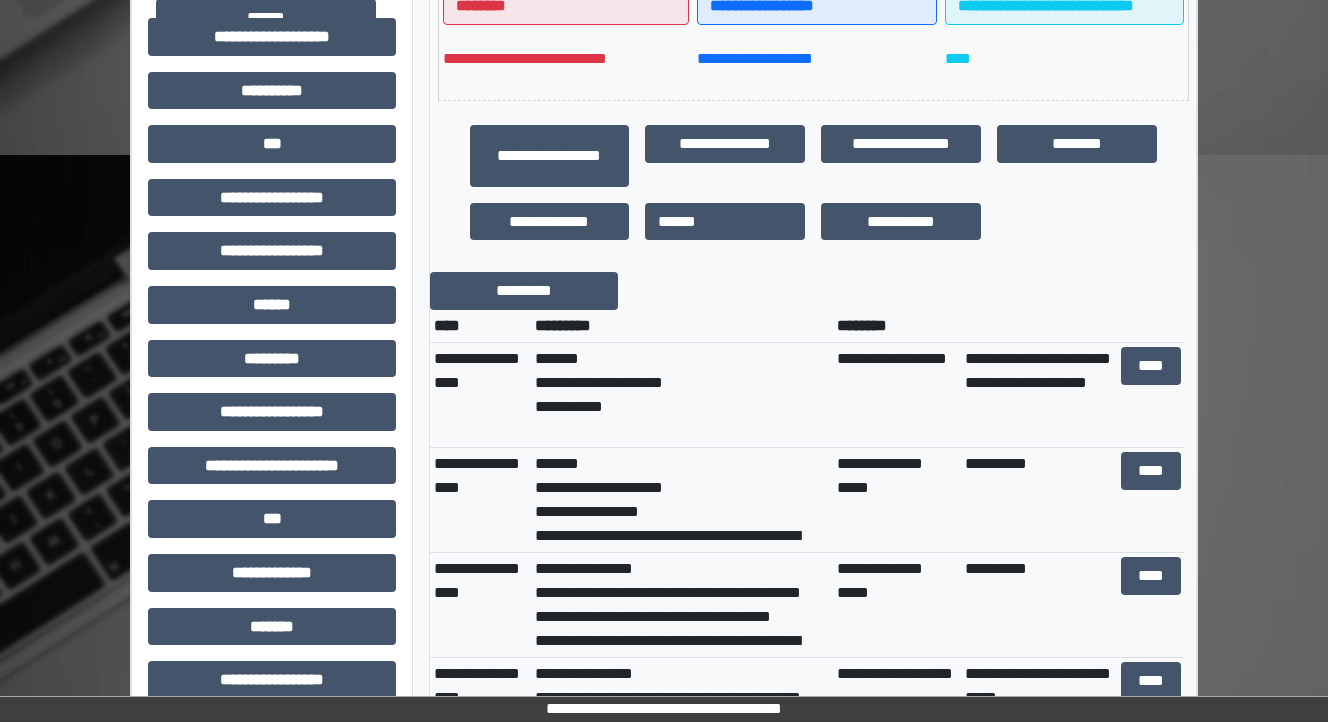 scroll, scrollTop: 640, scrollLeft: 0, axis: vertical 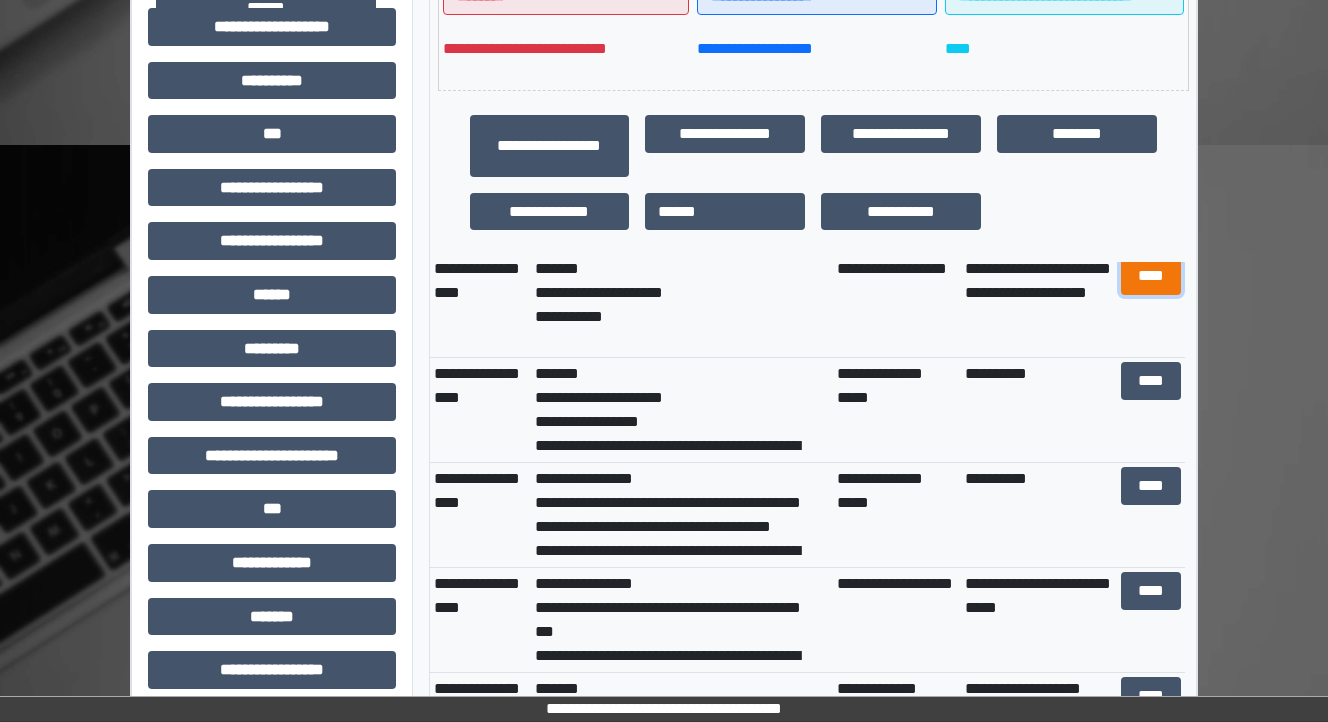 click on "****" at bounding box center (1150, 276) 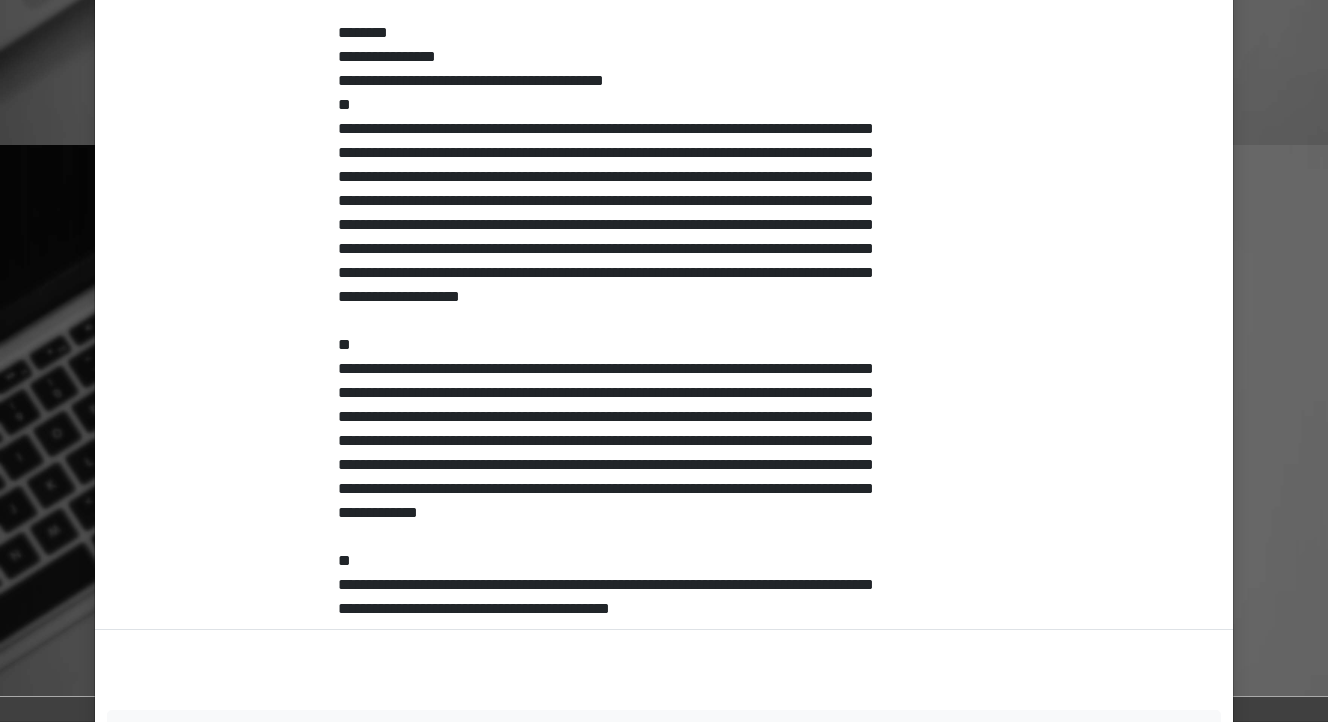 scroll, scrollTop: 560, scrollLeft: 0, axis: vertical 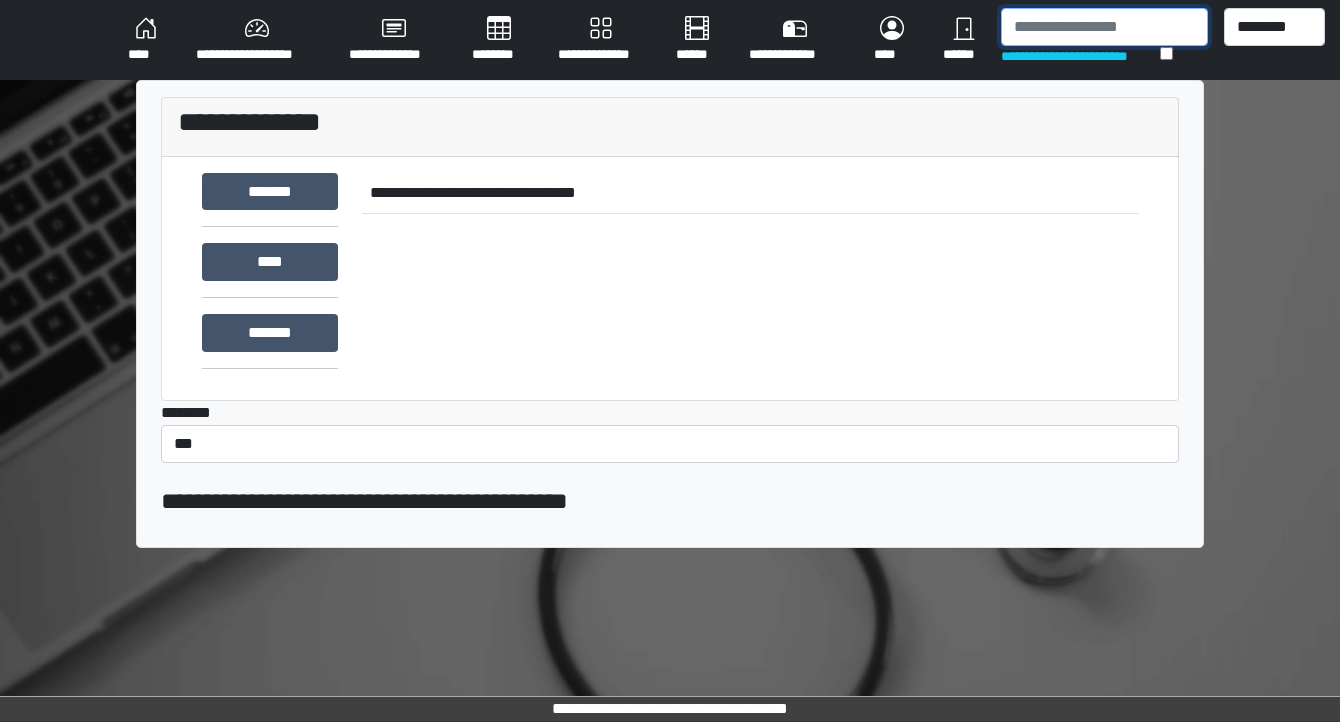 click at bounding box center (1104, 27) 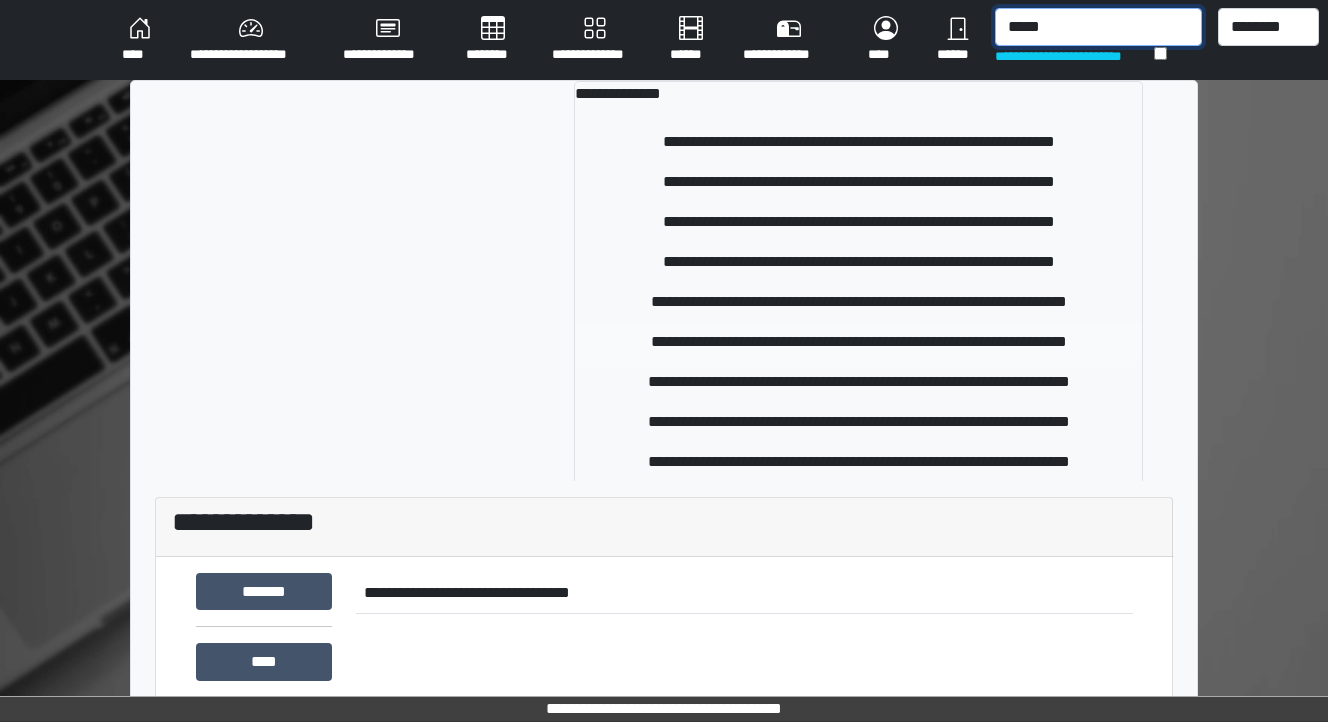 type on "*****" 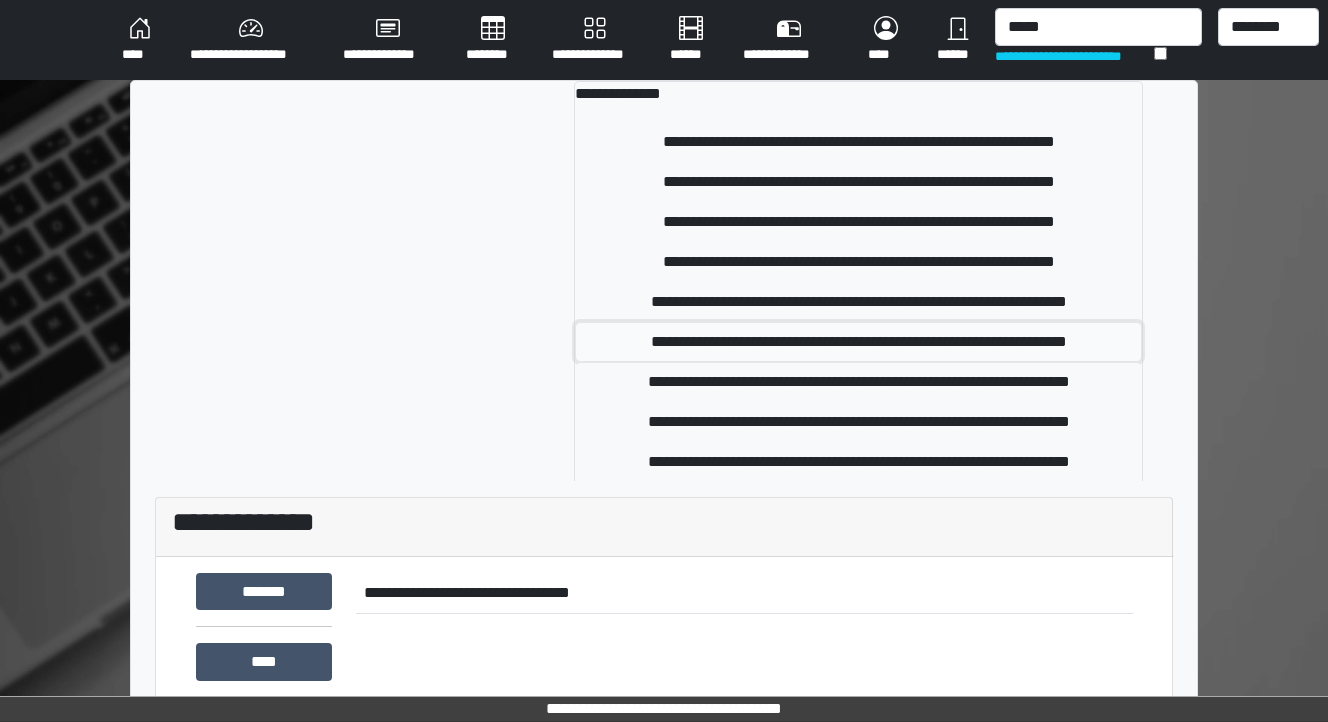 click on "**********" at bounding box center [858, 342] 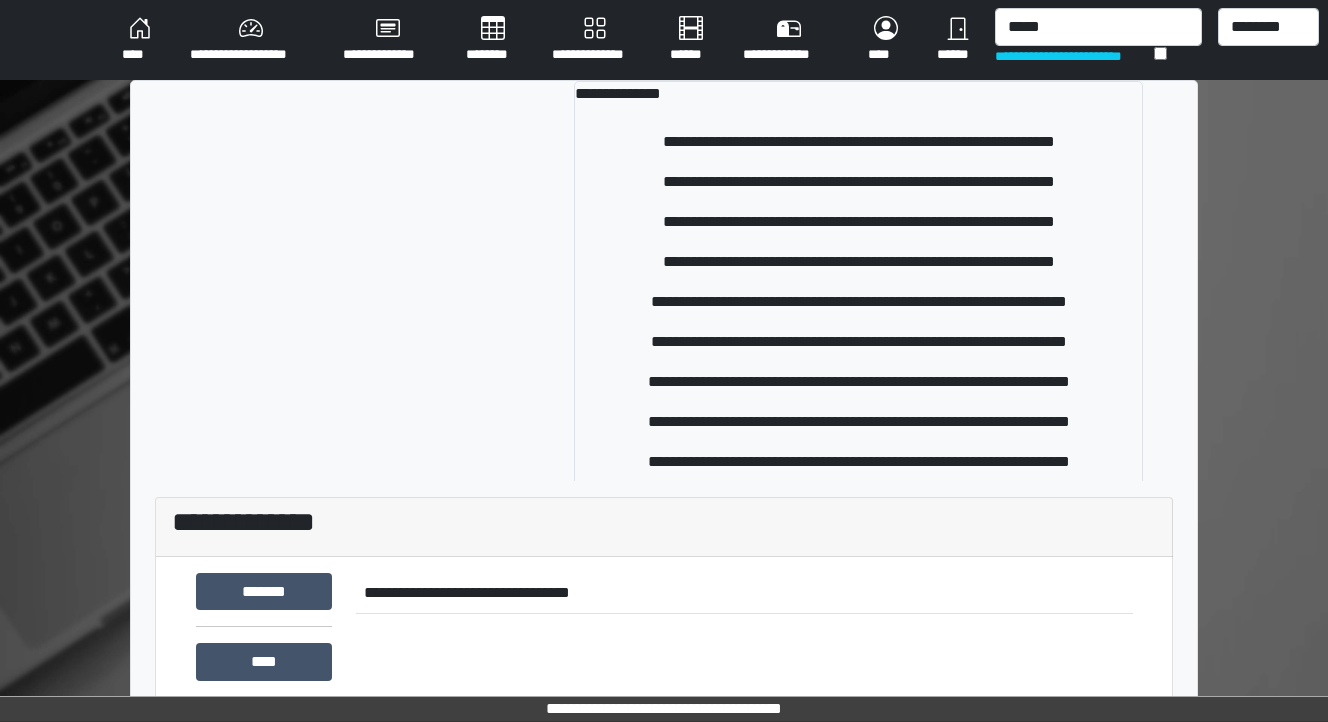 type 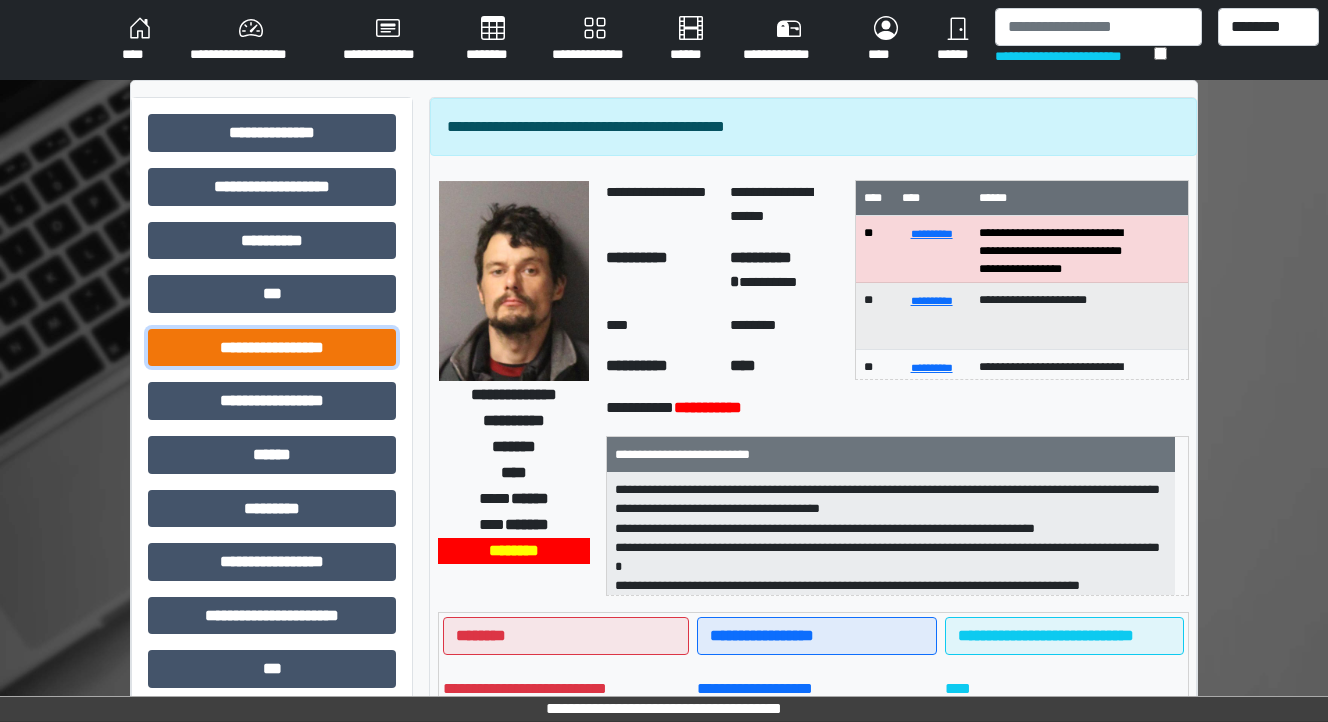 click on "**********" at bounding box center (272, 348) 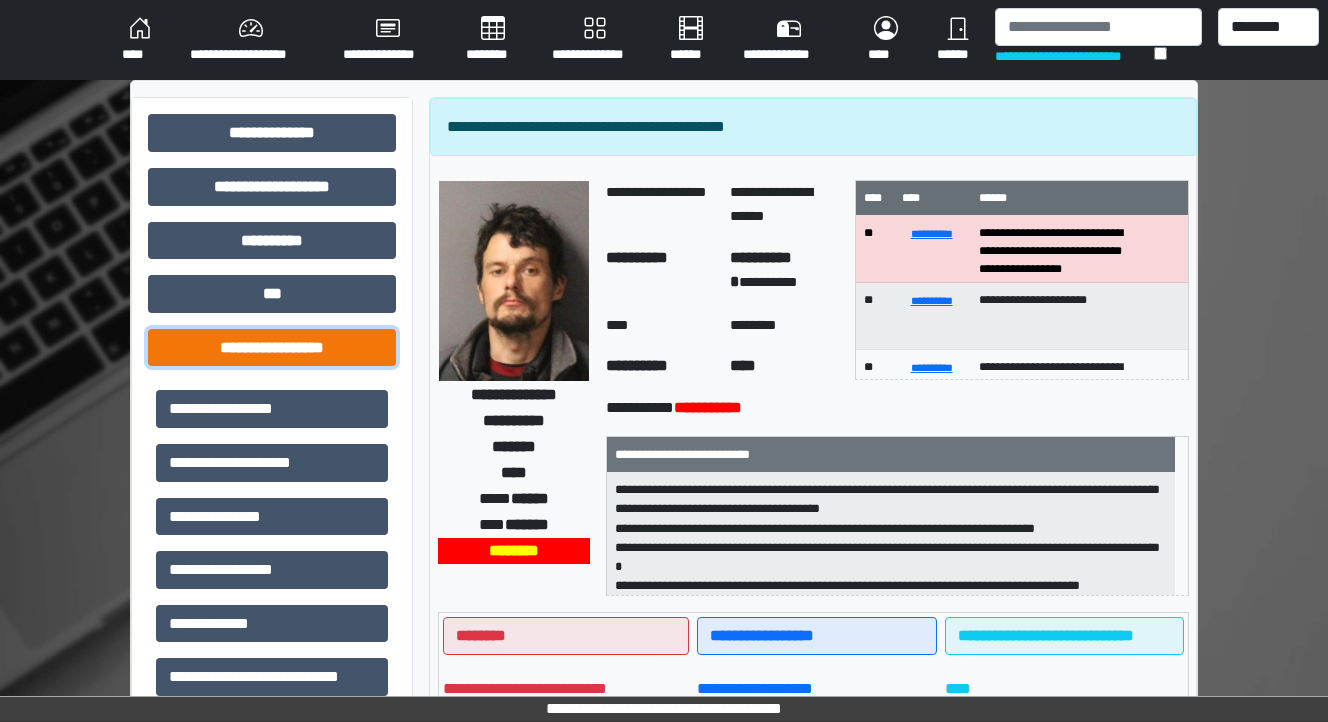 click on "**********" at bounding box center [272, 348] 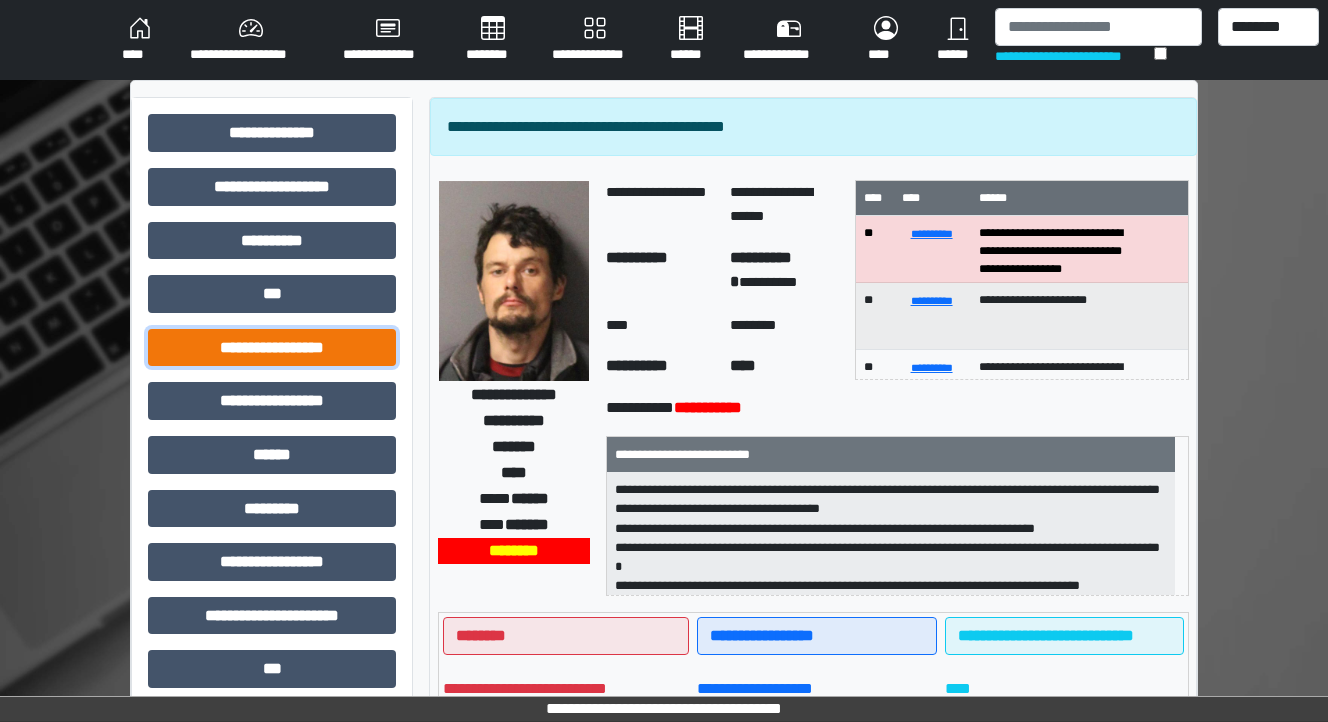 click on "**********" at bounding box center (272, 348) 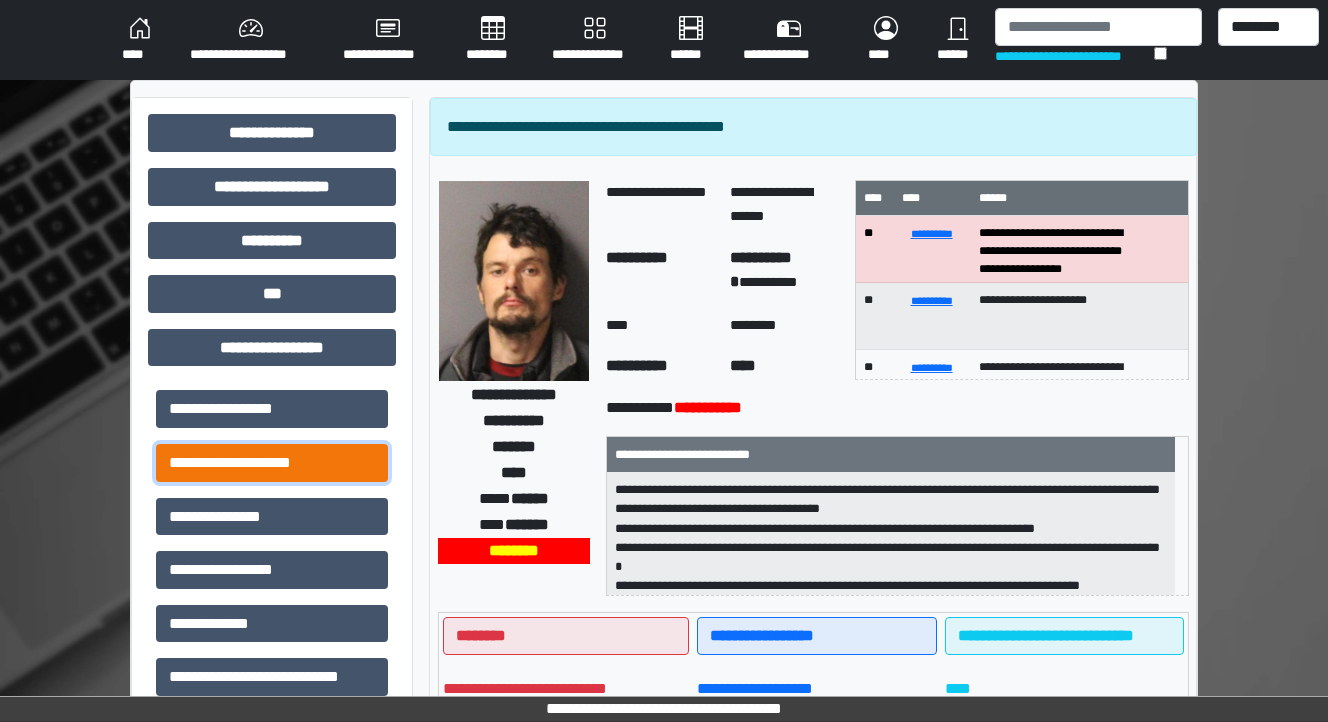 click on "**********" at bounding box center (272, 463) 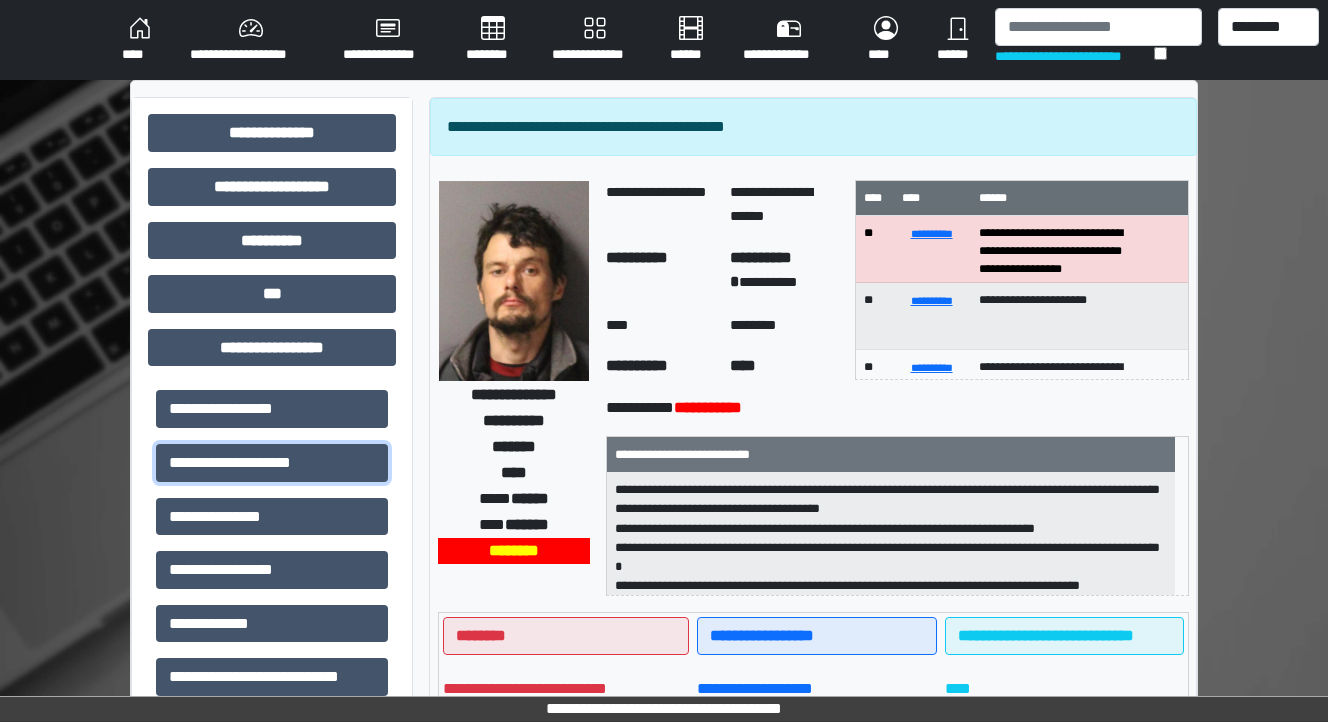 scroll, scrollTop: 80, scrollLeft: 0, axis: vertical 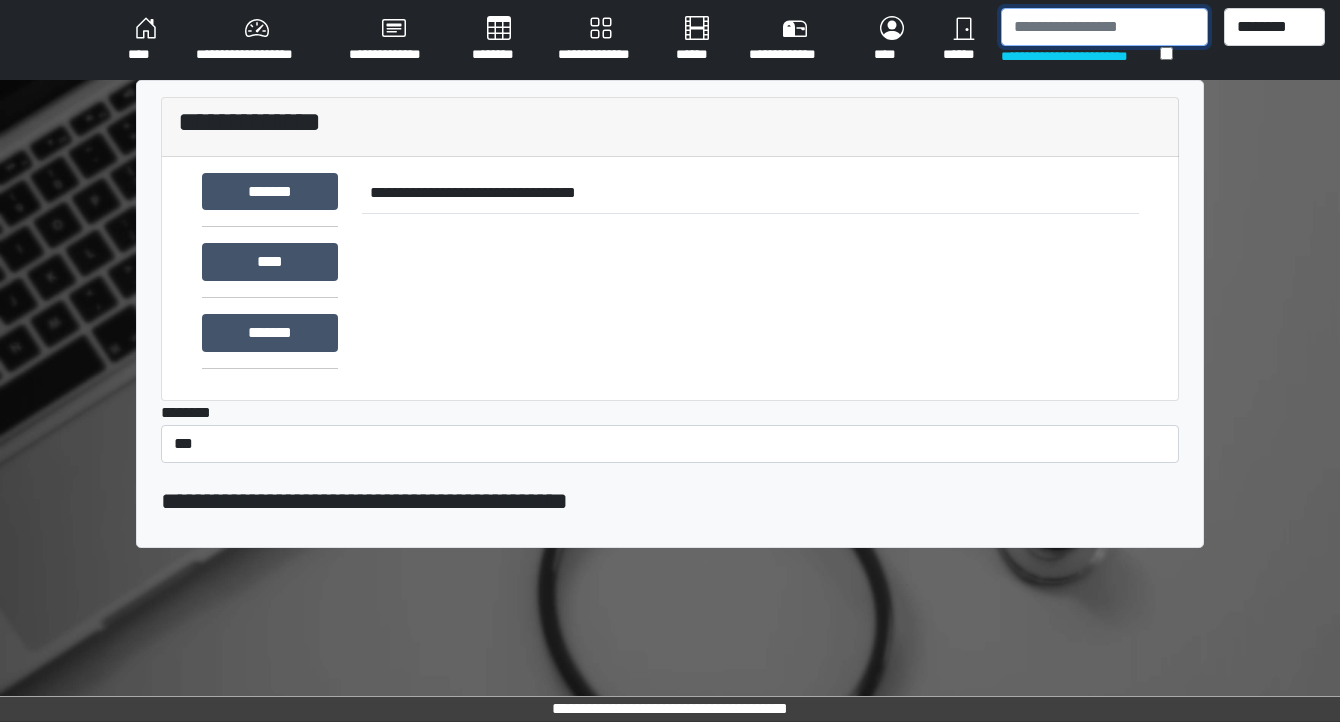 click at bounding box center (1104, 27) 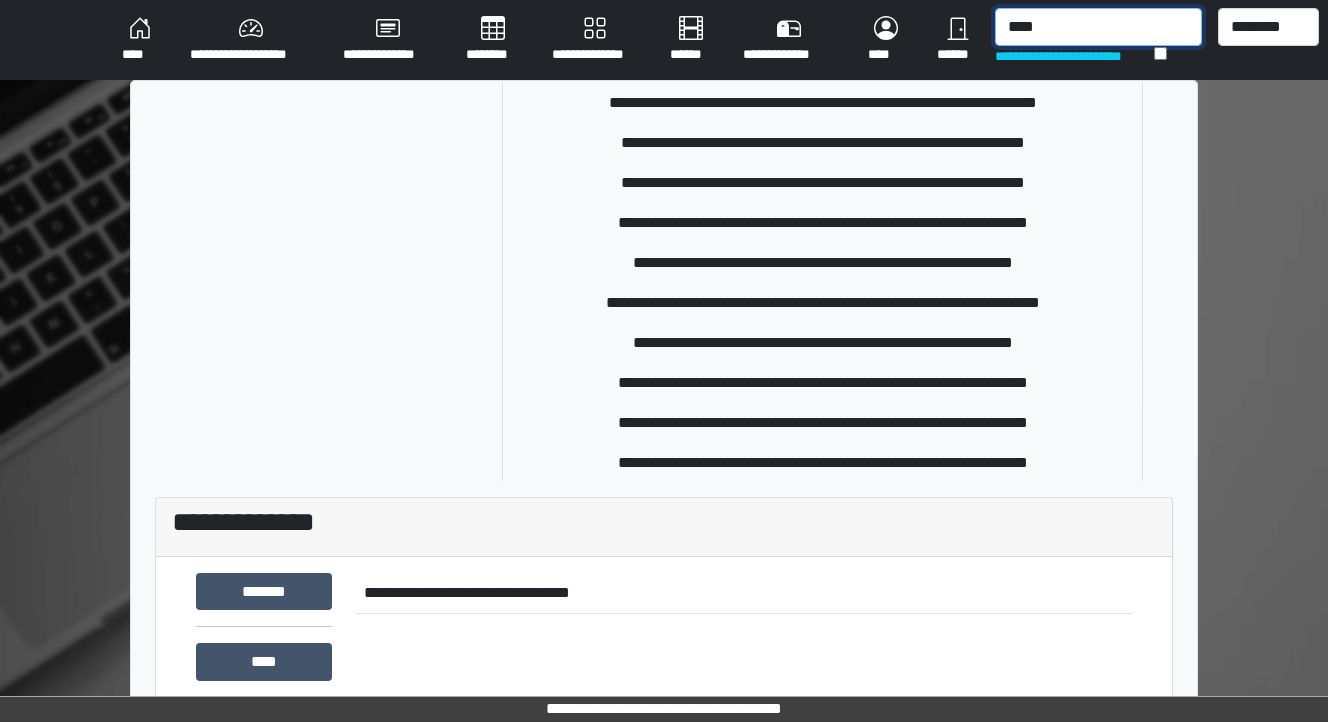 scroll, scrollTop: 160, scrollLeft: 0, axis: vertical 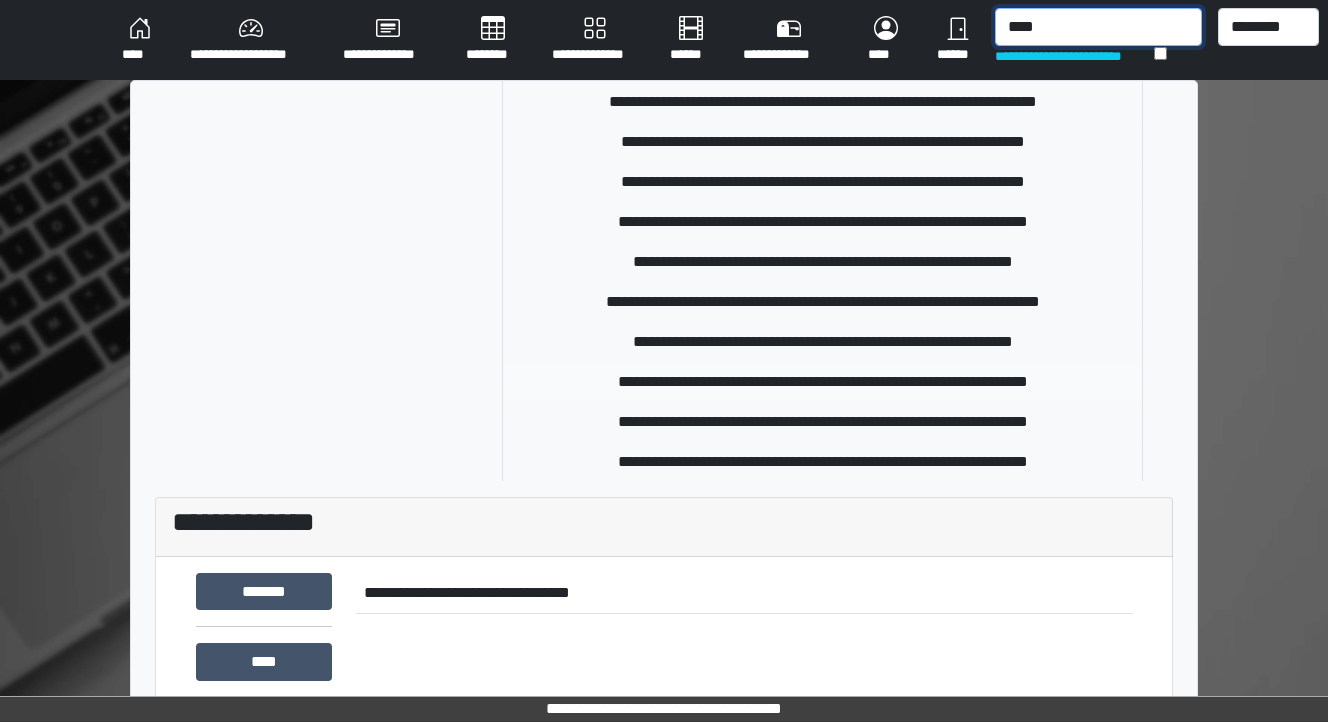 type on "****" 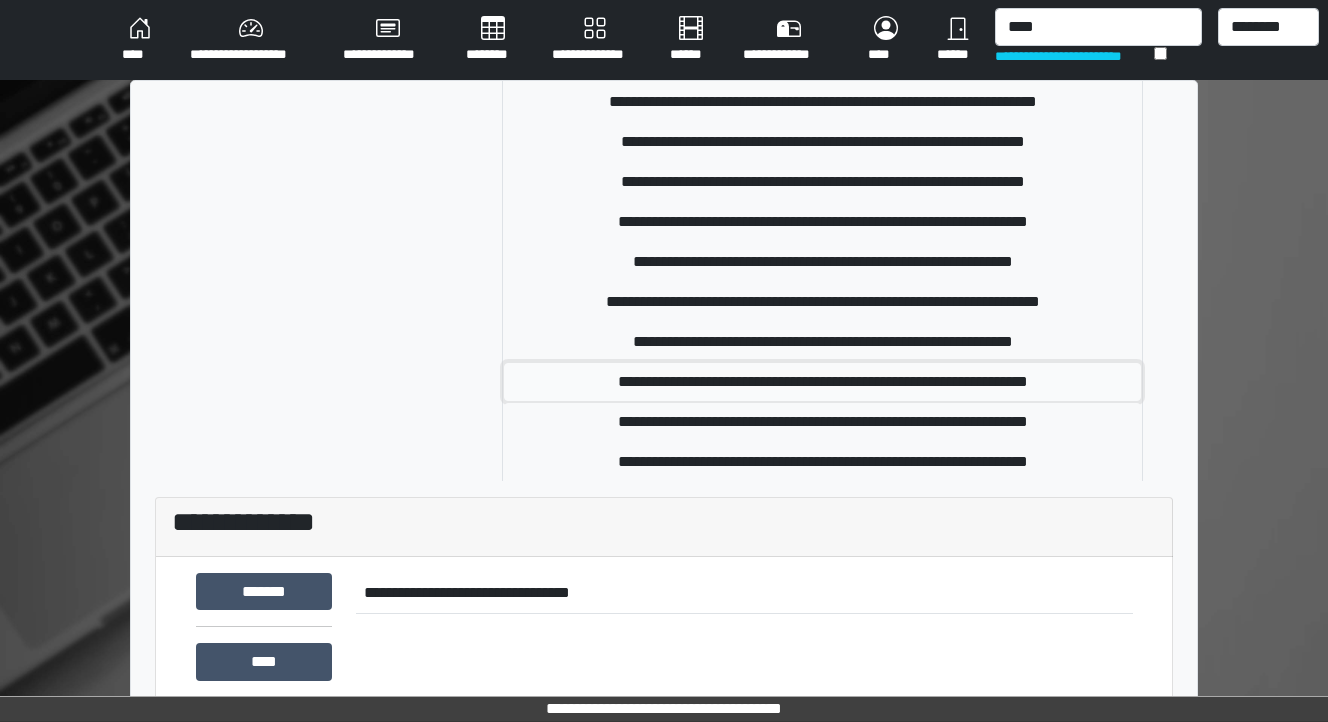 click on "**********" at bounding box center [822, 382] 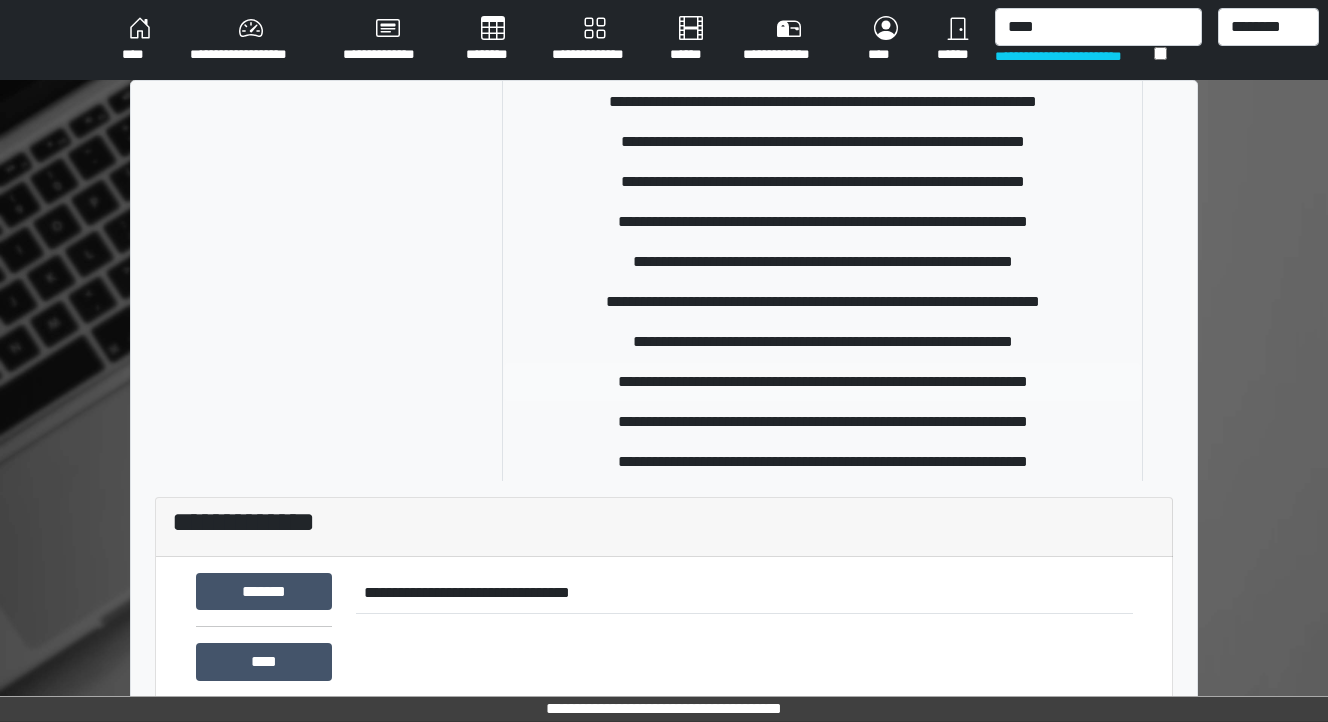 type 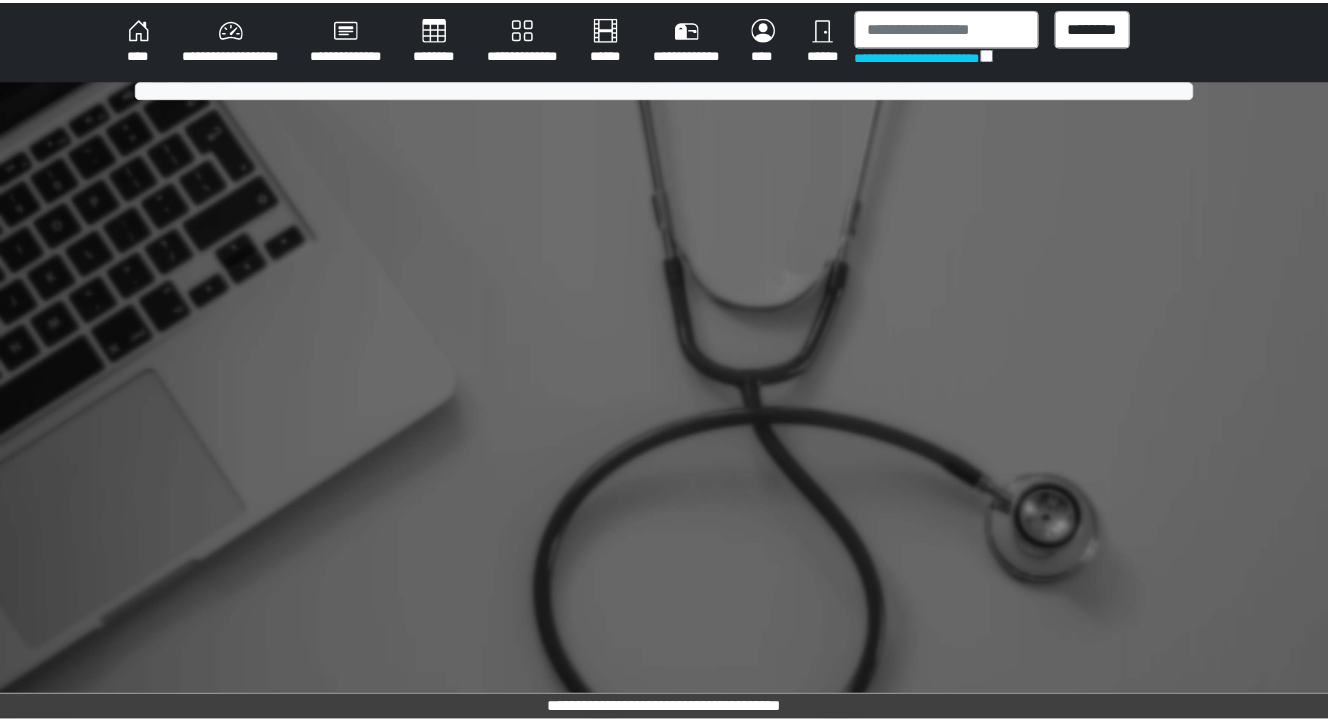 scroll, scrollTop: 0, scrollLeft: 0, axis: both 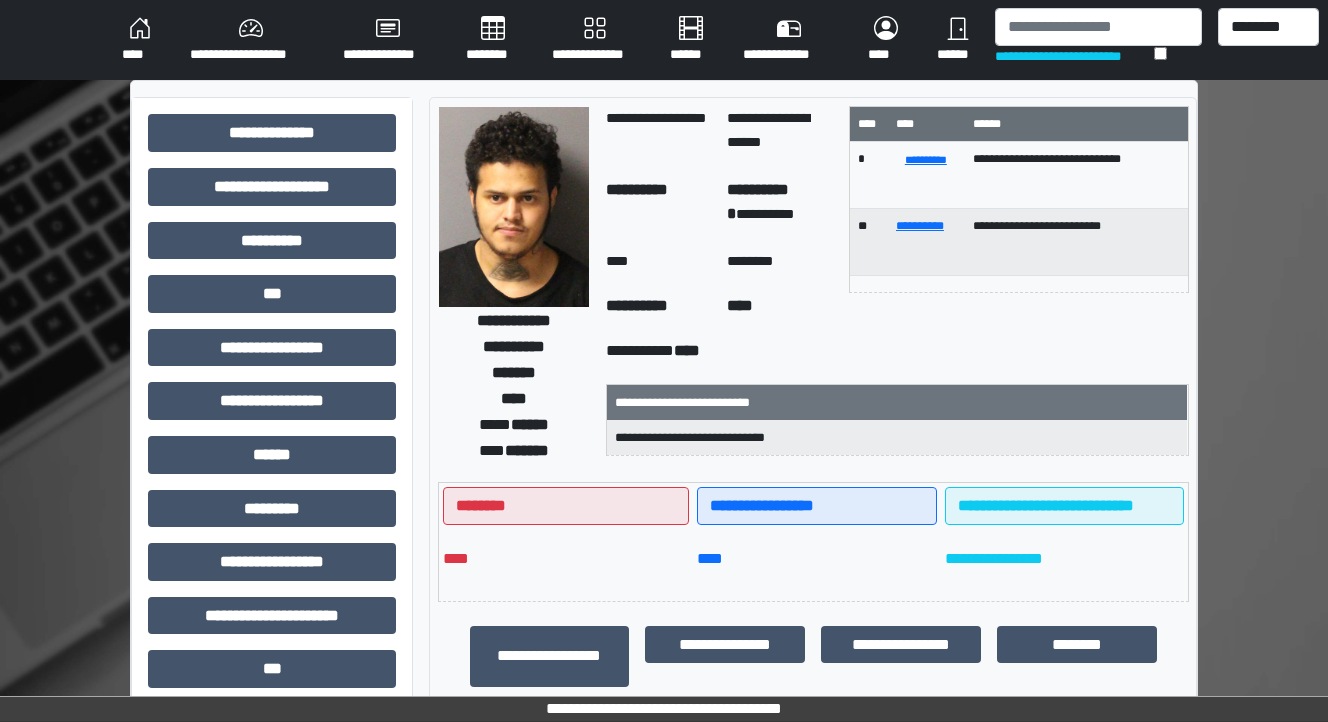 click on "****" at bounding box center [140, 40] 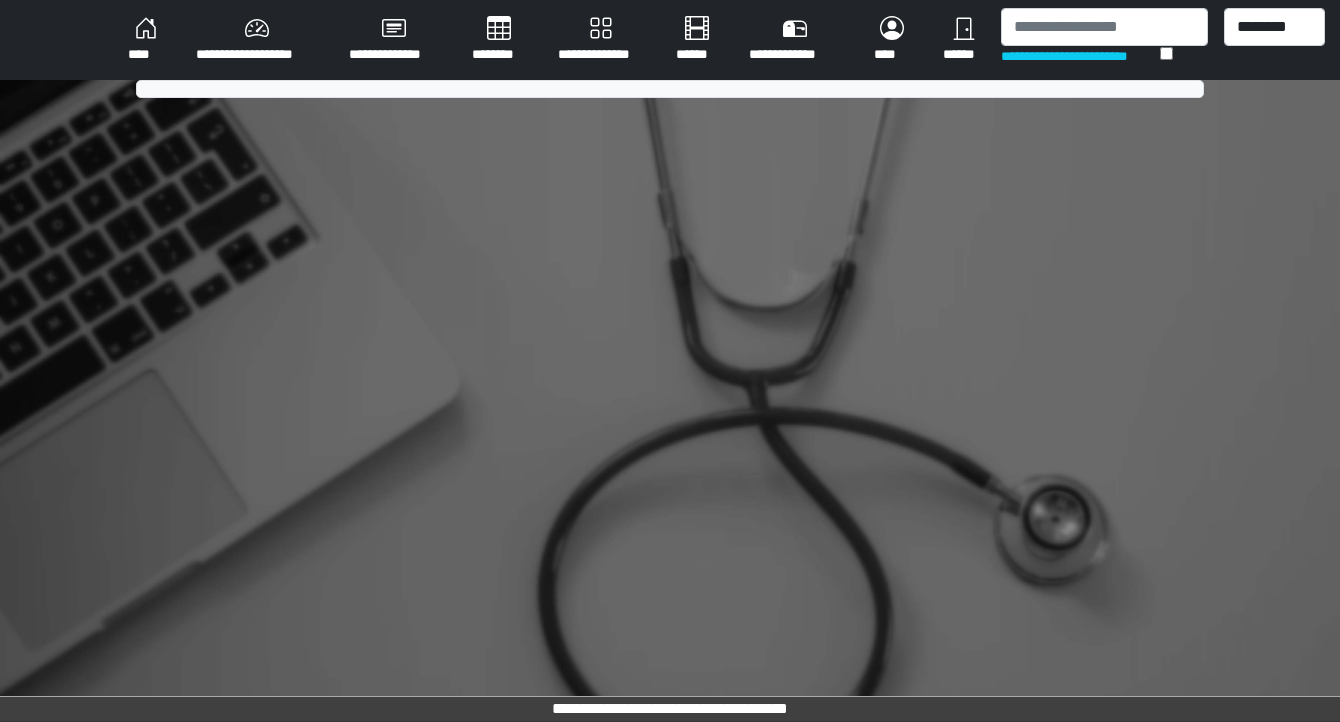 scroll, scrollTop: 0, scrollLeft: 0, axis: both 